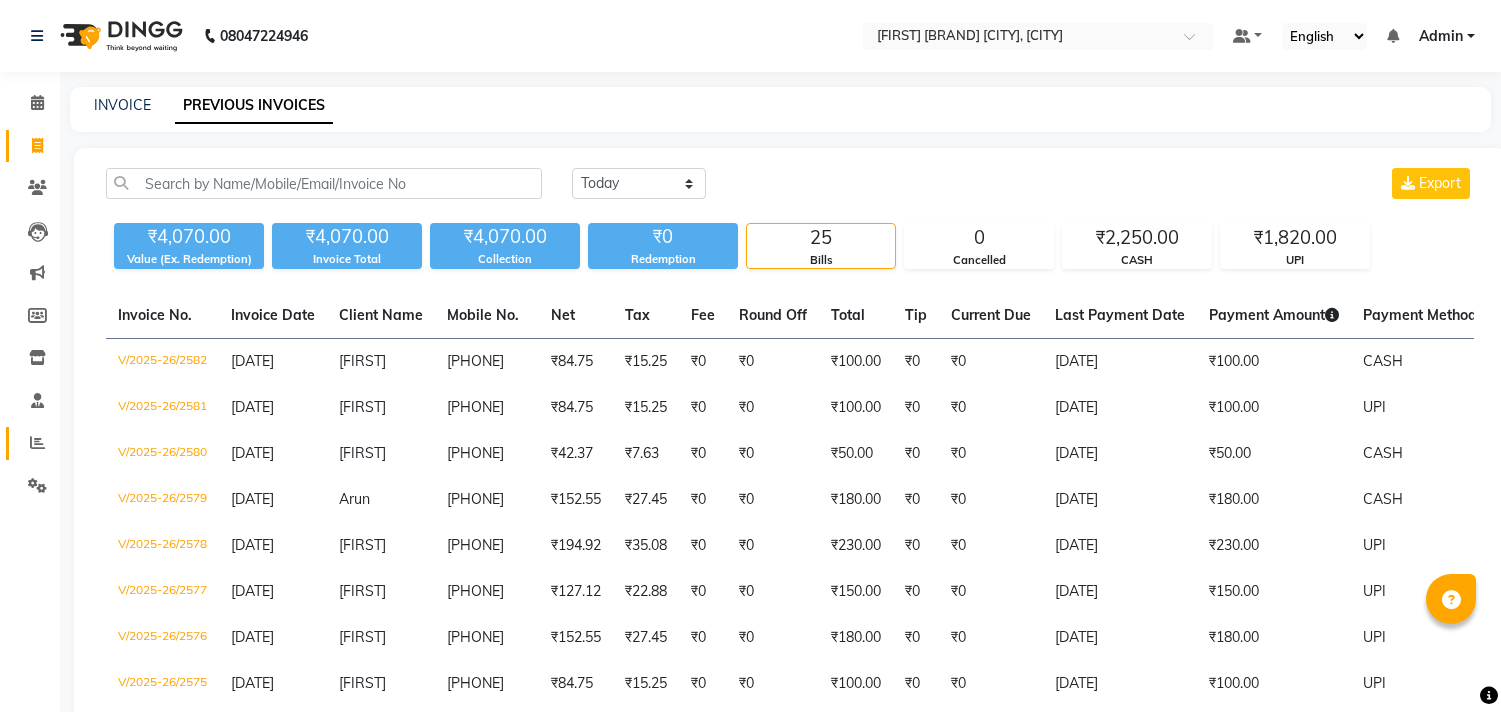scroll, scrollTop: 0, scrollLeft: 0, axis: both 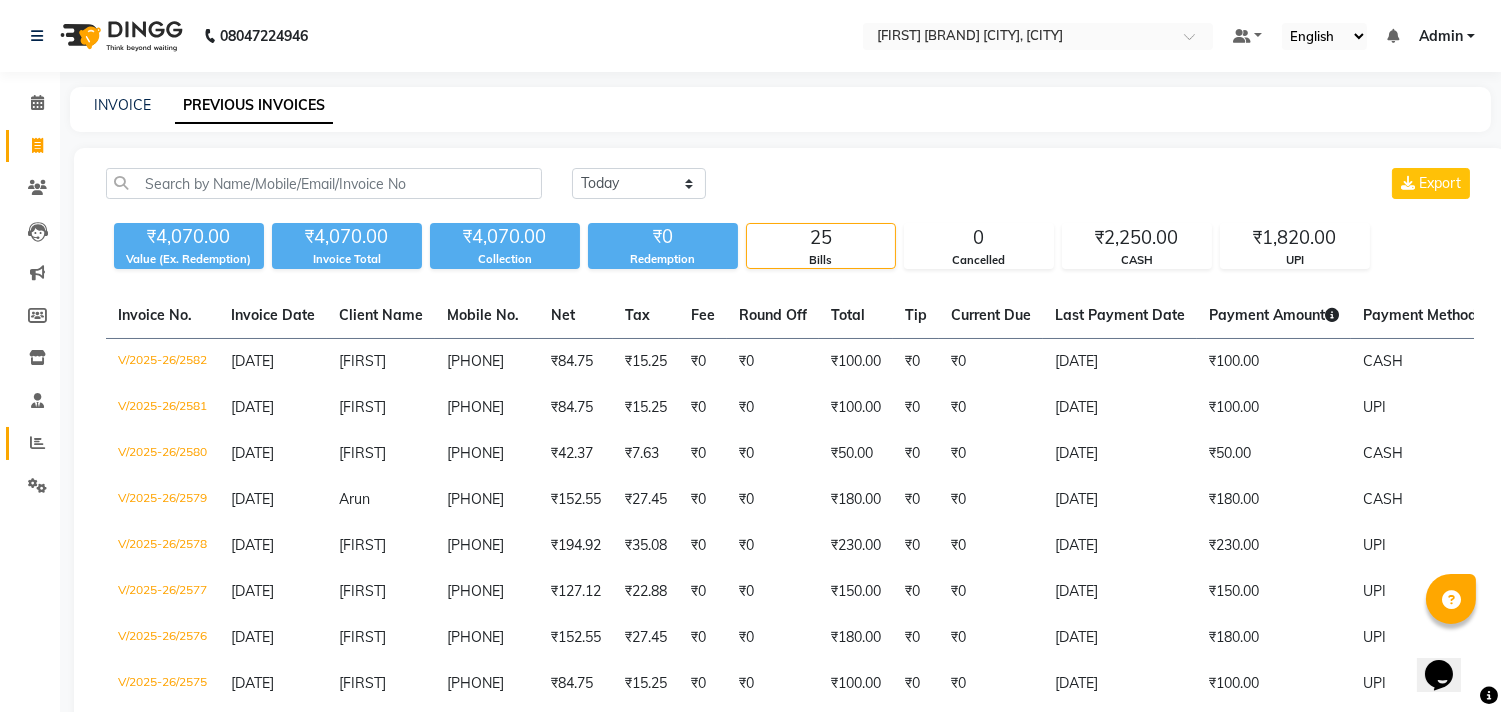 click on "Reports" 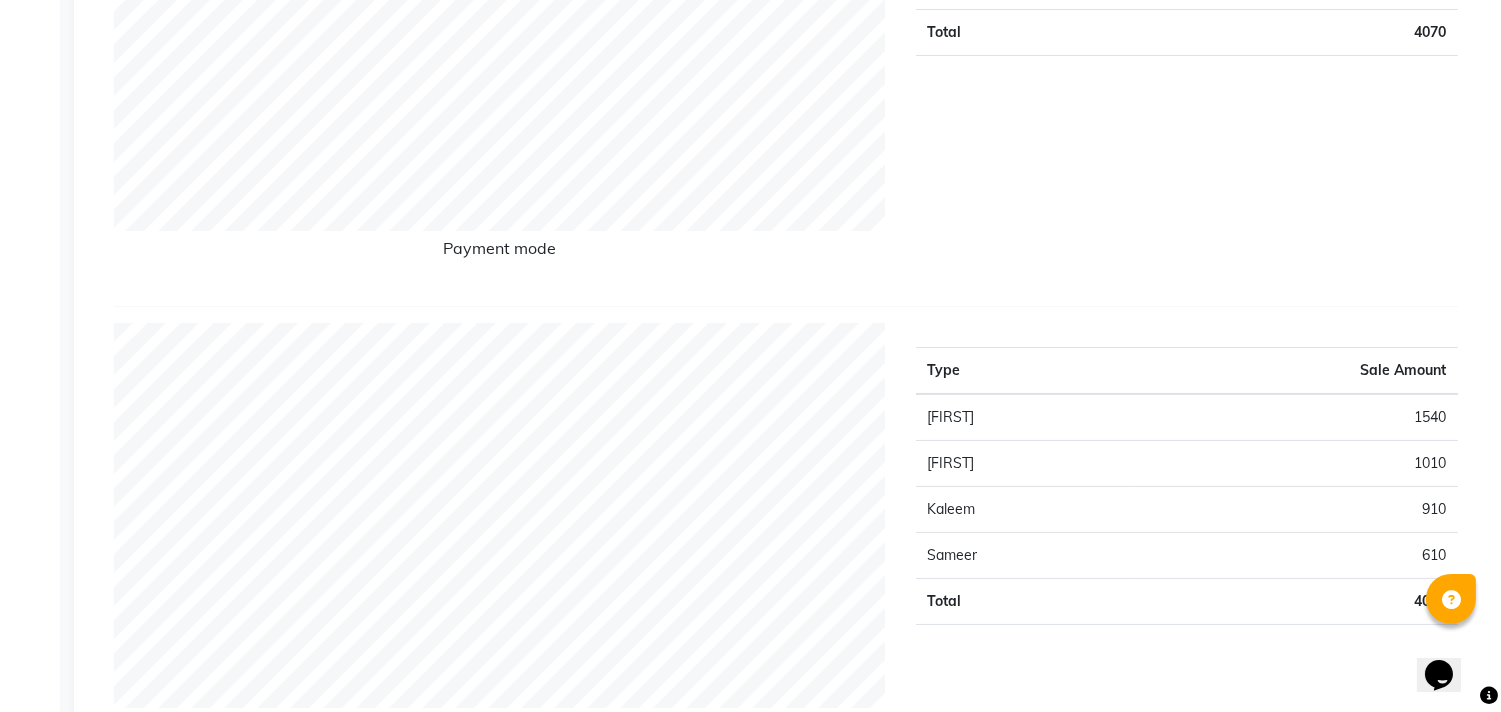 scroll, scrollTop: 555, scrollLeft: 0, axis: vertical 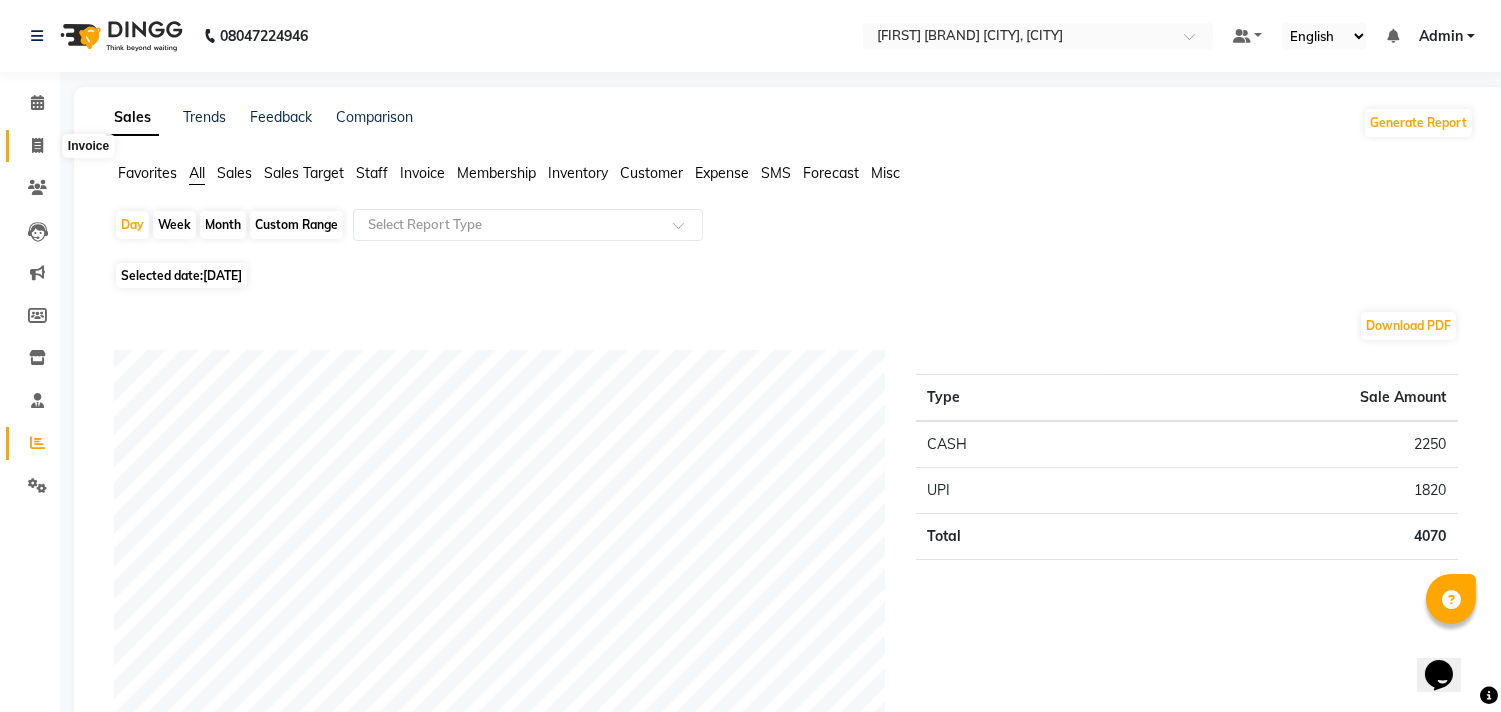 click 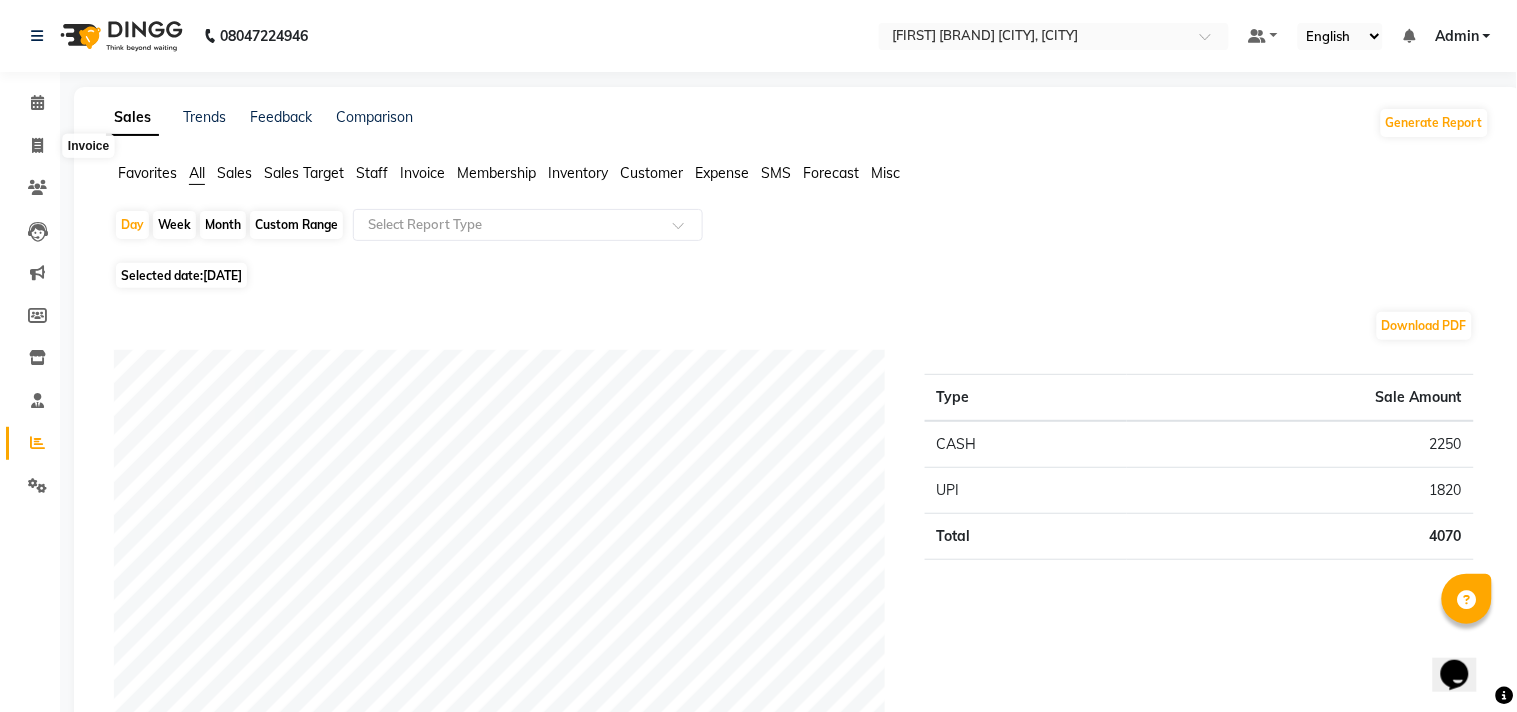 select on "8329" 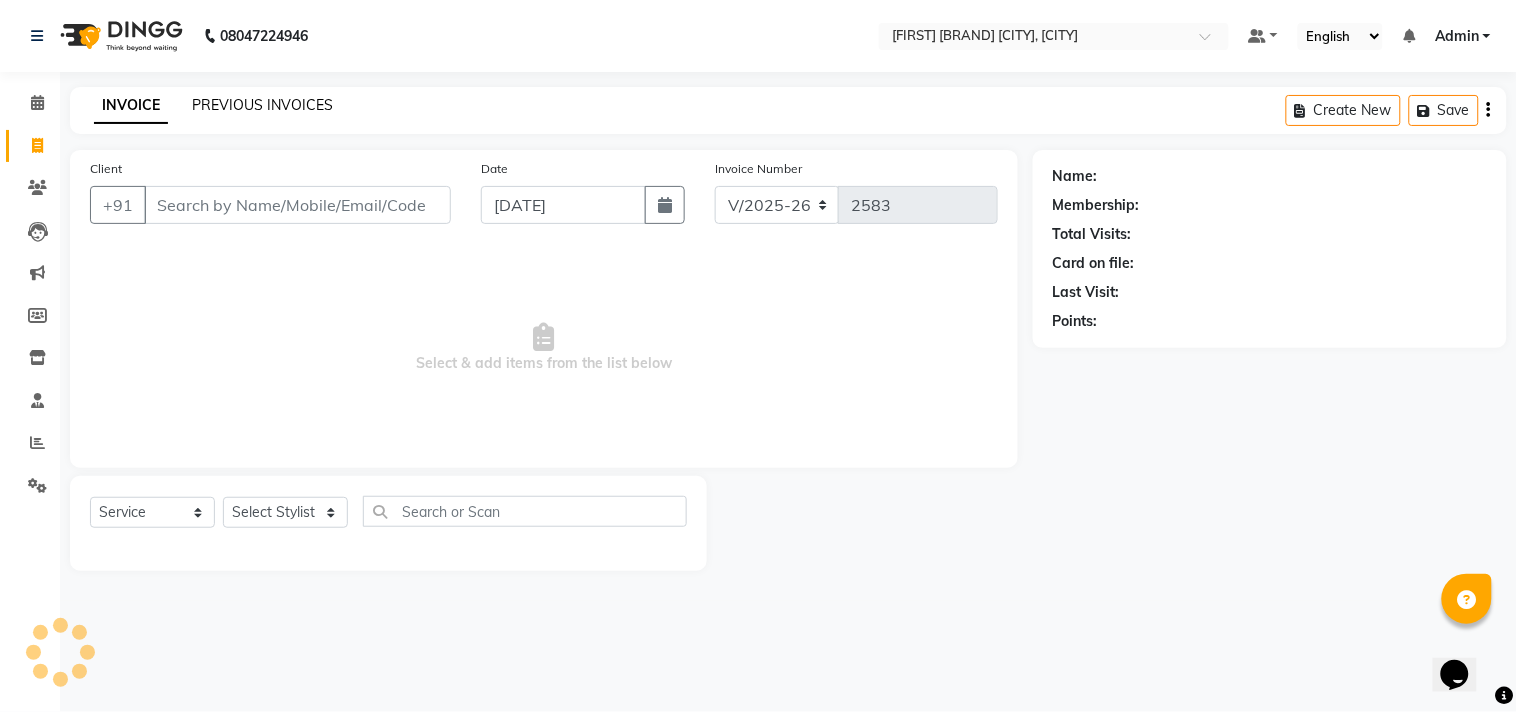 click on "PREVIOUS INVOICES" 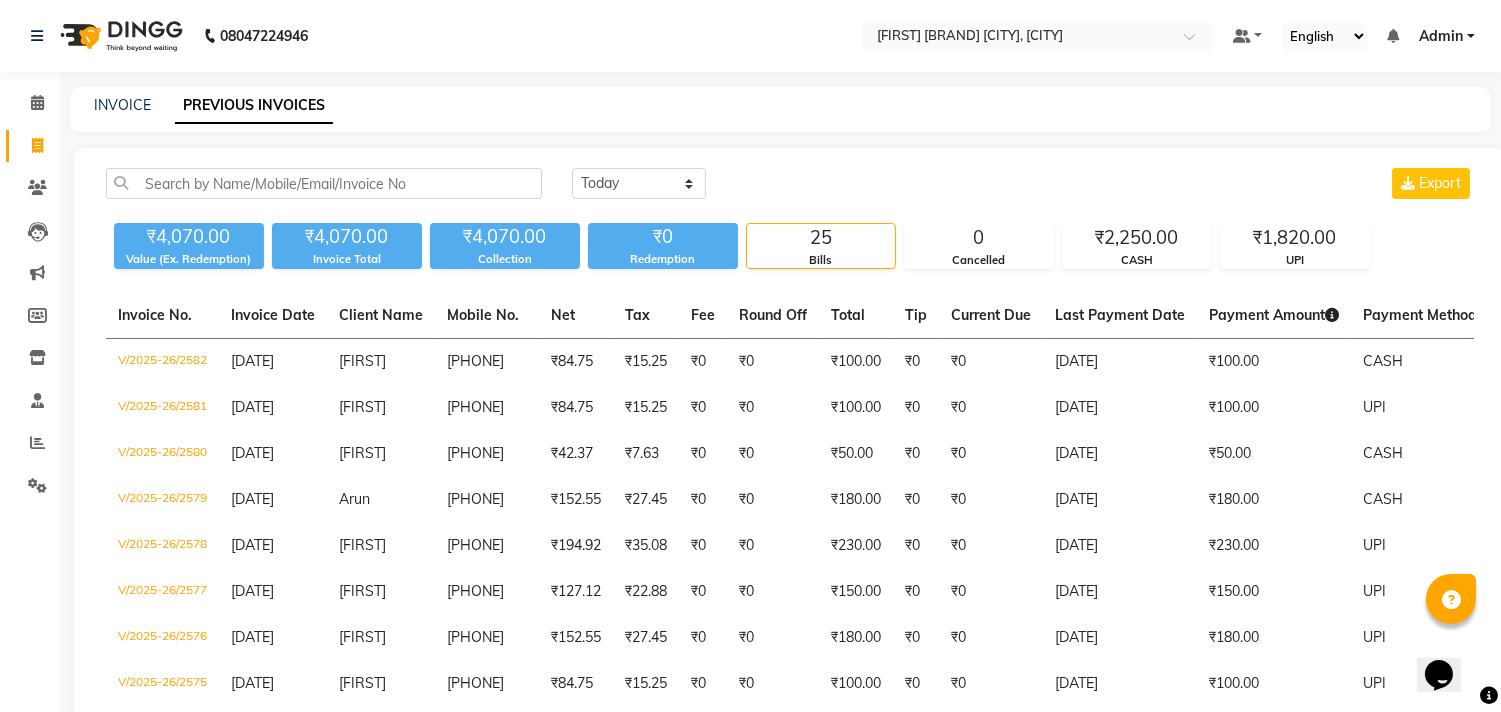 click on "INVOICE" 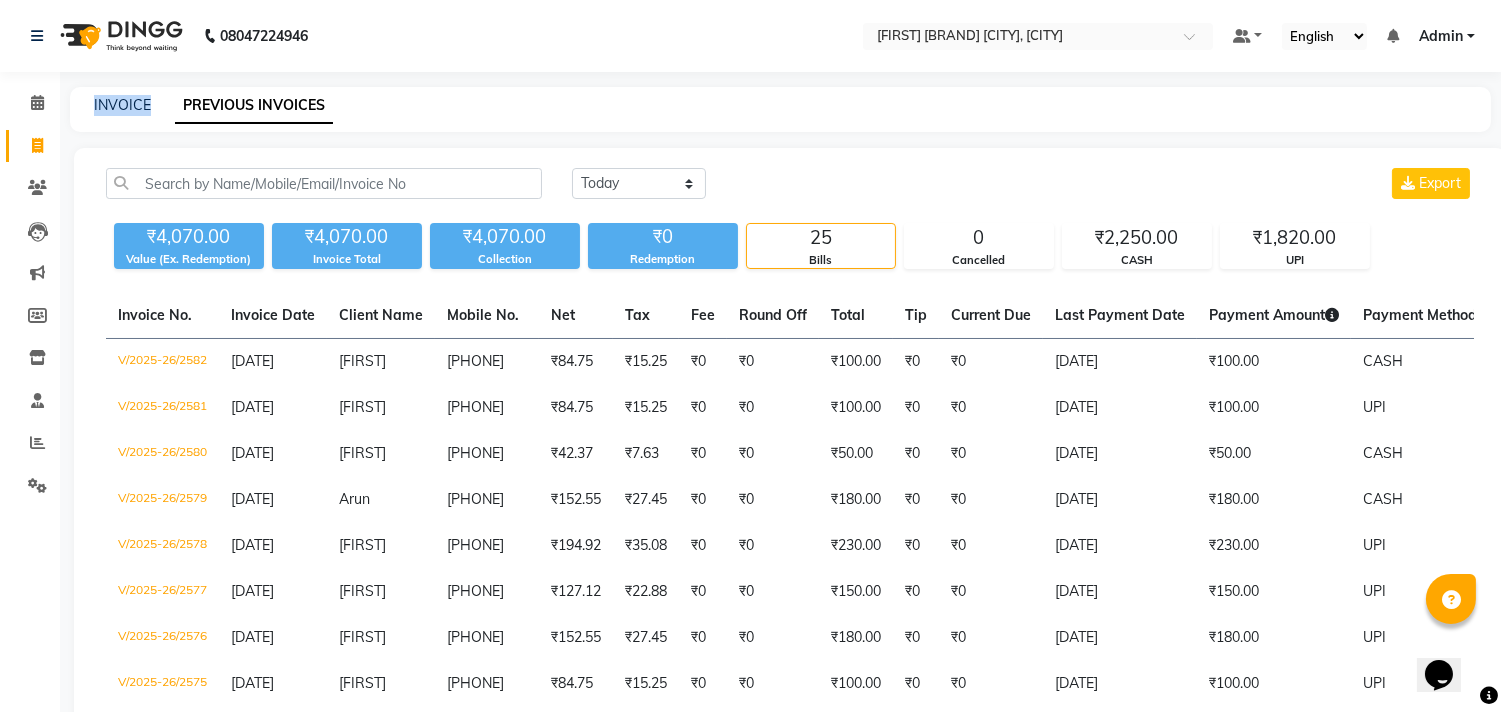 click on "INVOICE" 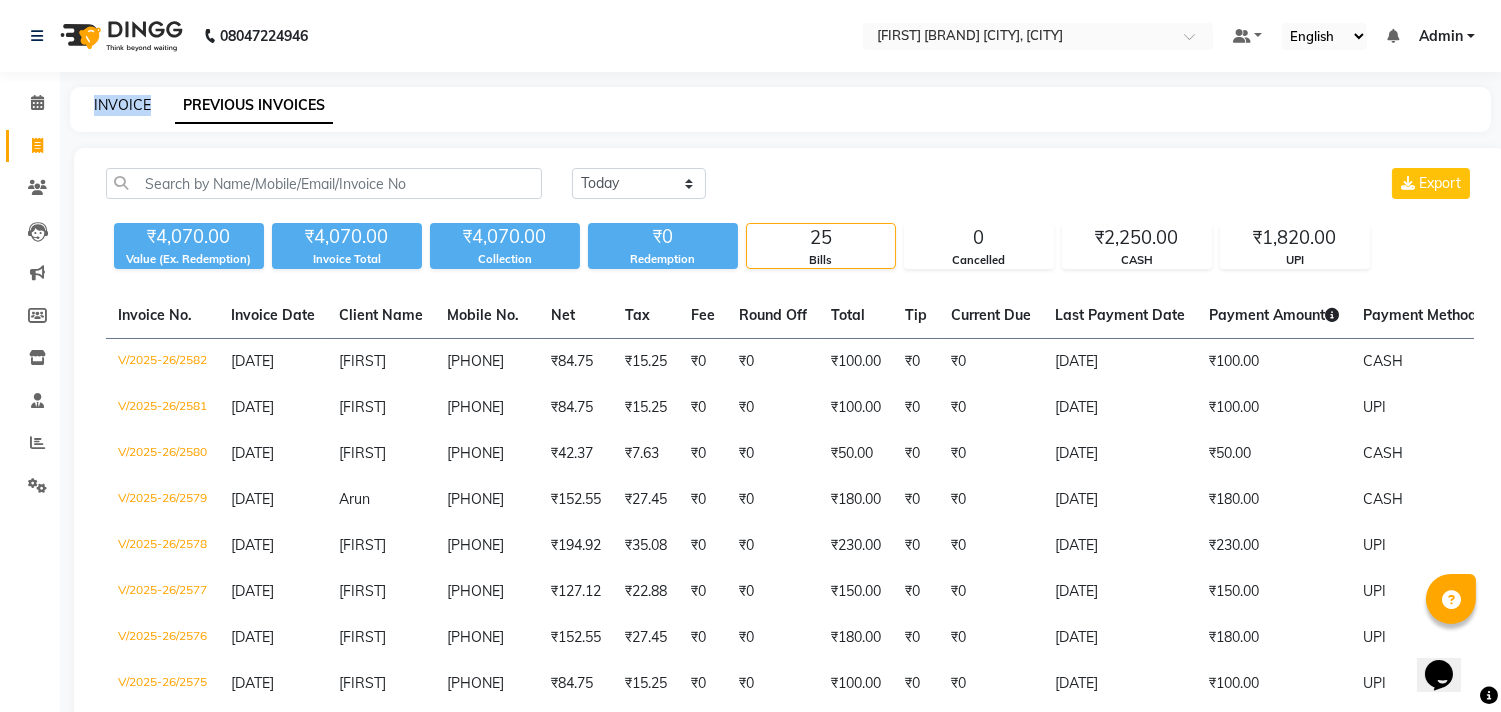 click on "INVOICE" 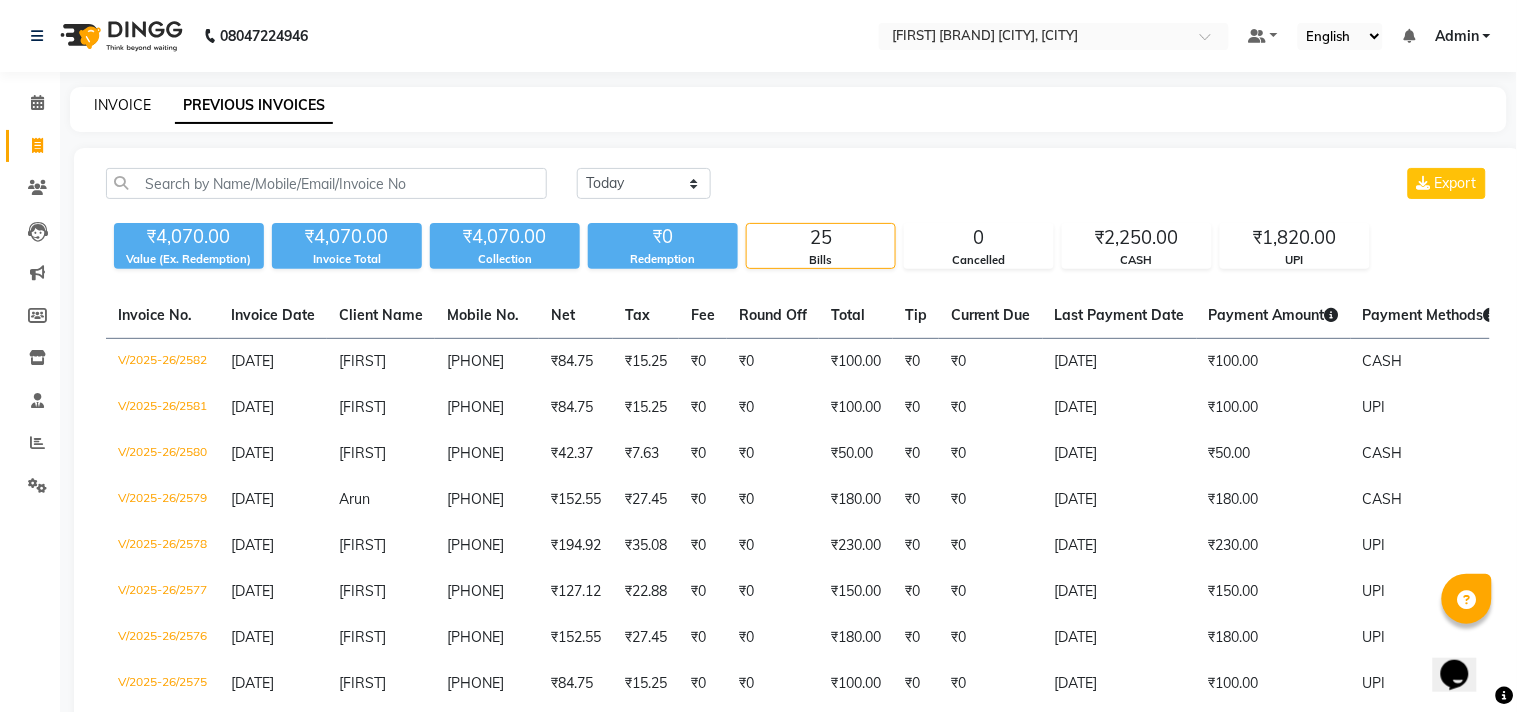 select on "8329" 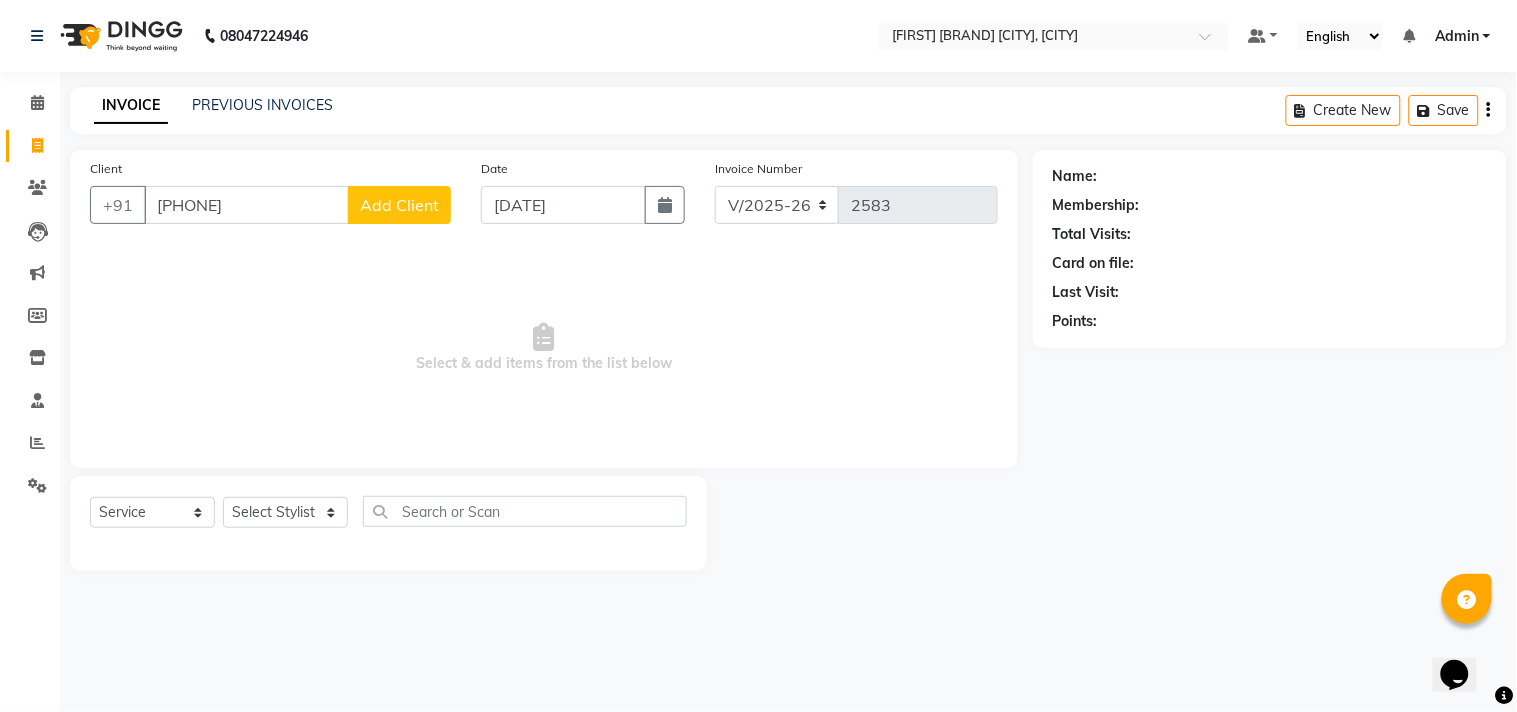 type on "[PHONE]" 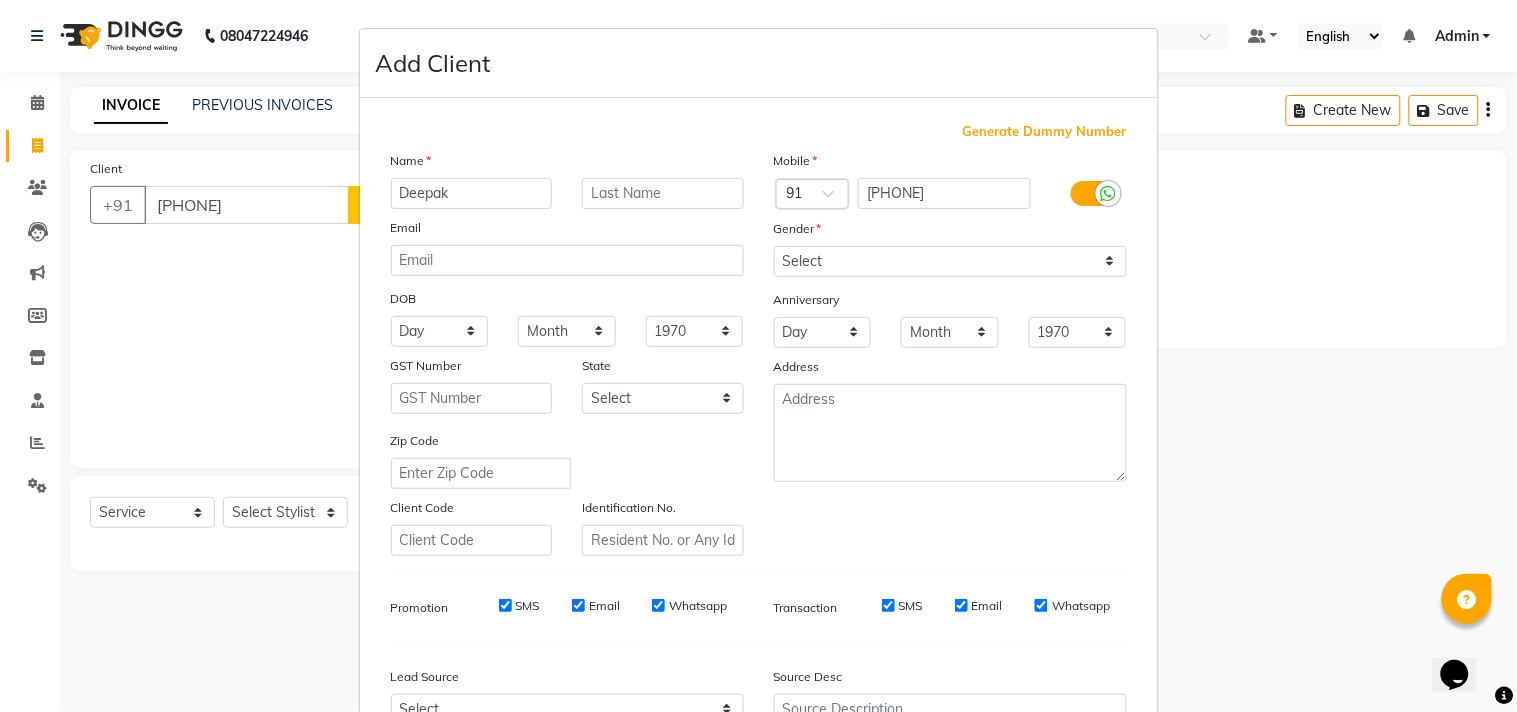 type on "Deepak" 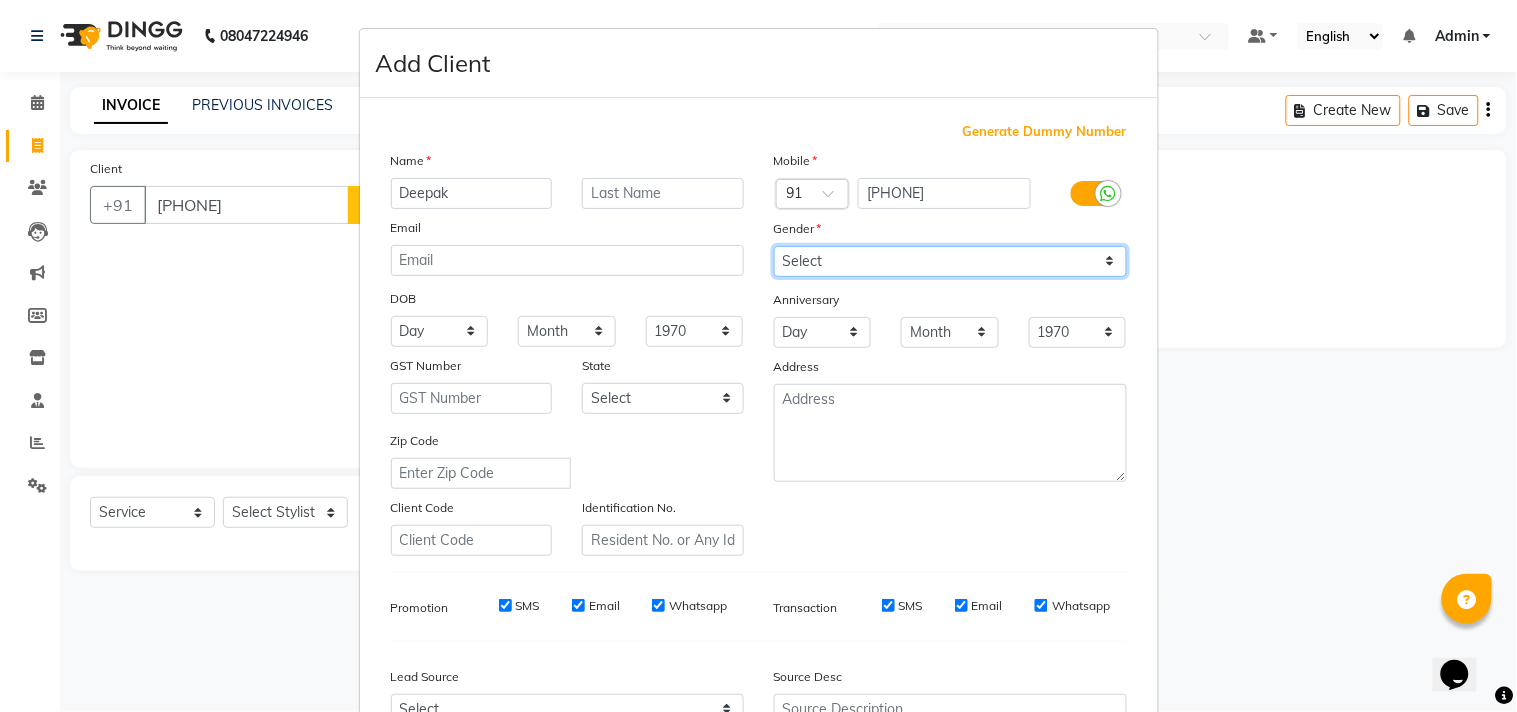 click on "Select Male Female Other Prefer Not To Say" at bounding box center (950, 261) 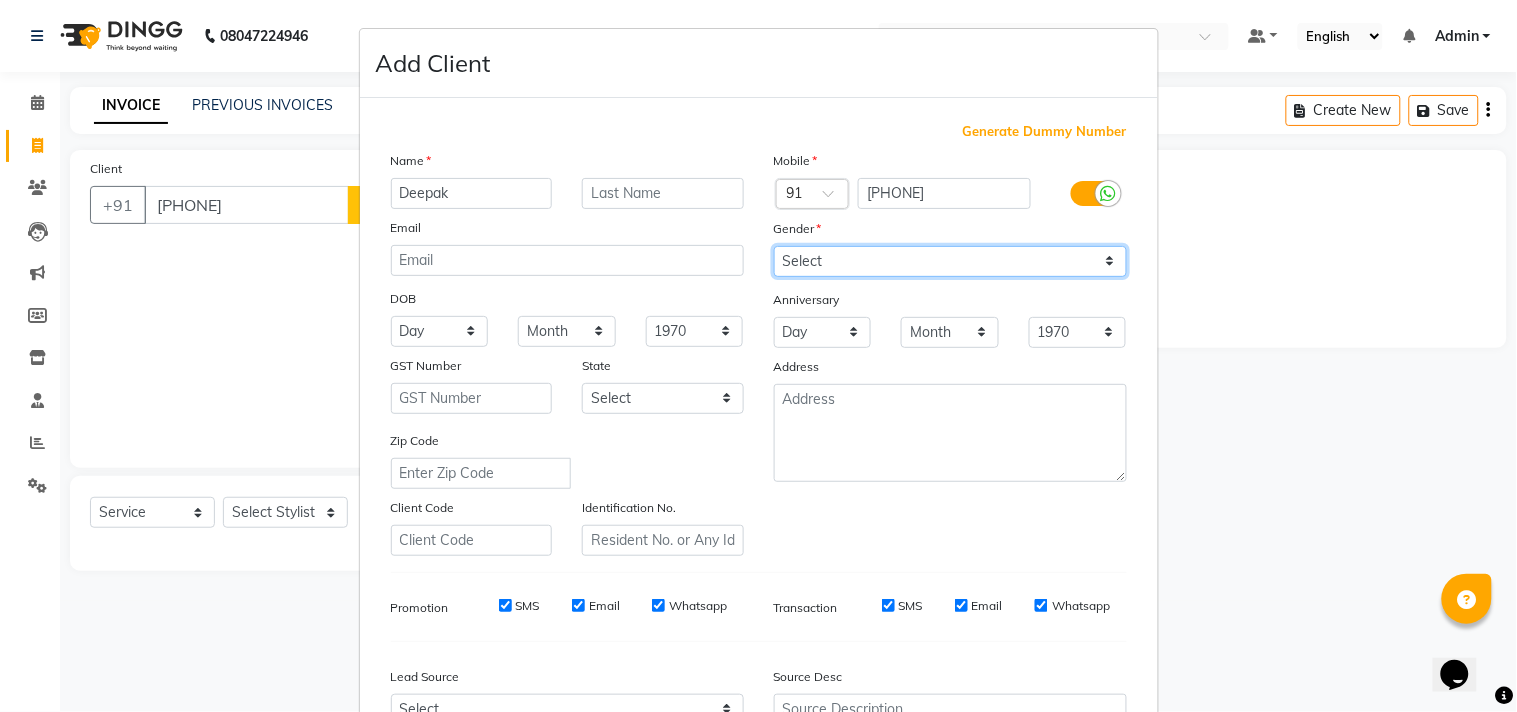 select on "male" 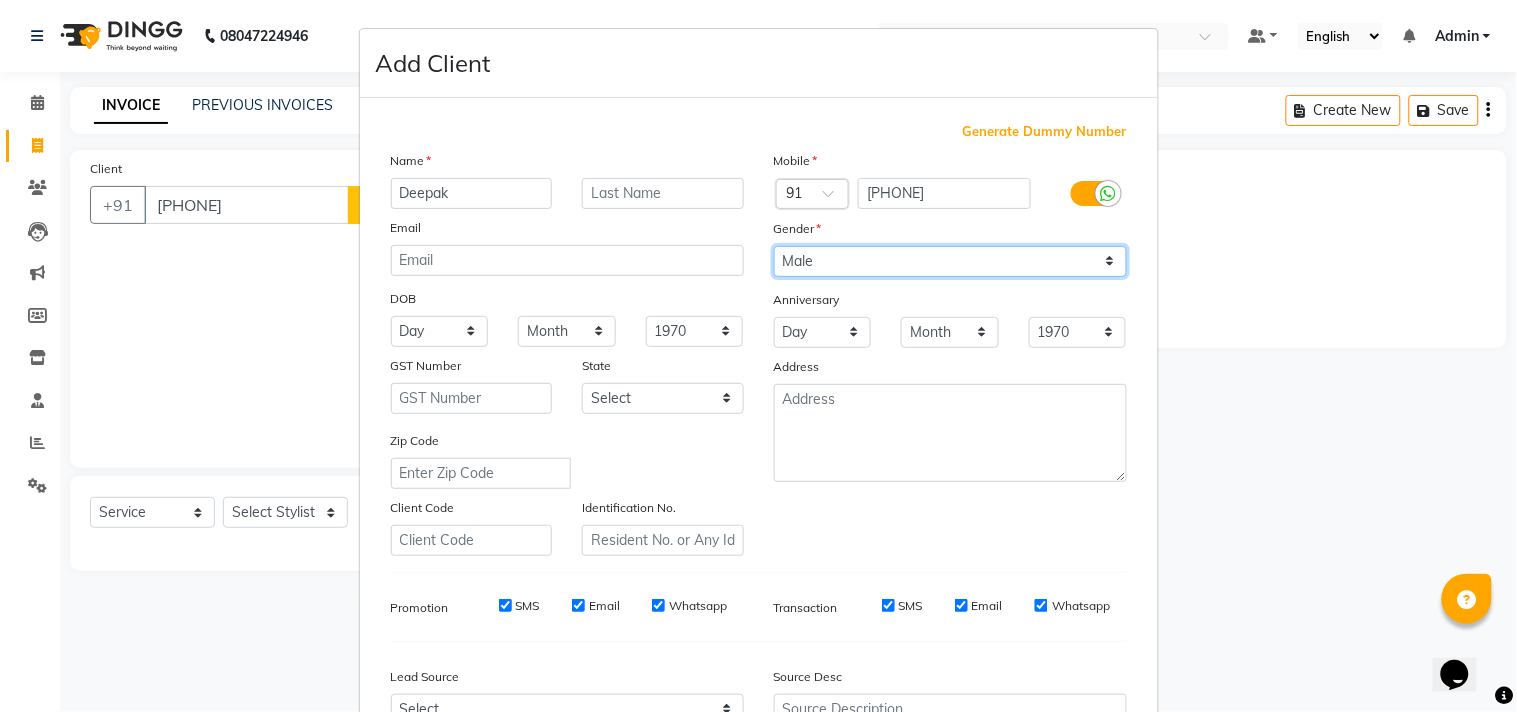 click on "Select Male Female Other Prefer Not To Say" at bounding box center (950, 261) 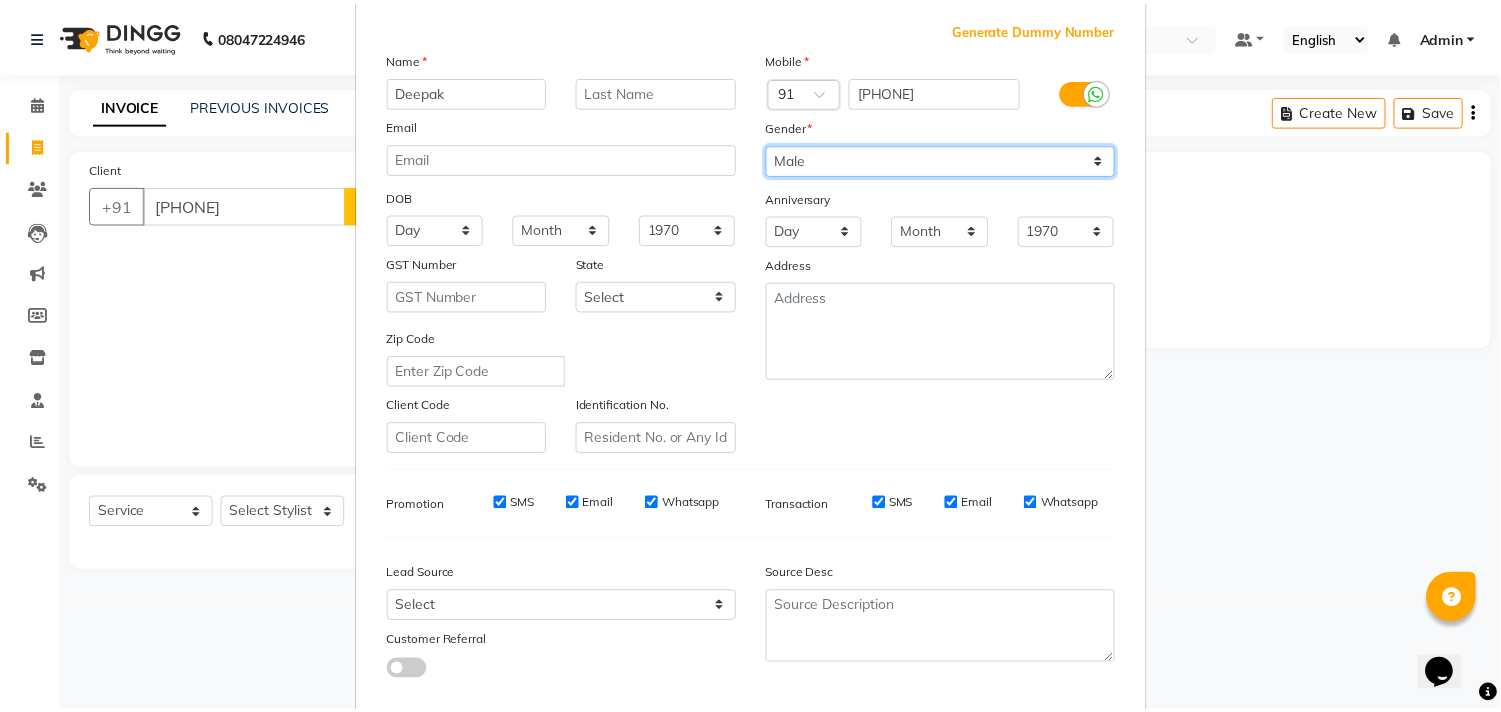 scroll, scrollTop: 212, scrollLeft: 0, axis: vertical 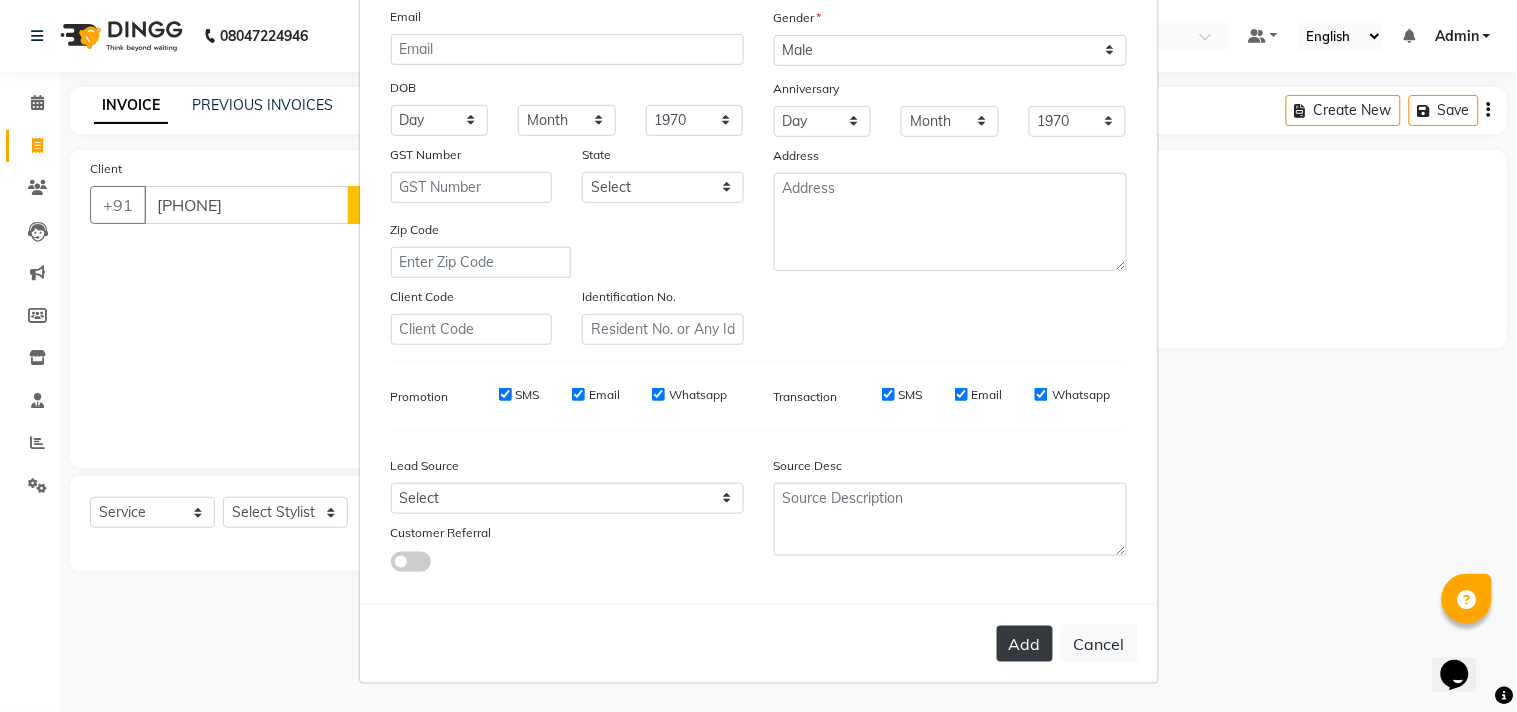 click on "Add" at bounding box center [1025, 644] 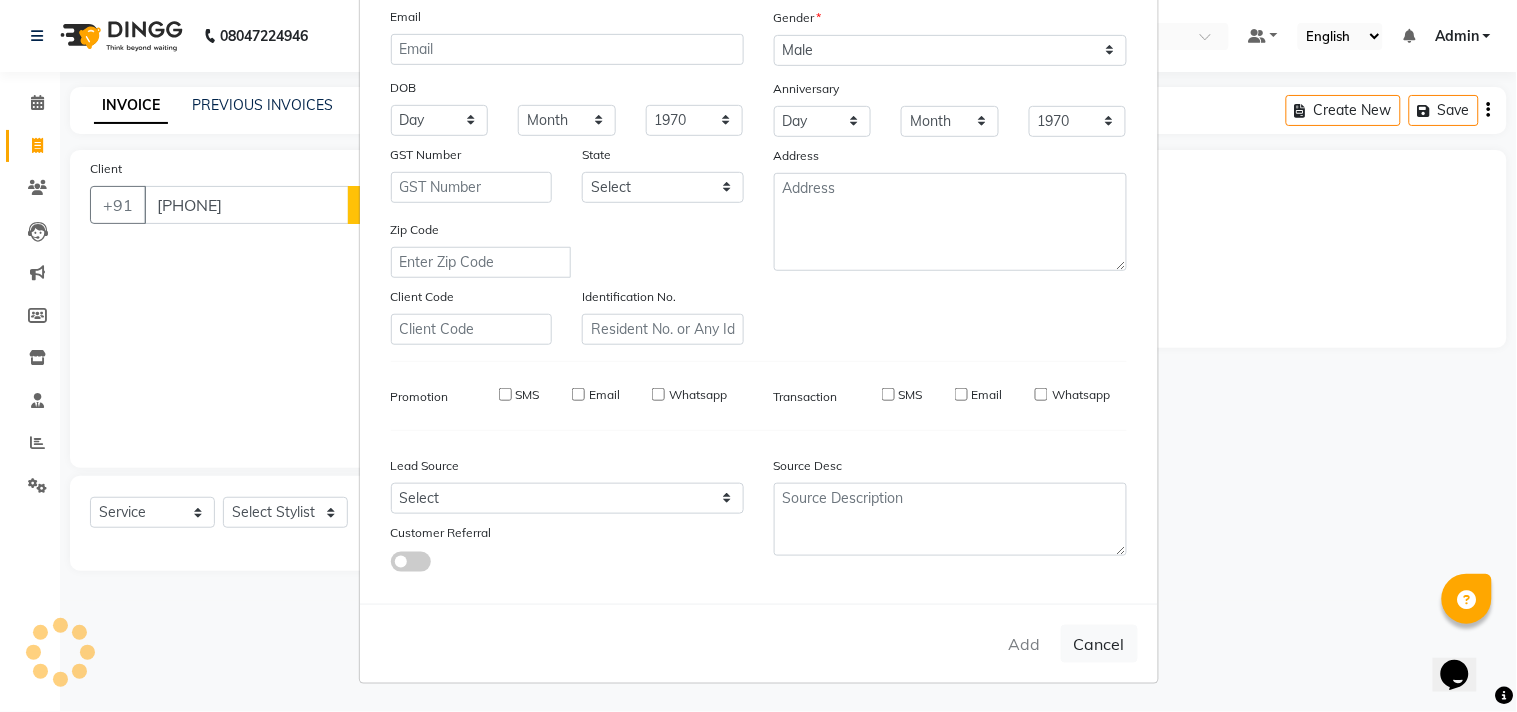 type 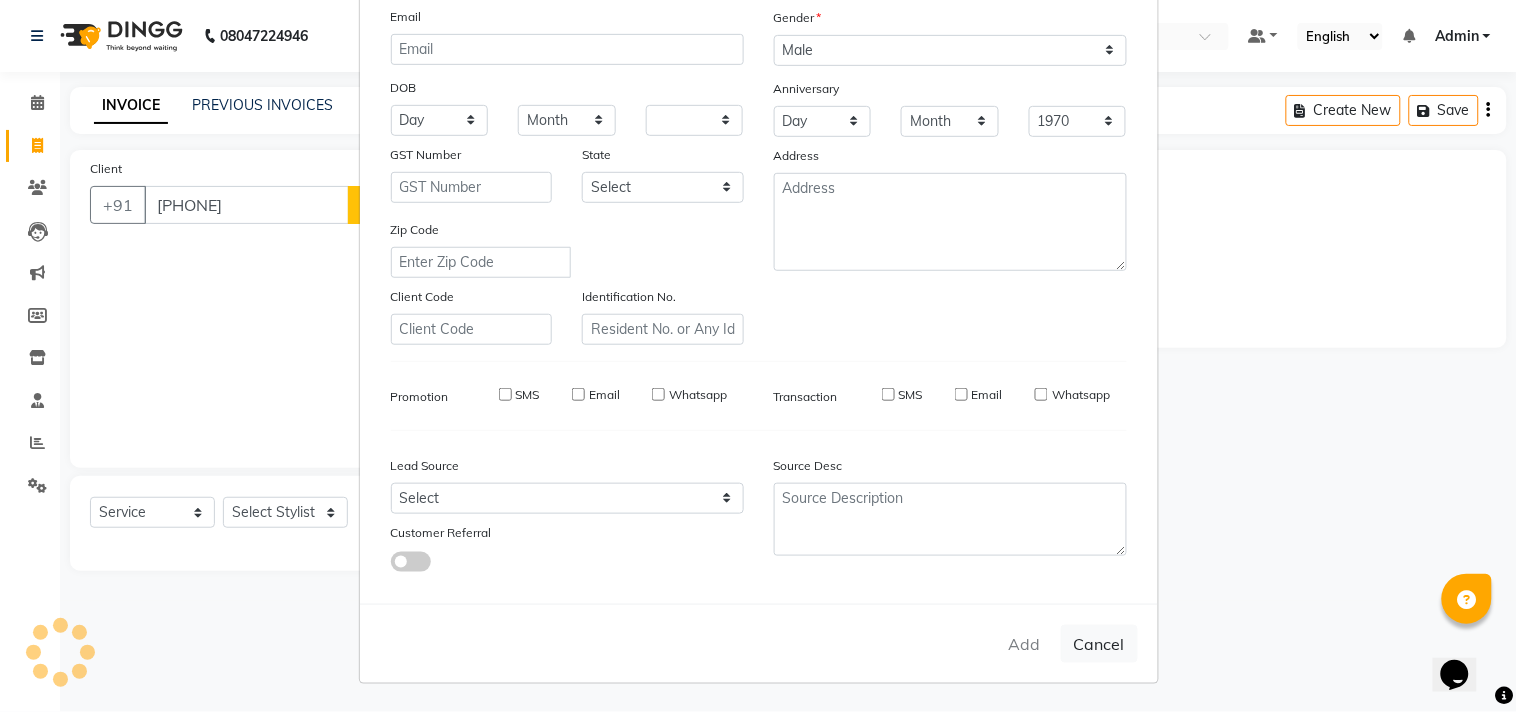 select 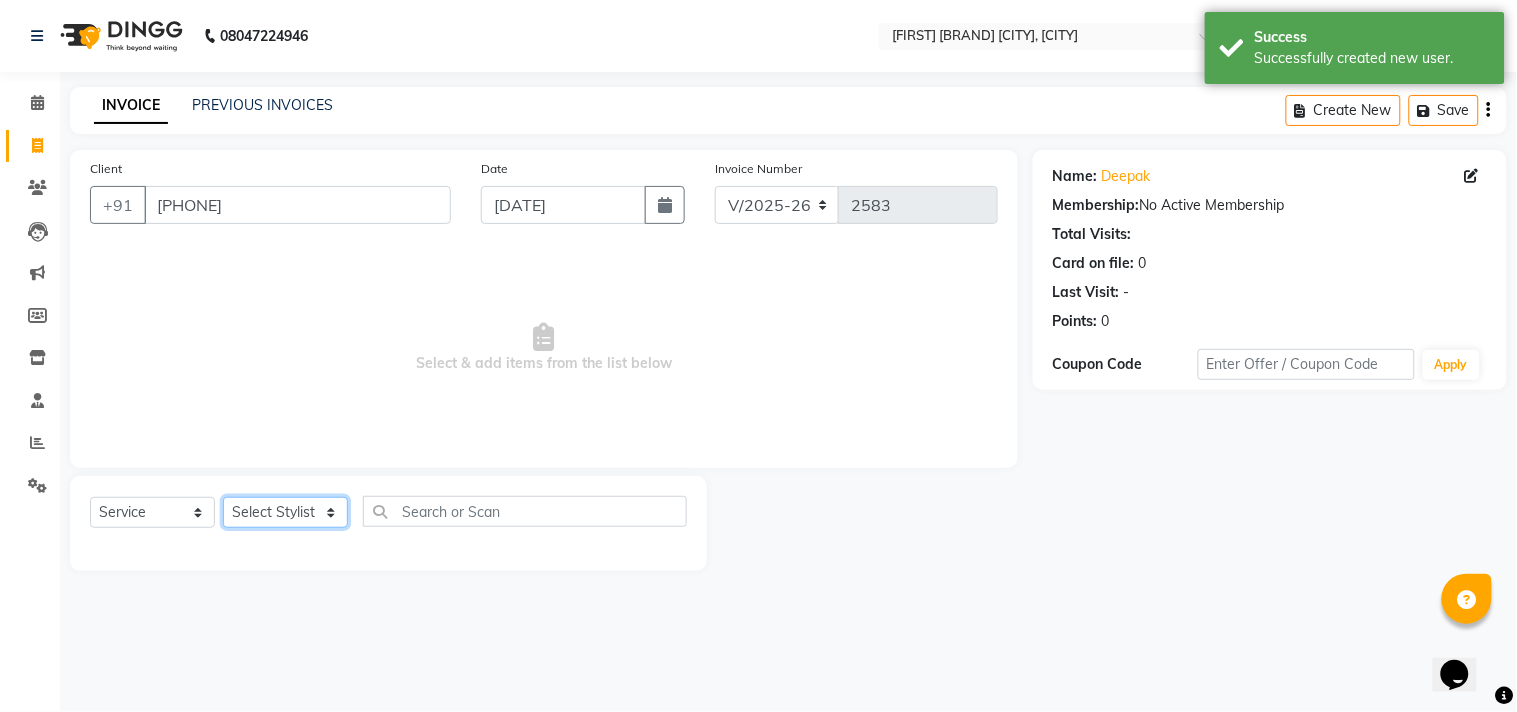 click on "Select Stylist Admin [FIRST] [LAST] [FIRST] [FIRST] [FIRST] [FIRST] [FIRST] [FIRST] [FIRST]" 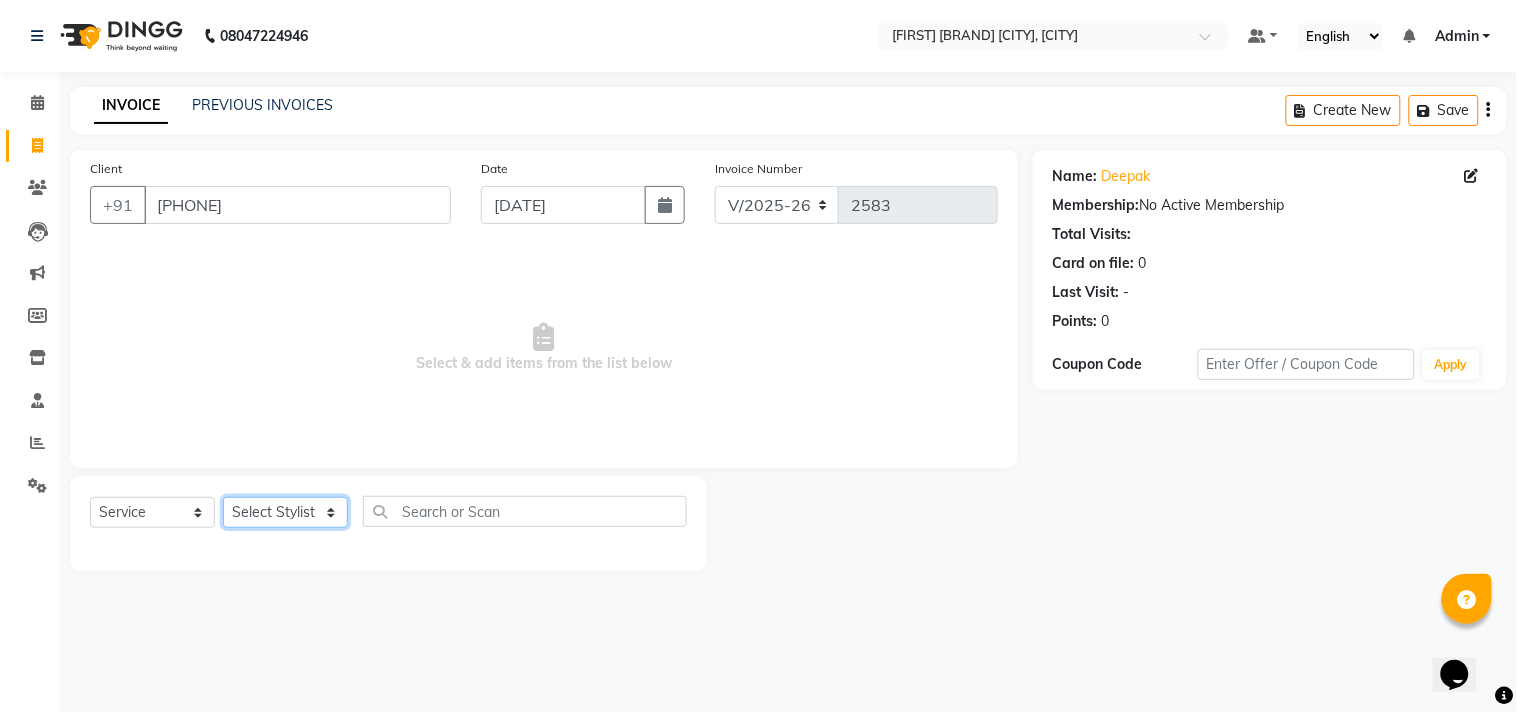select on "85802" 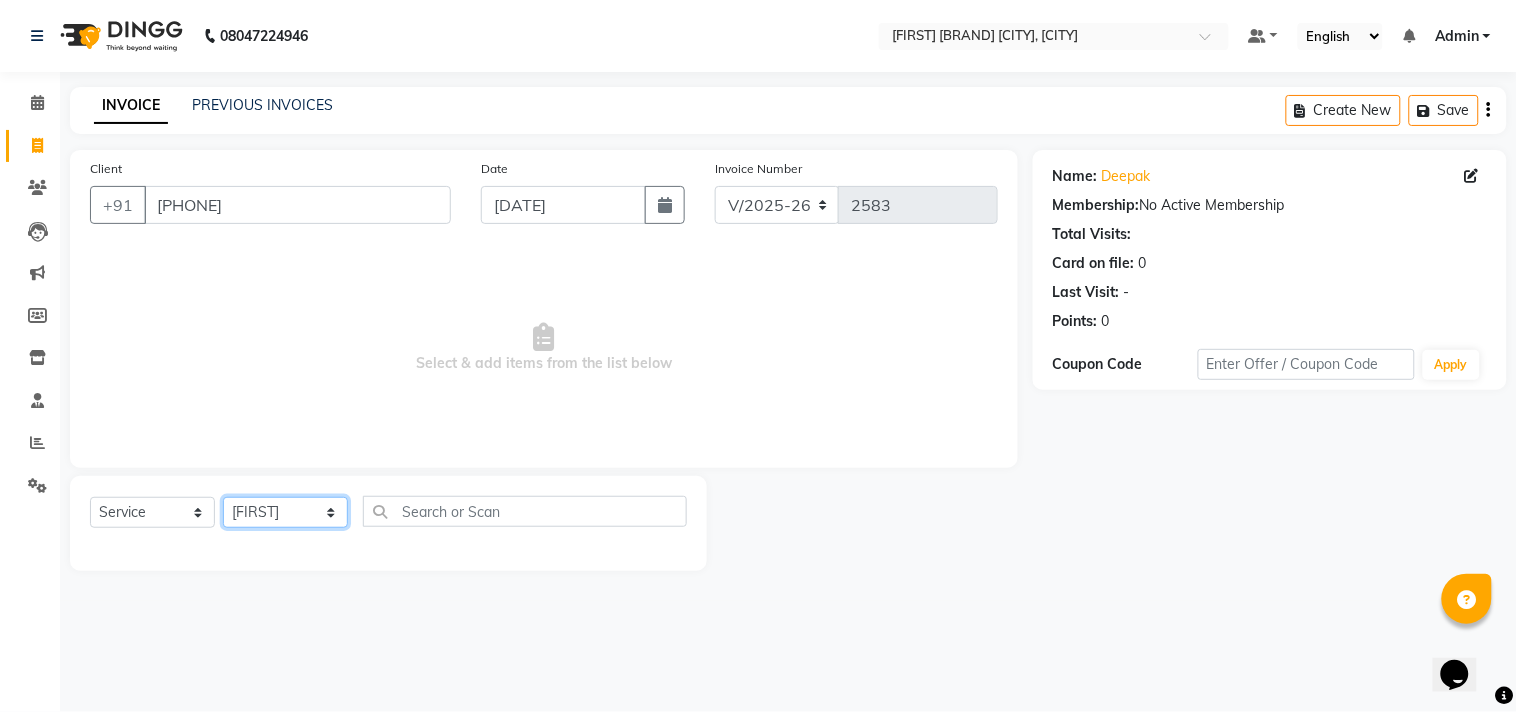 click on "Select Stylist Admin [FIRST] [LAST] [FIRST] [FIRST] [FIRST] [FIRST] [FIRST] [FIRST] [FIRST]" 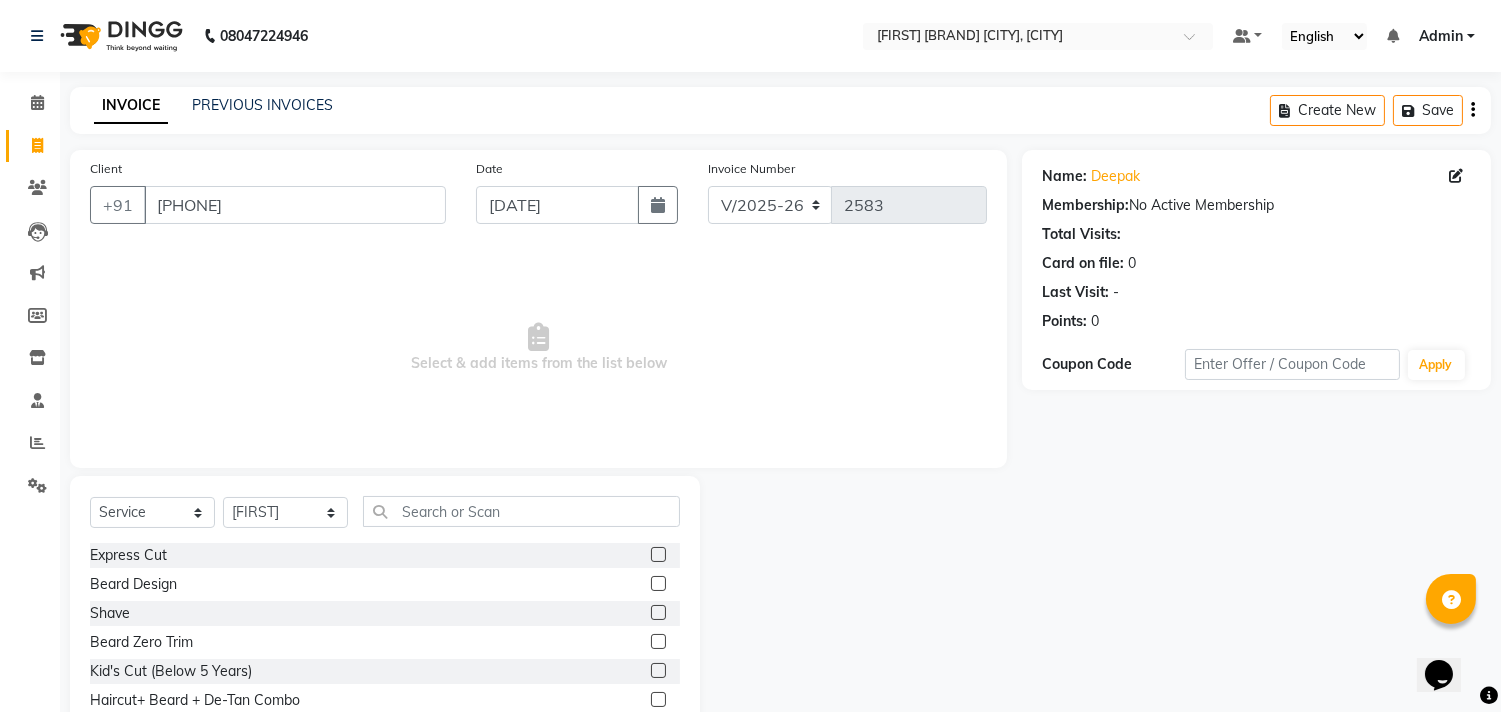 click 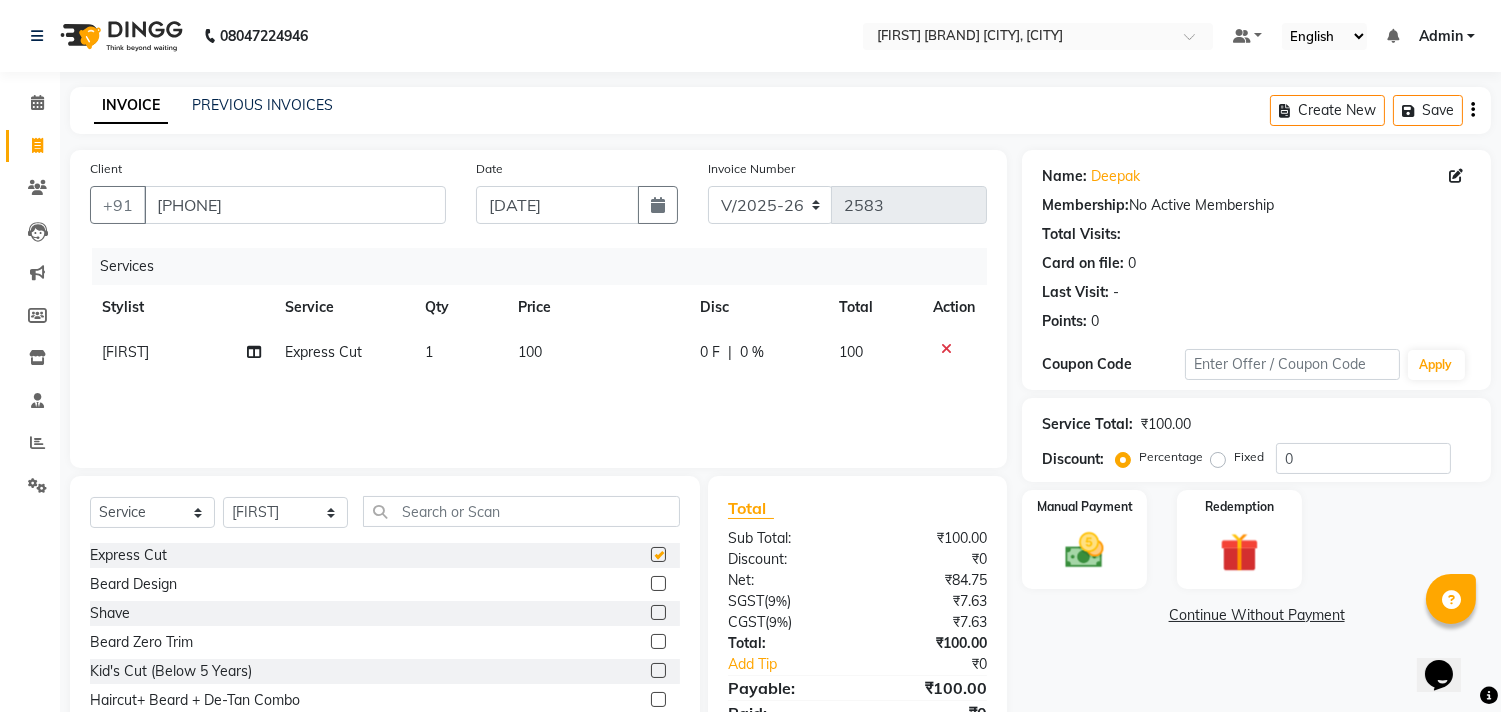 checkbox on "false" 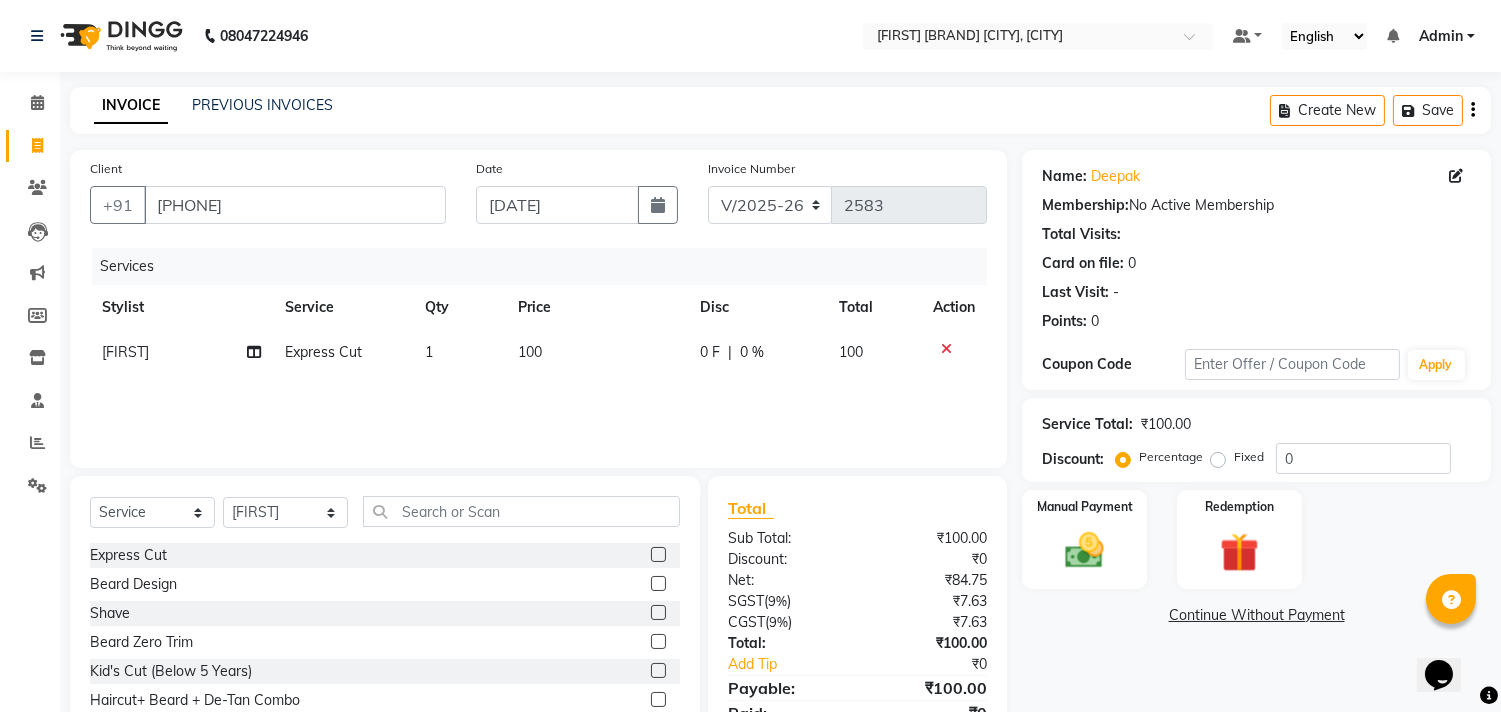 click 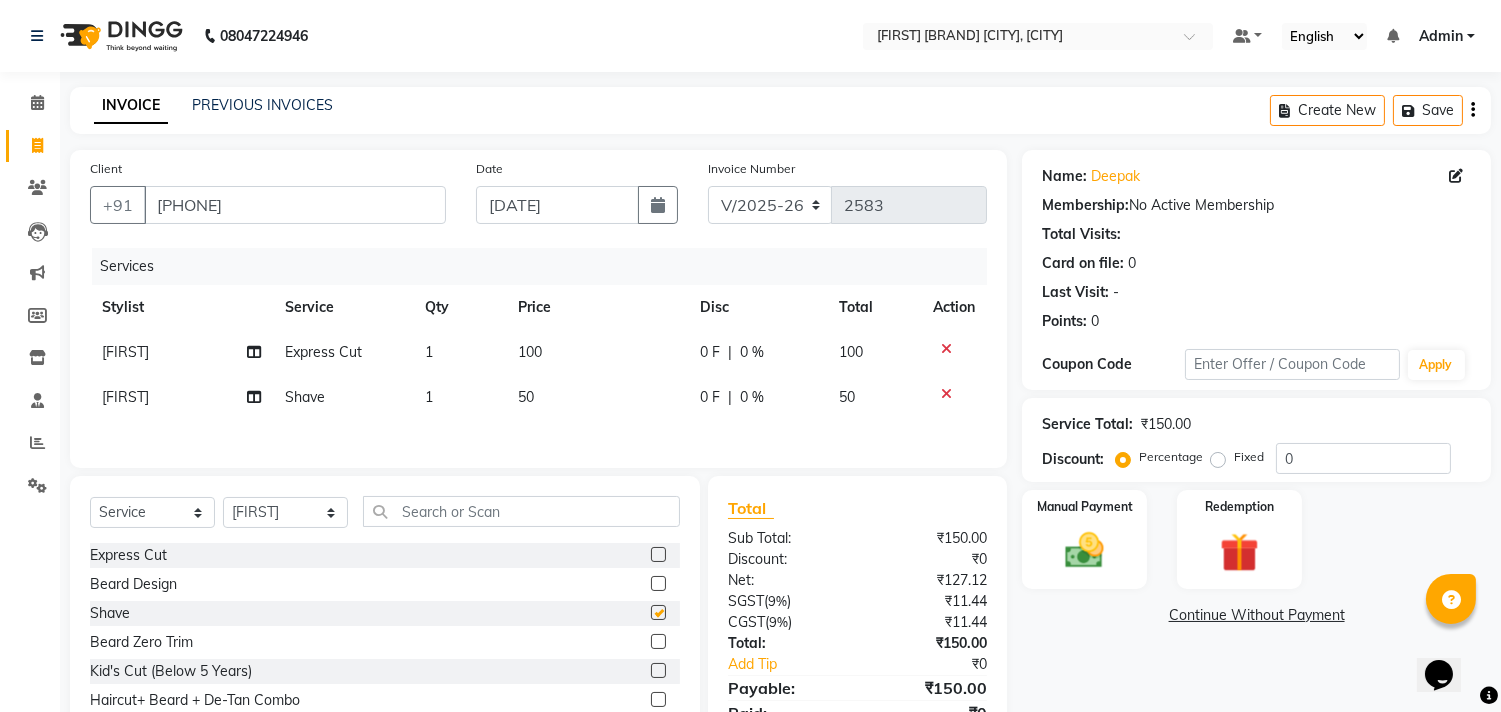 checkbox on "false" 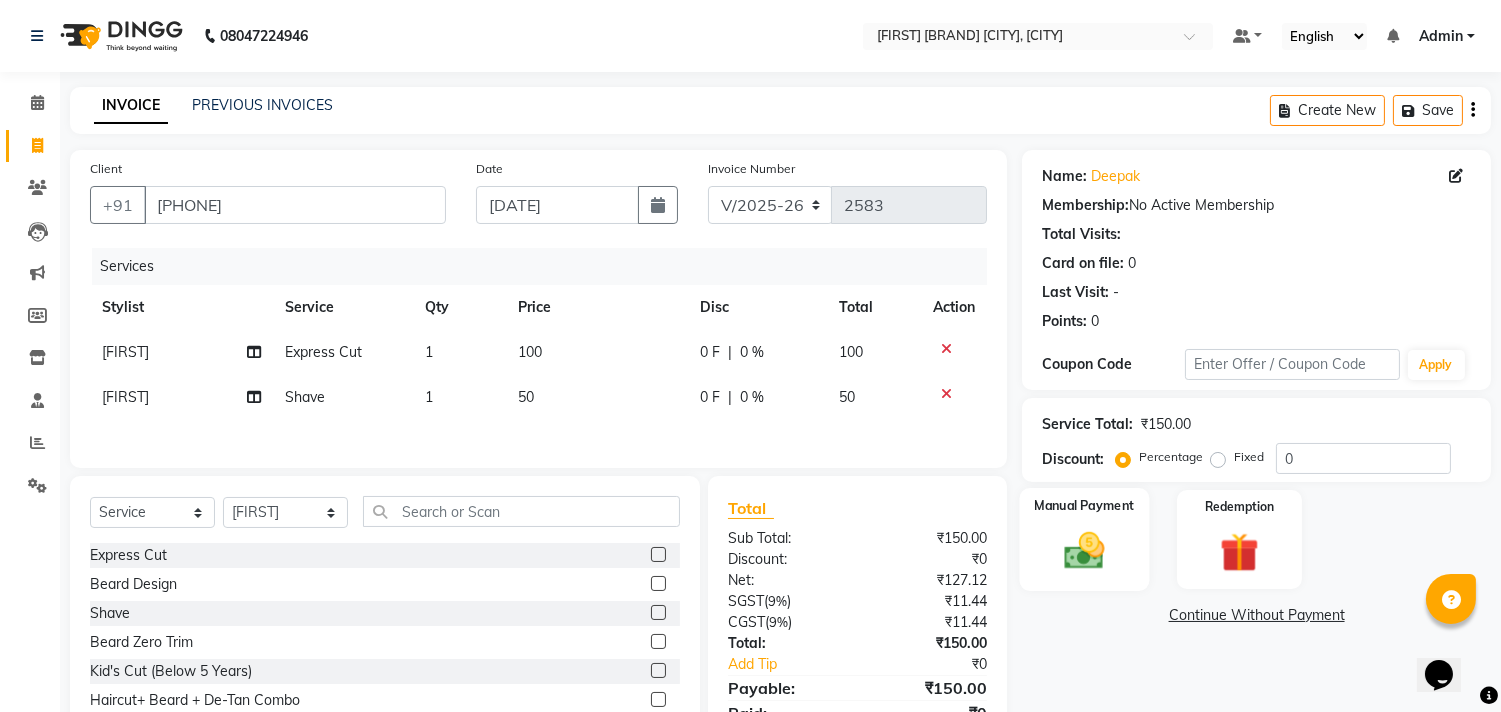 click 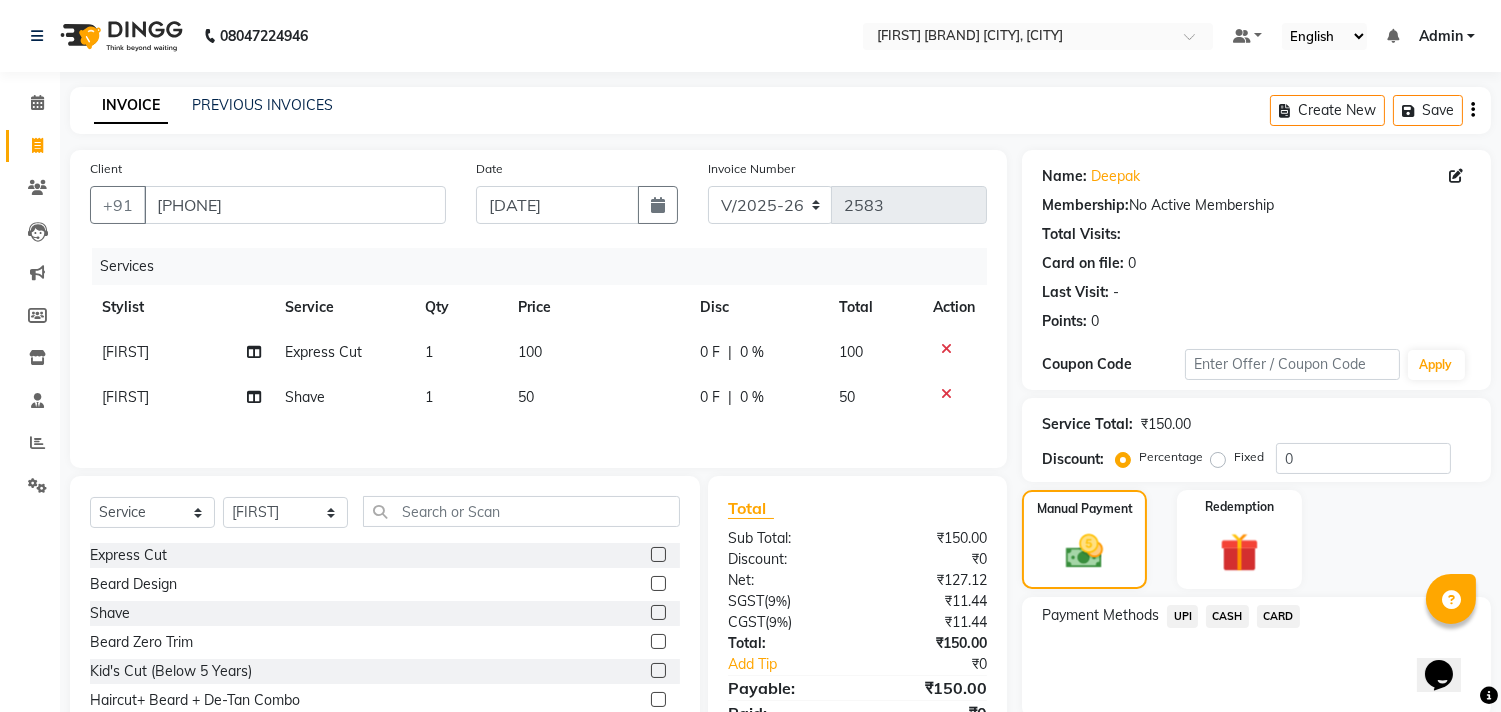 click on "CASH" 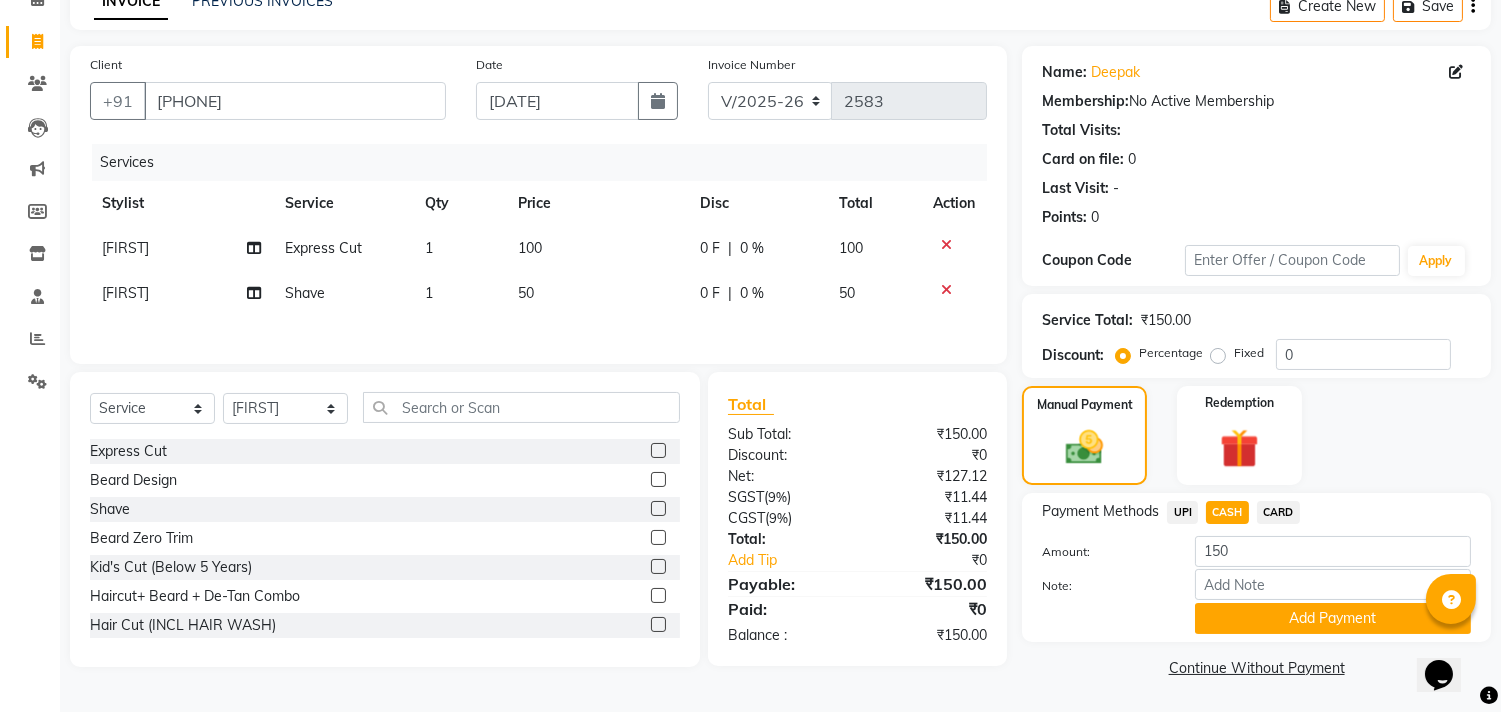 click on "Add Payment" 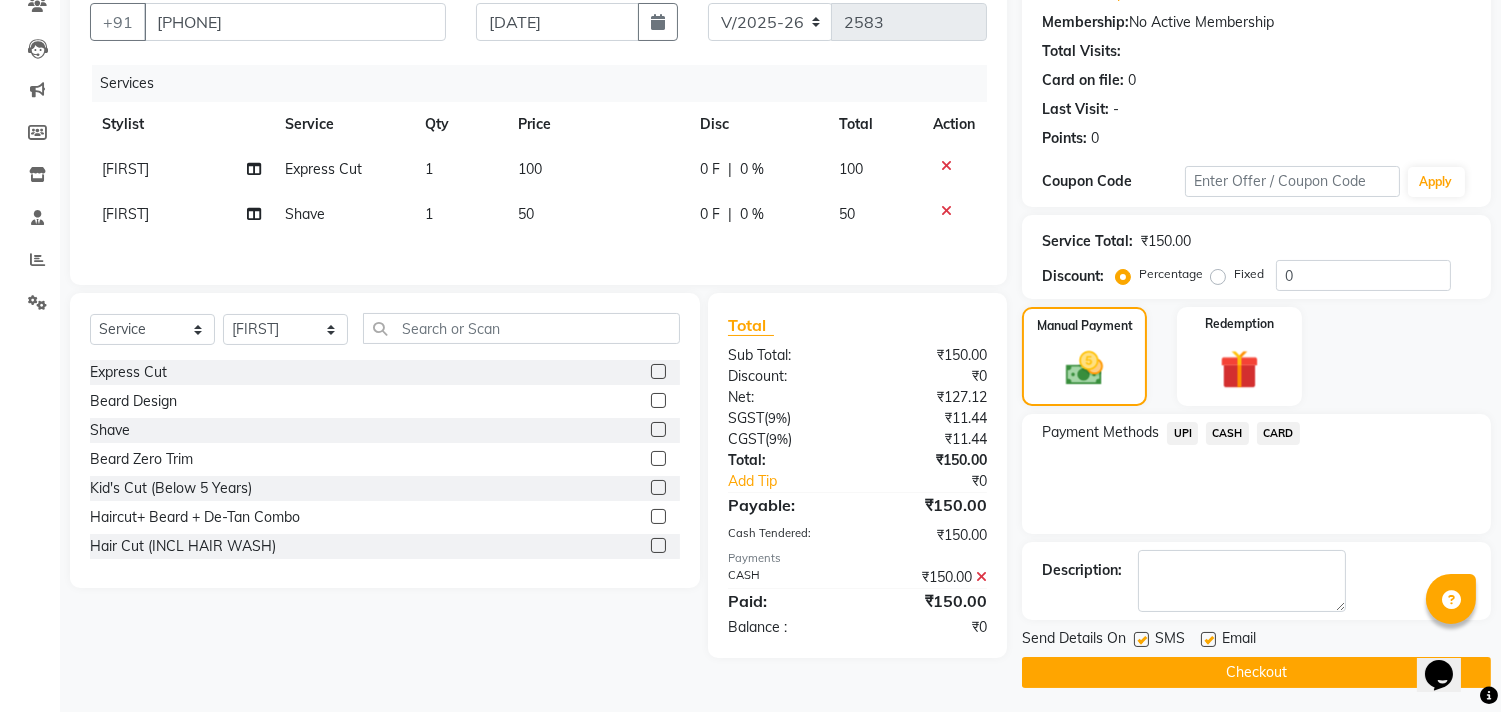scroll, scrollTop: 187, scrollLeft: 0, axis: vertical 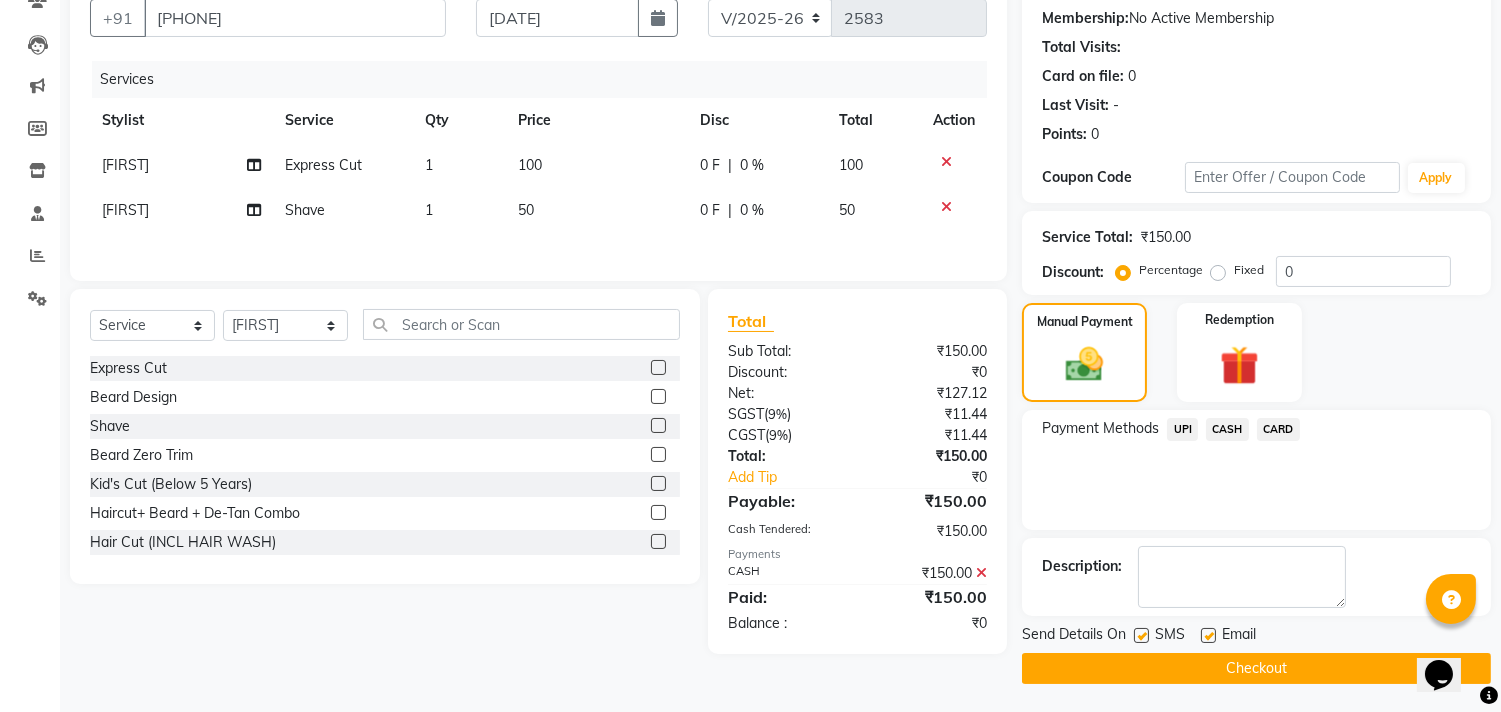 click on "Checkout" 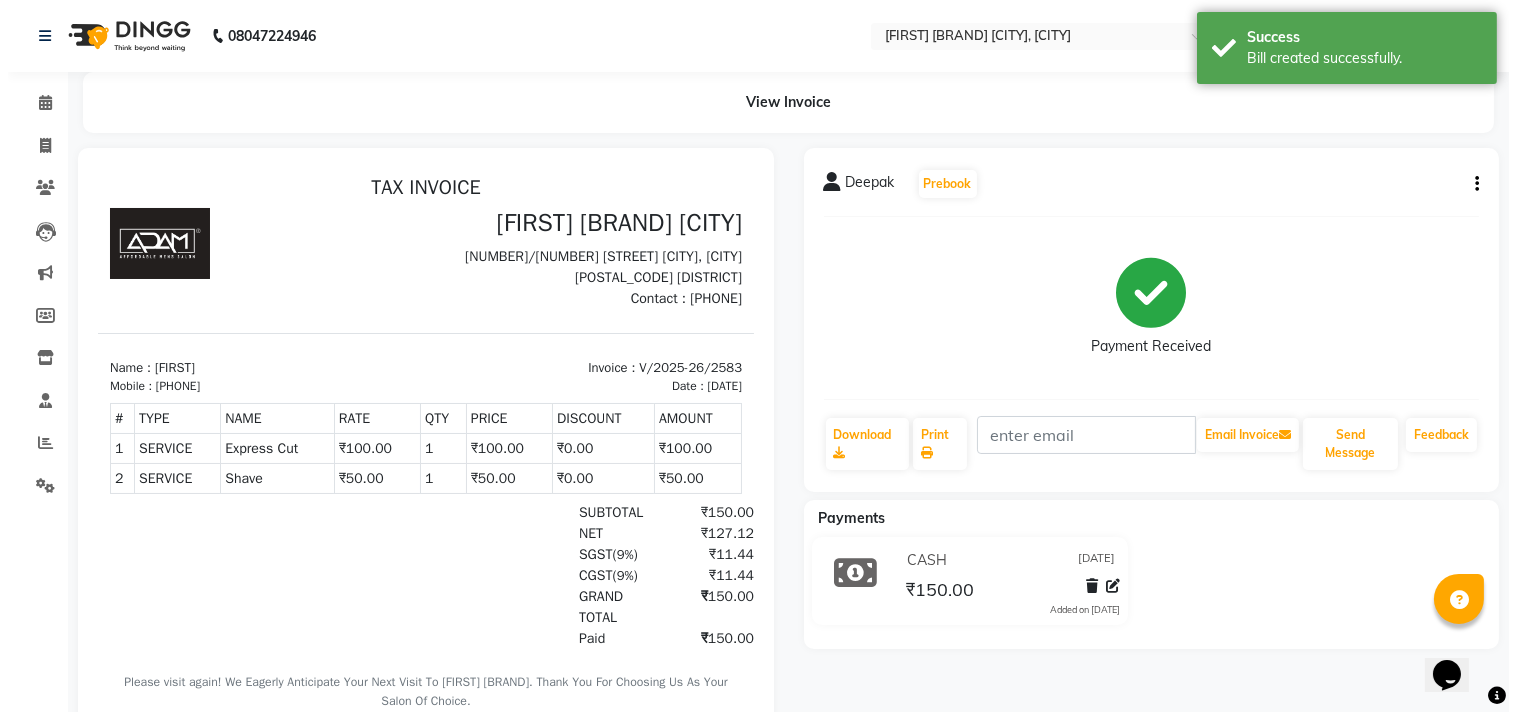 scroll, scrollTop: 0, scrollLeft: 0, axis: both 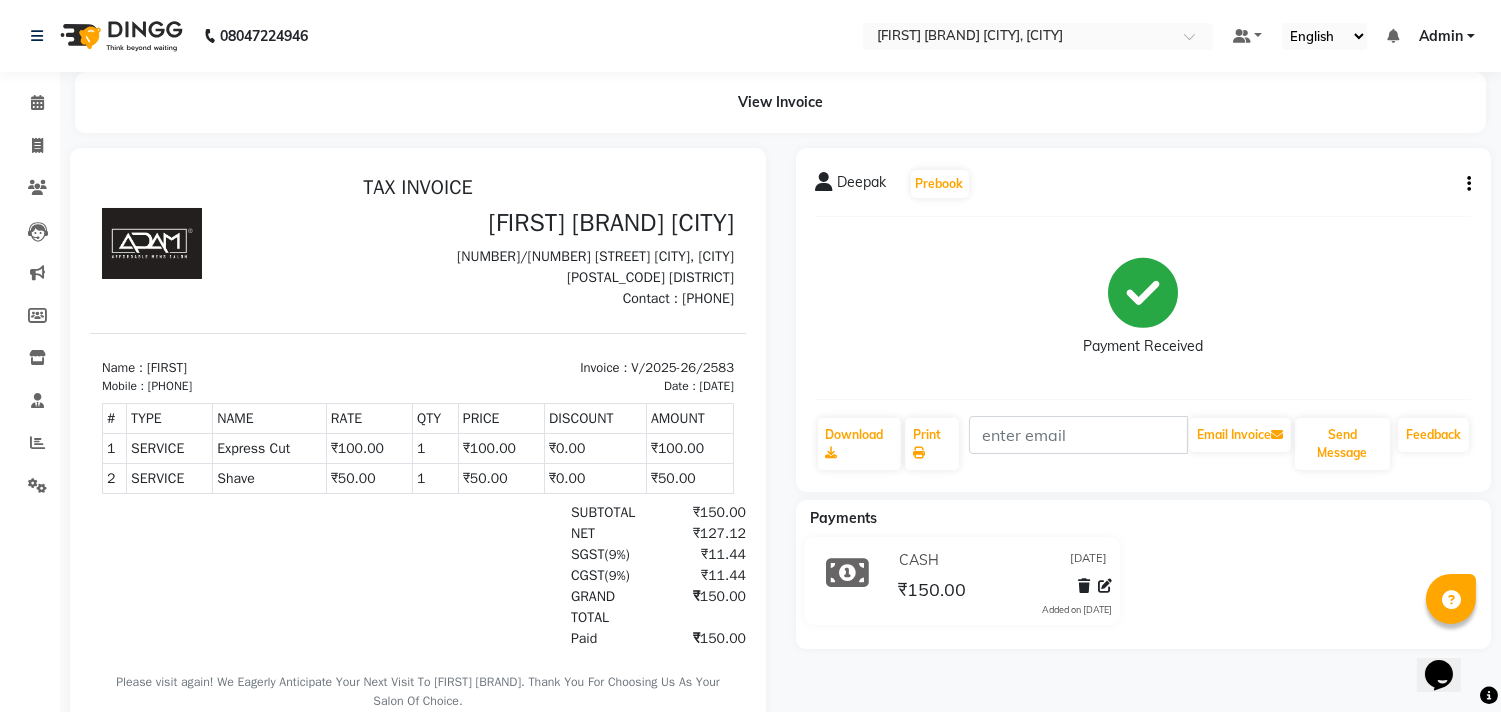 click on "TAX INVOICE
Adam Affordable salon Chinnamanur
1/1A Erasai main road Chinnamanur 625515 Theni District
Contact : 9071277127
Mobile : #" at bounding box center [418, 455] 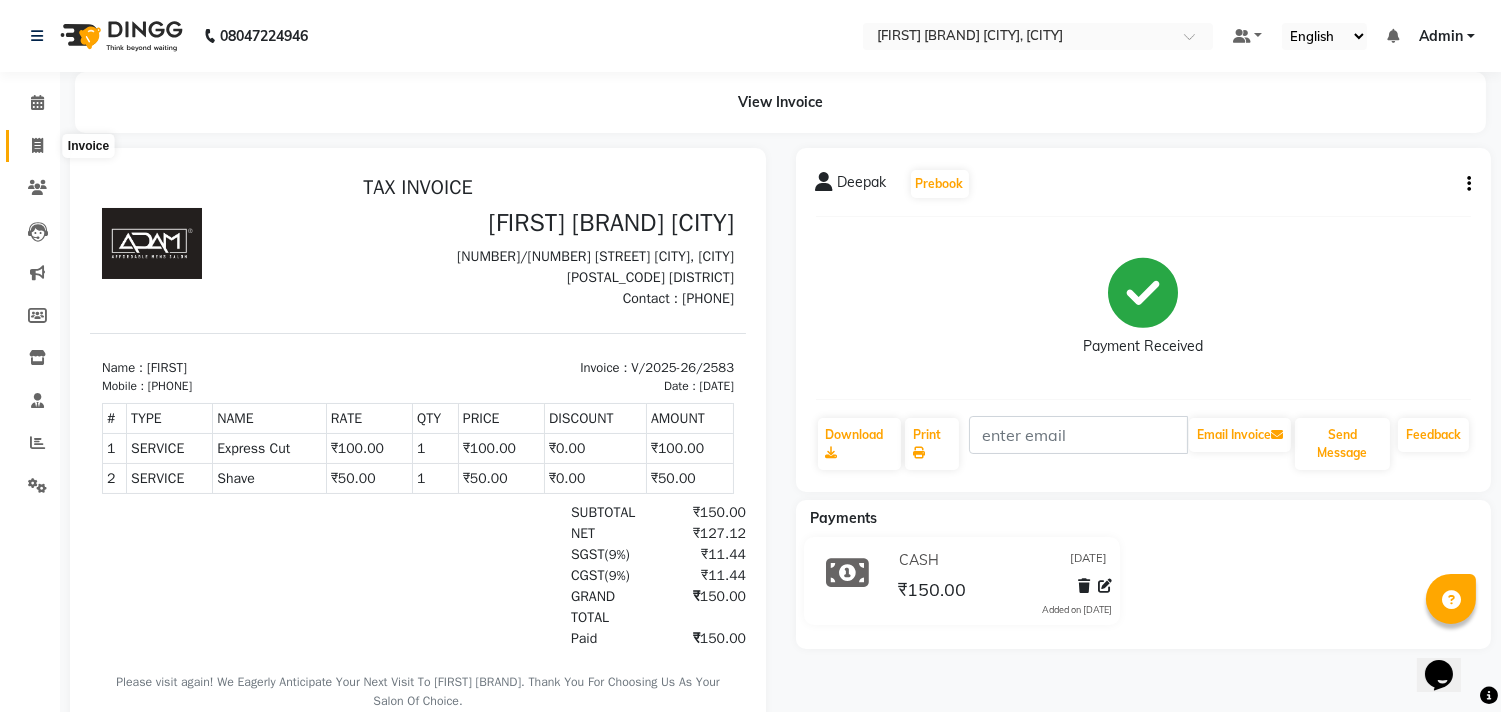 click 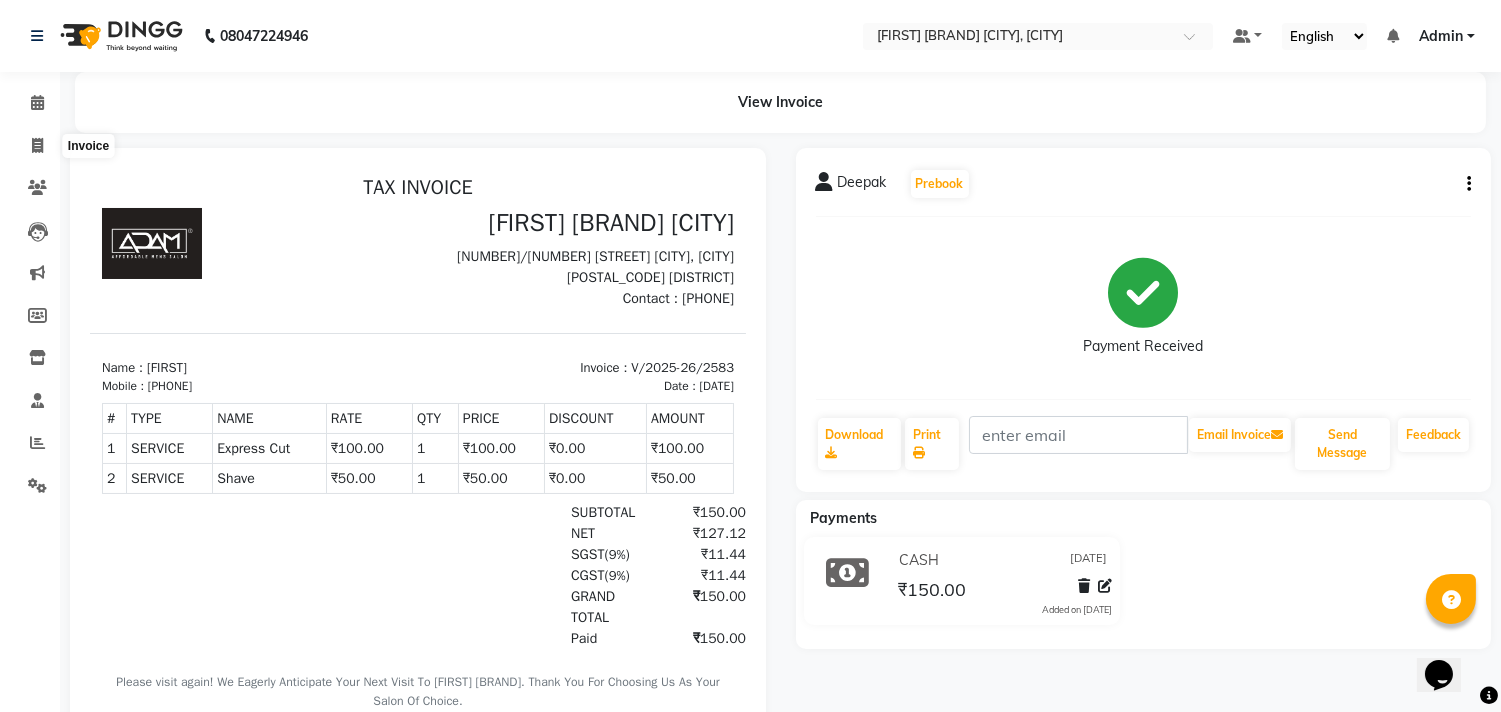 select on "service" 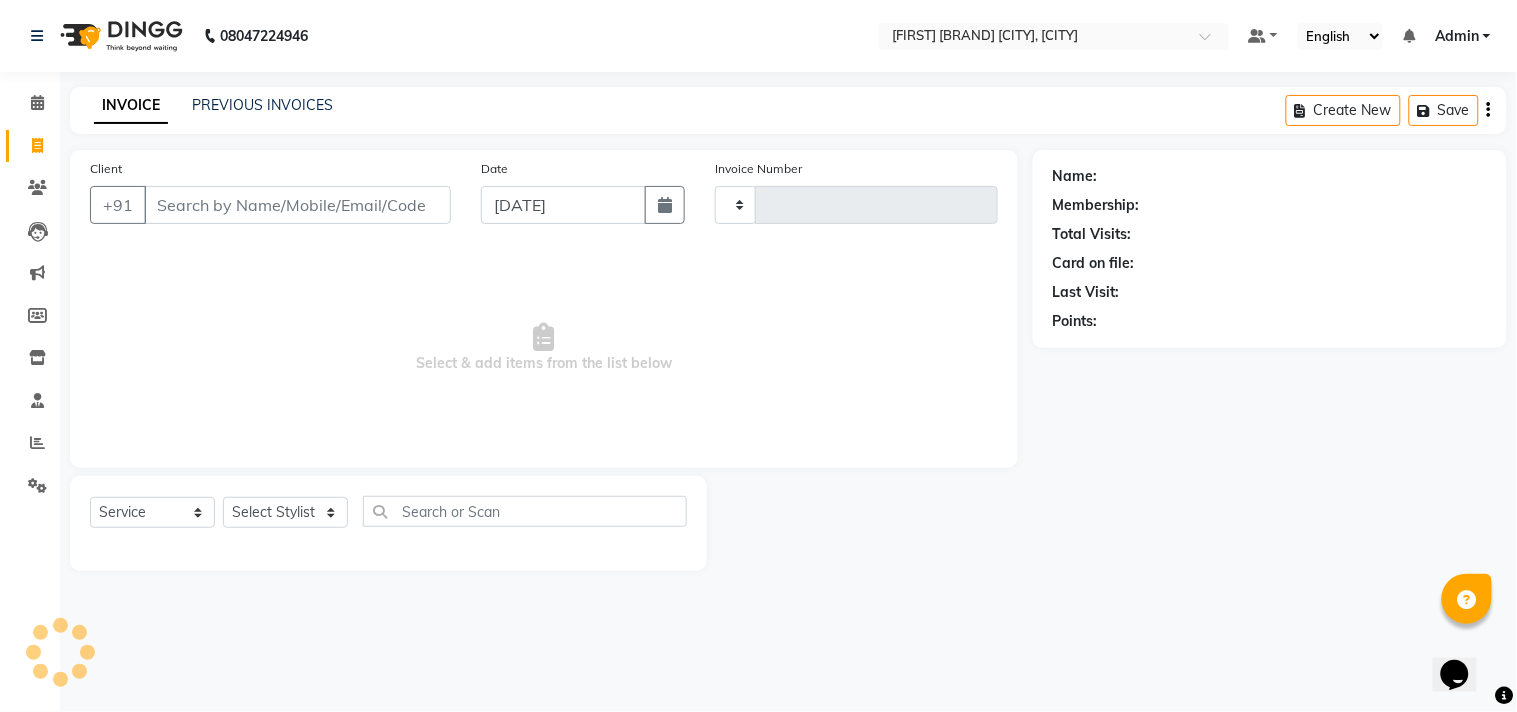 type on "2584" 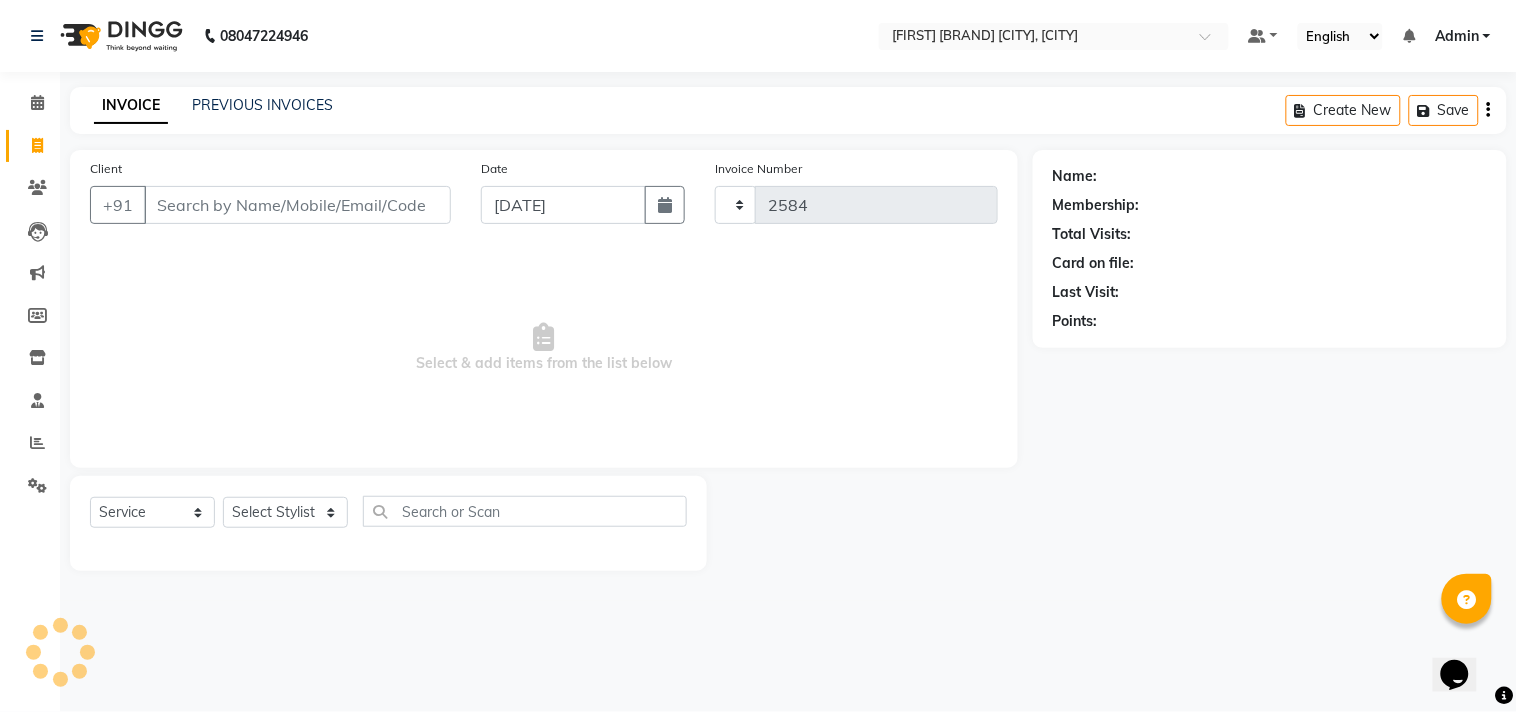 select on "8329" 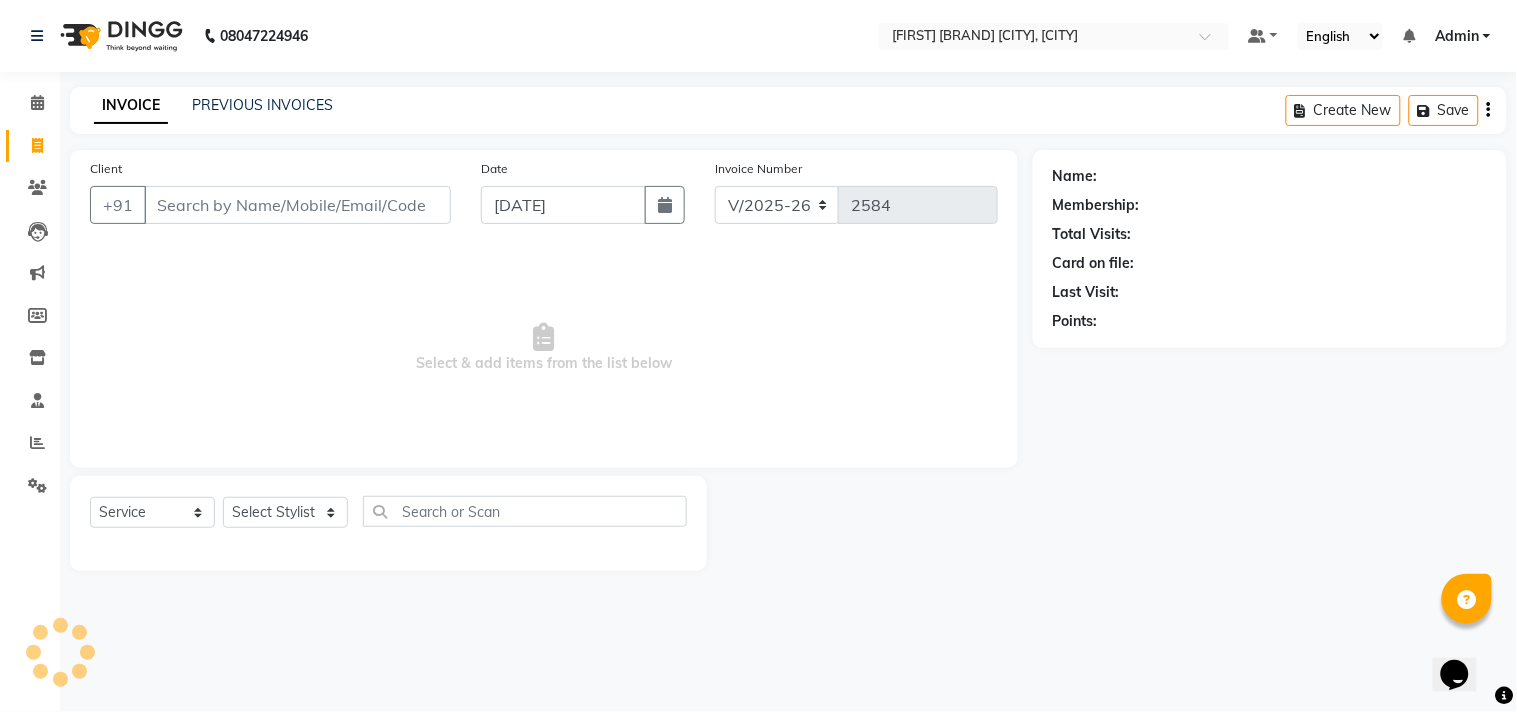 click on "Client" at bounding box center (297, 205) 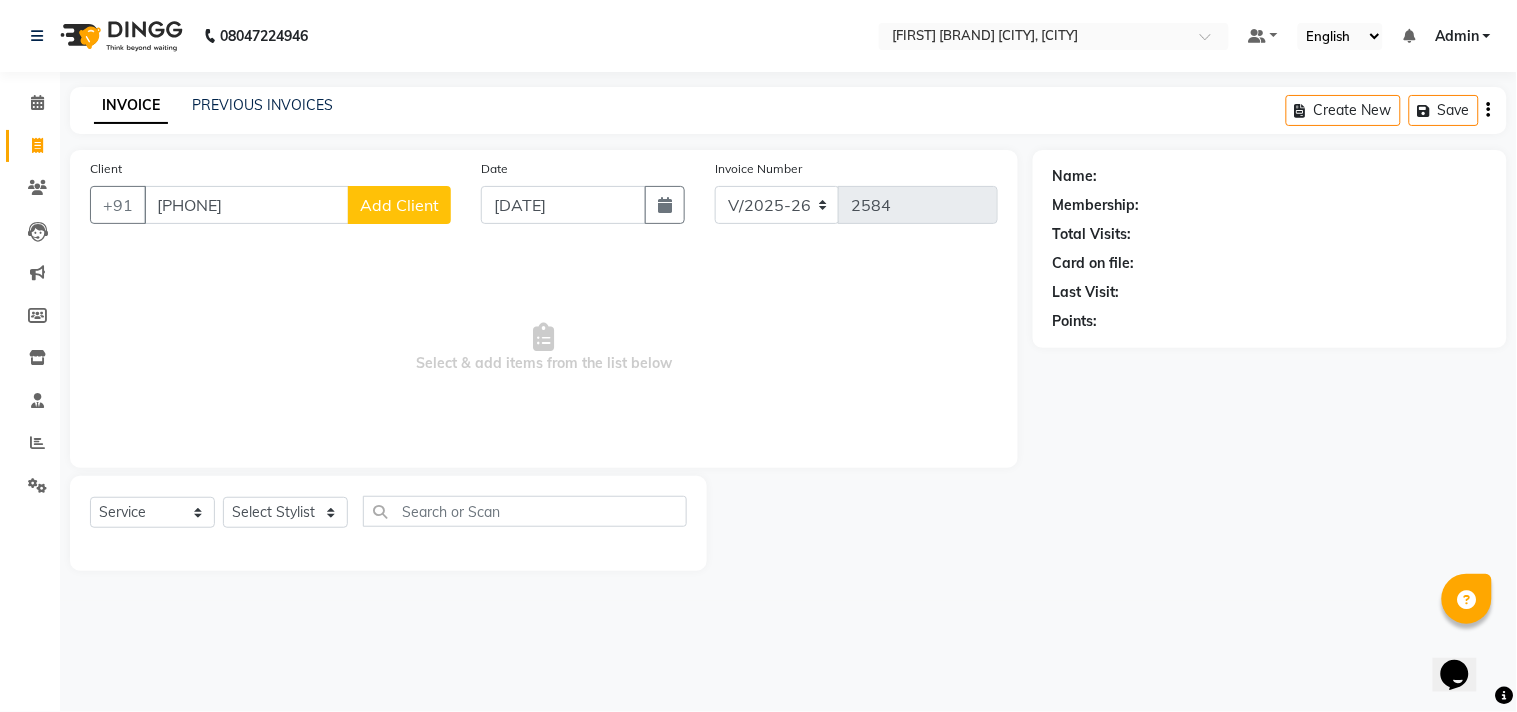 type on "8940598825" 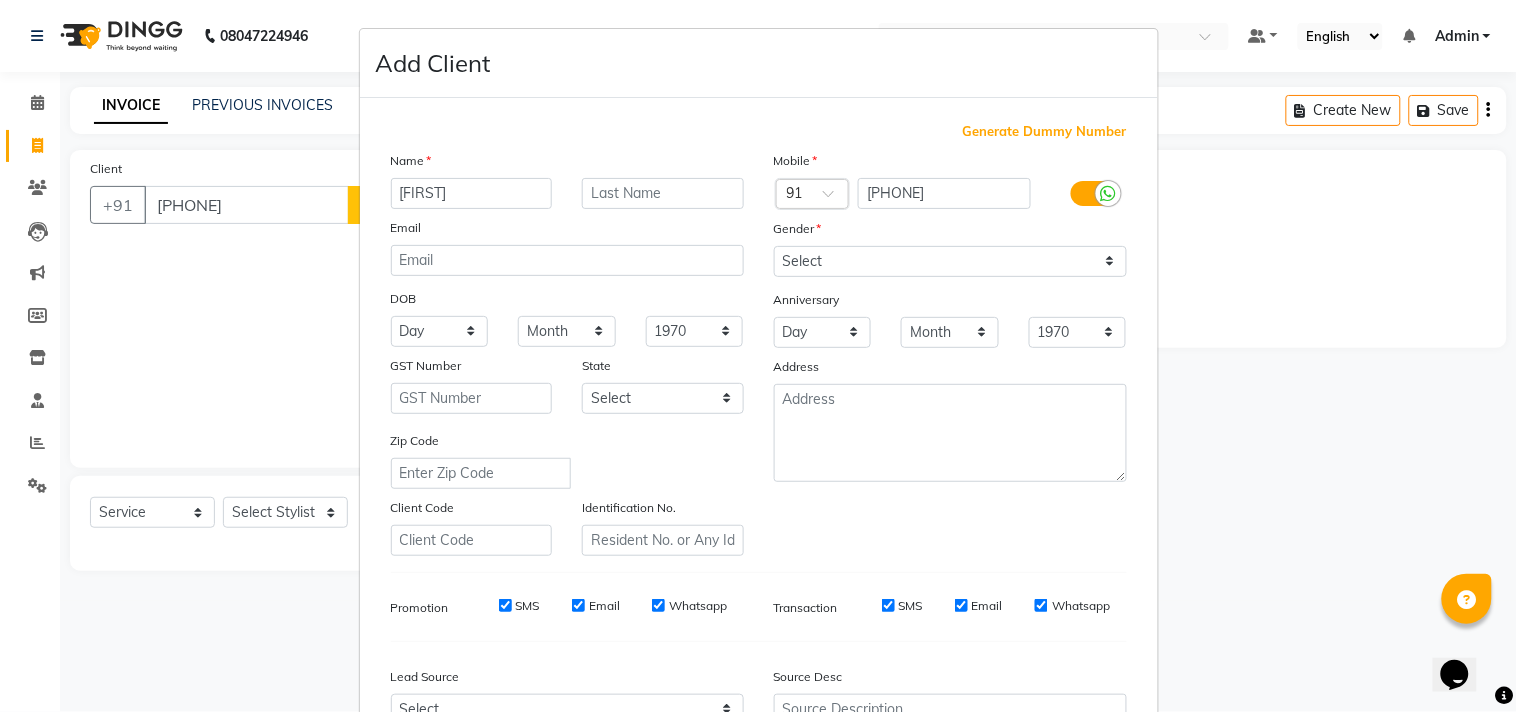 type on "[FIRST]" 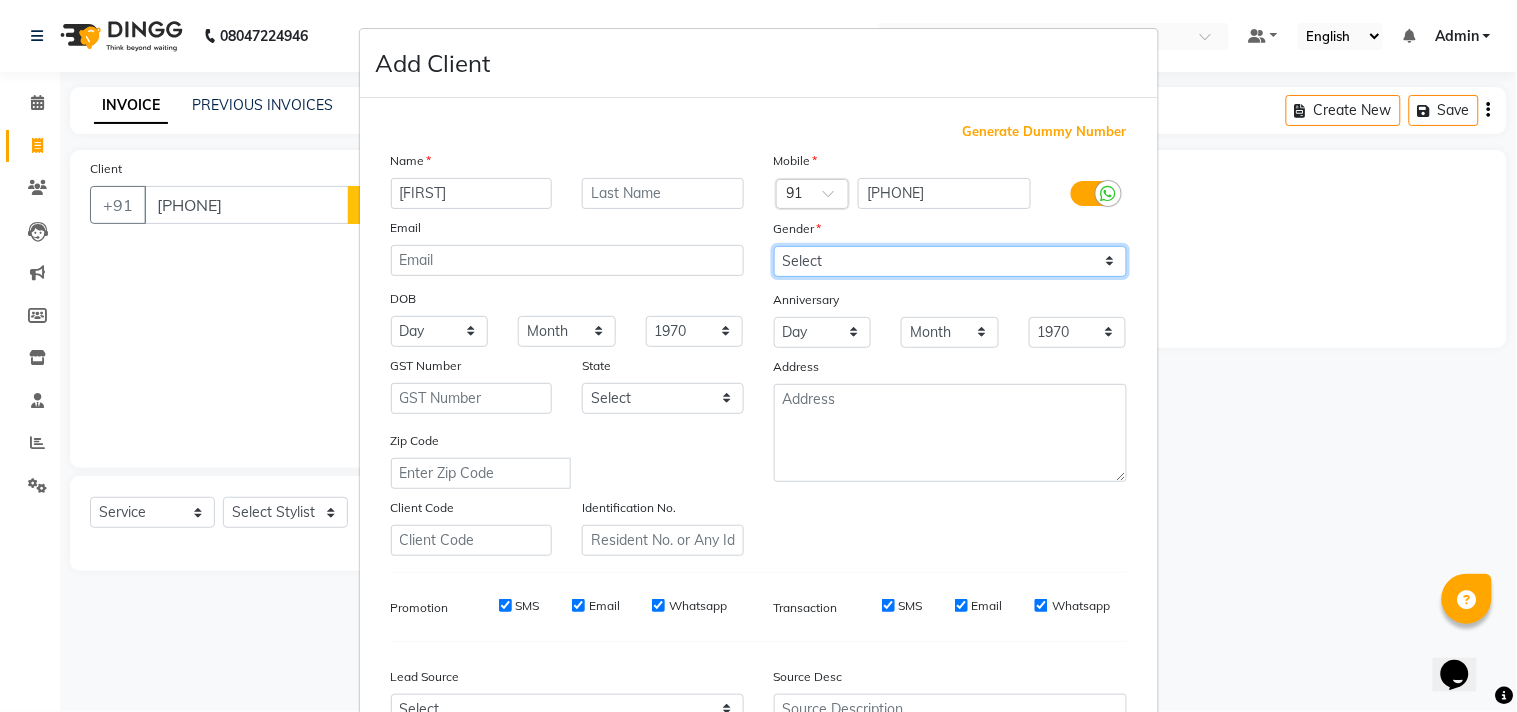 click on "Select Male Female Other Prefer Not To Say" at bounding box center [950, 261] 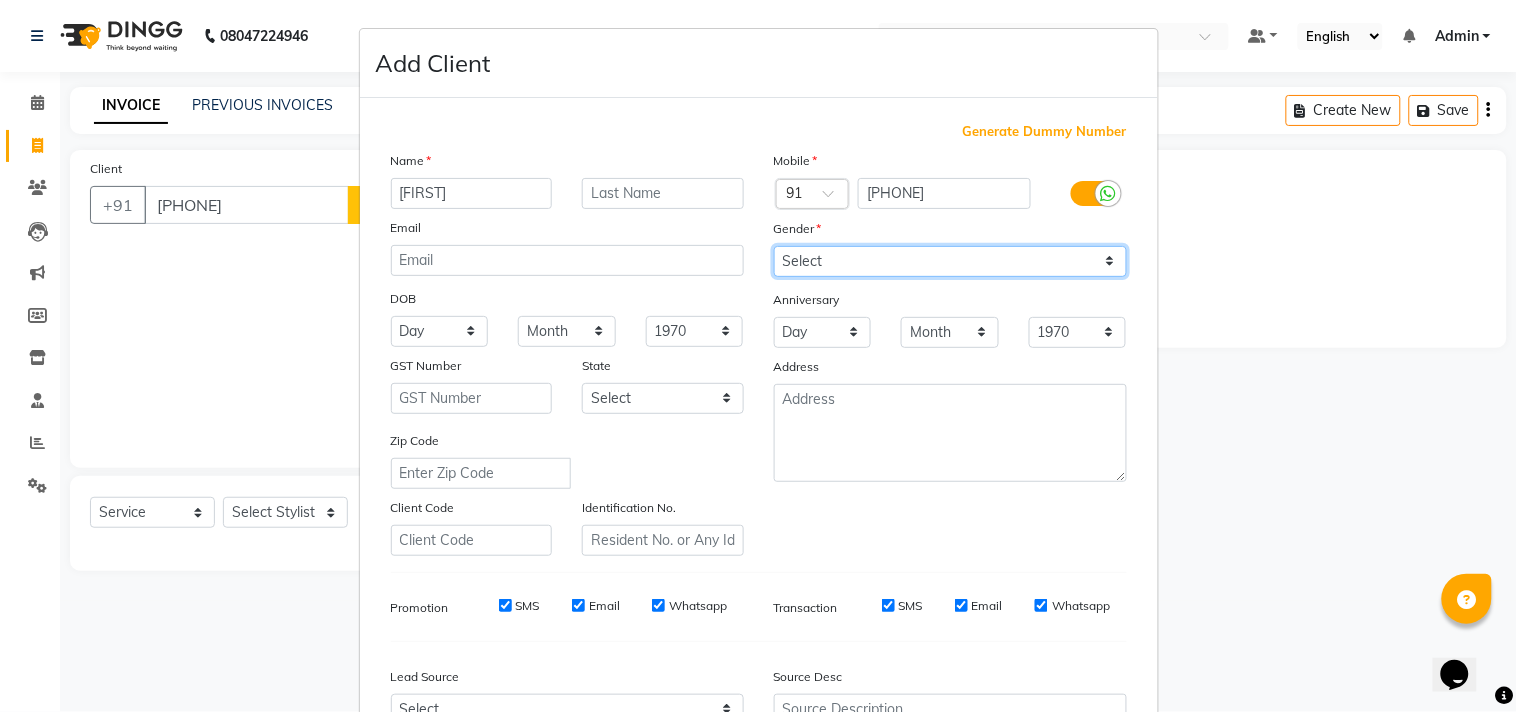 select on "male" 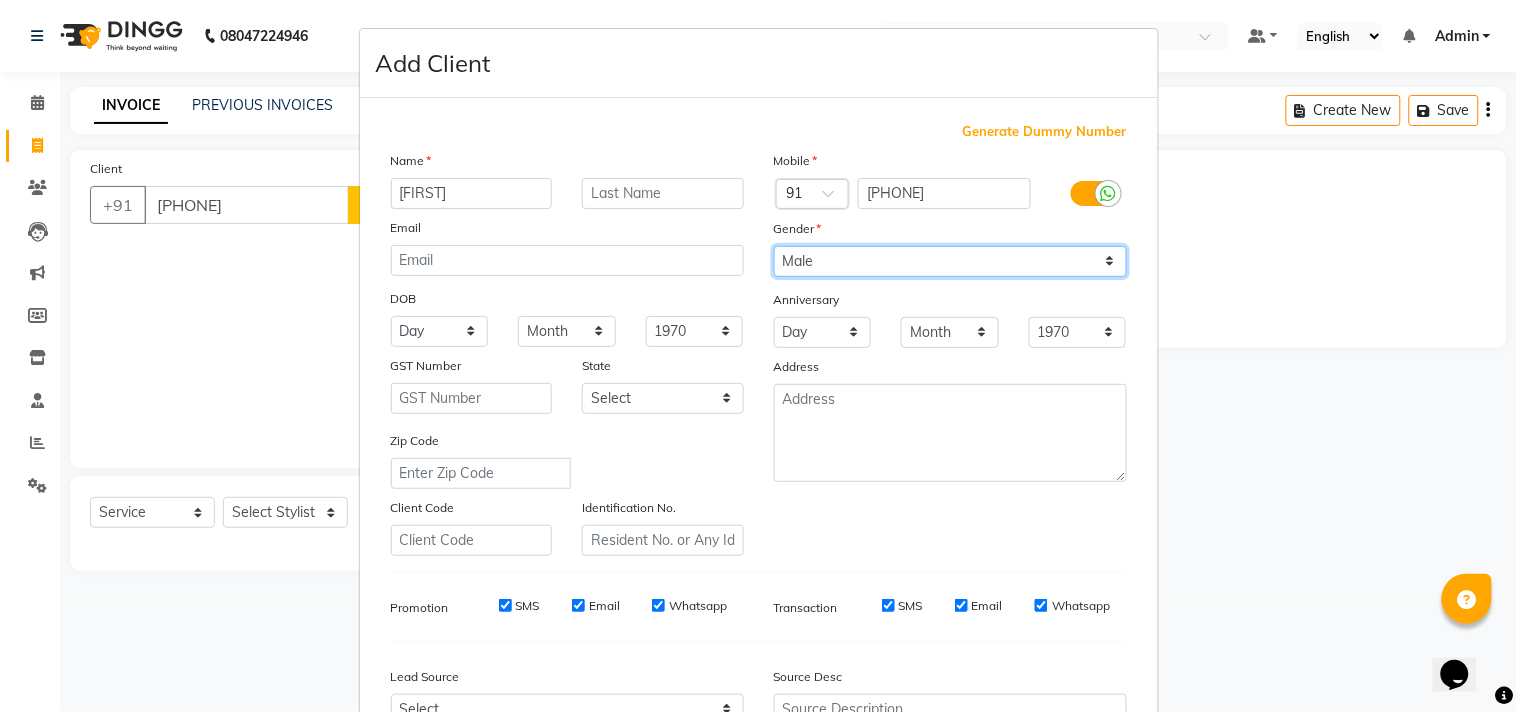 click on "Select Male Female Other Prefer Not To Say" at bounding box center [950, 261] 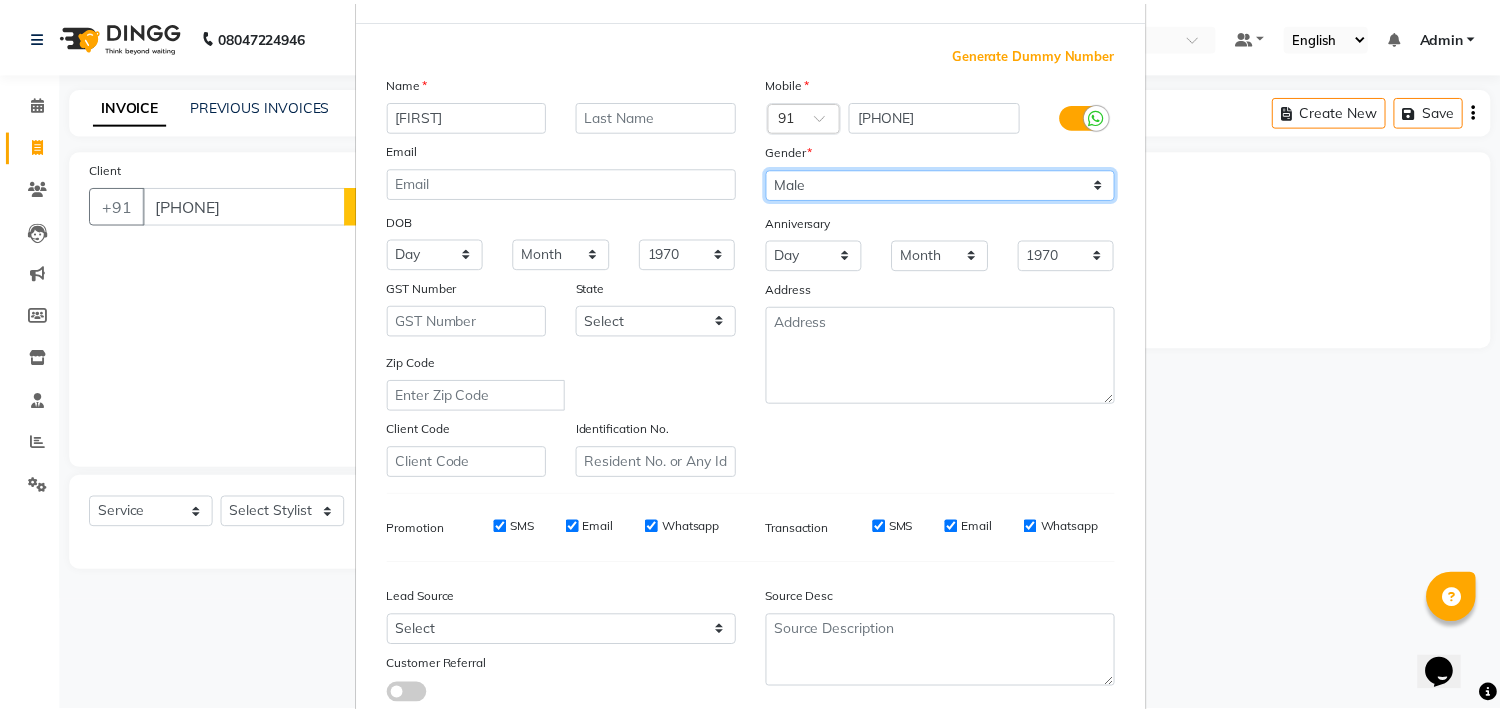scroll, scrollTop: 212, scrollLeft: 0, axis: vertical 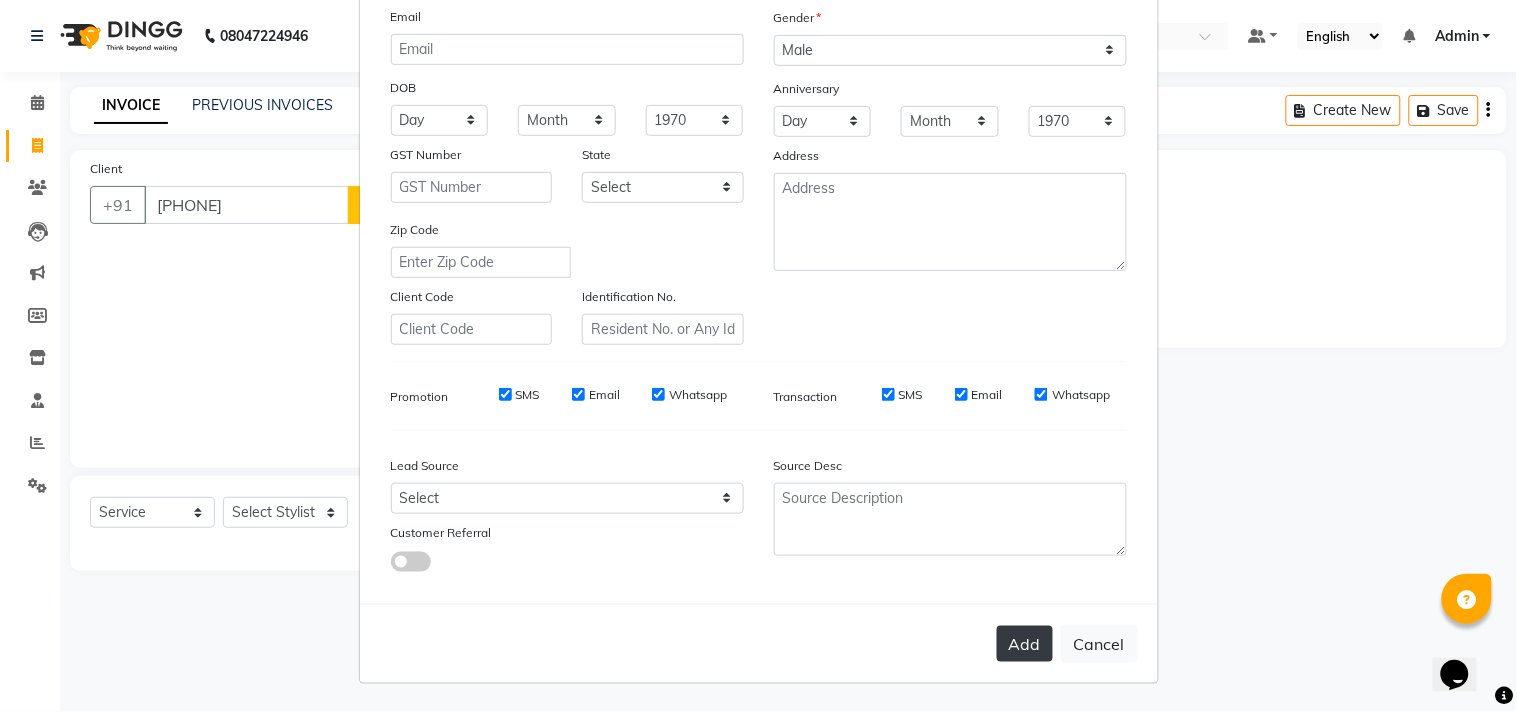 click on "Add" at bounding box center (1025, 644) 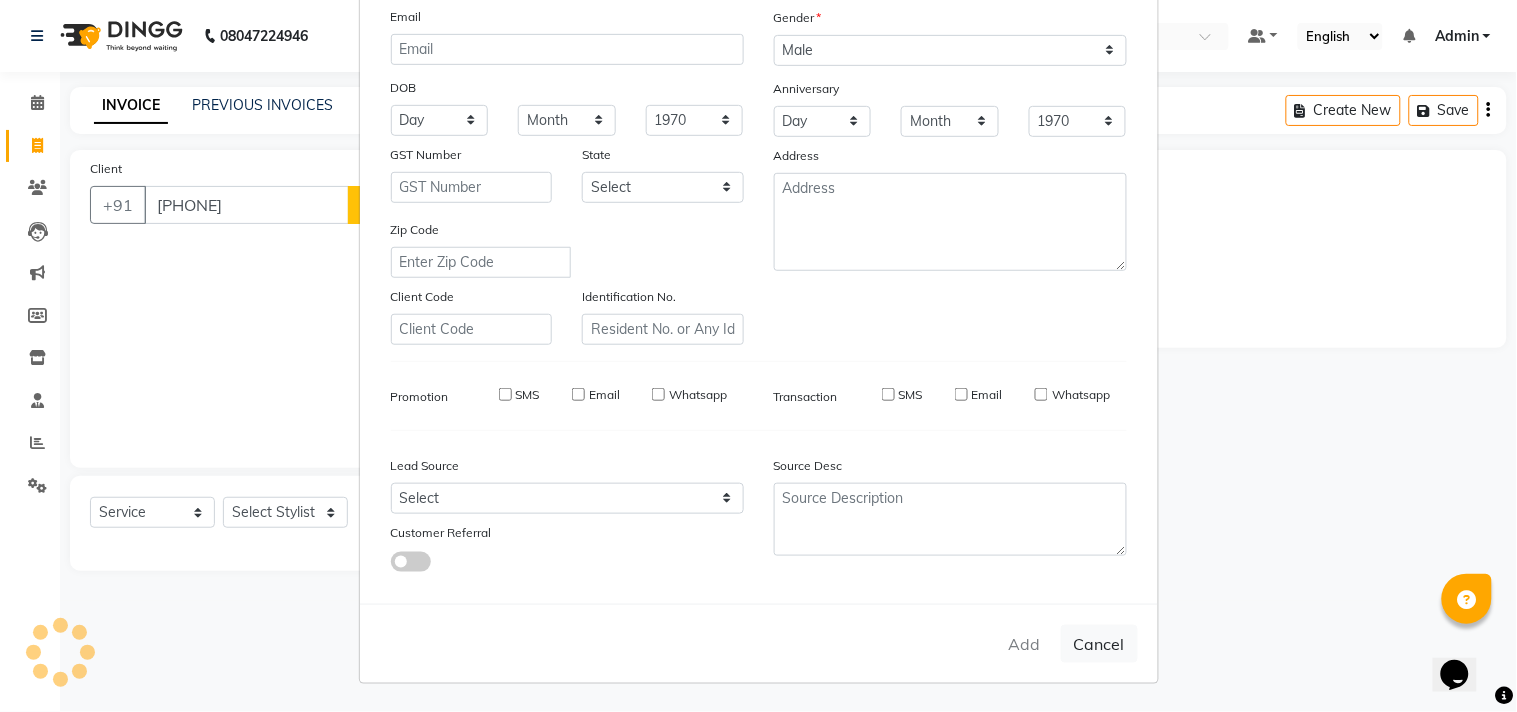 type 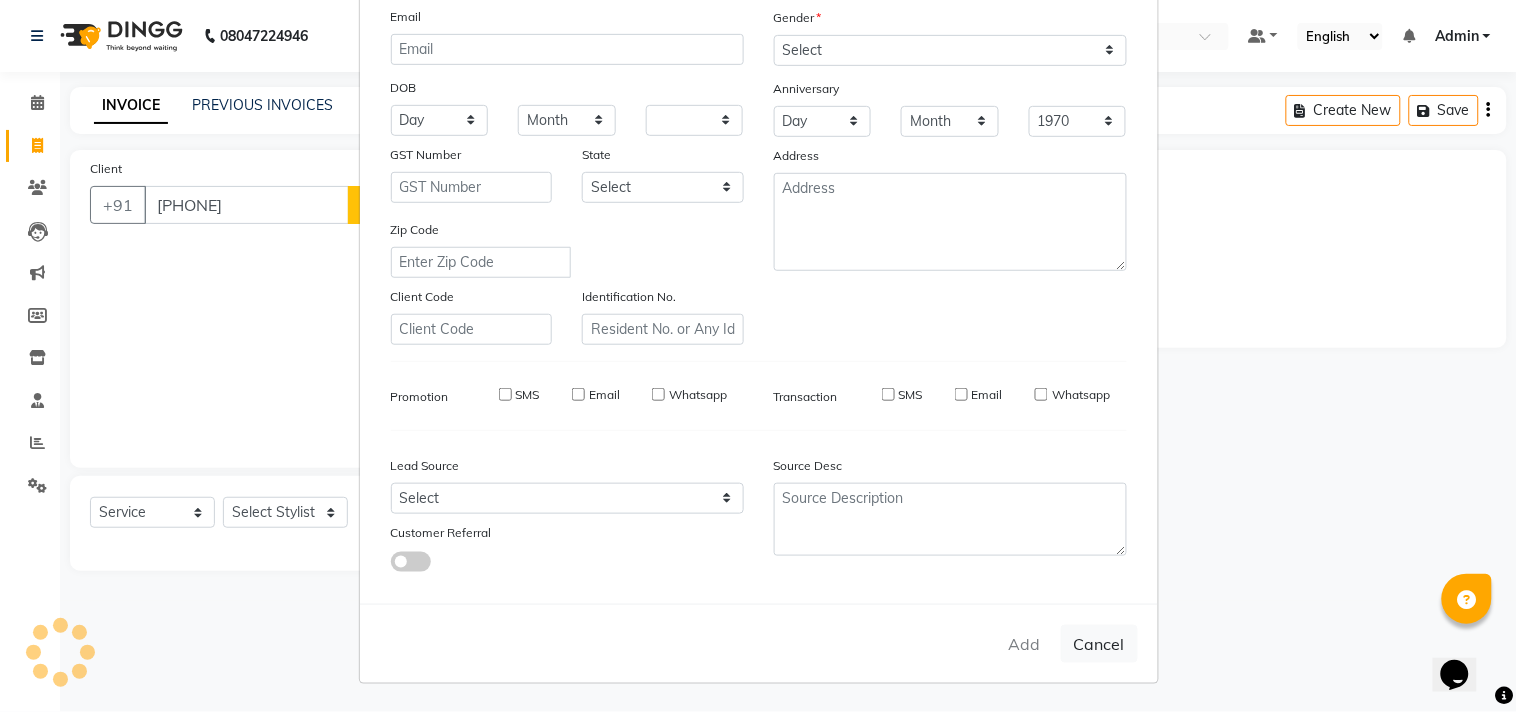 select 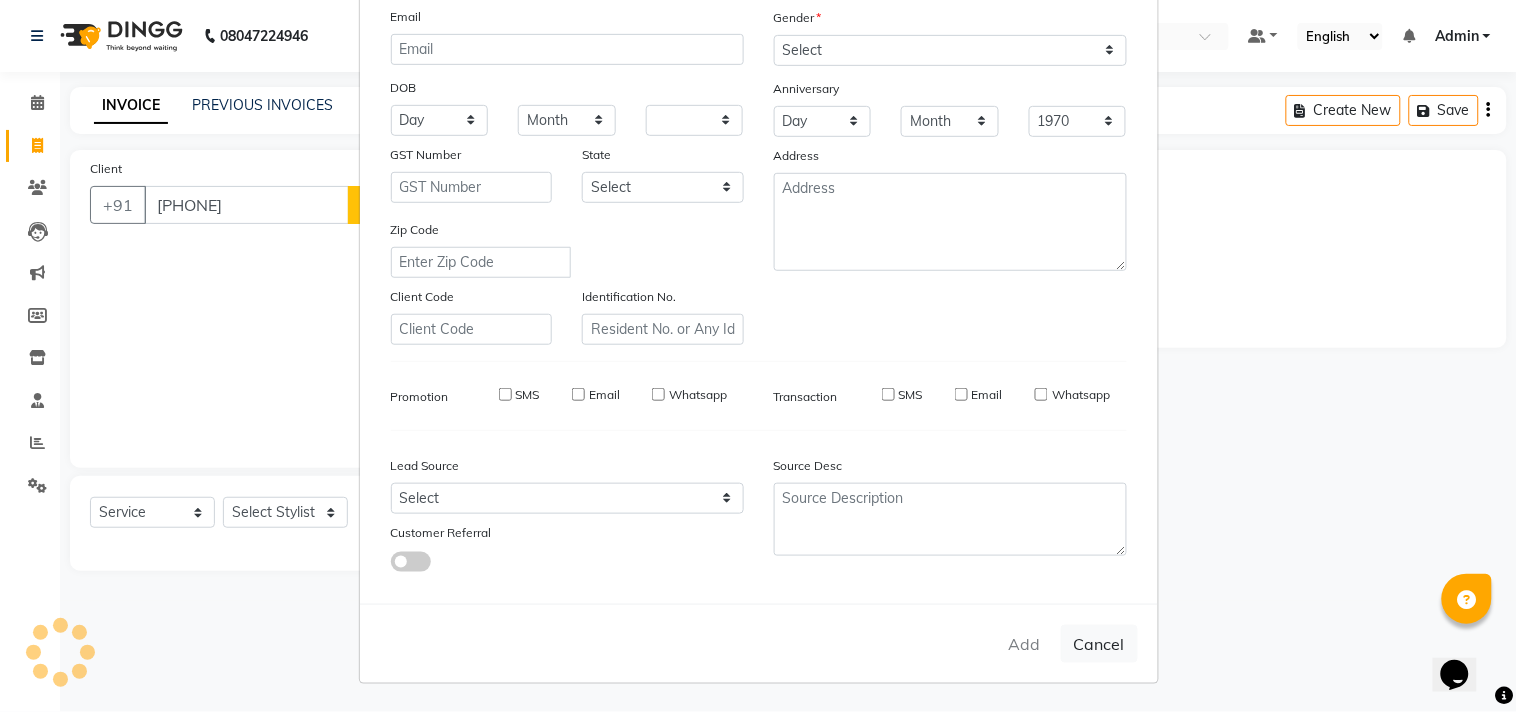 checkbox on "false" 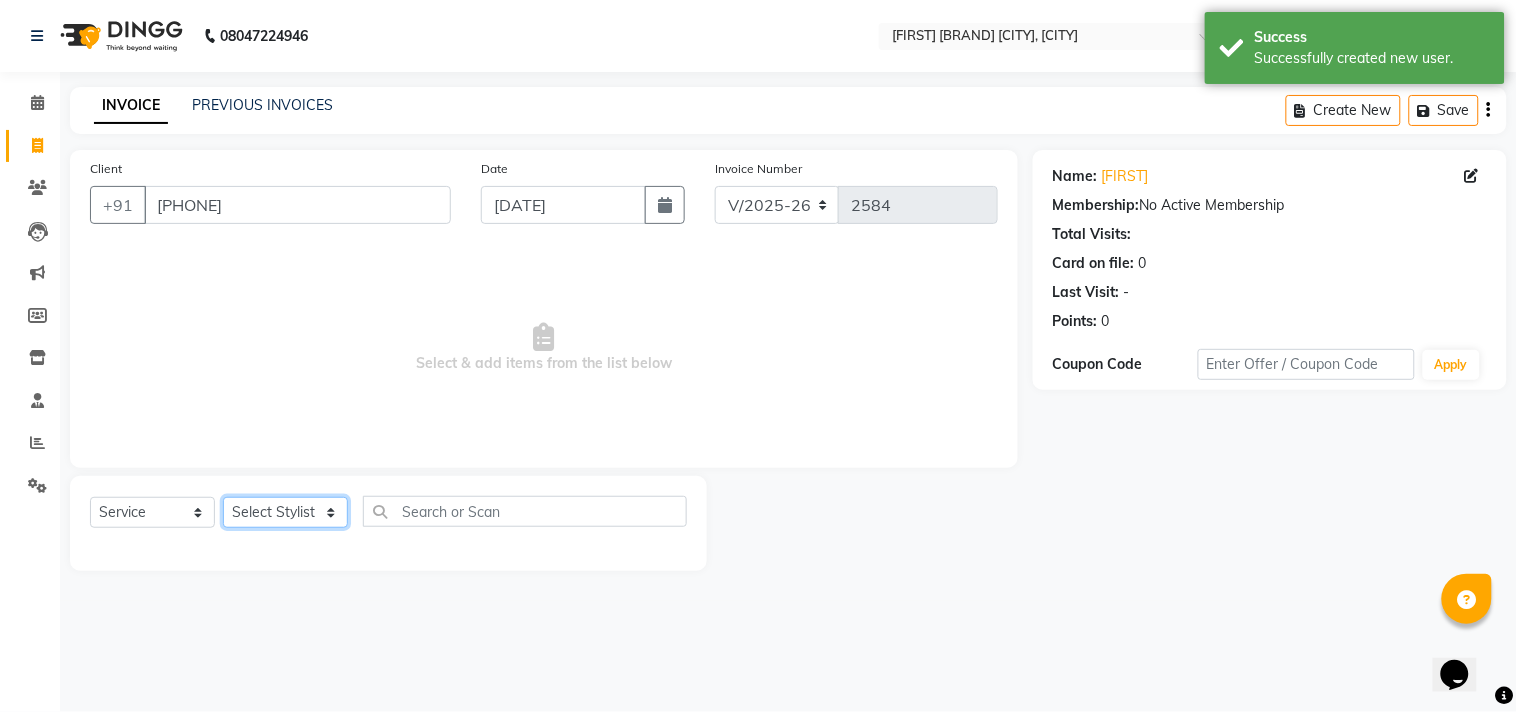 click on "Select Stylist Admin [FIRST] [LAST] [FIRST] [FIRST] [FIRST] [FIRST] [FIRST] [FIRST] [FIRST]" 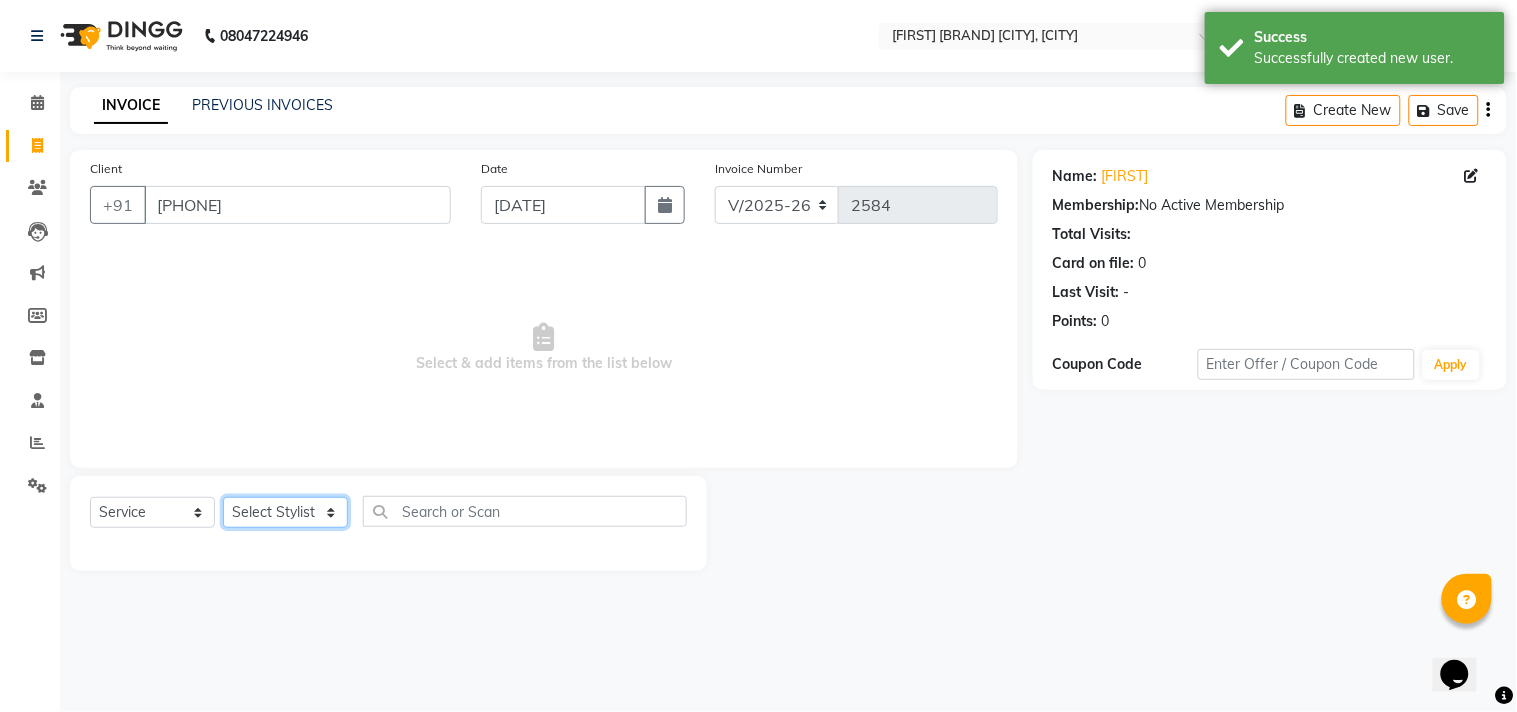 select on "85800" 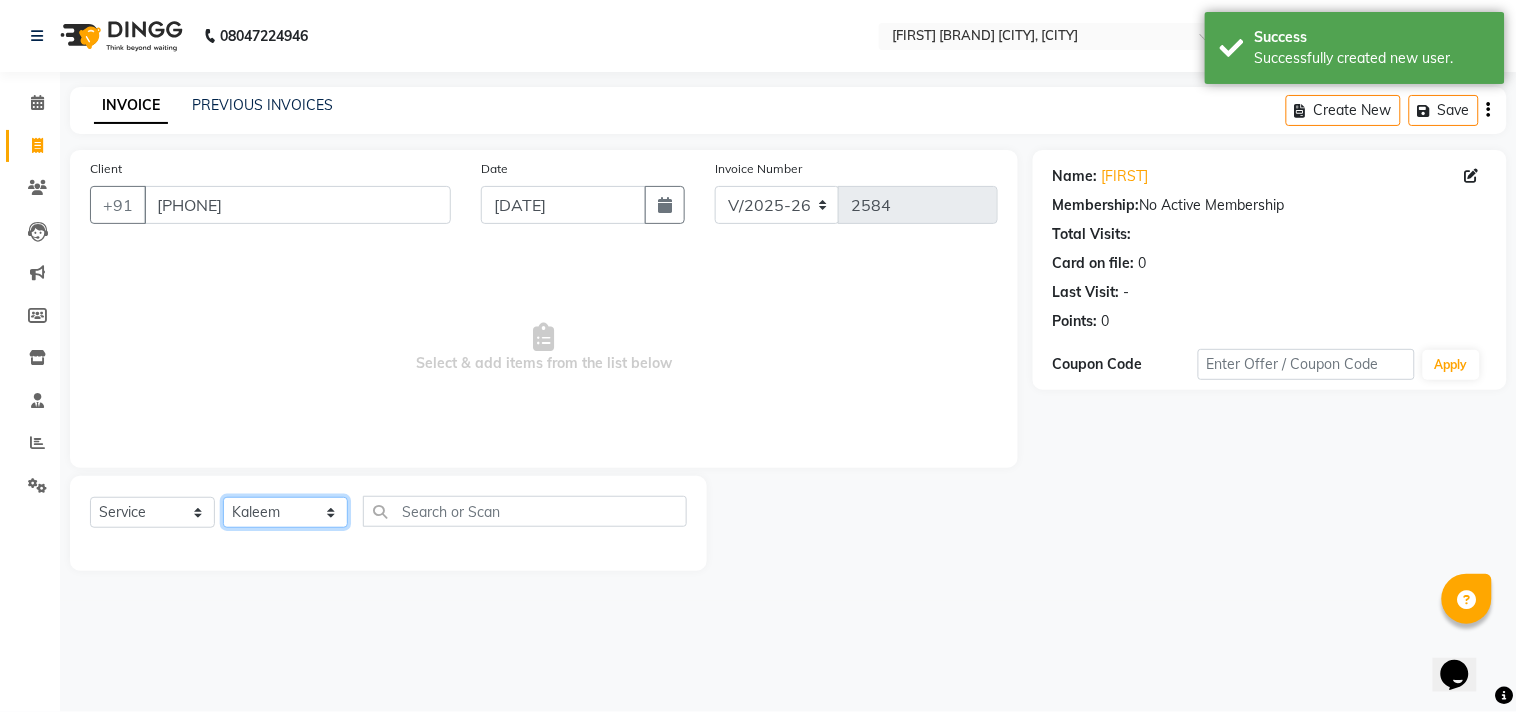 click on "Select Stylist Admin [FIRST] [LAST] [FIRST] [FIRST] [FIRST] [FIRST] [FIRST] [FIRST] [FIRST]" 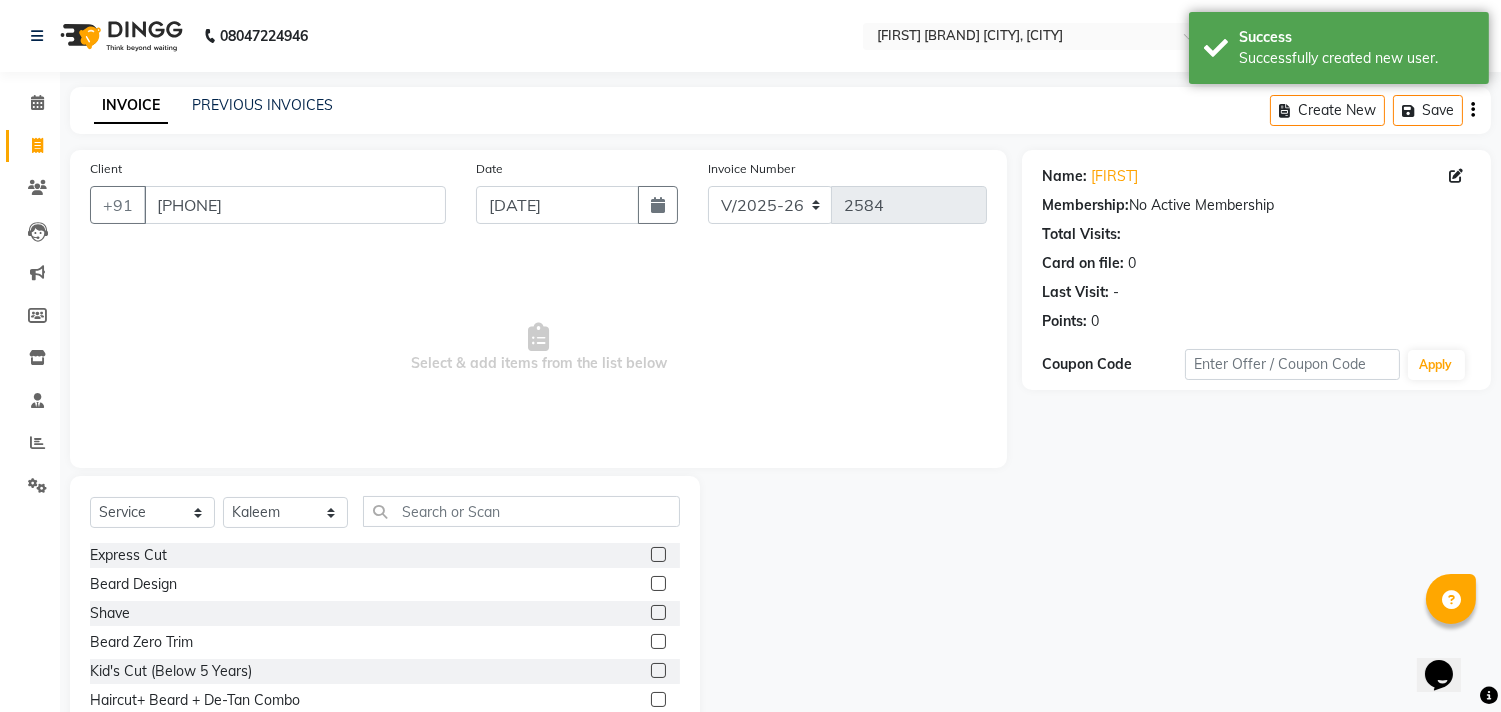 click 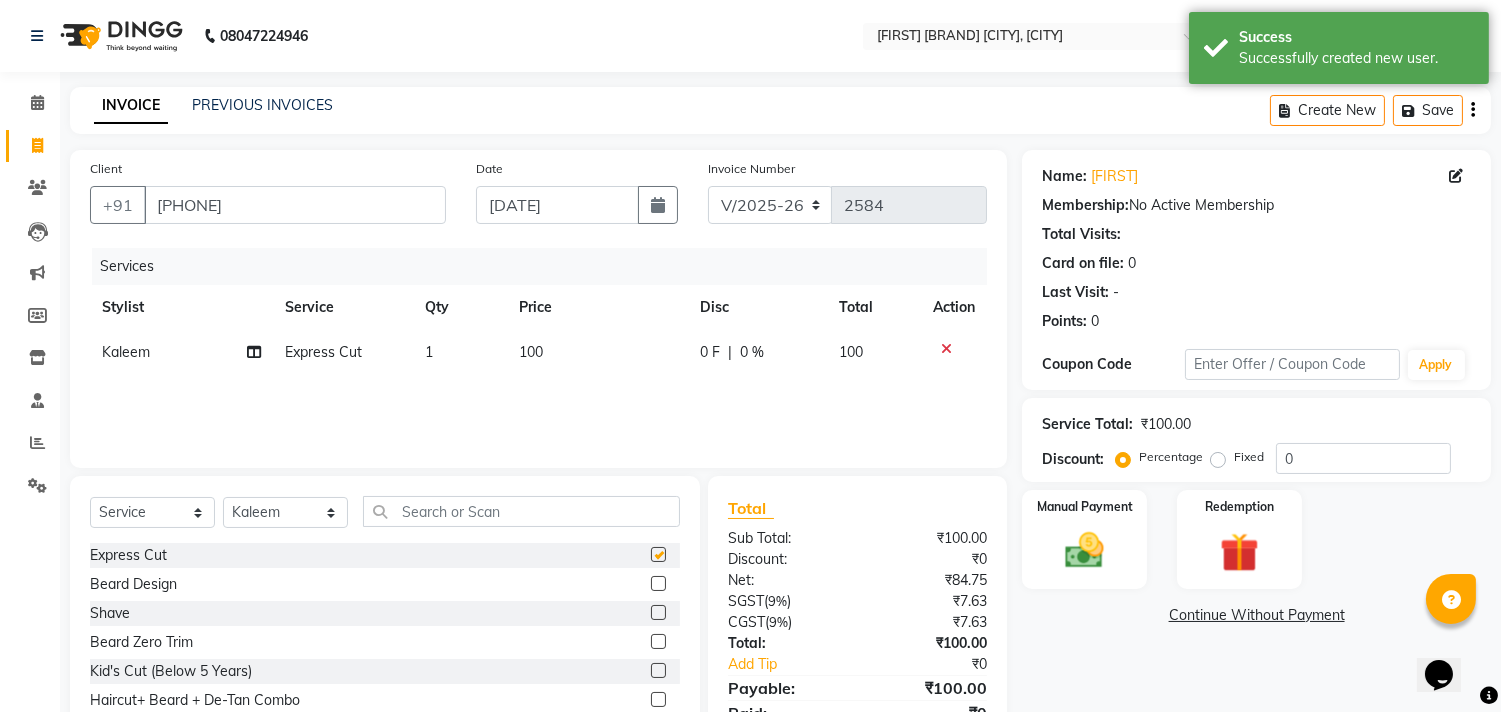 checkbox on "false" 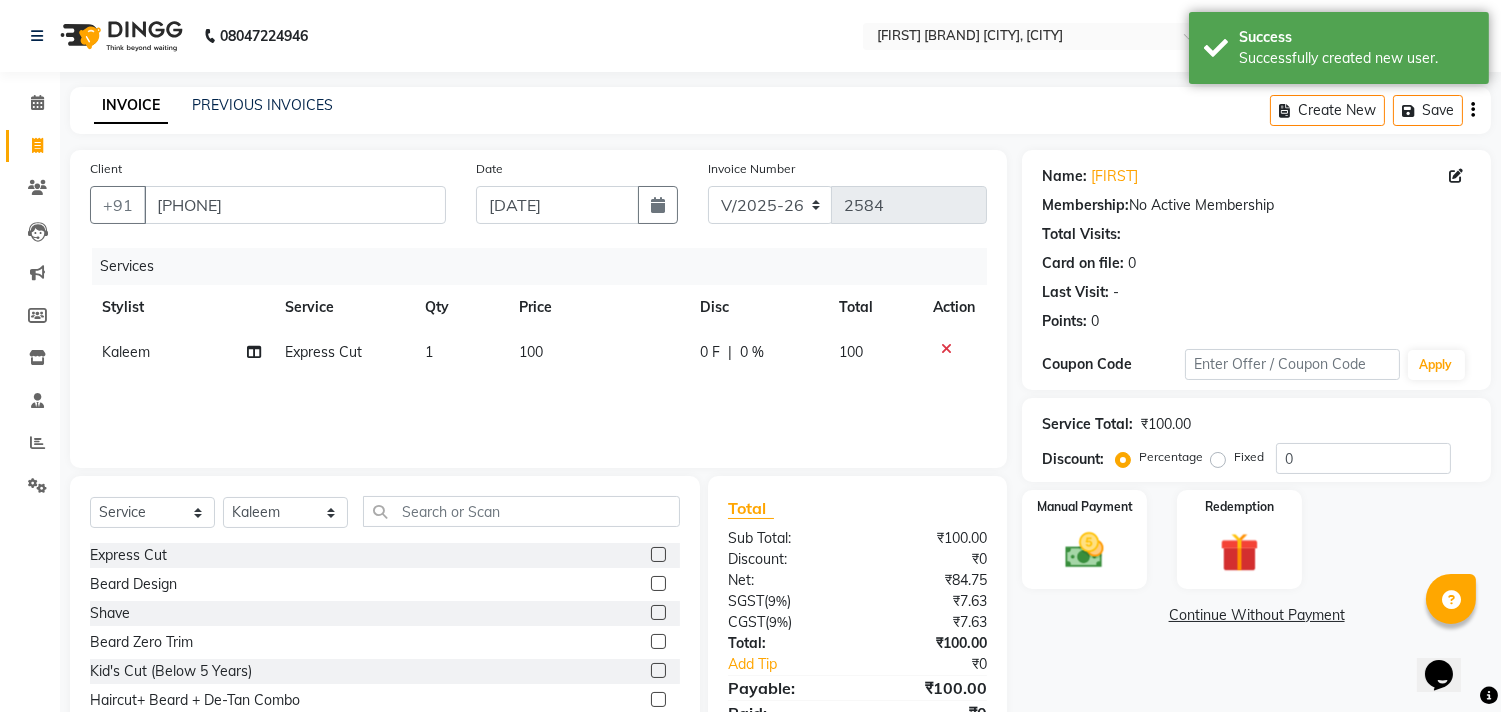 click 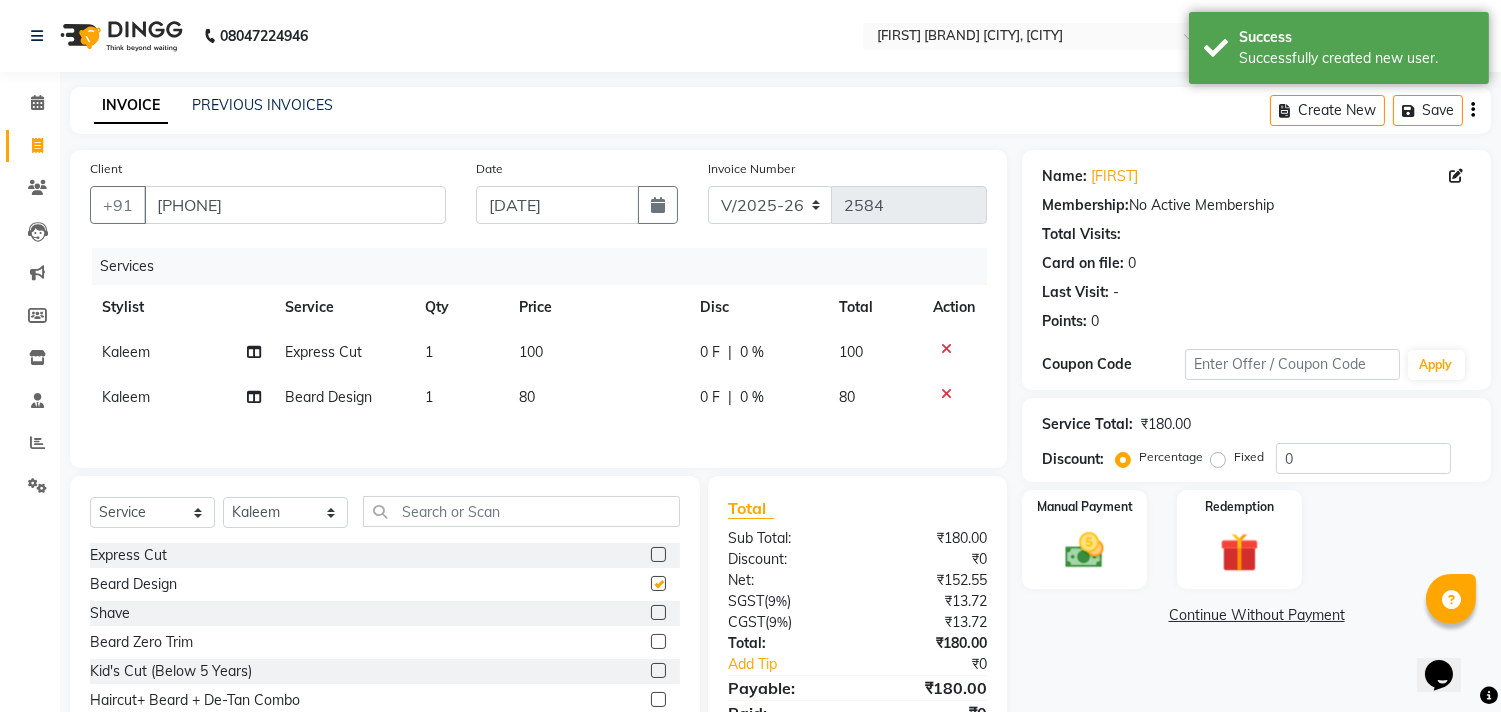 checkbox on "false" 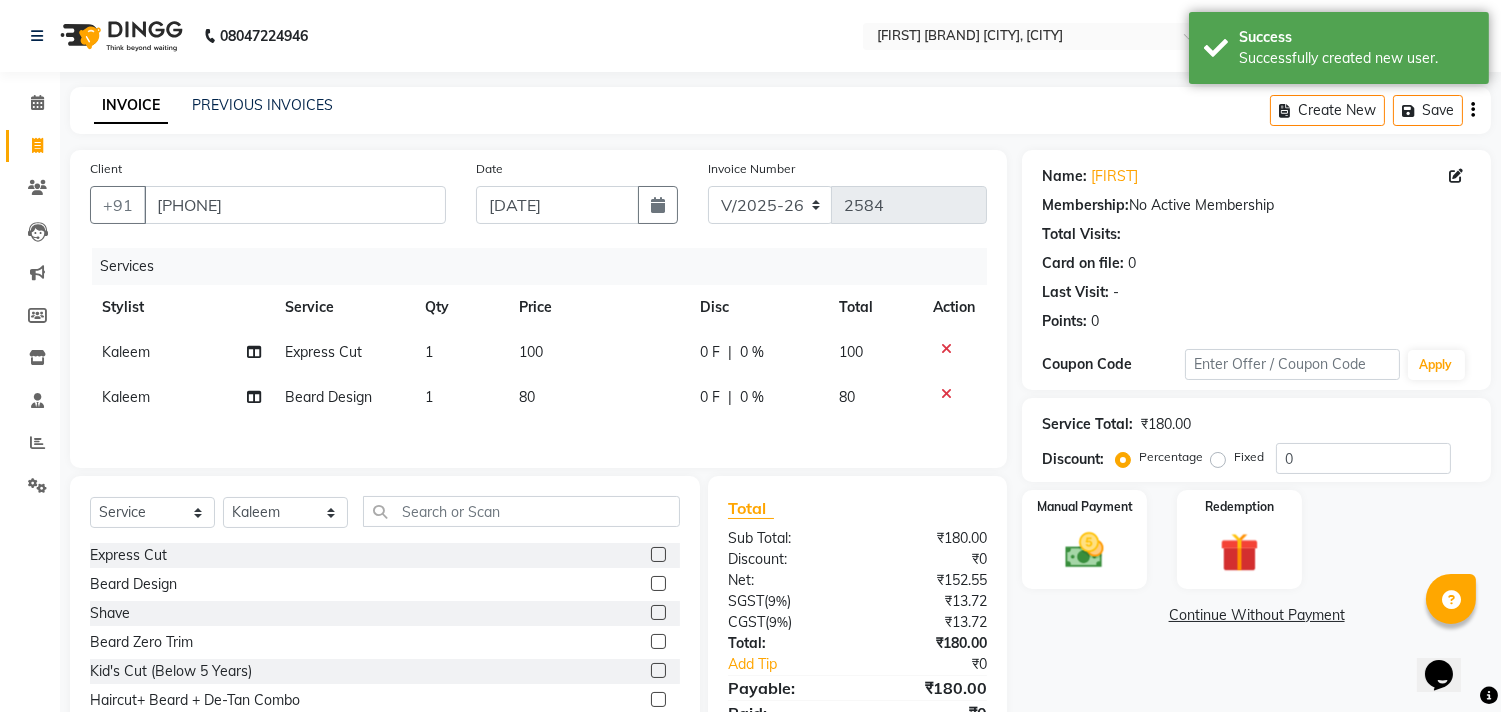 click on "Name: Karthik  Membership:  No Active Membership  Total Visits:   Card on file:  0 Last Visit:   - Points:   0  Coupon Code Apply Service Total:  ₹180.00  Discount:  Percentage   Fixed  0 Manual Payment Redemption  Continue Without Payment" 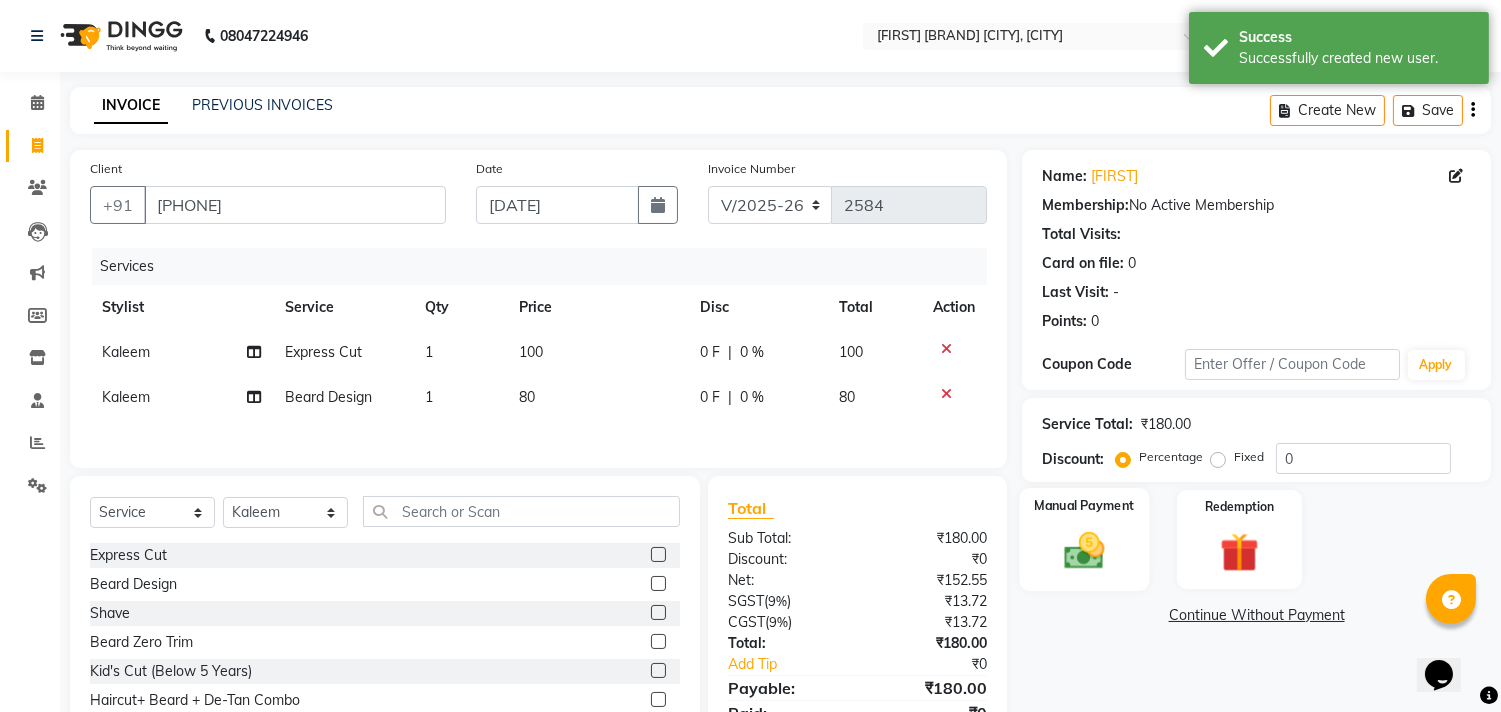 click on "Manual Payment" 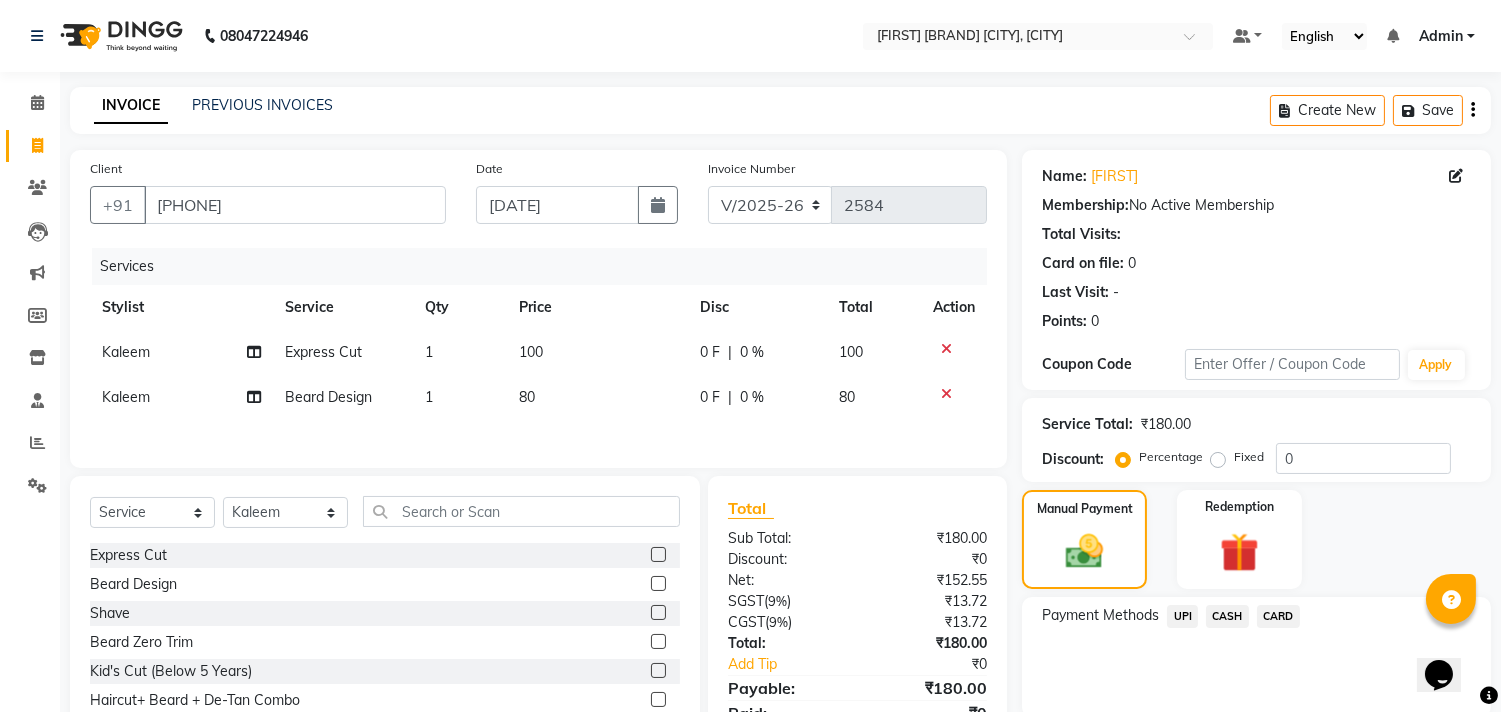 click on "CASH" 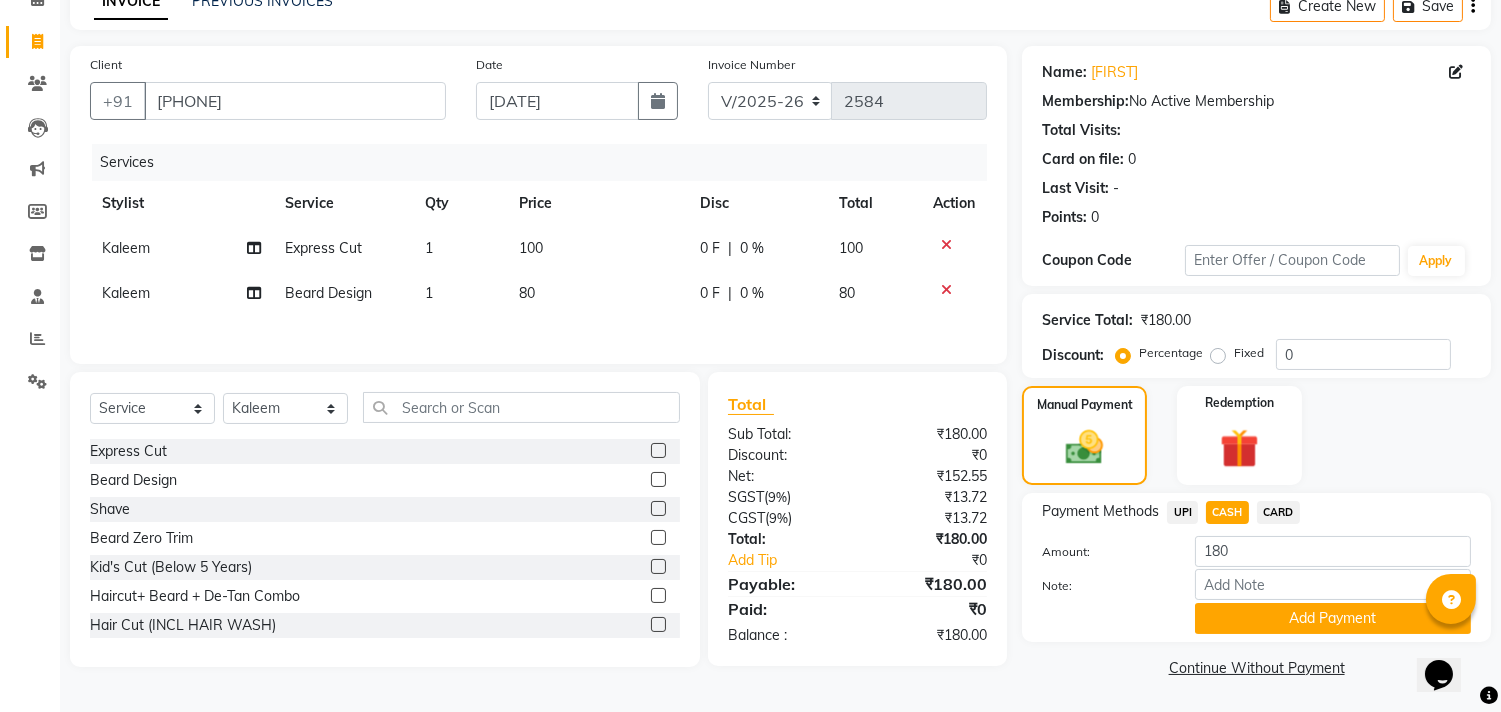 click on "Add Payment" 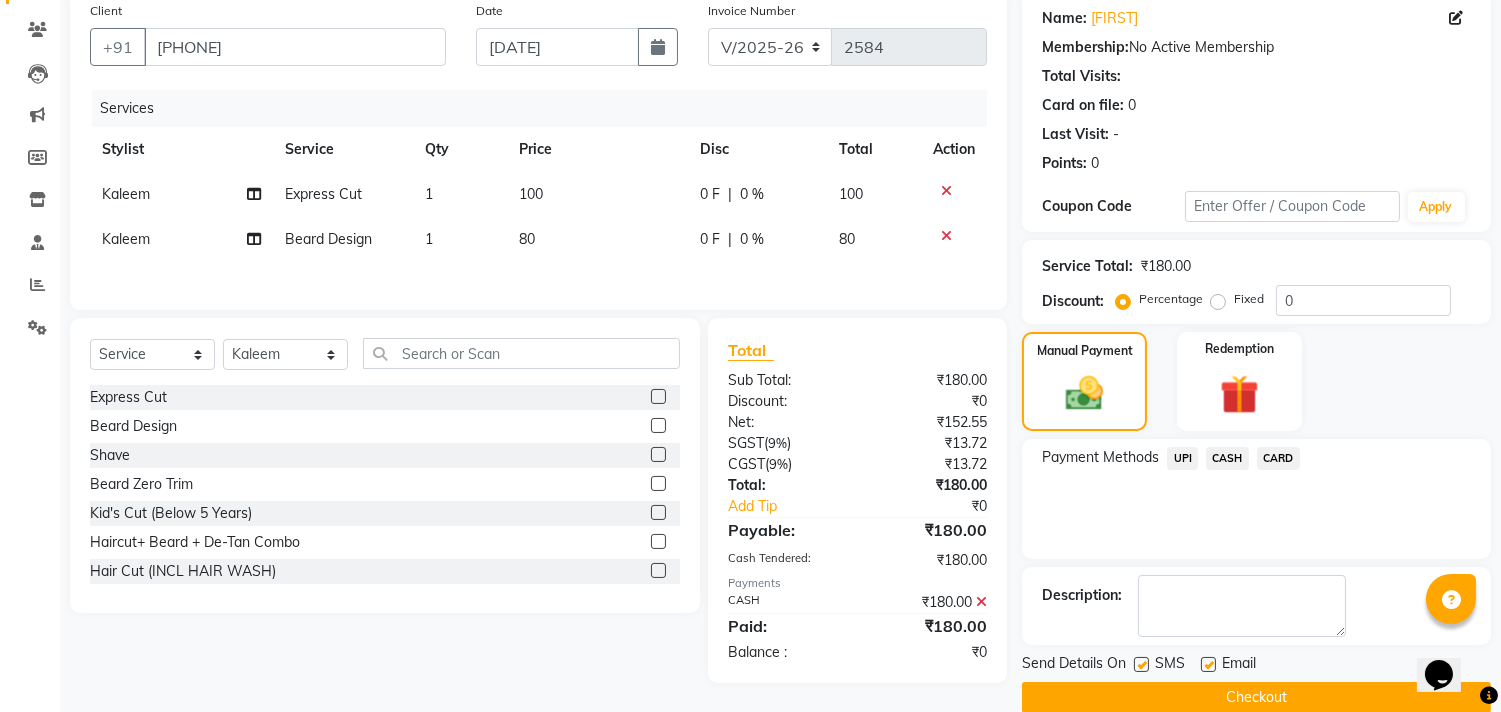 scroll, scrollTop: 187, scrollLeft: 0, axis: vertical 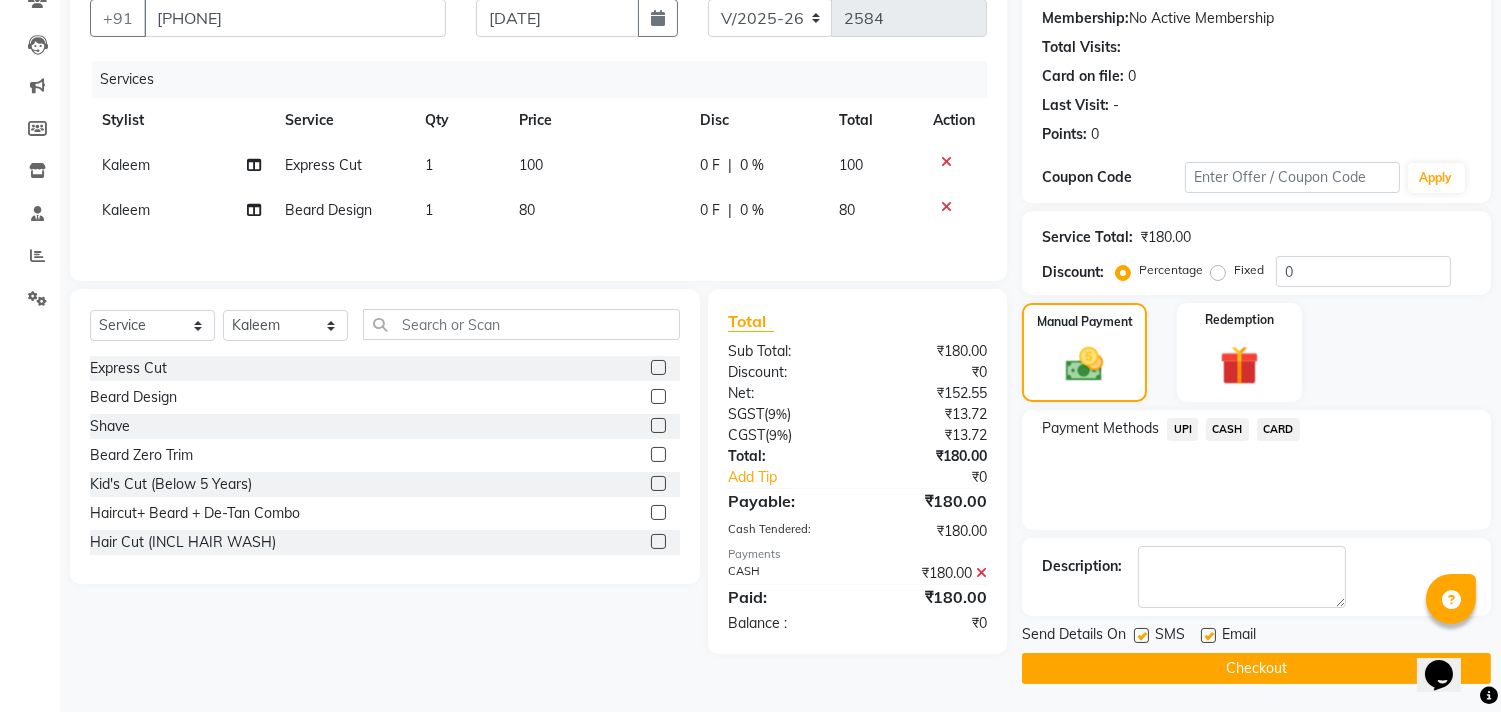 click on "Checkout" 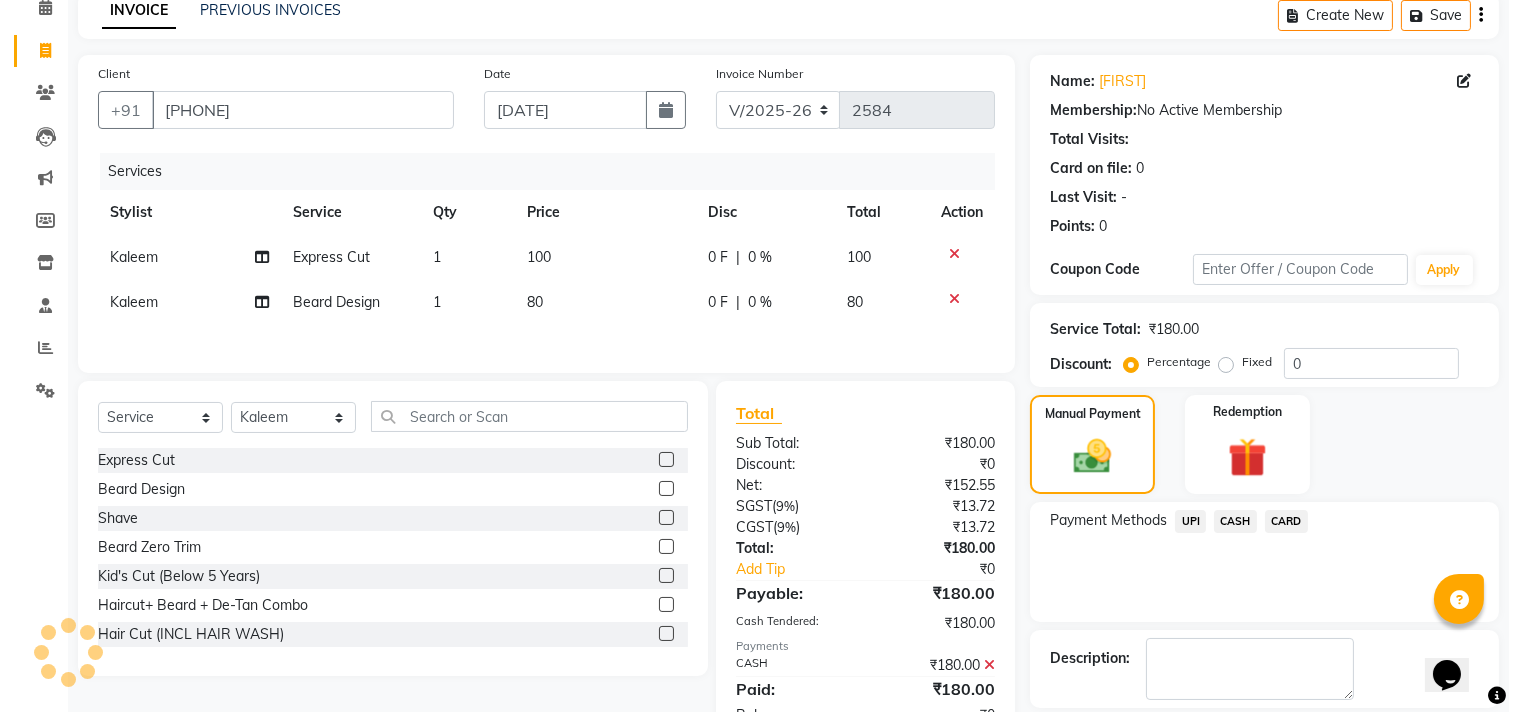 scroll, scrollTop: 0, scrollLeft: 0, axis: both 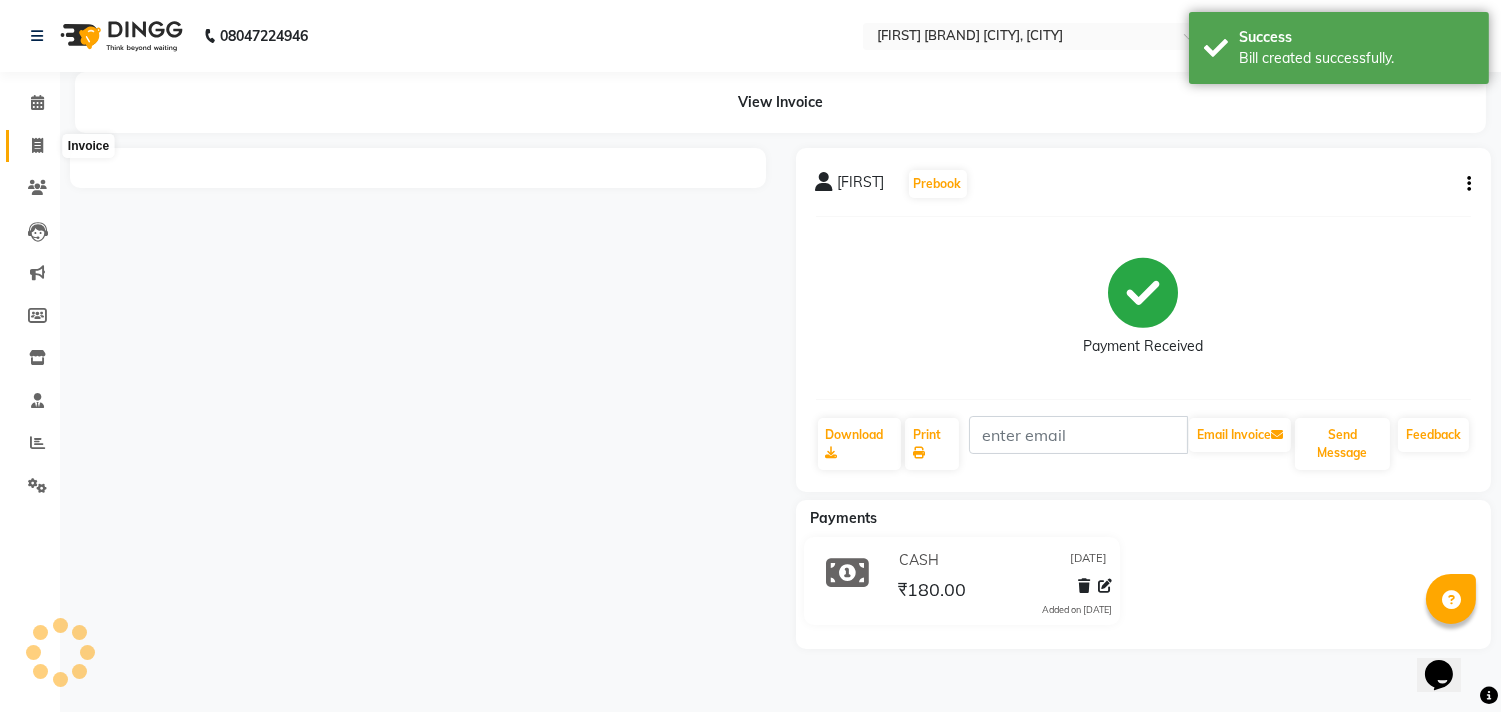 click 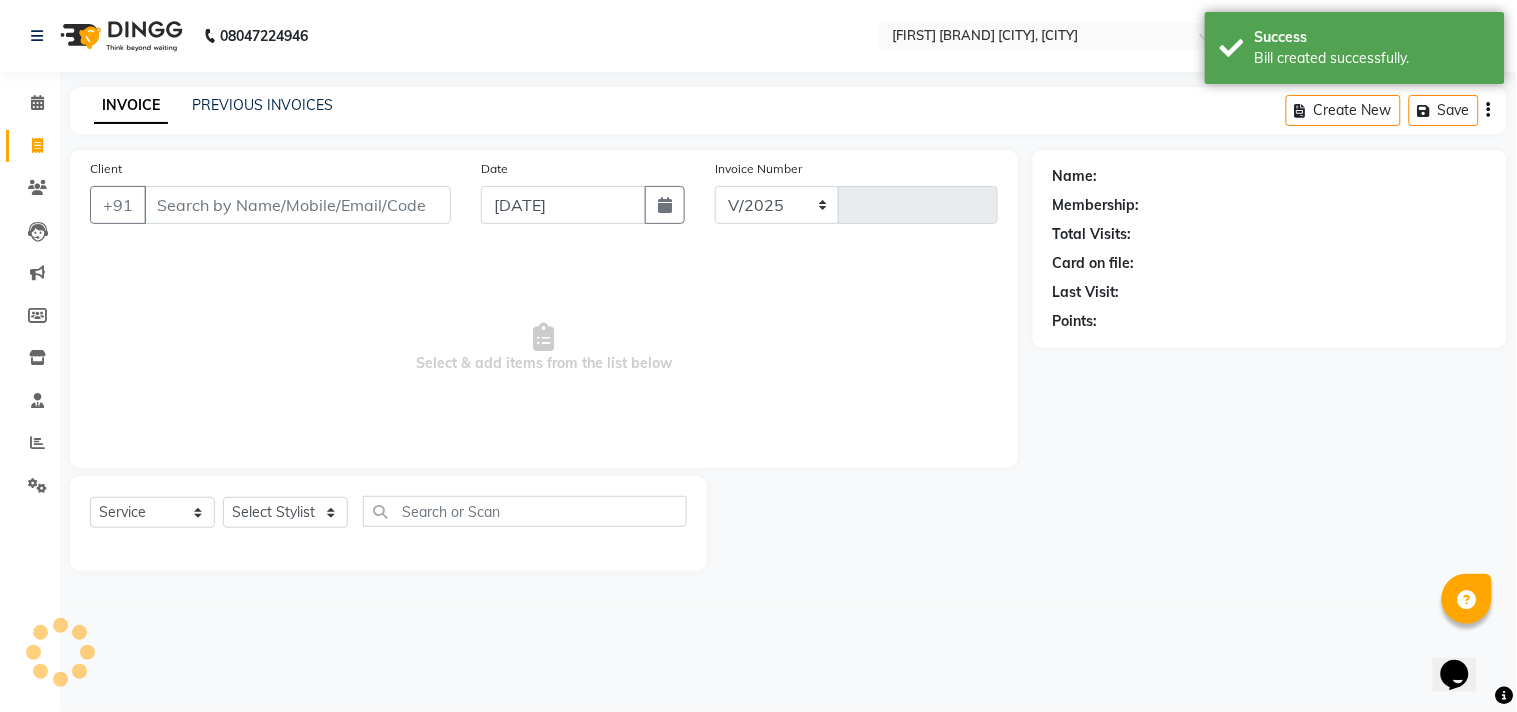 select on "8329" 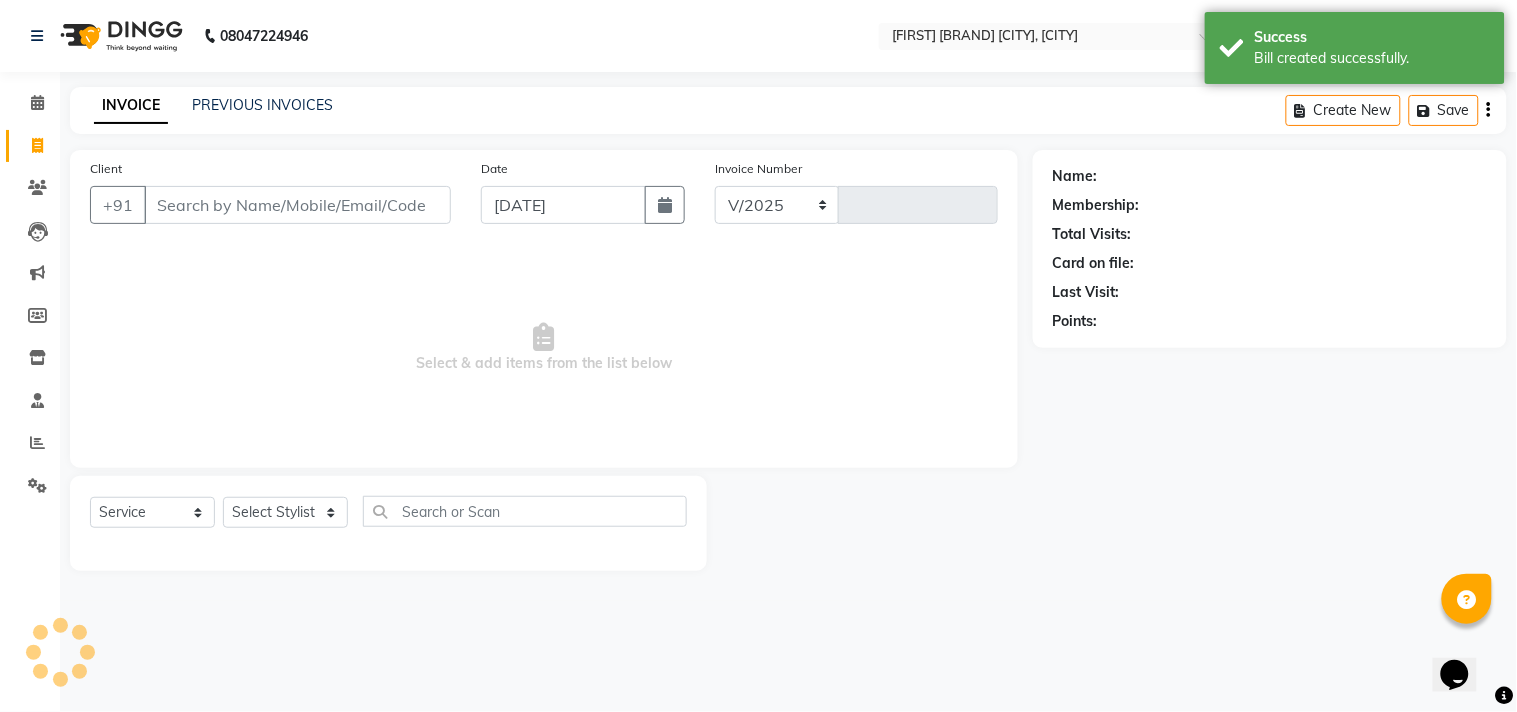 type on "2585" 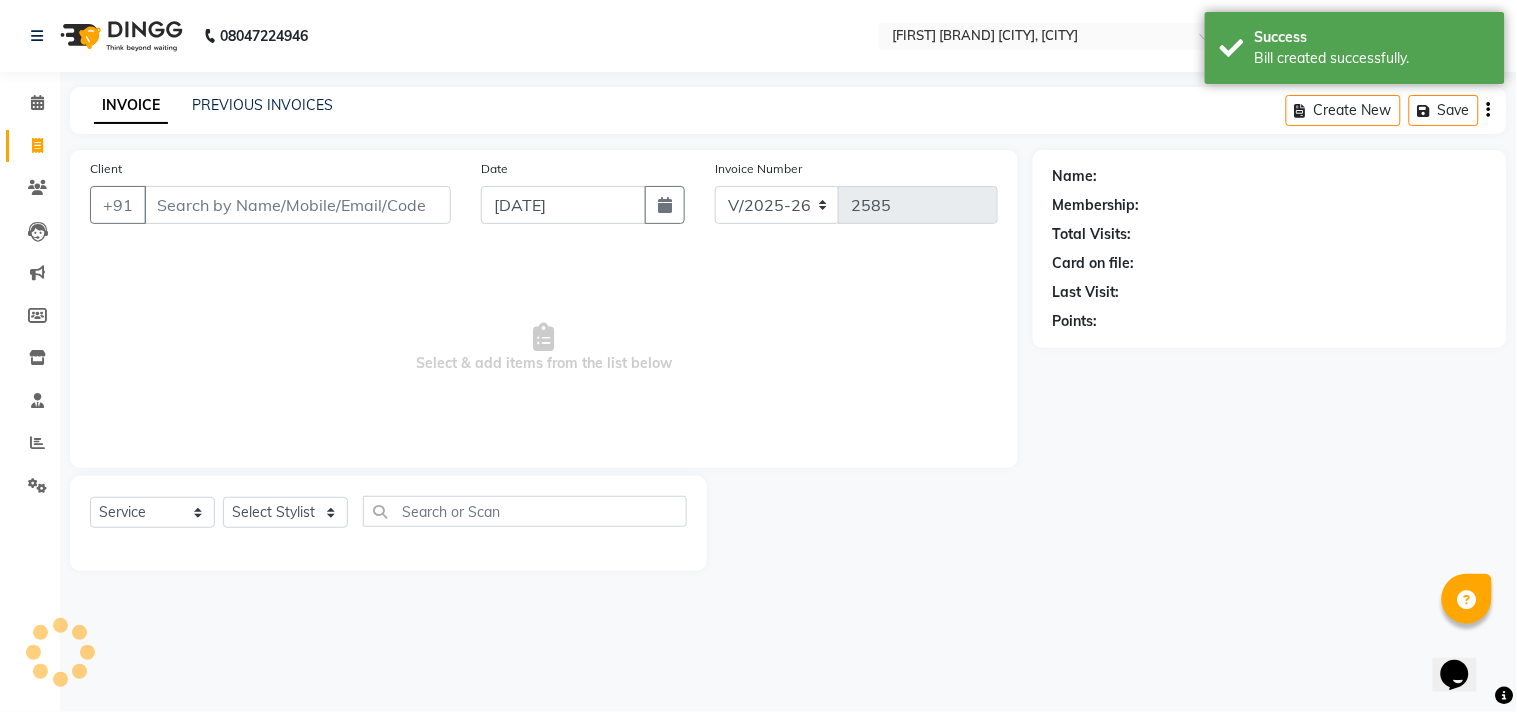 click on "Client" at bounding box center [297, 205] 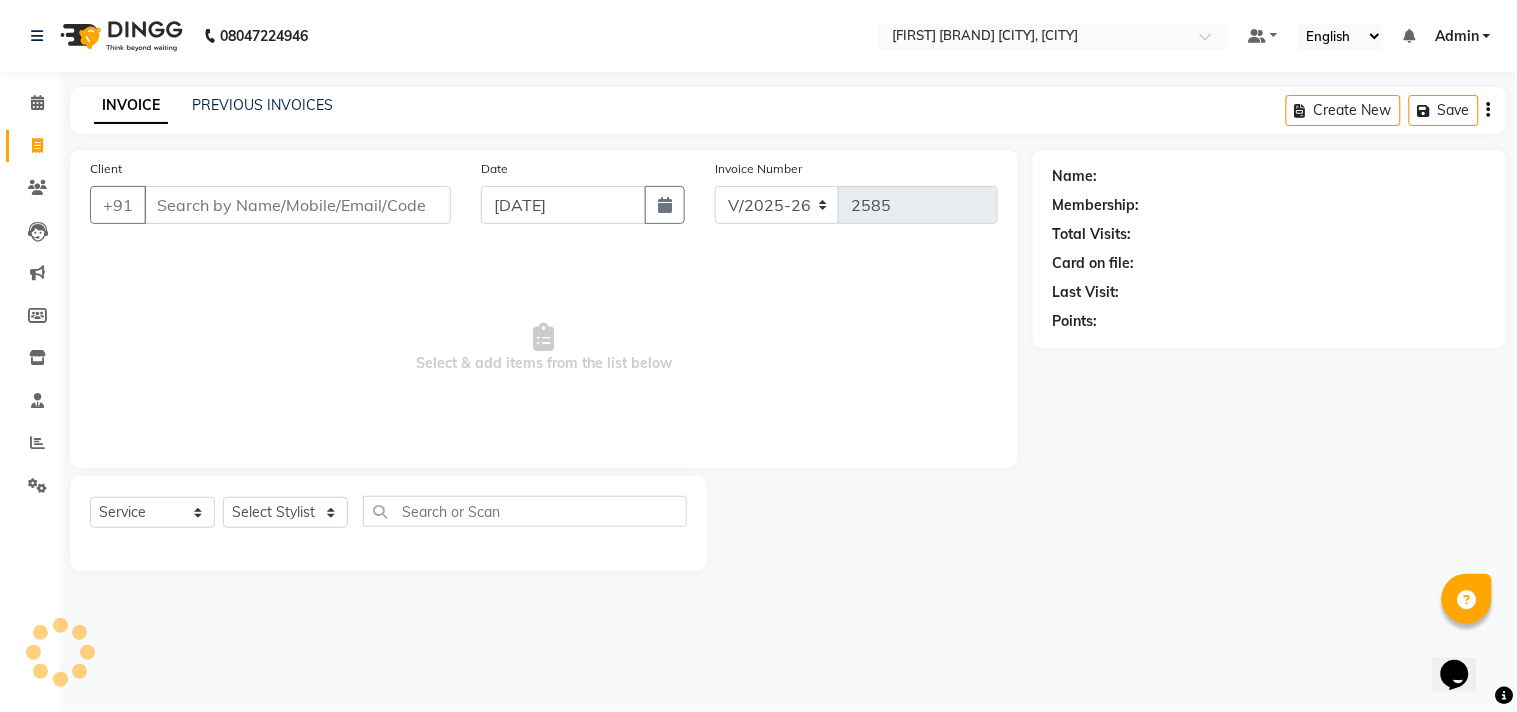 click on "Client" at bounding box center (297, 205) 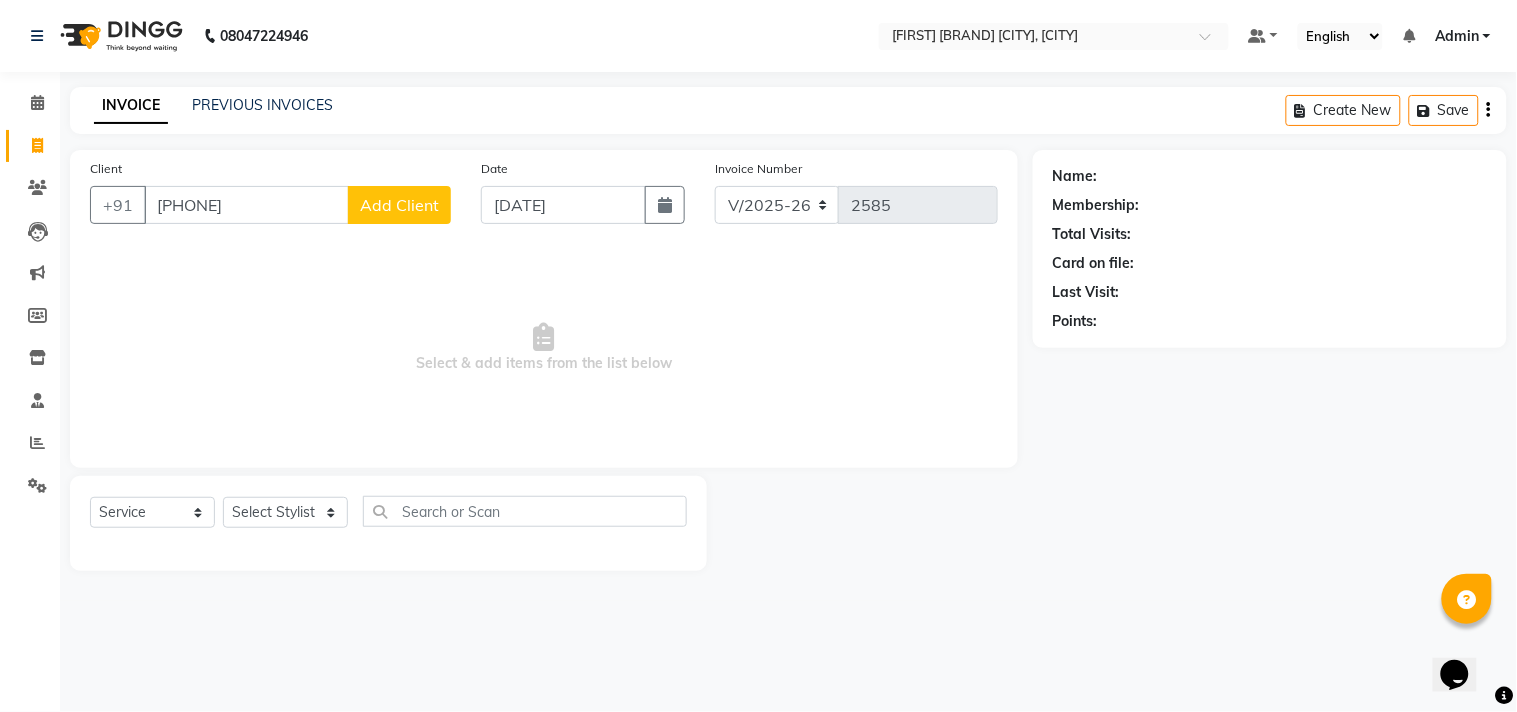 type on "[PHONE]" 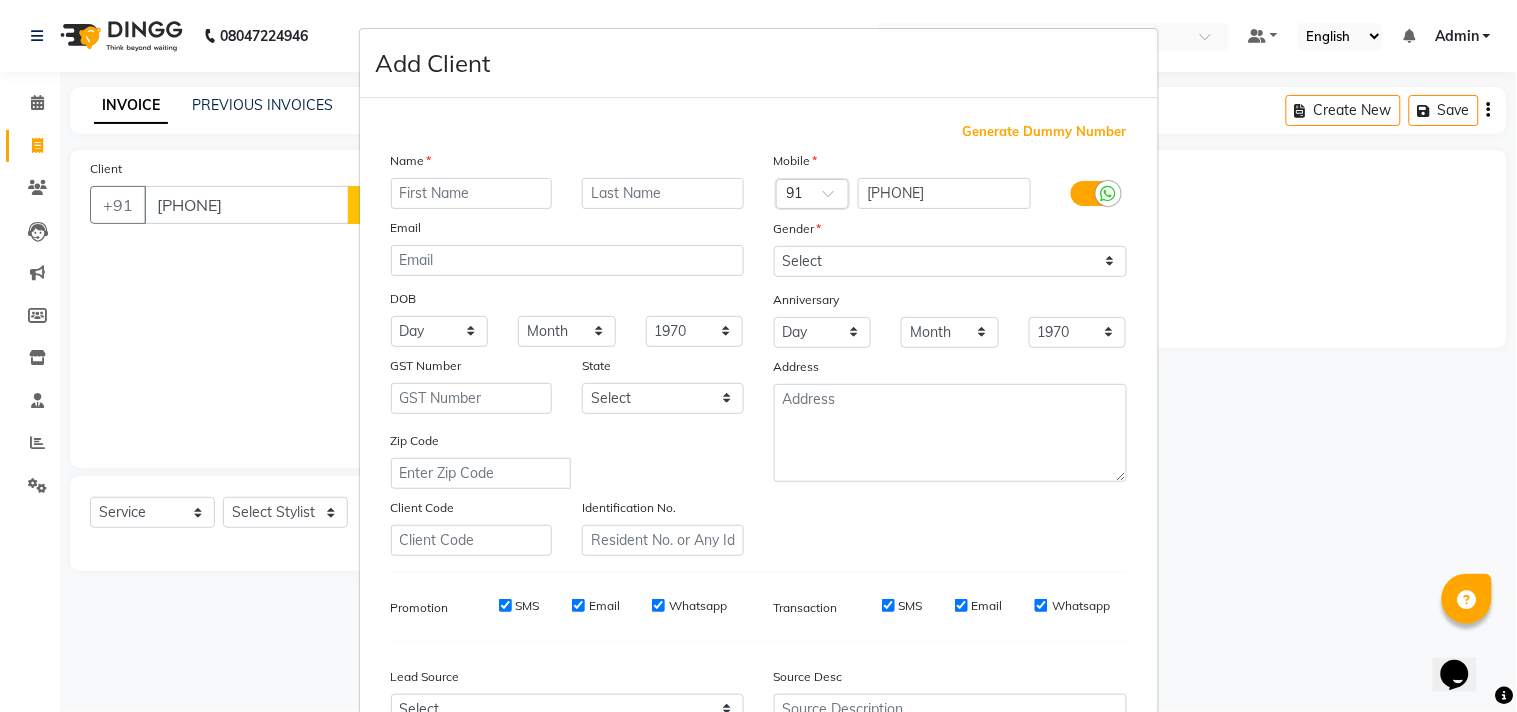 click at bounding box center [472, 193] 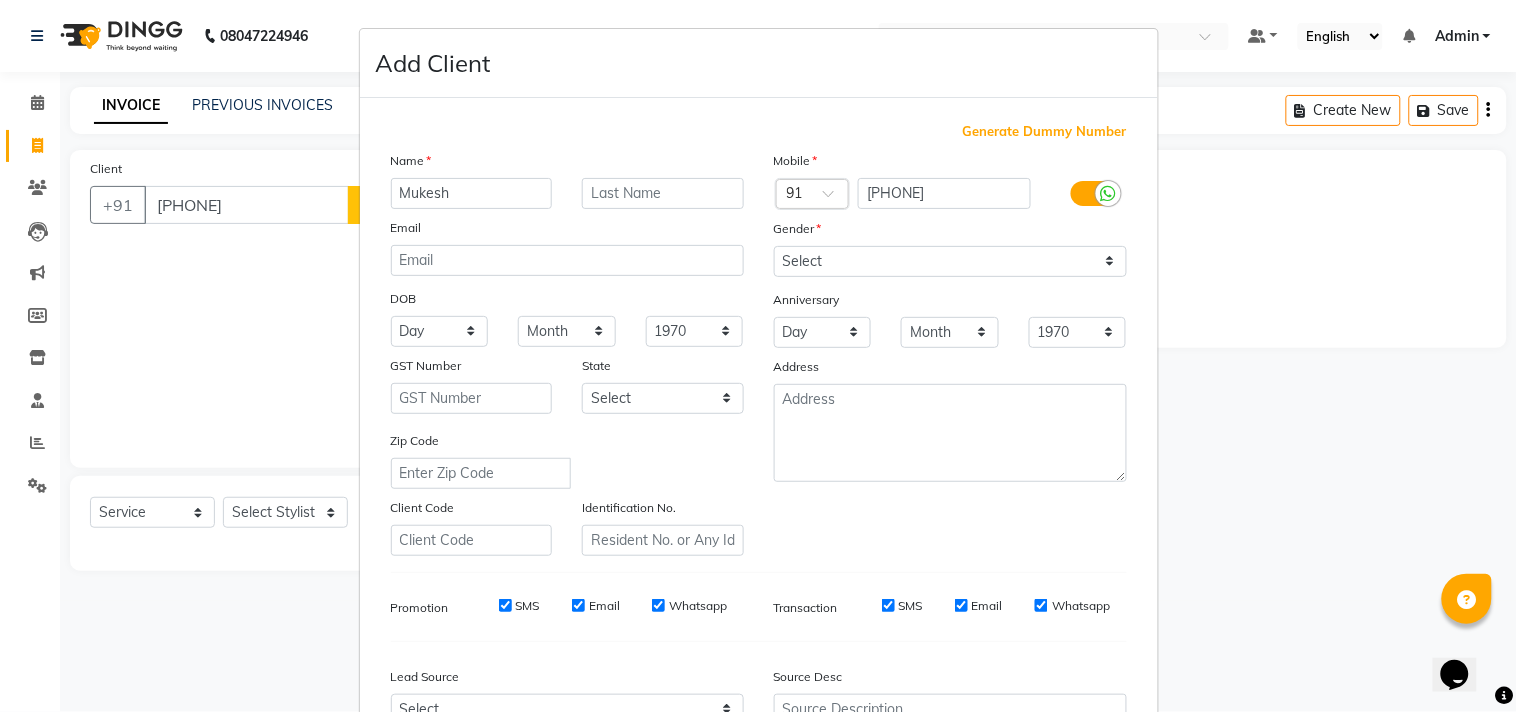 type on "Mukesh" 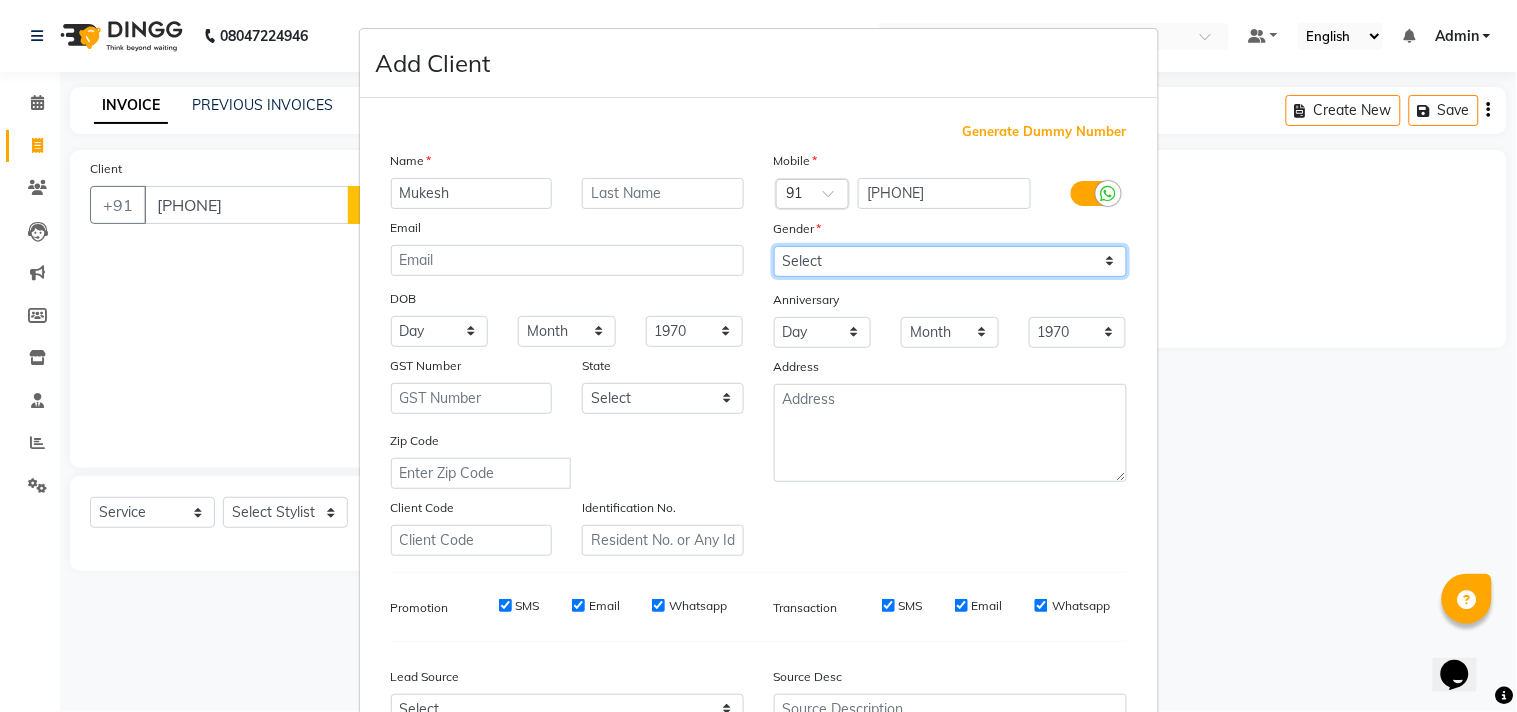 click on "Select Male Female Other Prefer Not To Say" at bounding box center [950, 261] 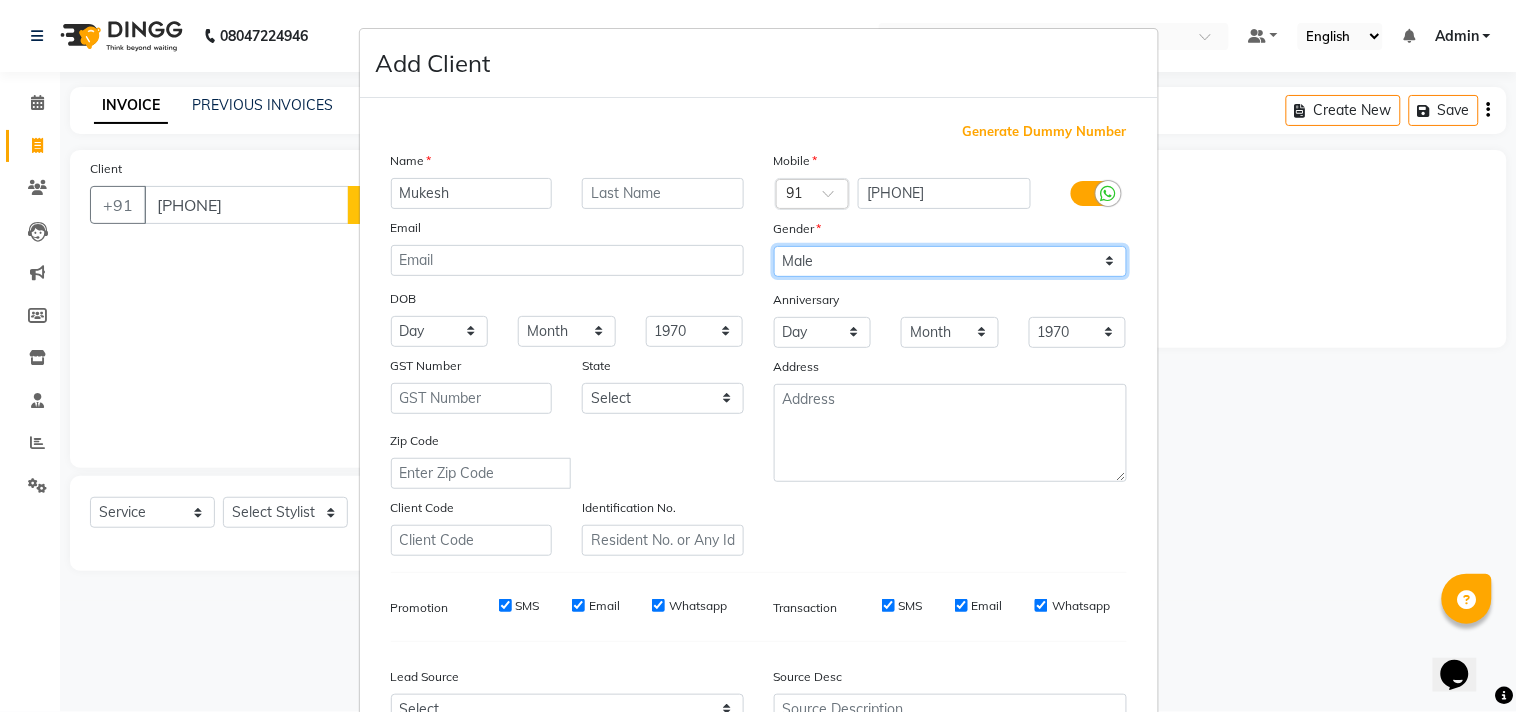 click on "Select Male Female Other Prefer Not To Say" at bounding box center [950, 261] 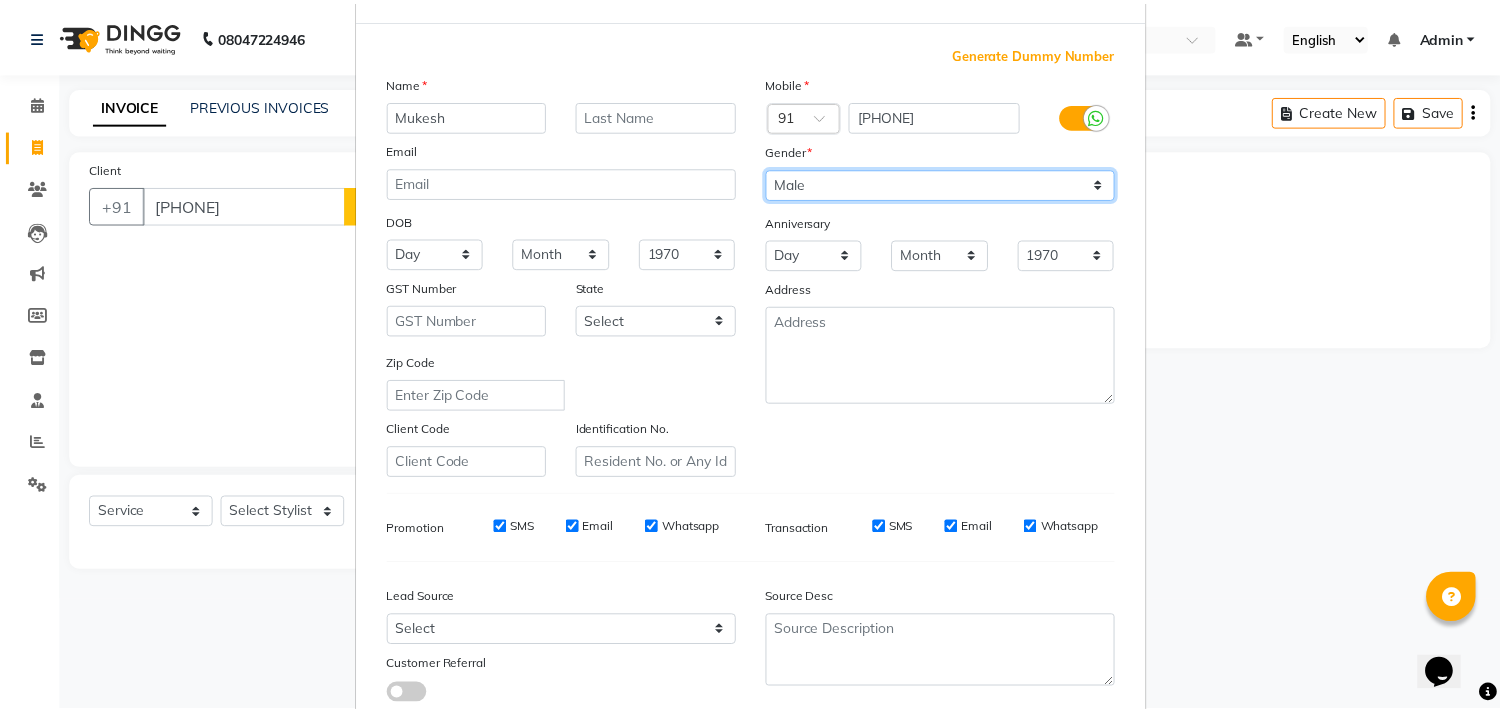 scroll, scrollTop: 212, scrollLeft: 0, axis: vertical 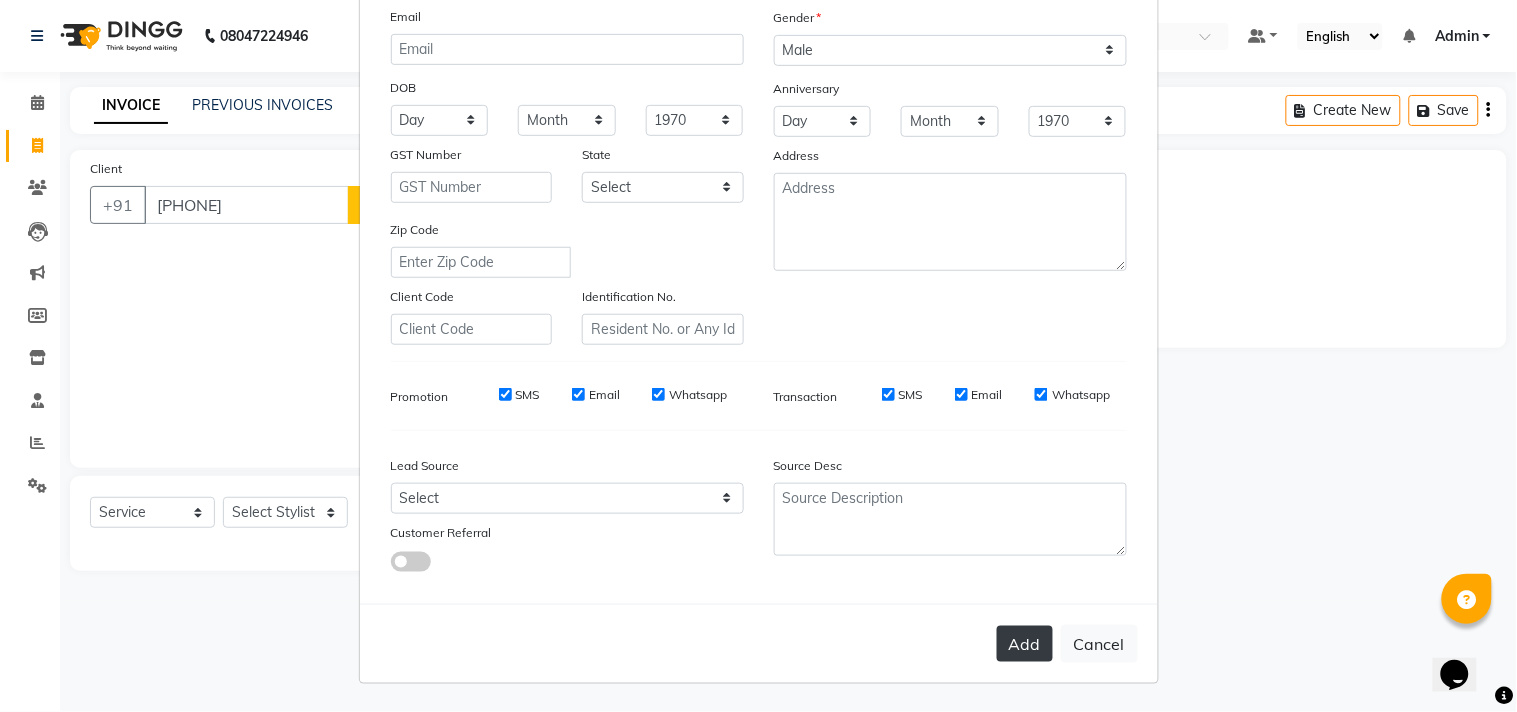 click on "Add" at bounding box center [1025, 644] 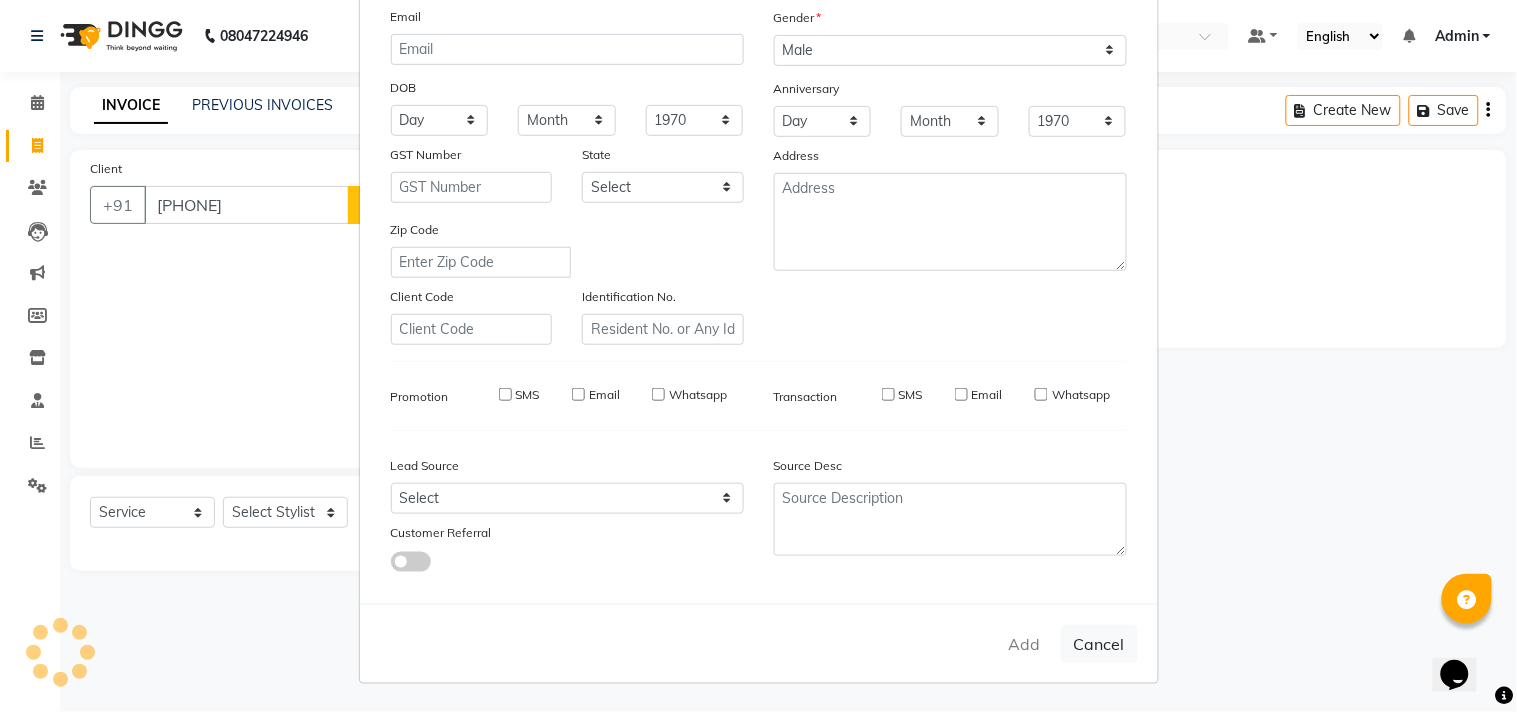 type 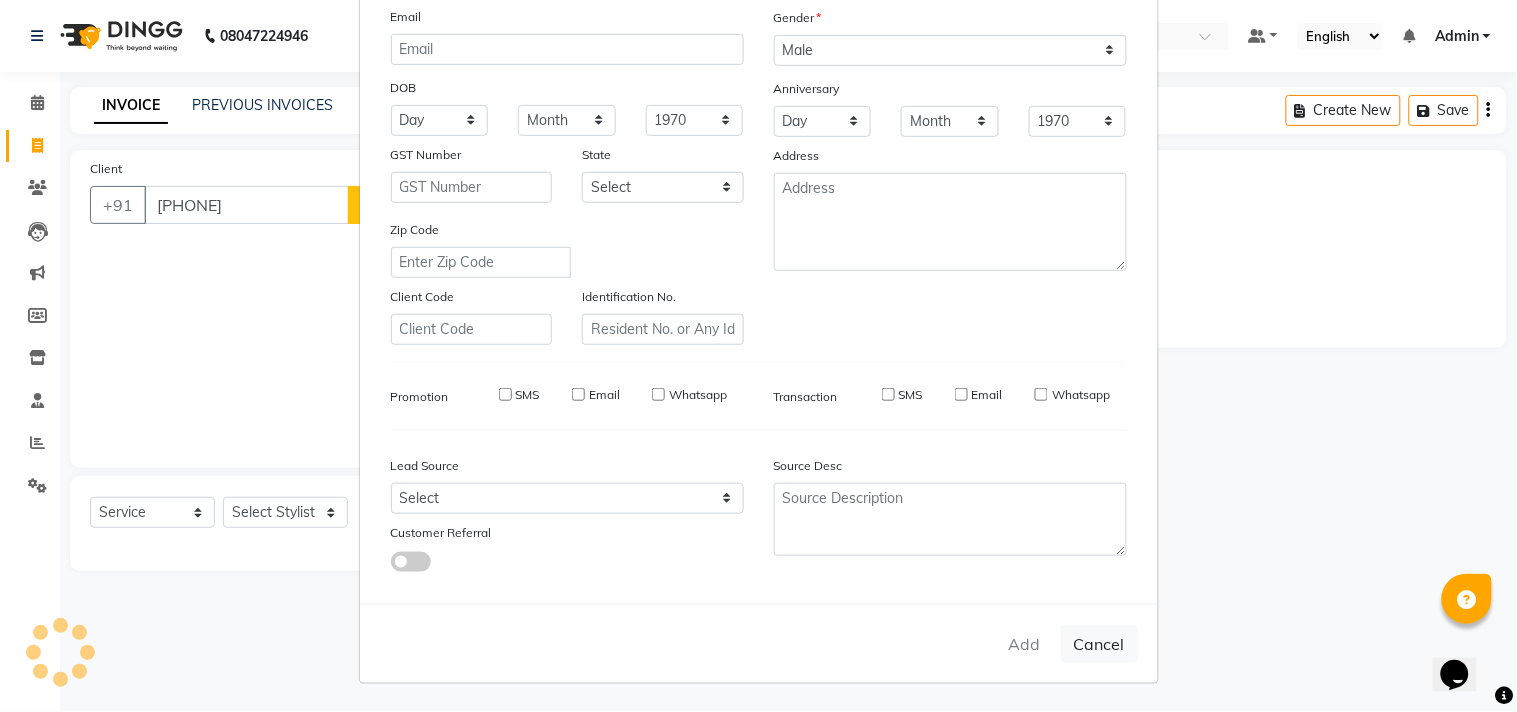 select 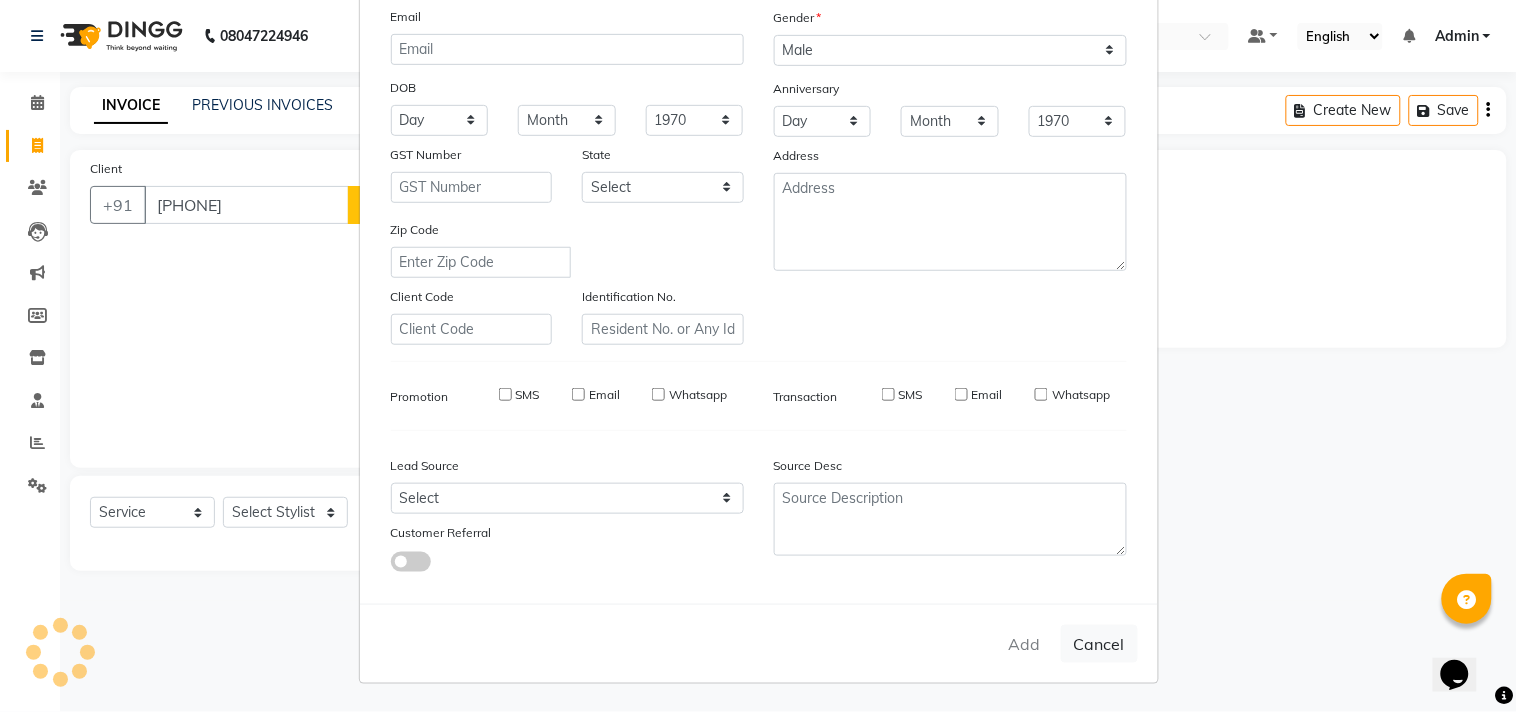 select 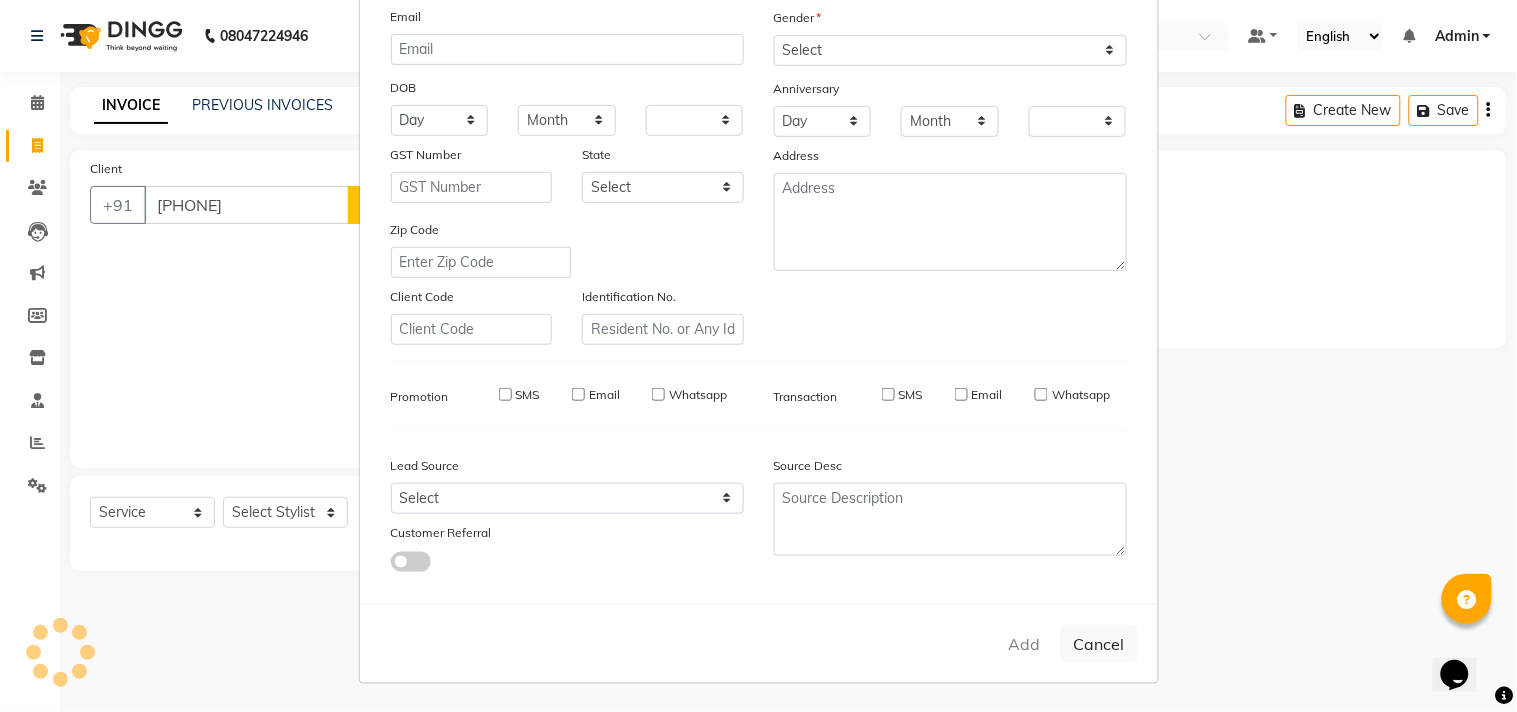 checkbox on "false" 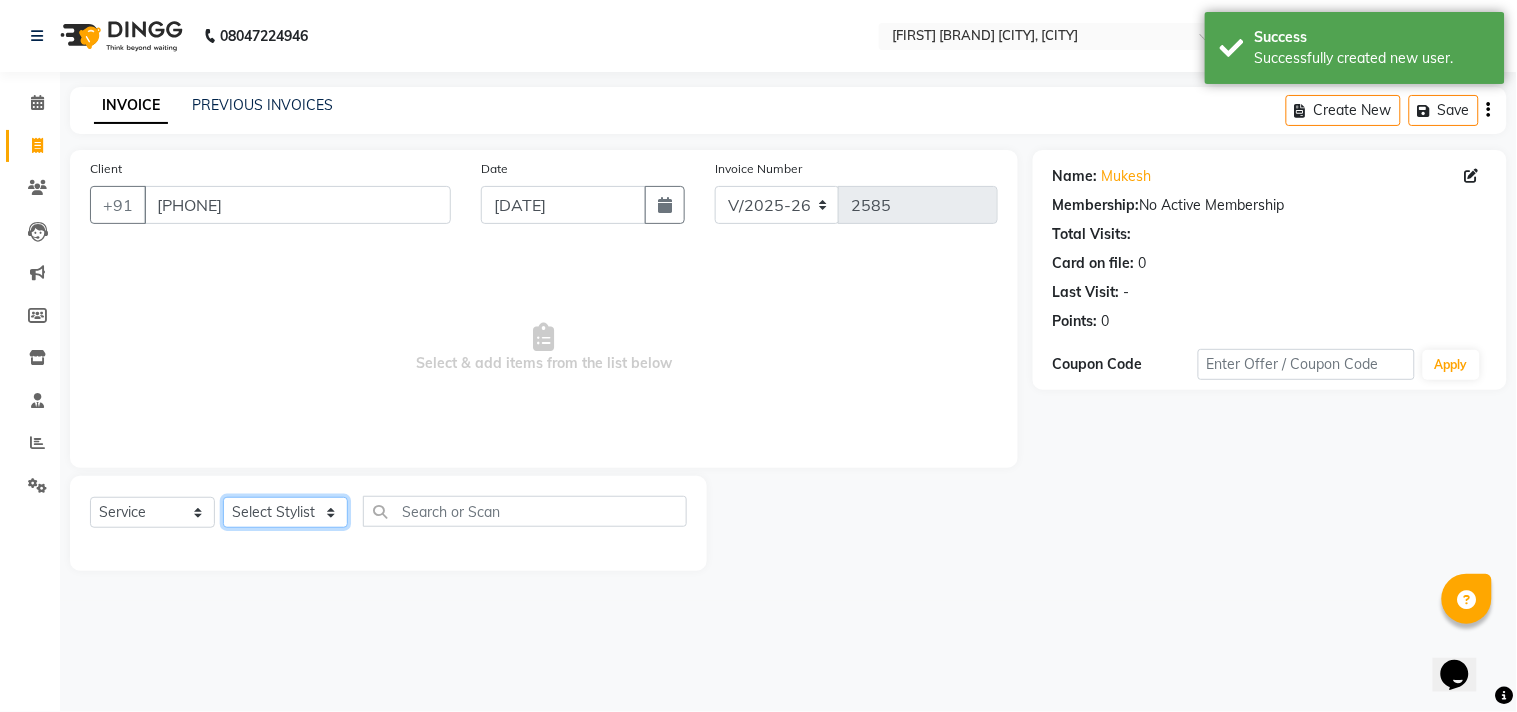 click on "Select Stylist Admin [FIRST] [LAST] [FIRST] [FIRST] [FIRST] [FIRST] [FIRST] [FIRST] [FIRST]" 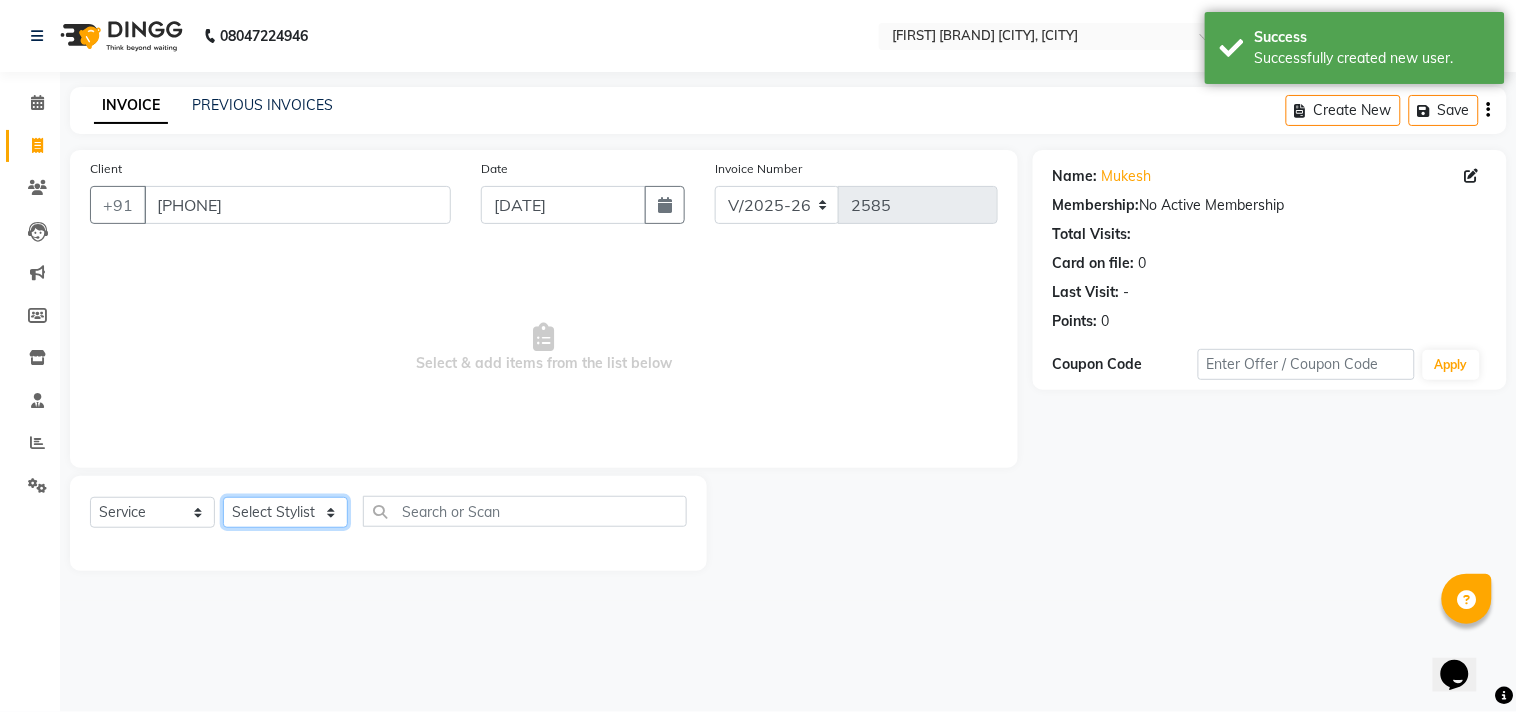 select on "85802" 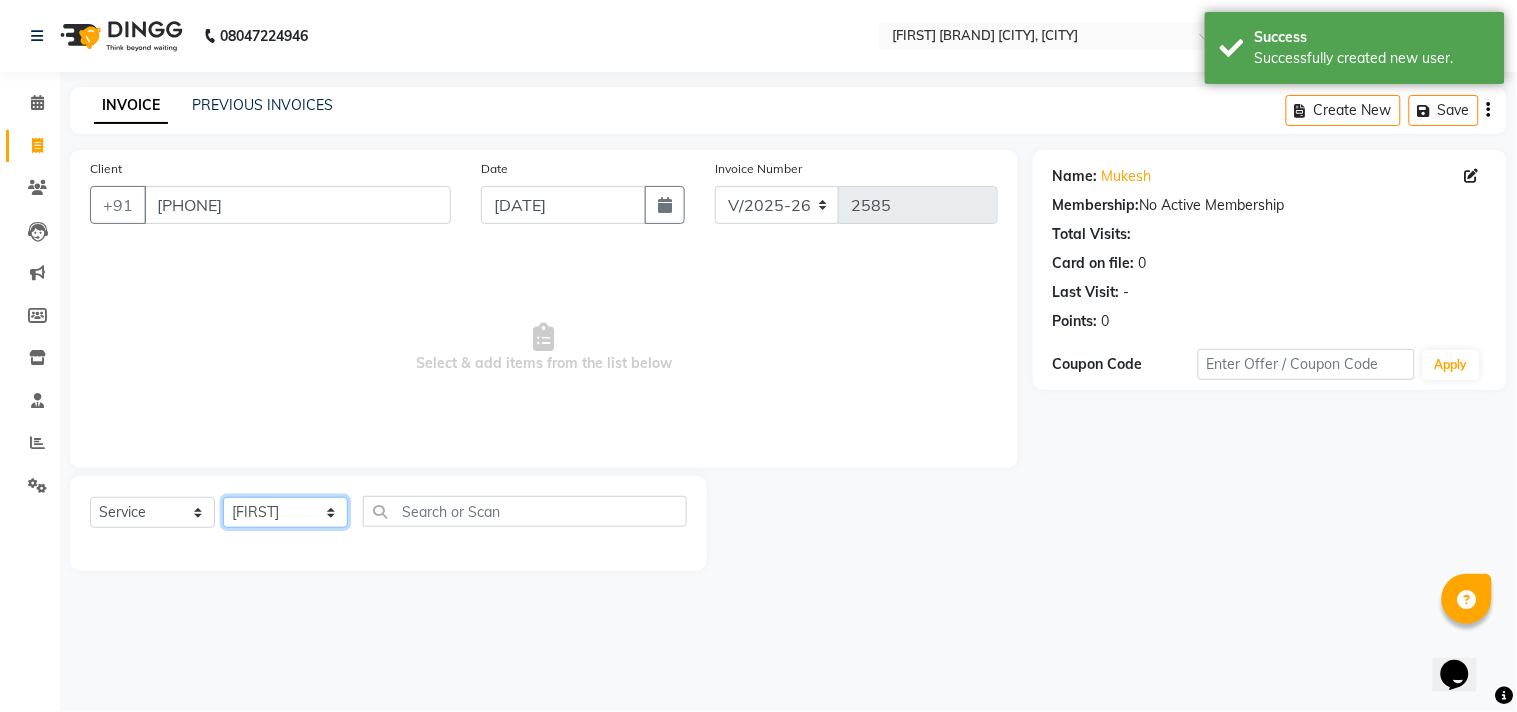 click on "Select Stylist Admin [FIRST] [LAST] [FIRST] [FIRST] [FIRST] [FIRST] [FIRST] [FIRST] [FIRST]" 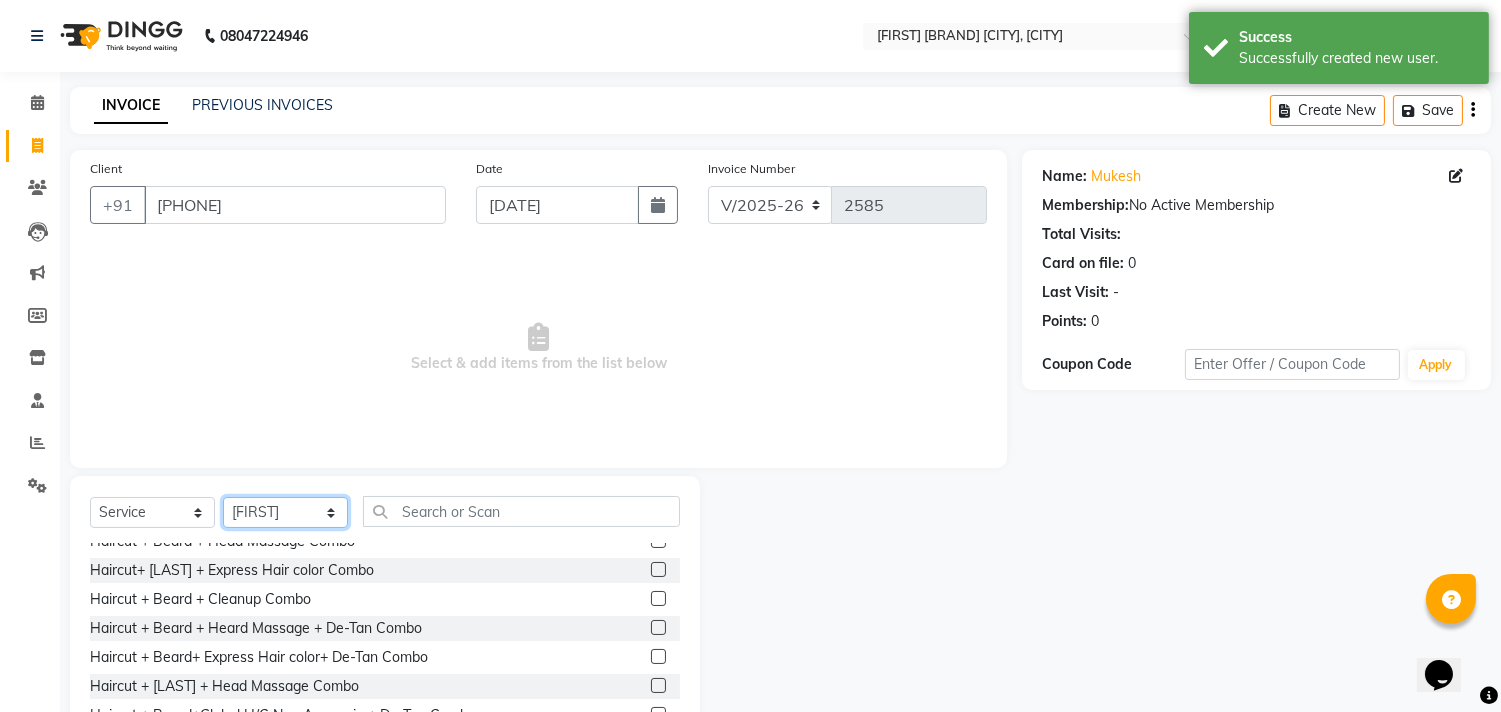 scroll, scrollTop: 222, scrollLeft: 0, axis: vertical 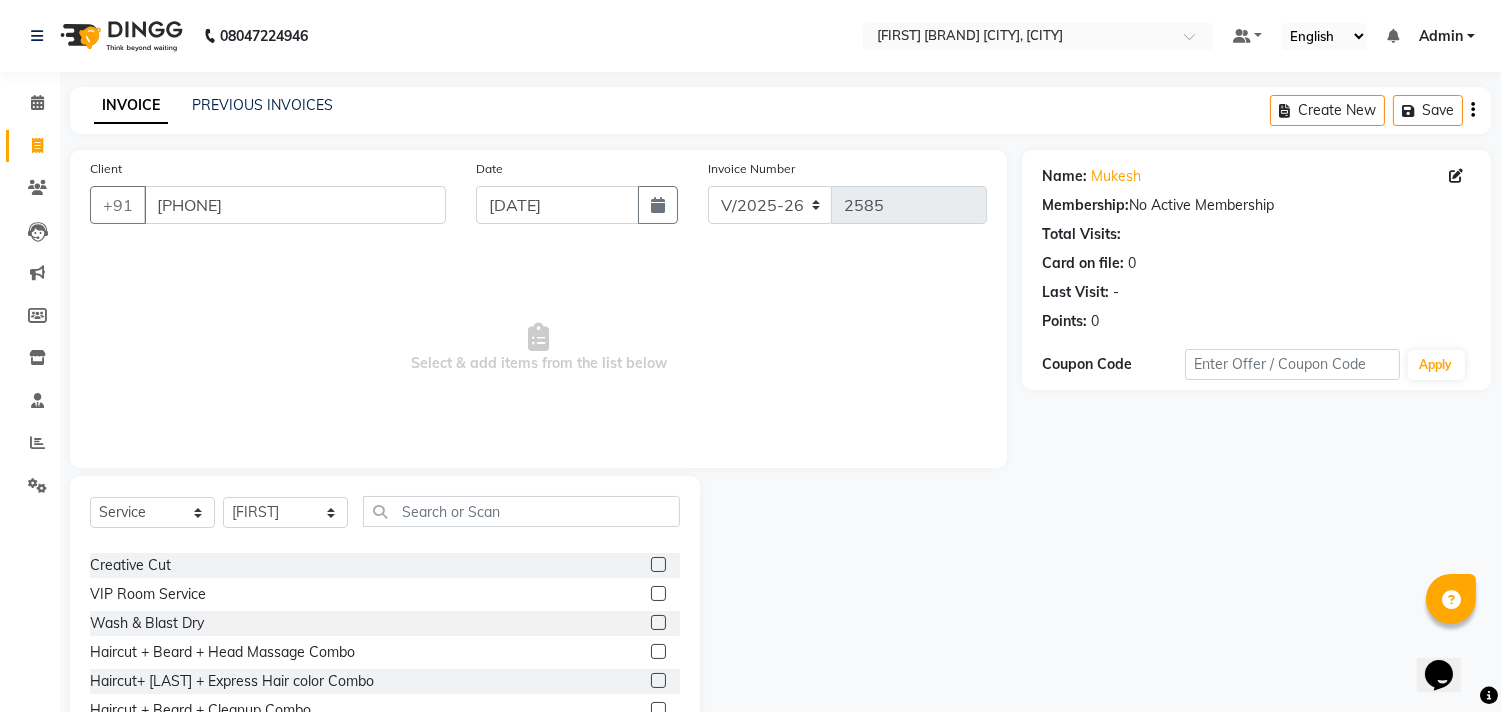 click 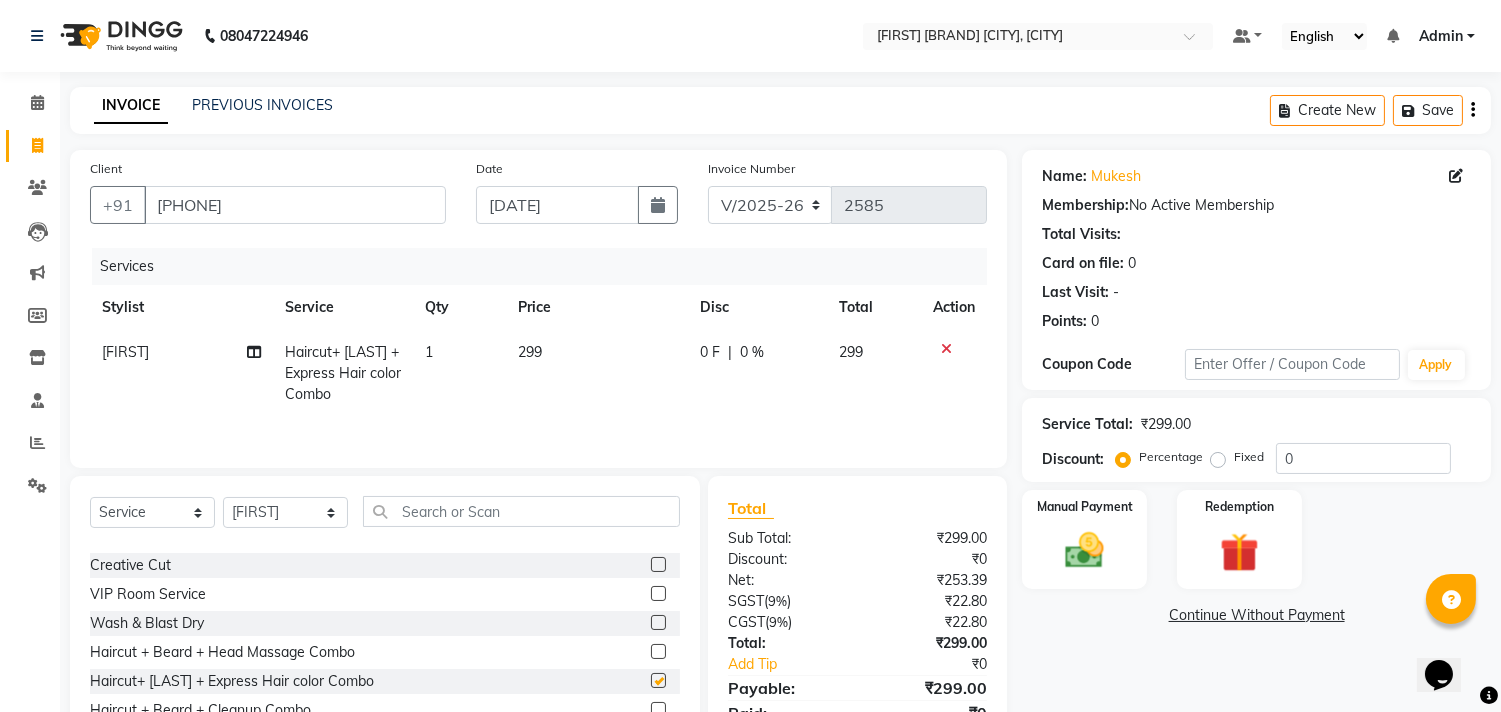 checkbox on "false" 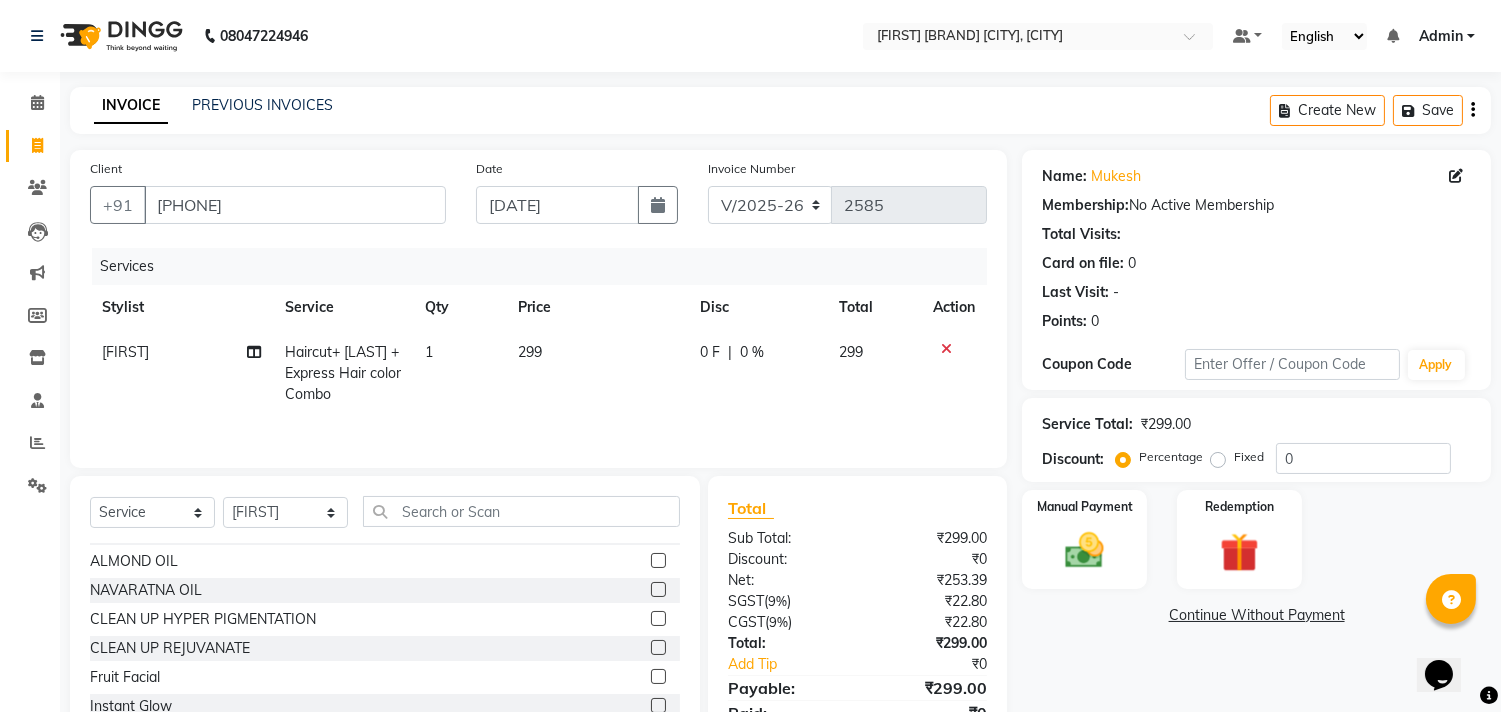 scroll, scrollTop: 888, scrollLeft: 0, axis: vertical 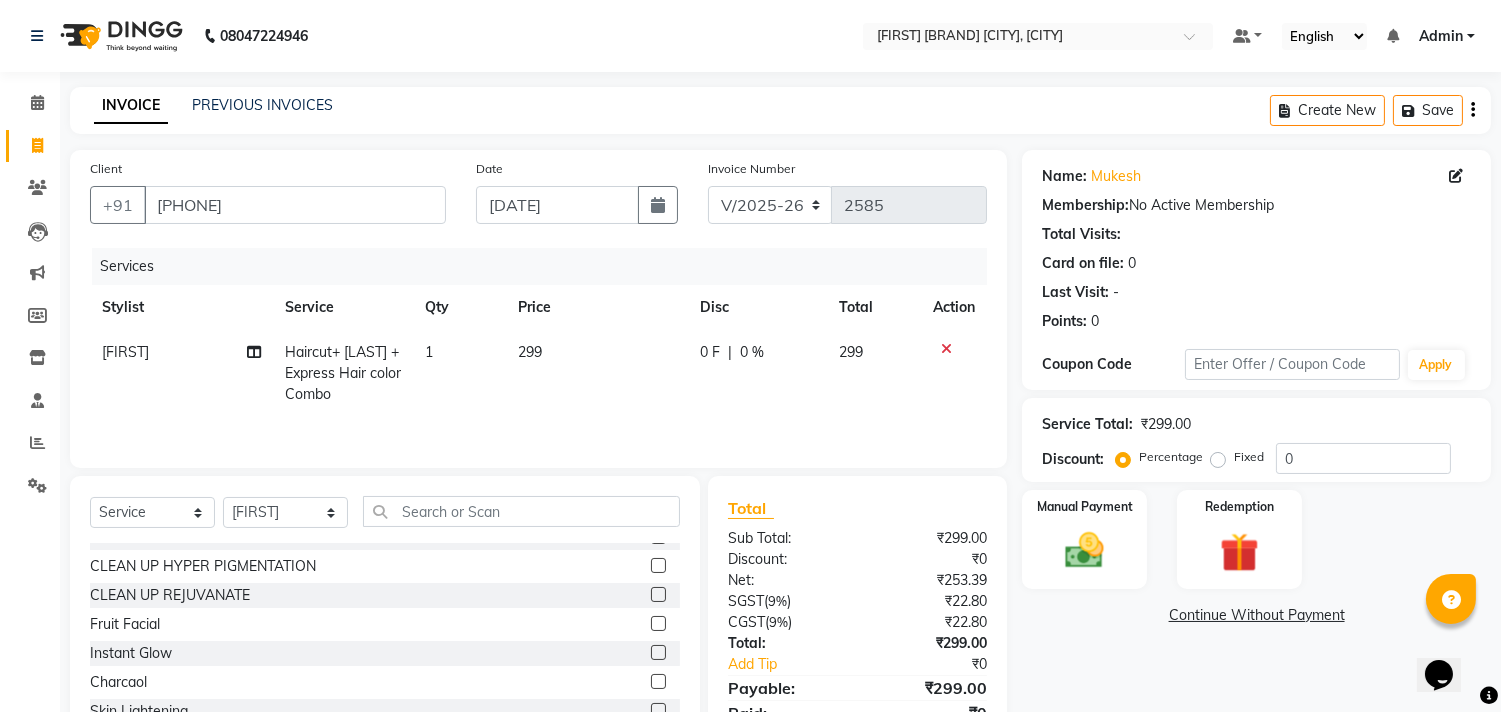 click 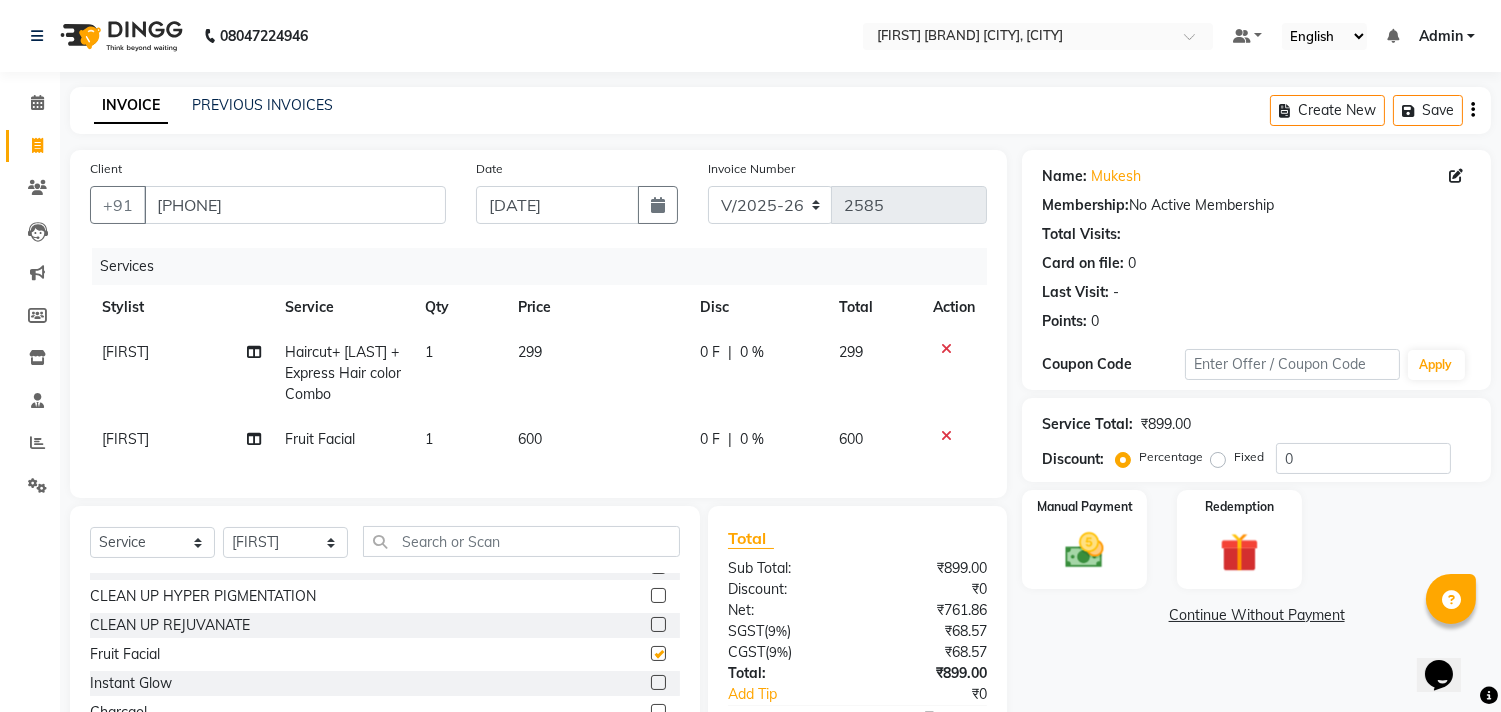 checkbox on "false" 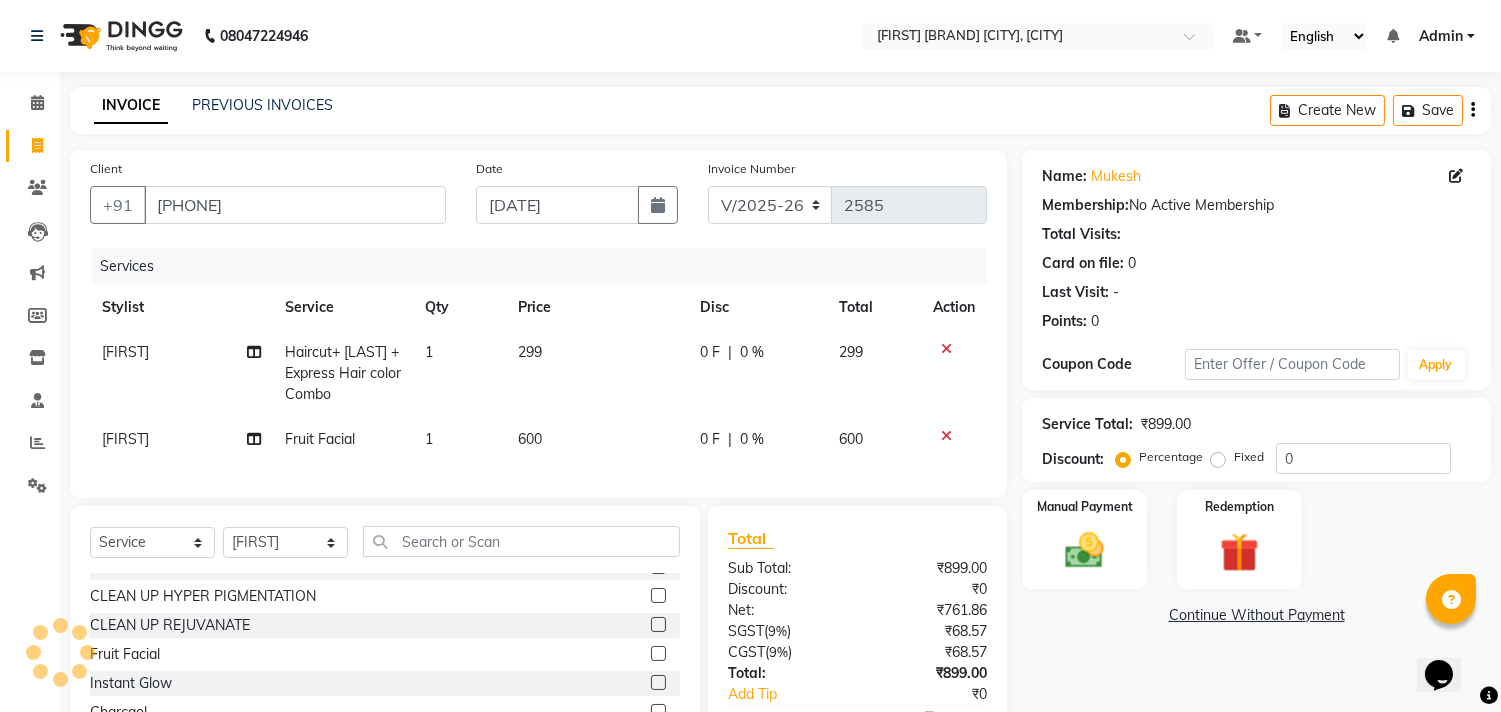 click on "299" 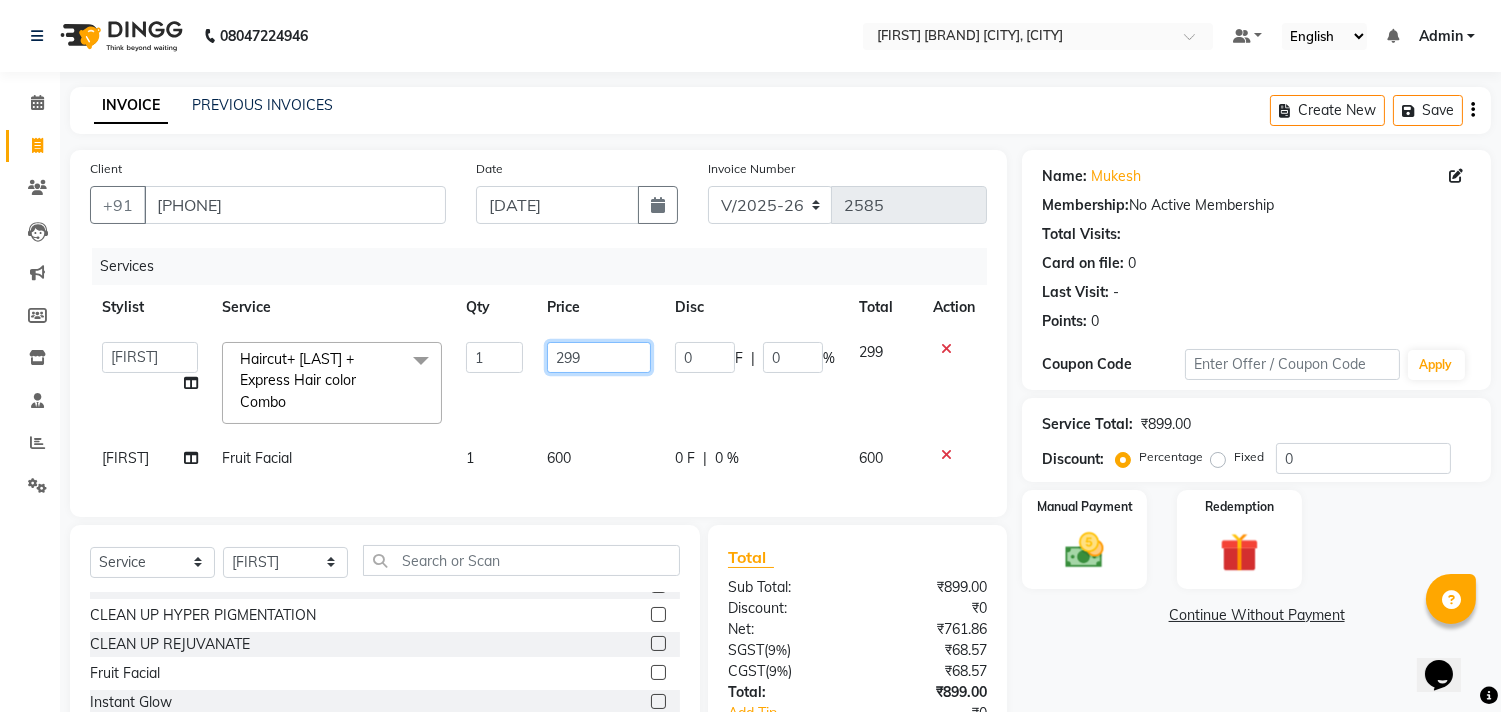 drag, startPoint x: 592, startPoint y: 361, endPoint x: 532, endPoint y: 350, distance: 61 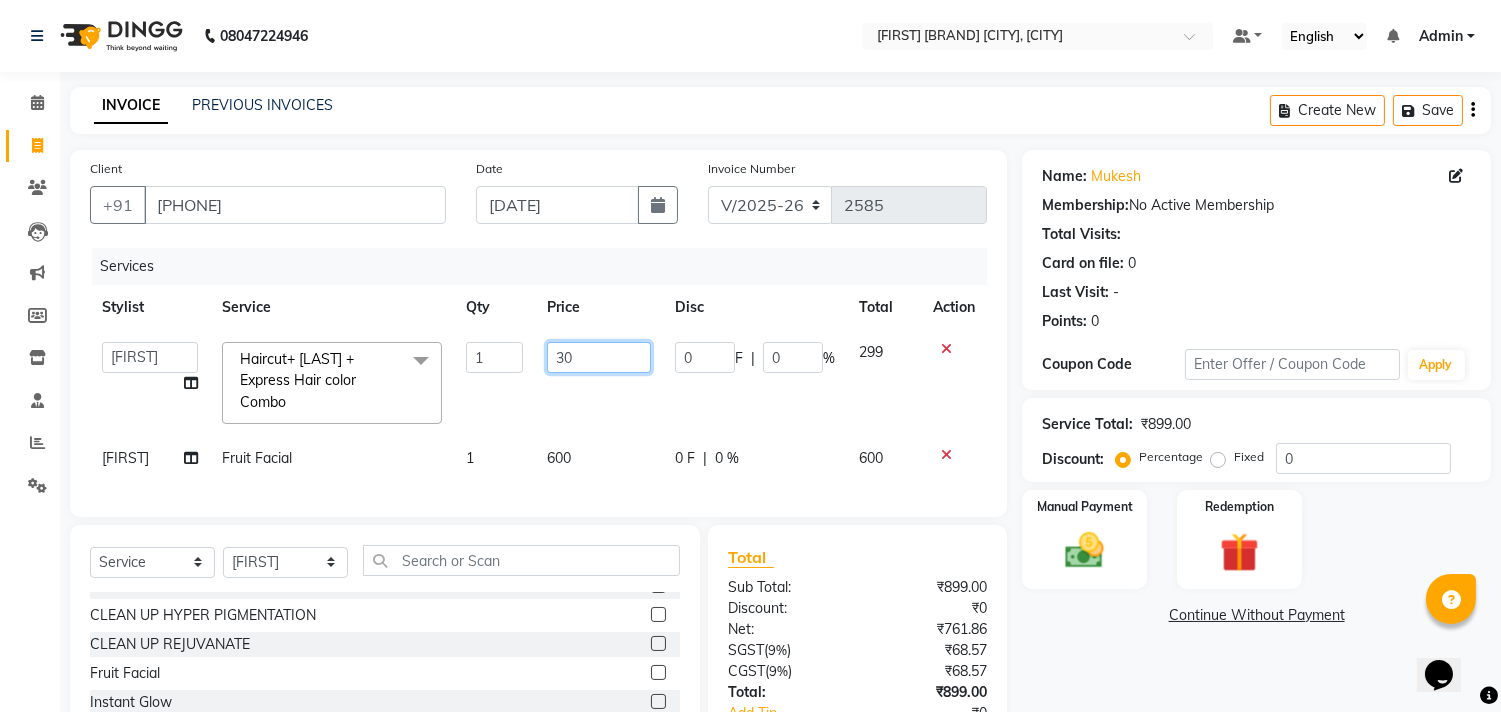 type on "300" 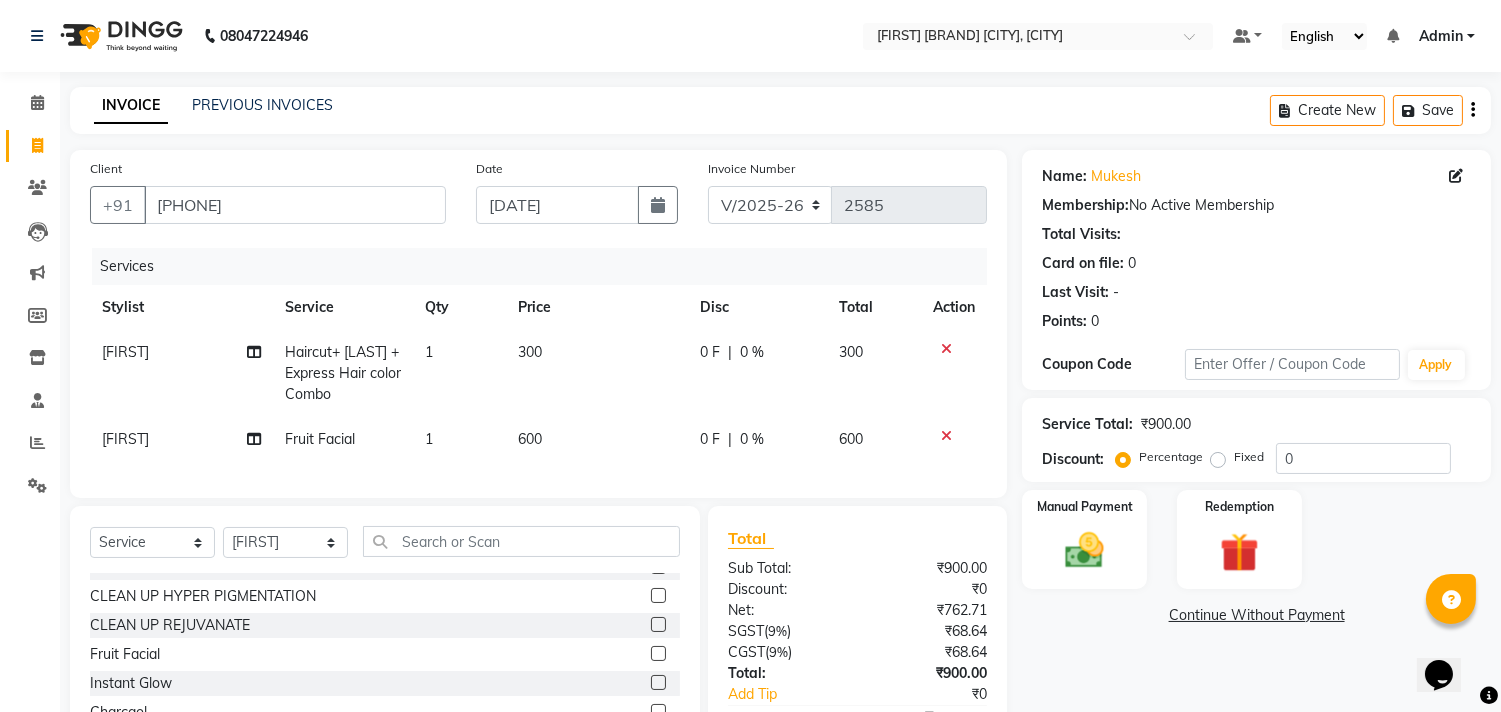 click on "600" 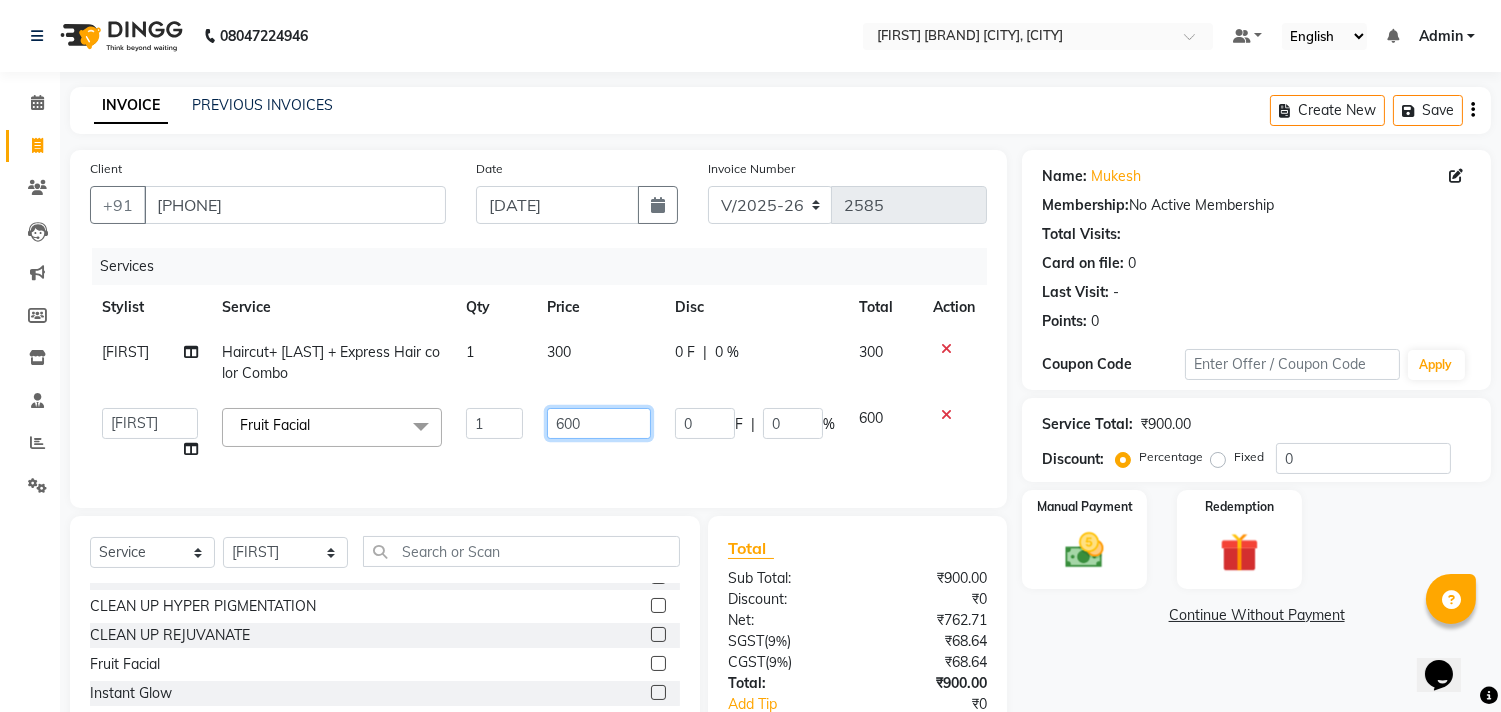 click on "600" 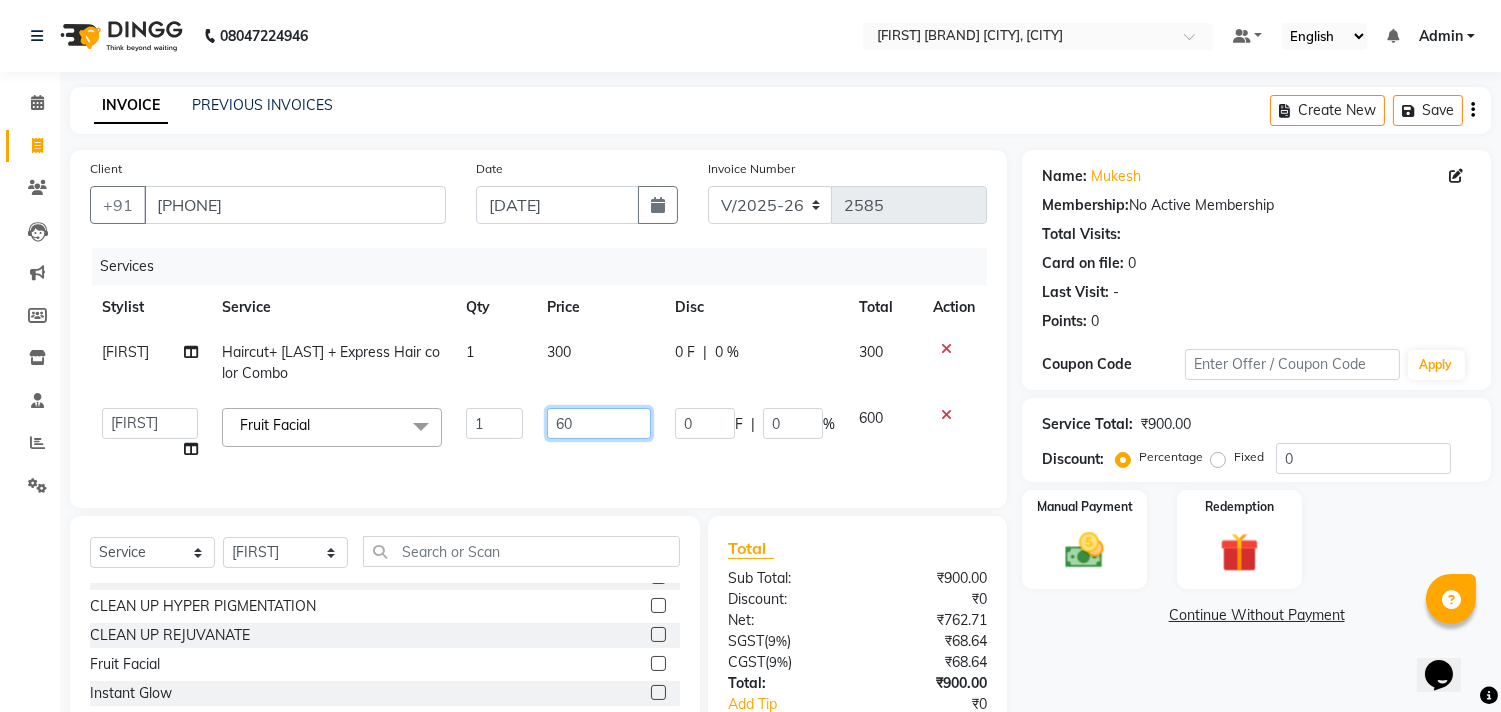 type on "6" 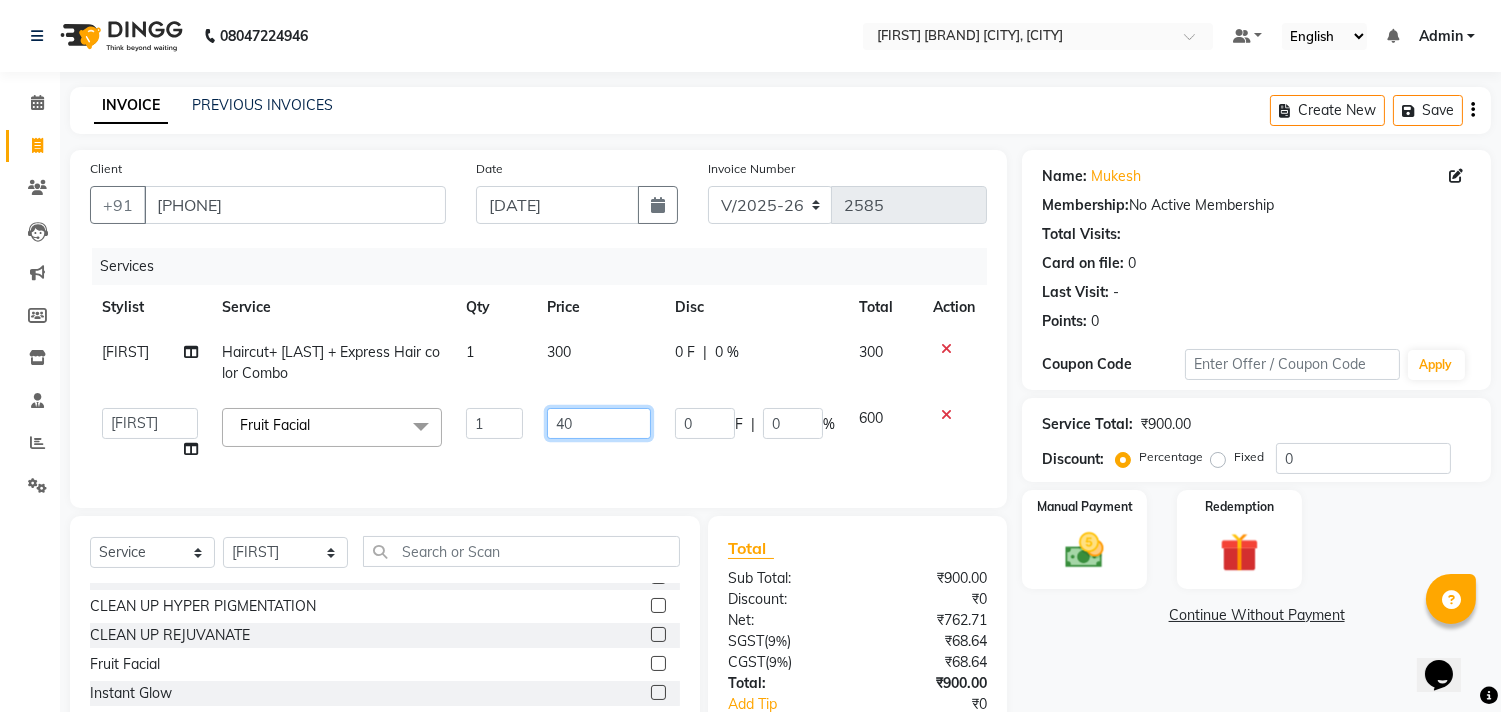 type on "400" 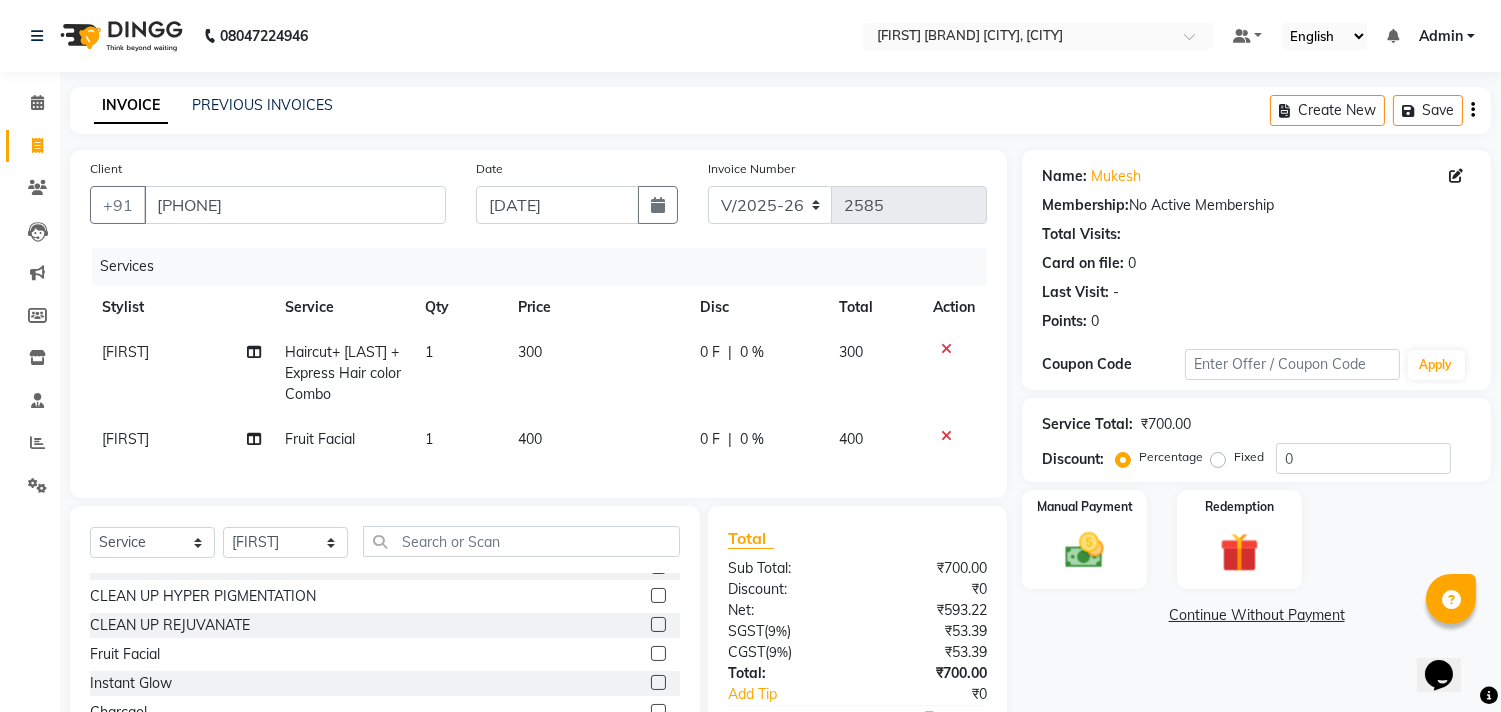 click on "Services Stylist Service Qty Price Disc Total Action Salim Haircut+ Beard + Express Hair color Combo 1 300 0 F | 0 % 300 Salim Fruit Facial 1 400 0 F | 0 % 400" 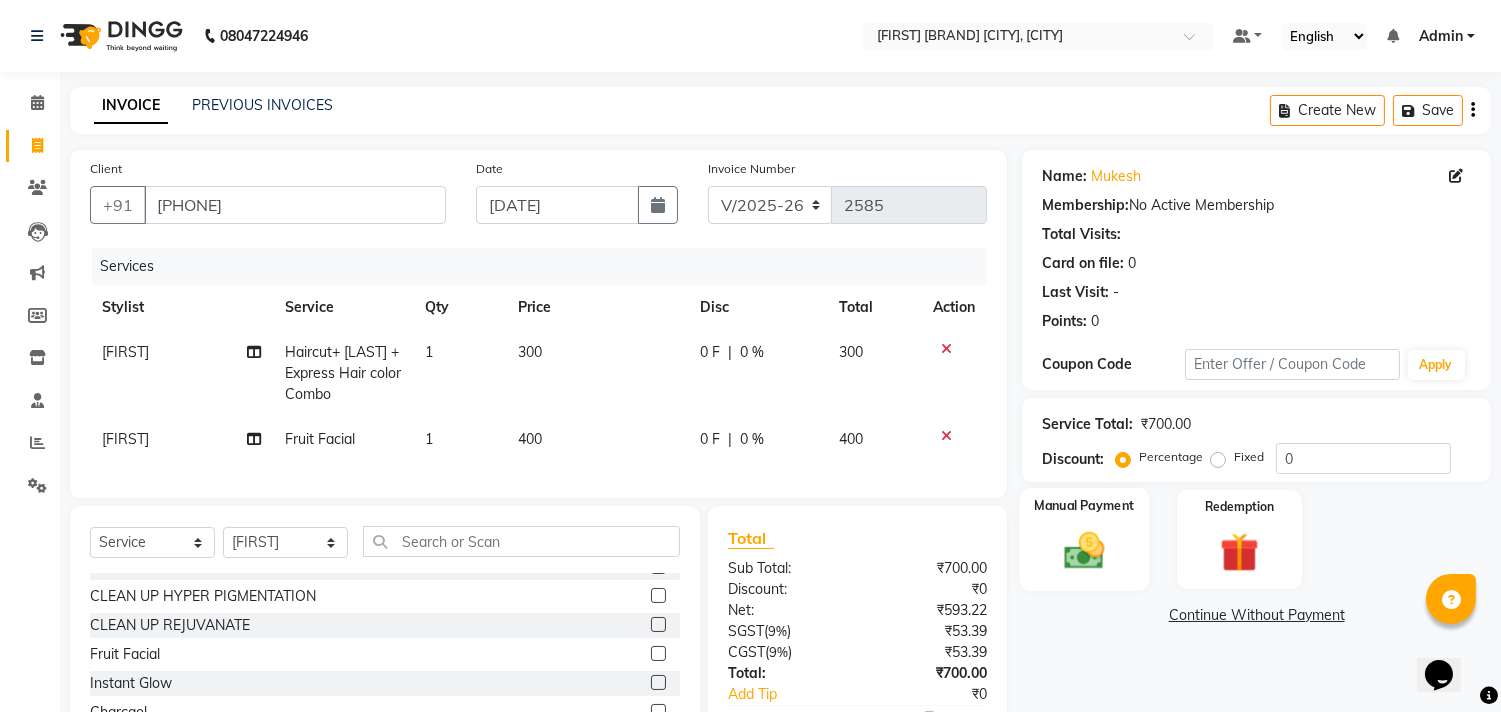 click 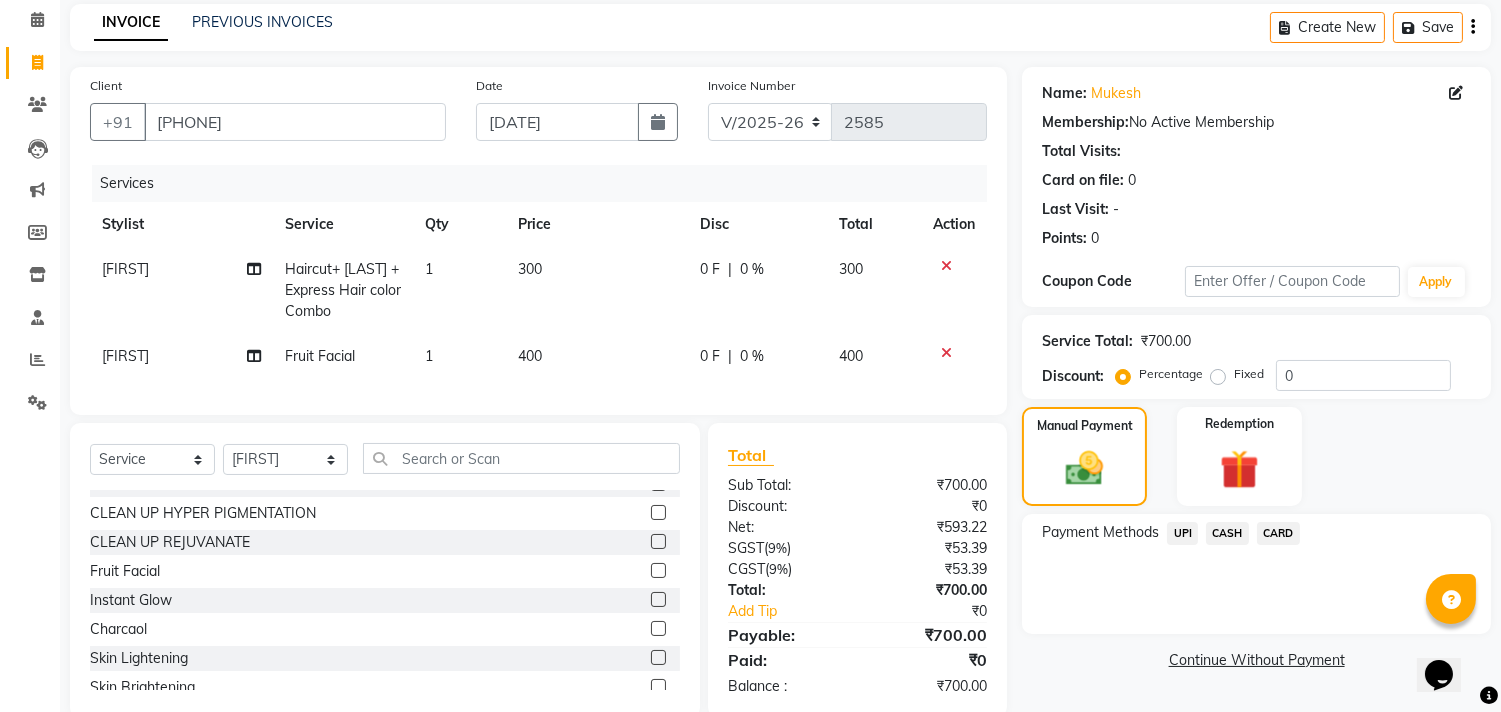 scroll, scrollTop: 135, scrollLeft: 0, axis: vertical 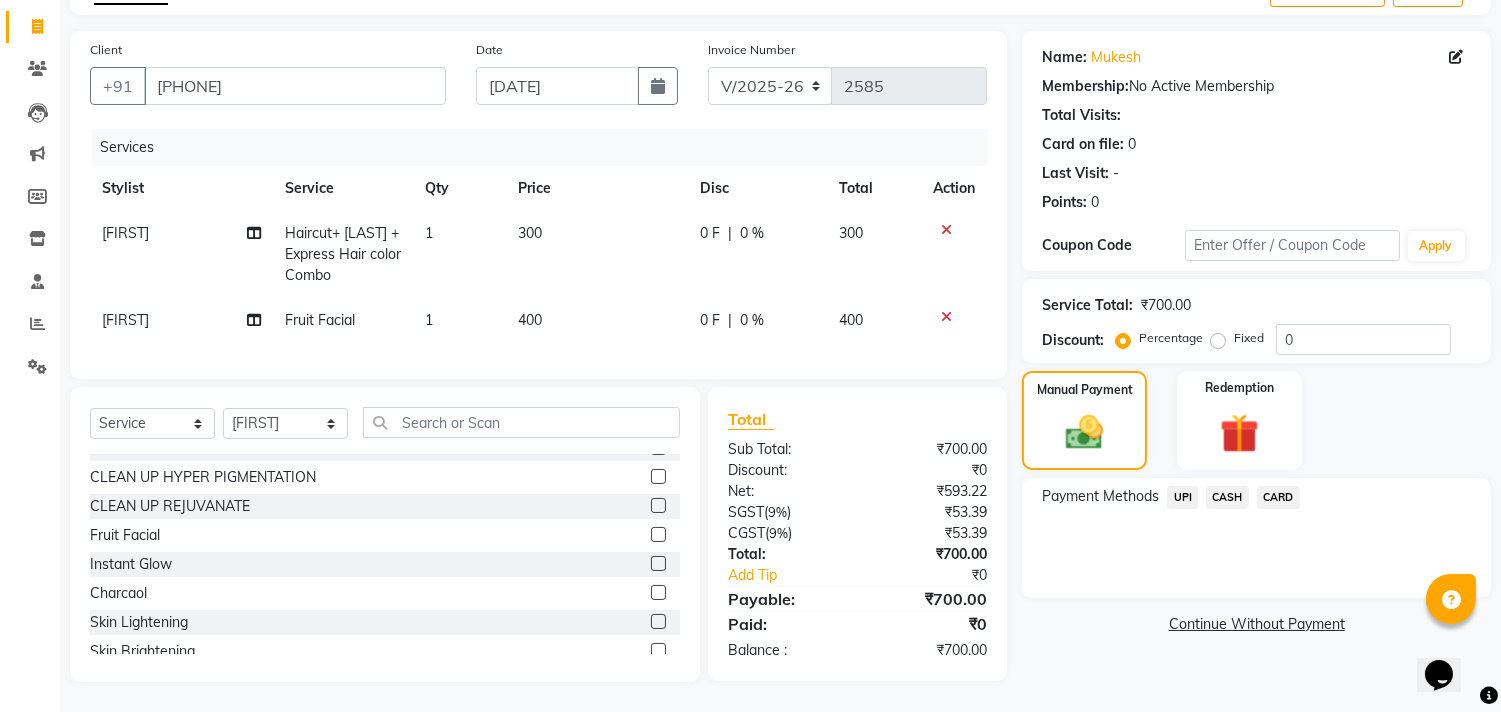 click on "CASH" 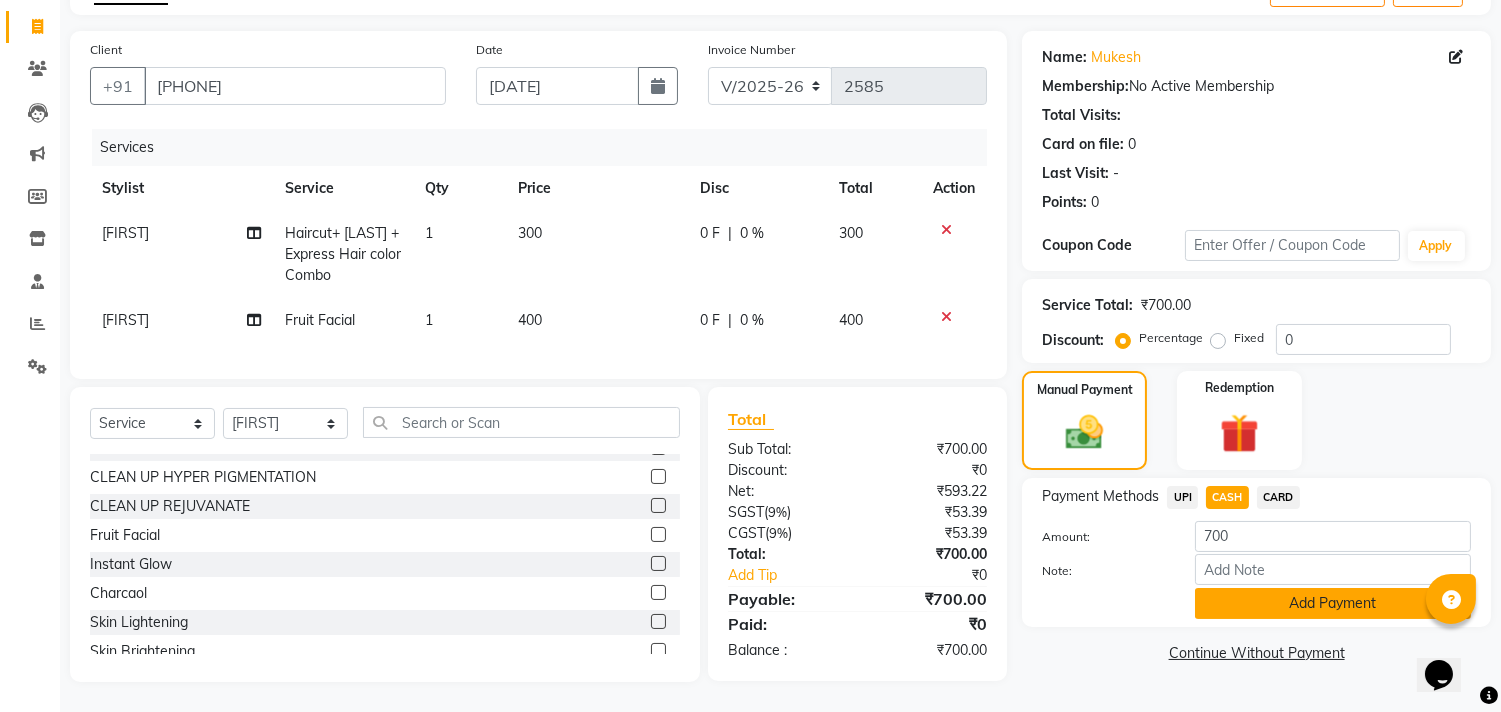 click on "Add Payment" 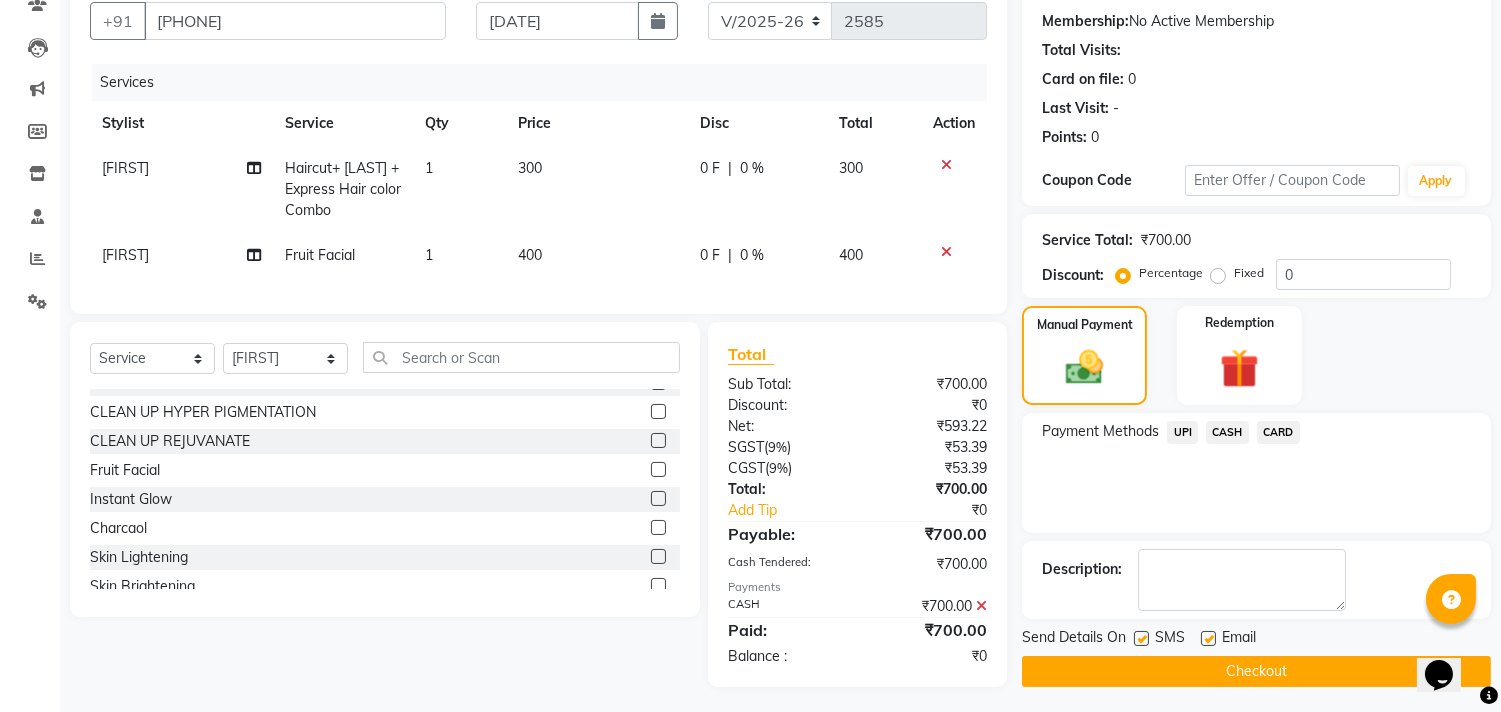 scroll, scrollTop: 205, scrollLeft: 0, axis: vertical 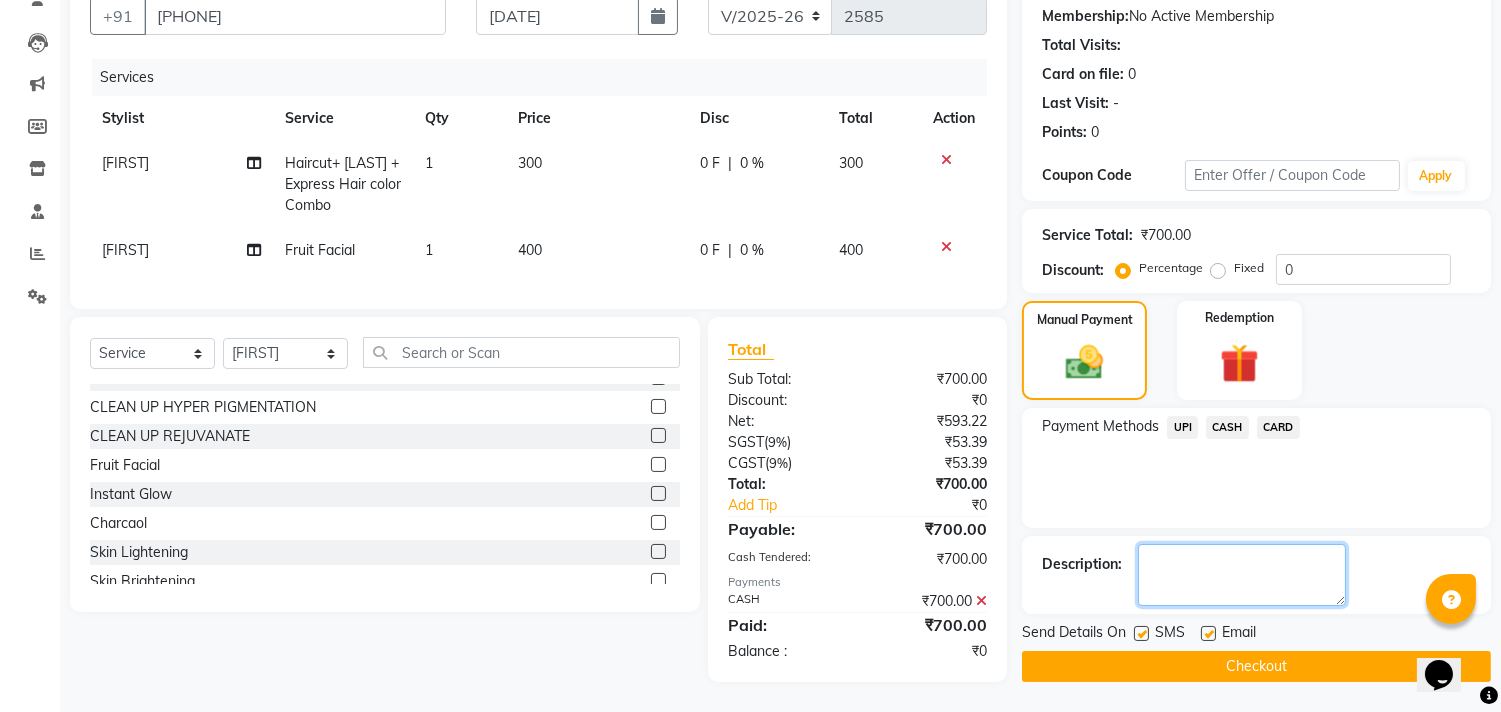 click 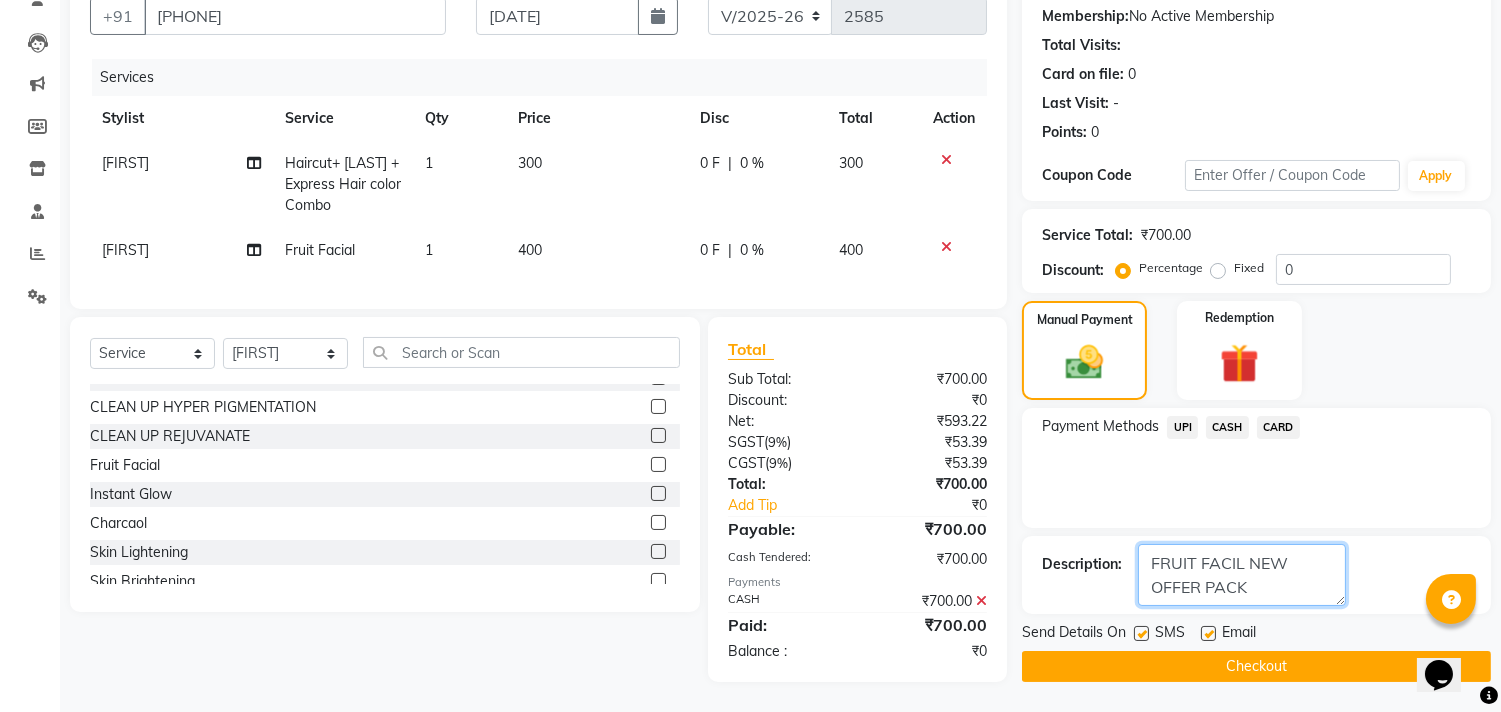 type on "FRUIT FACIL NEW OFFER PACK" 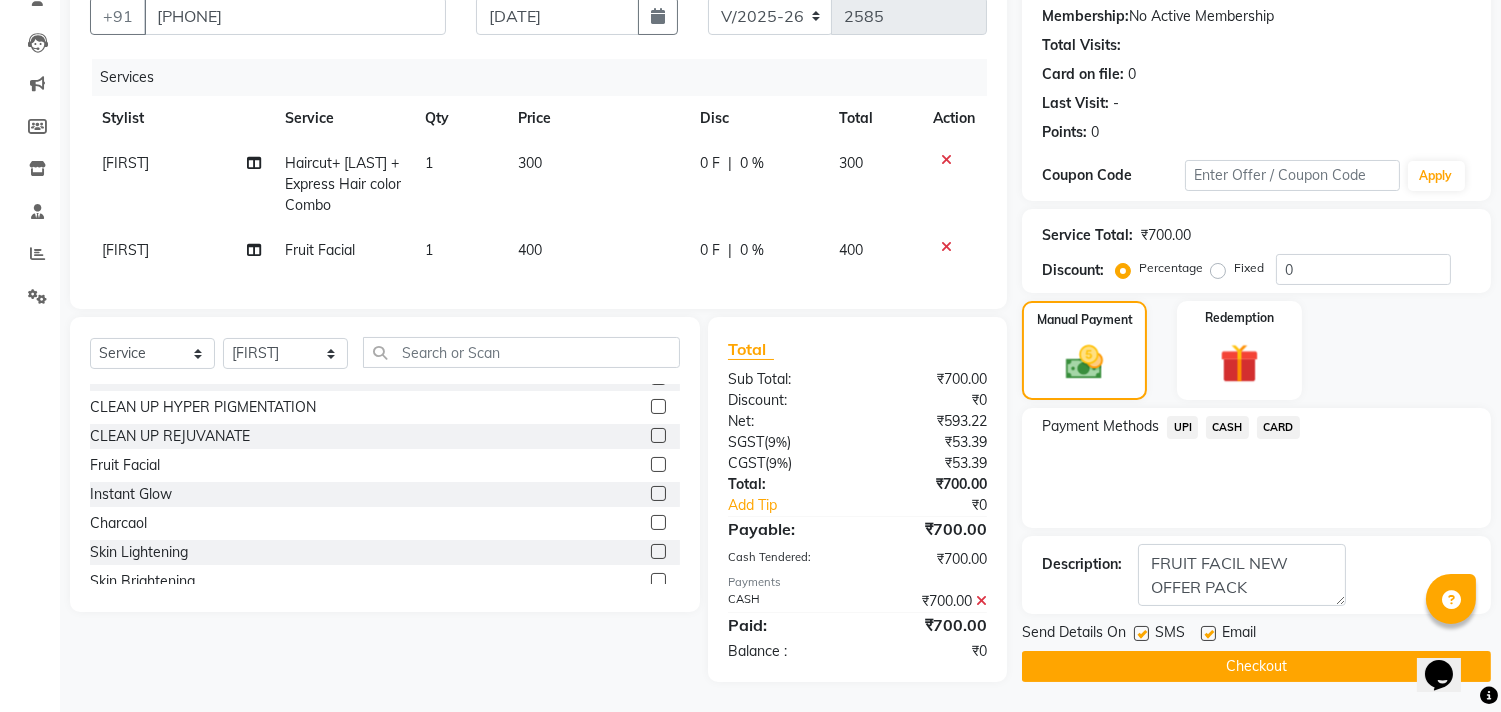 click on "Fruit Facial" 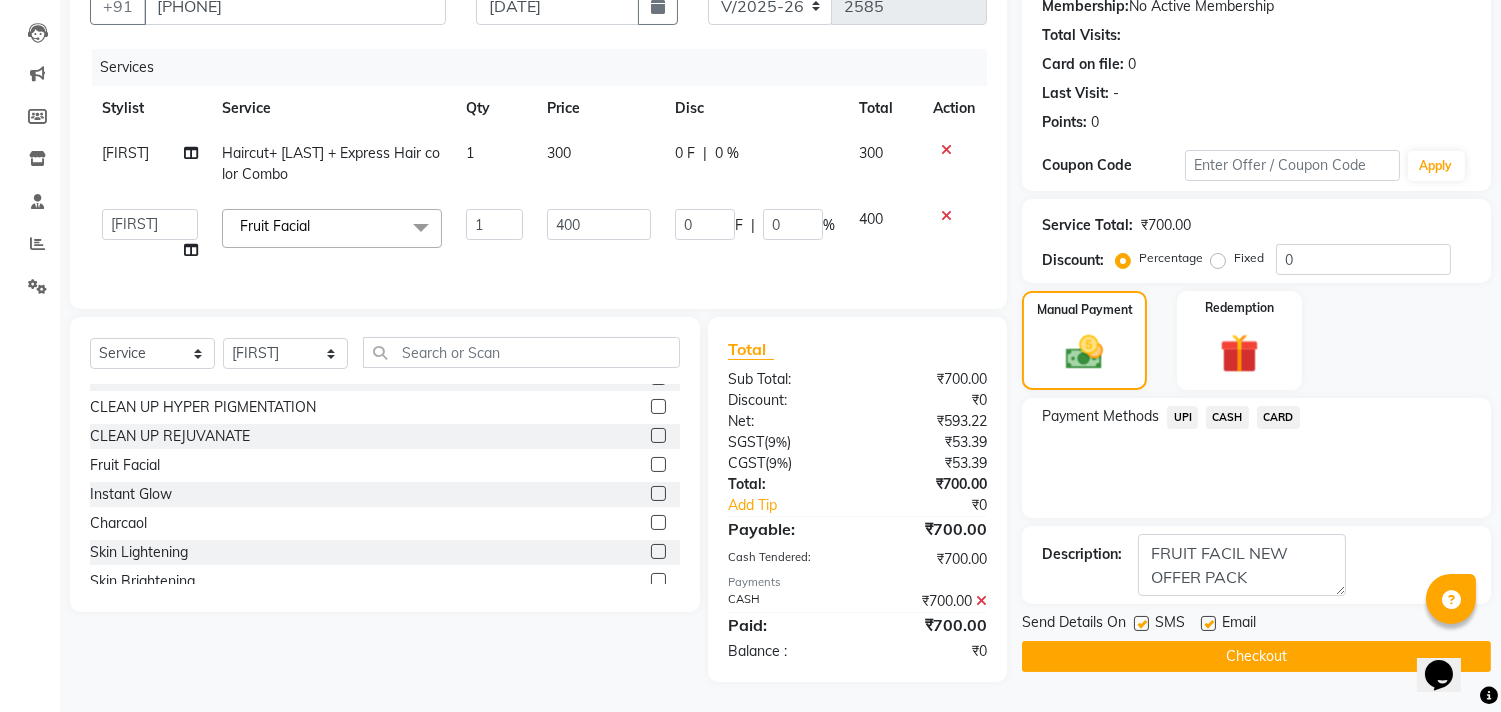 click on "Fruit Facial  x" 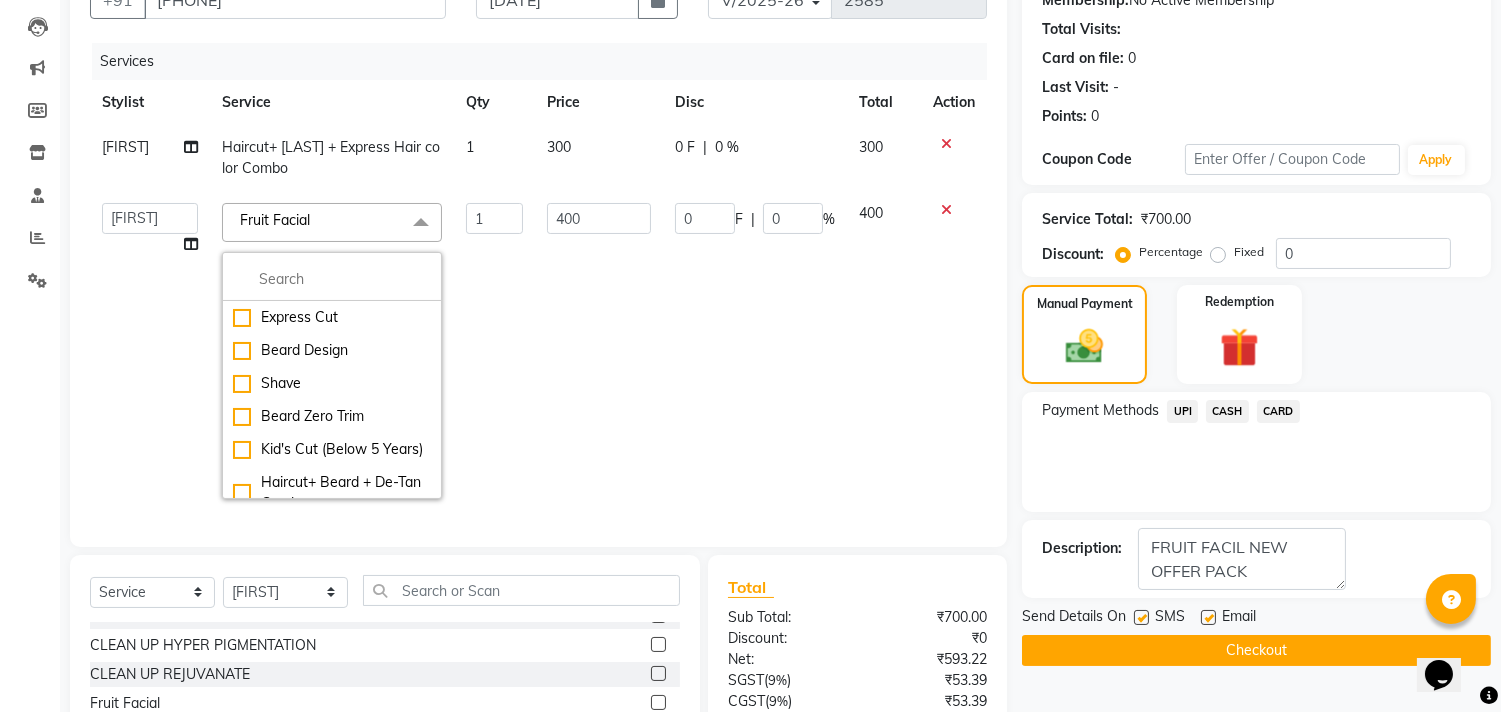 click on "Fruit Facial  x" 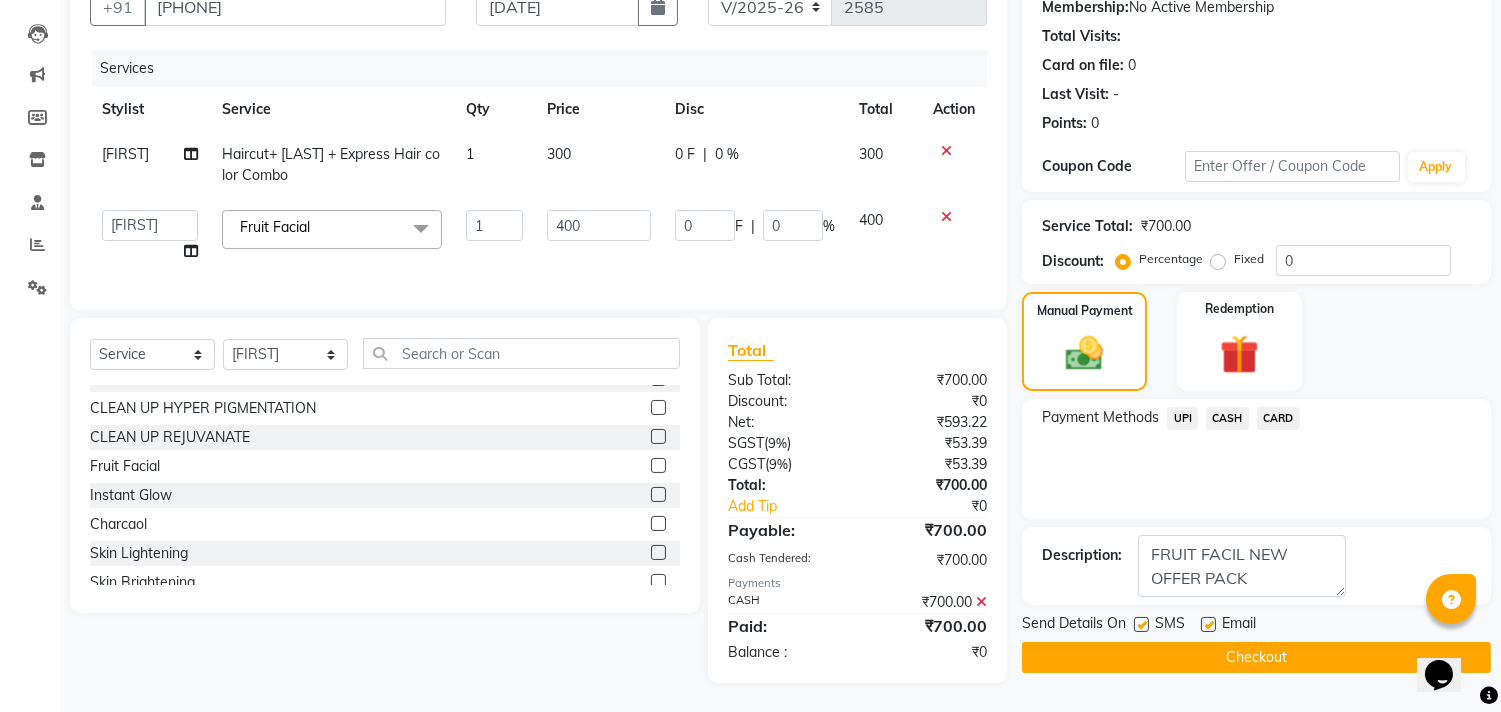 scroll, scrollTop: 205, scrollLeft: 0, axis: vertical 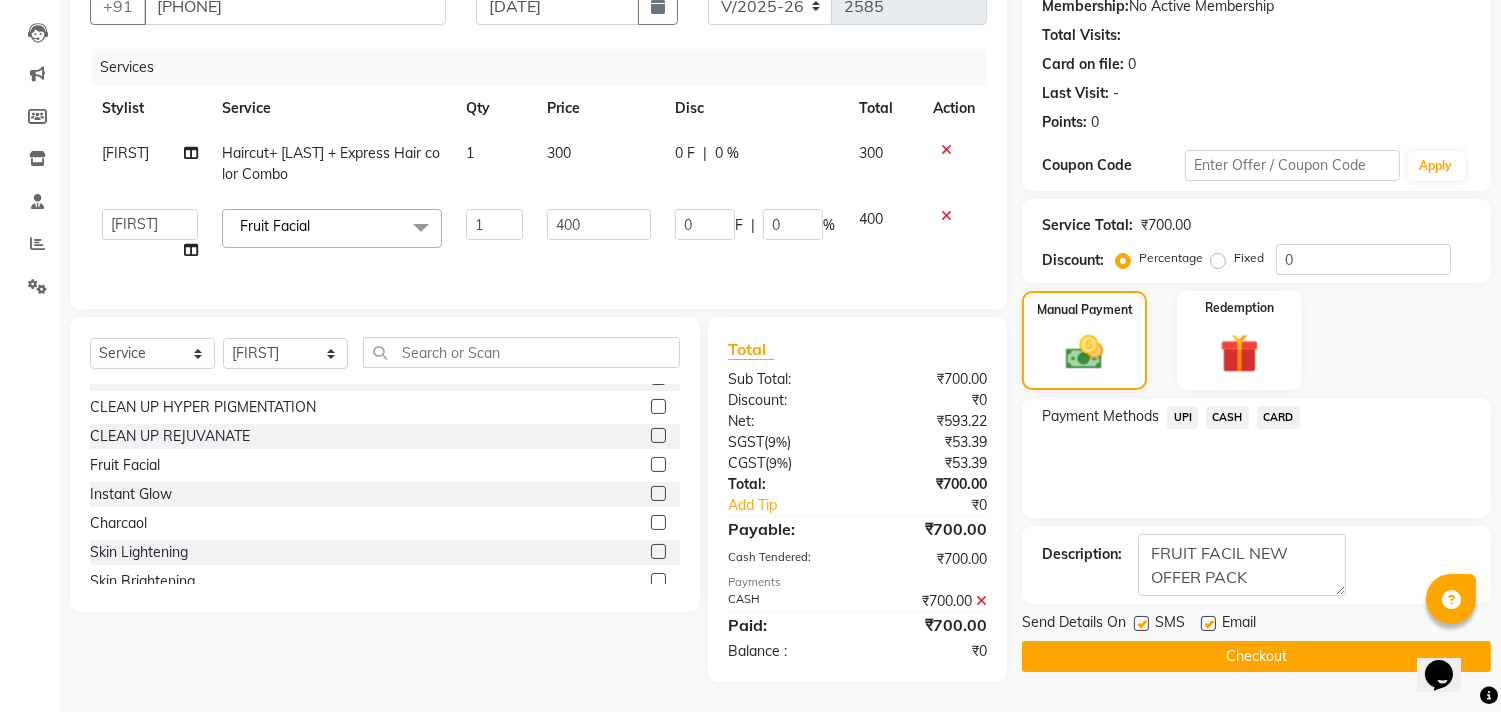 click on "Fruit Facial" 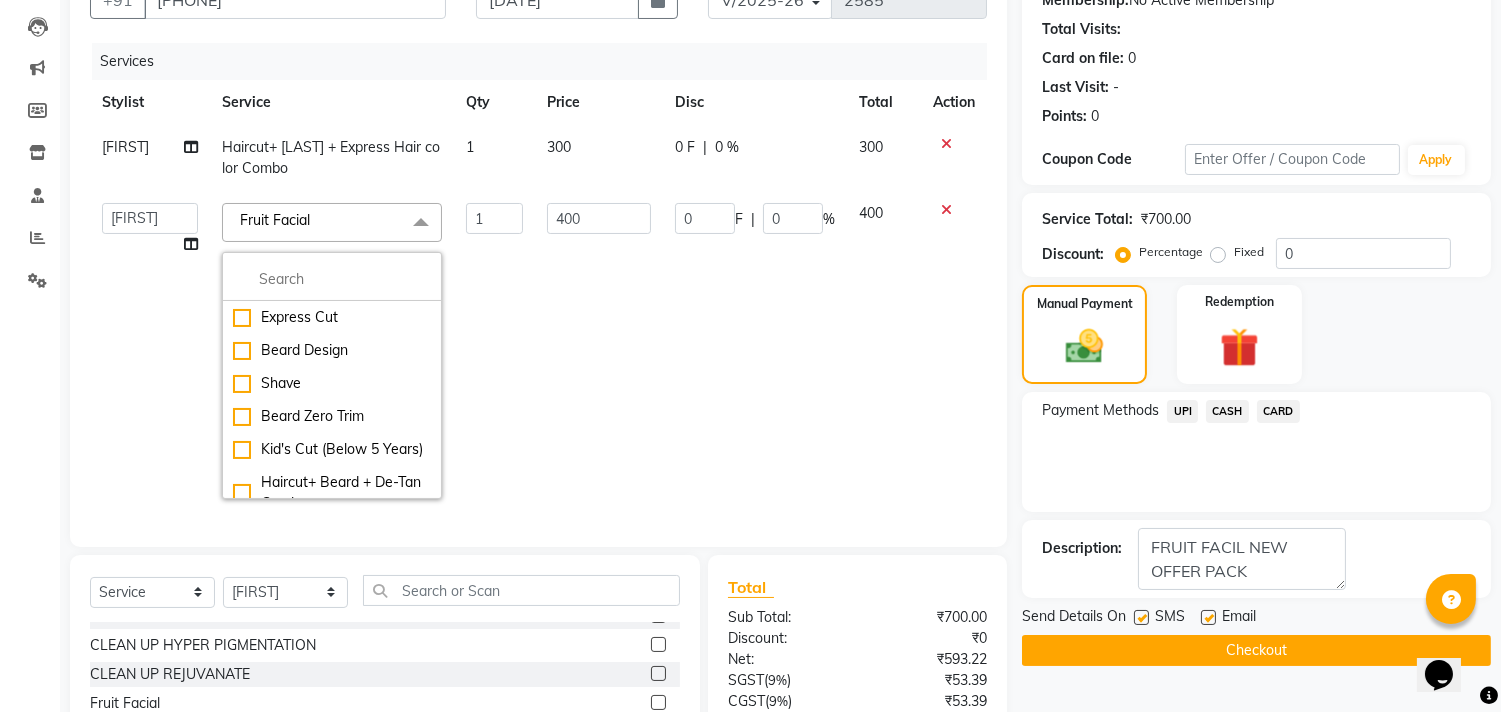 click on "Fruit Facial  x" 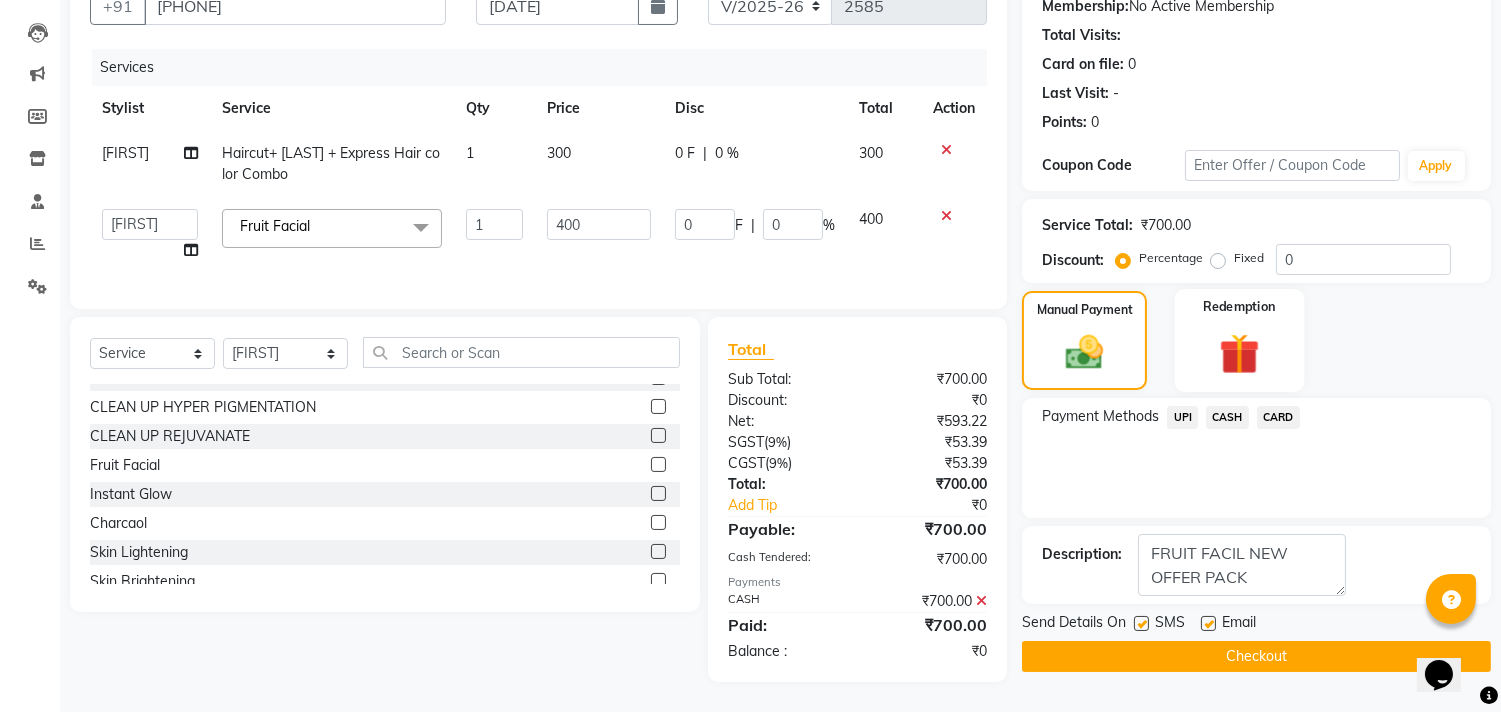 scroll, scrollTop: 215, scrollLeft: 0, axis: vertical 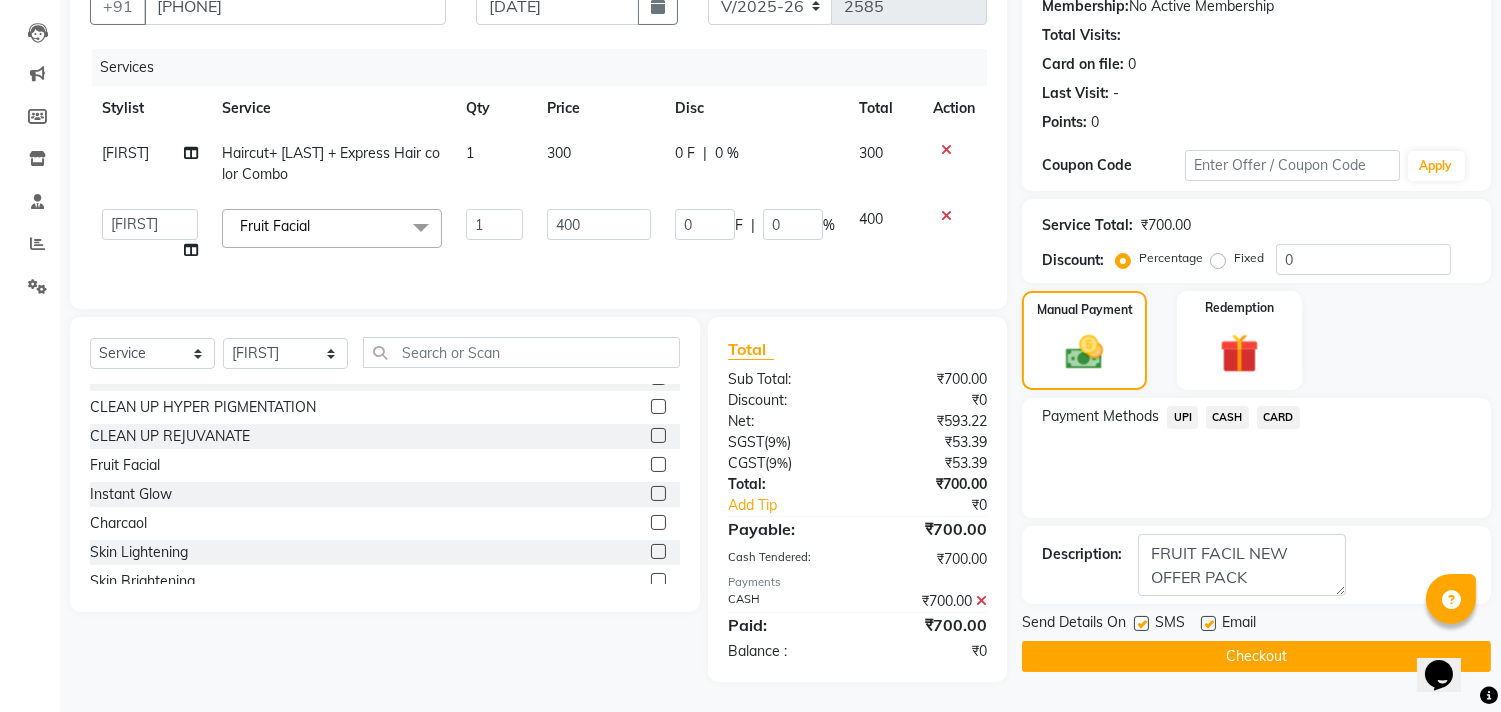 click on "Checkout" 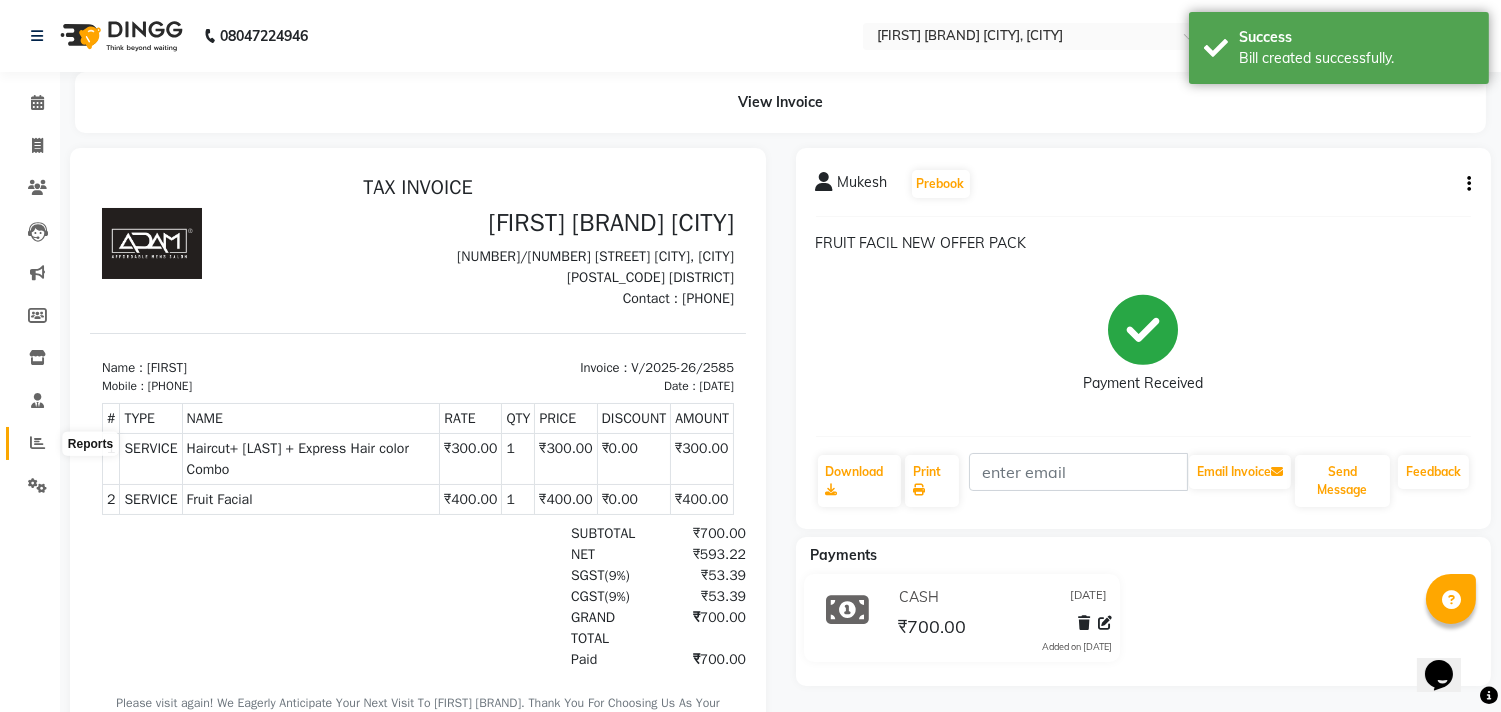 scroll, scrollTop: 0, scrollLeft: 0, axis: both 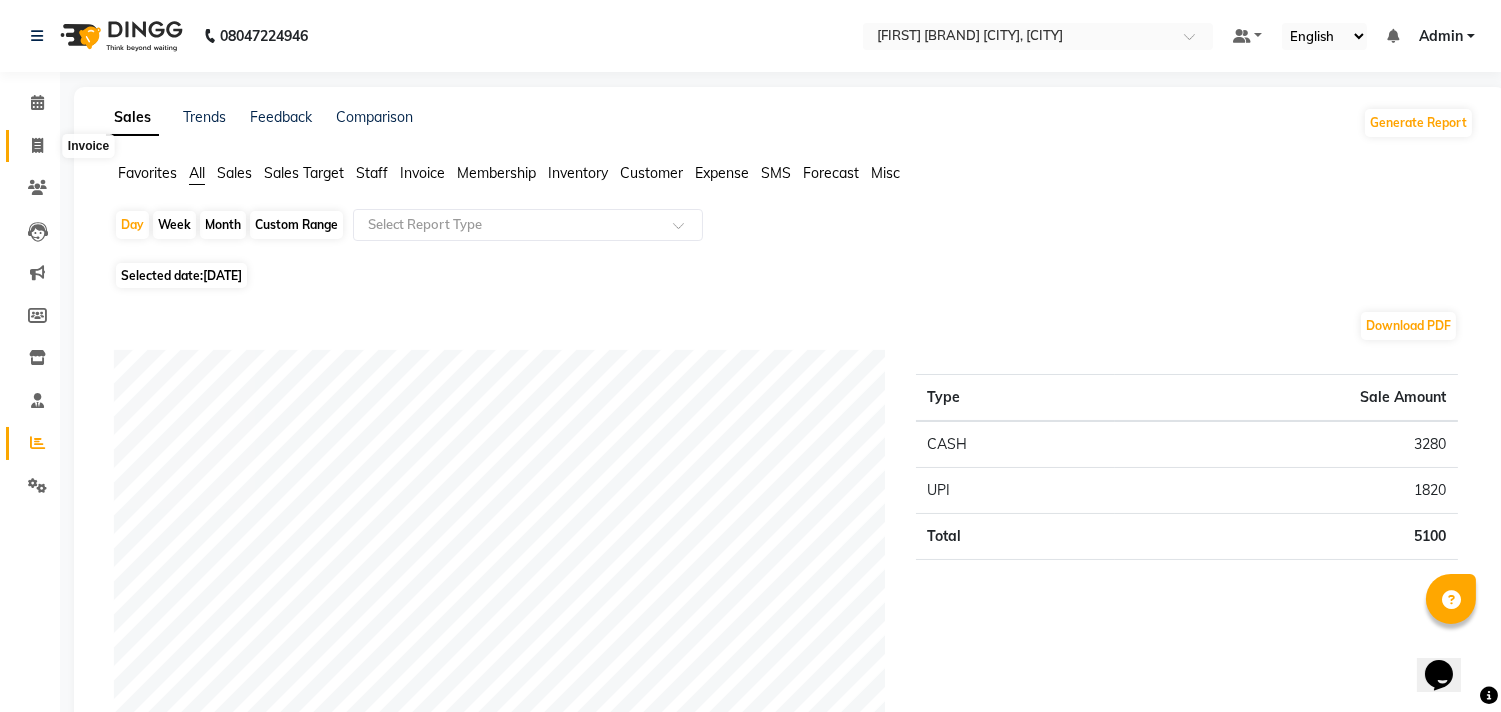 click 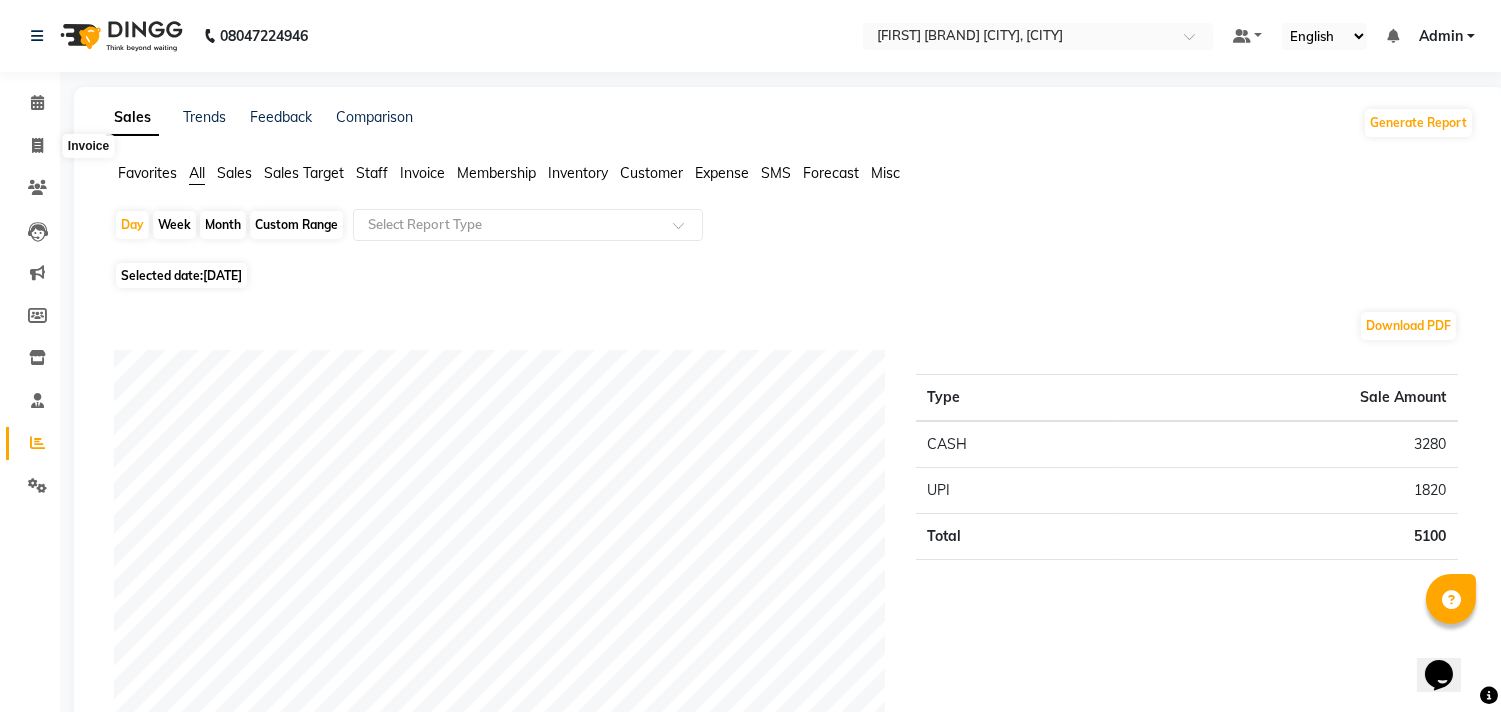 select on "service" 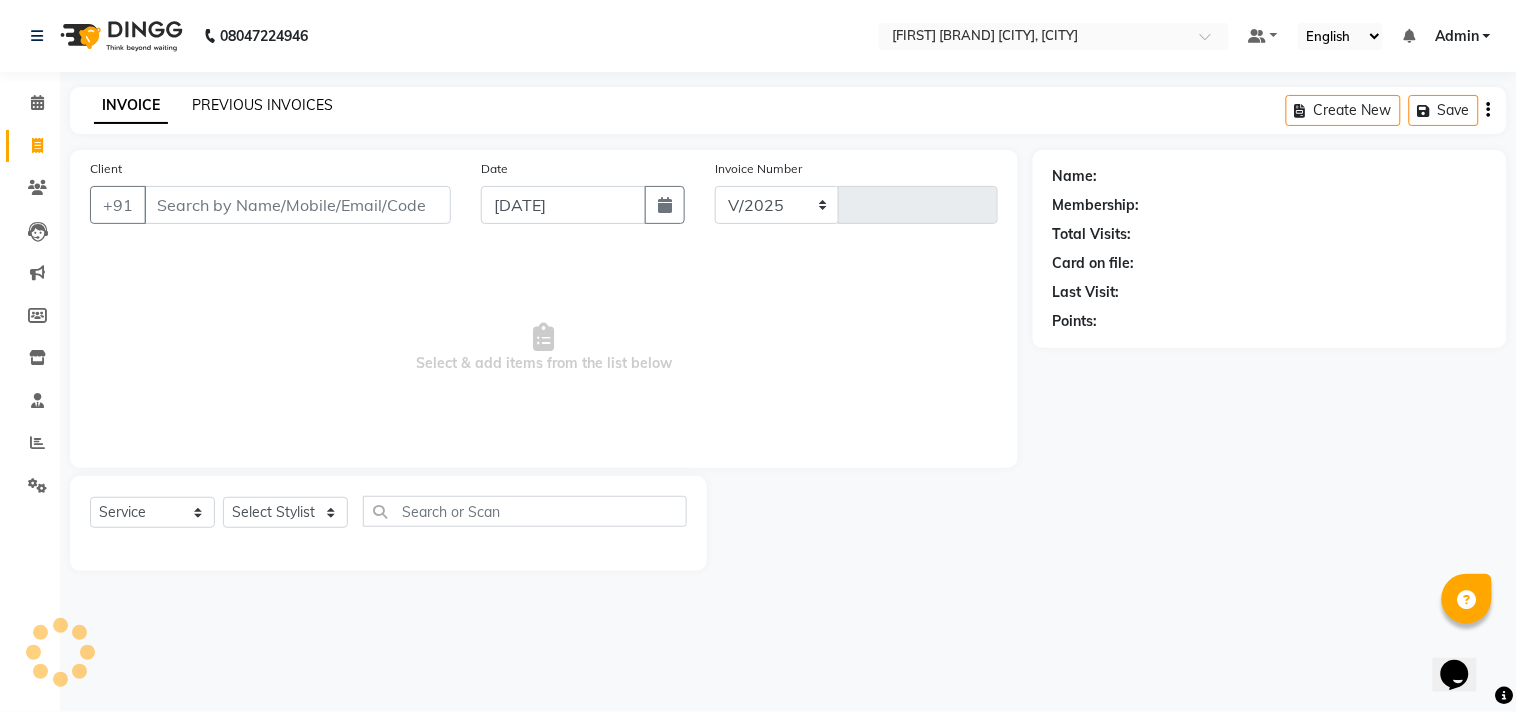 select on "8329" 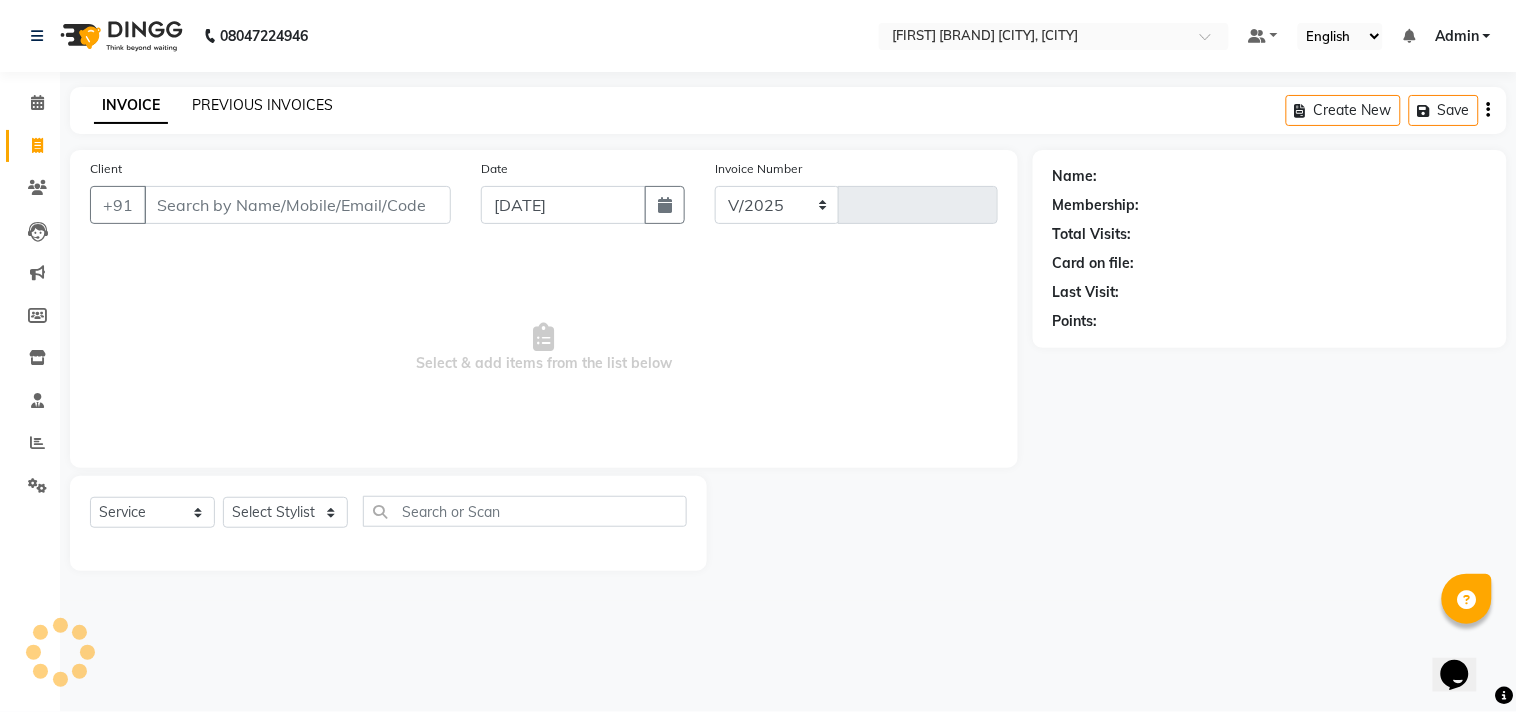 type on "2586" 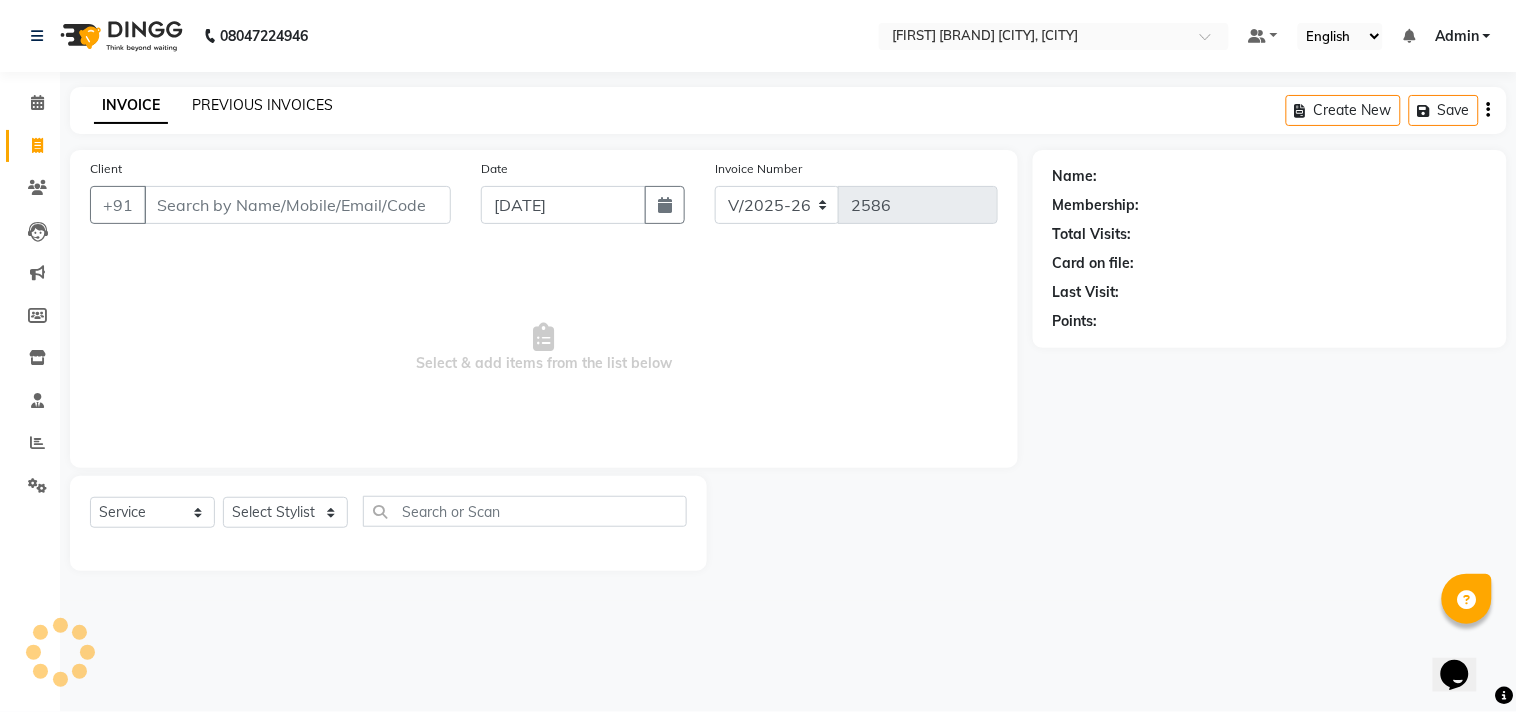 click on "PREVIOUS INVOICES" 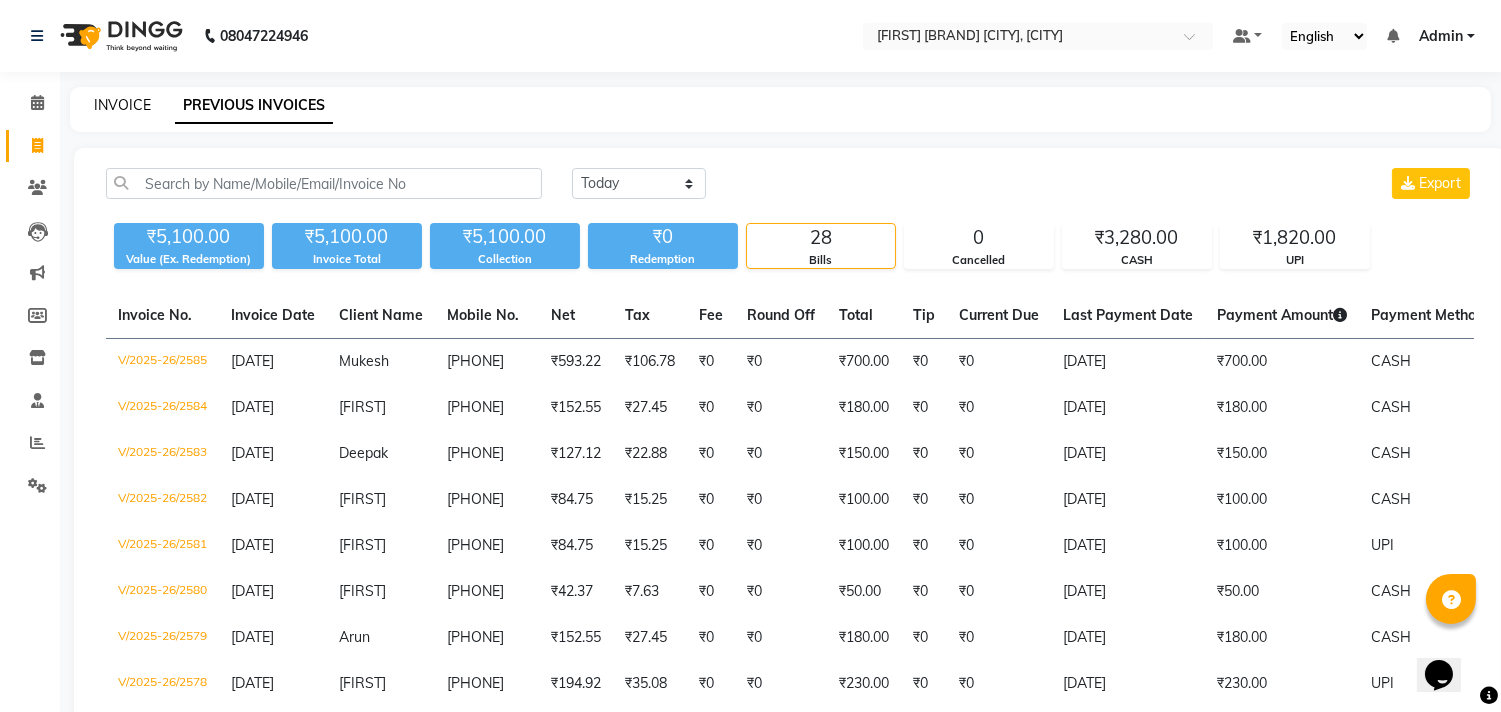 click on "INVOICE" 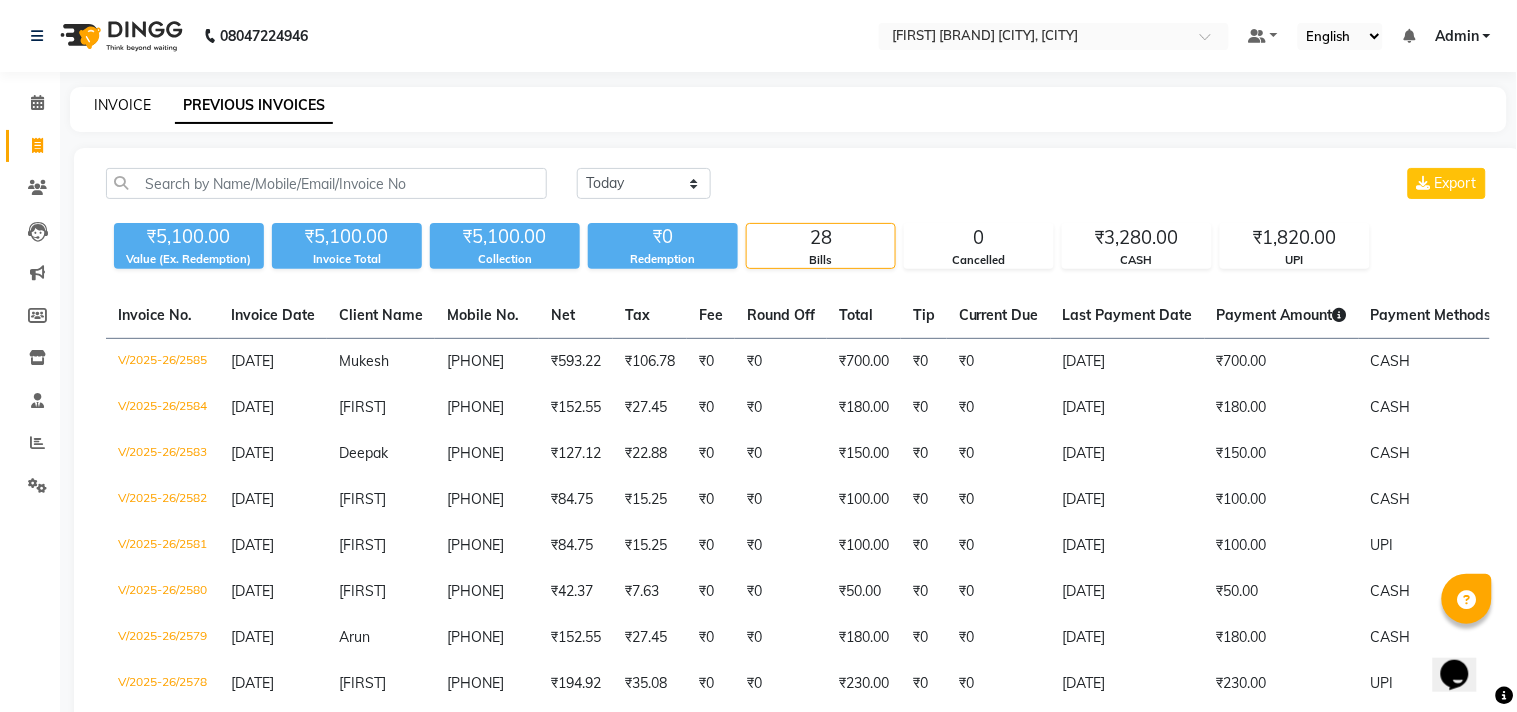 select on "8329" 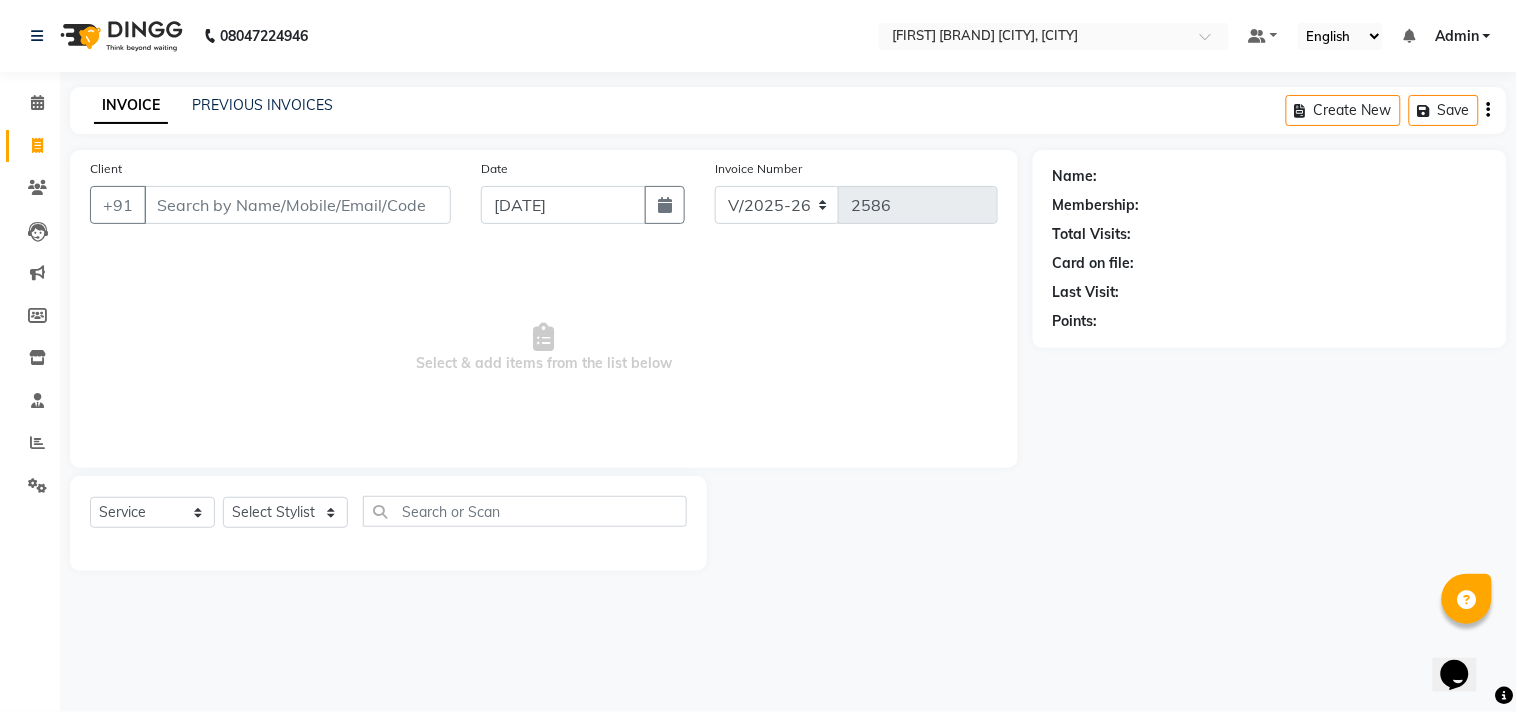 click on "Client +91 Date 01-08-2025 Invoice Number V/2025 V/2025-26 2586  Select & add items from the list below" 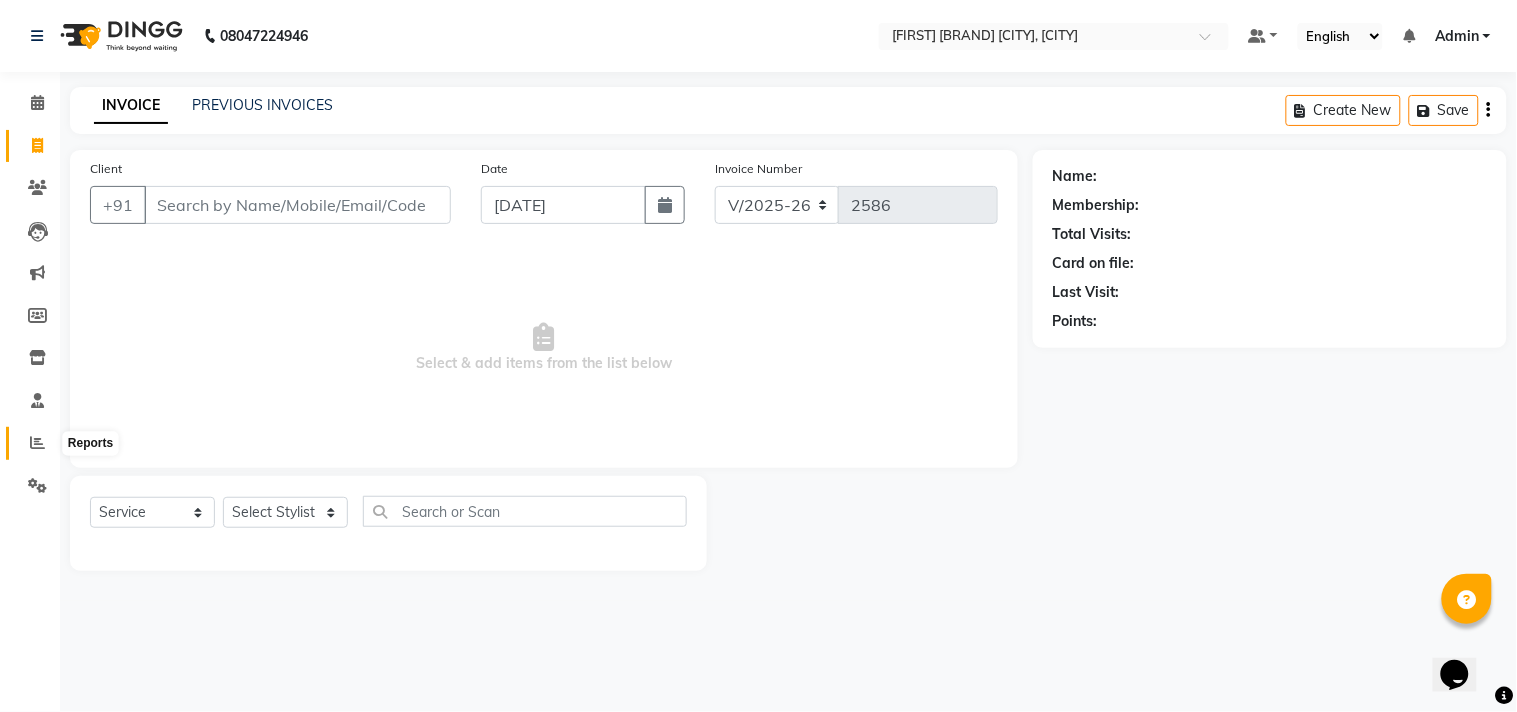 click 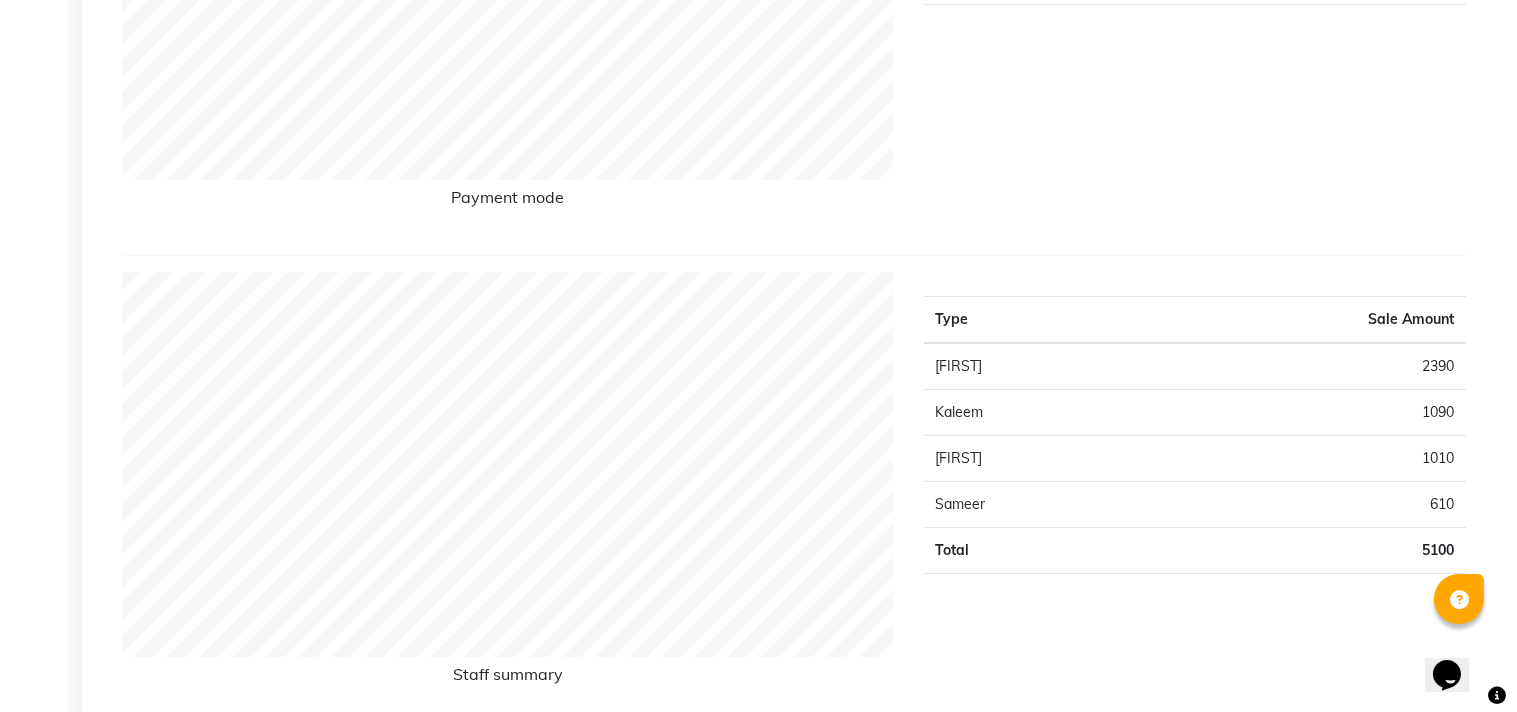 scroll, scrollTop: 0, scrollLeft: 0, axis: both 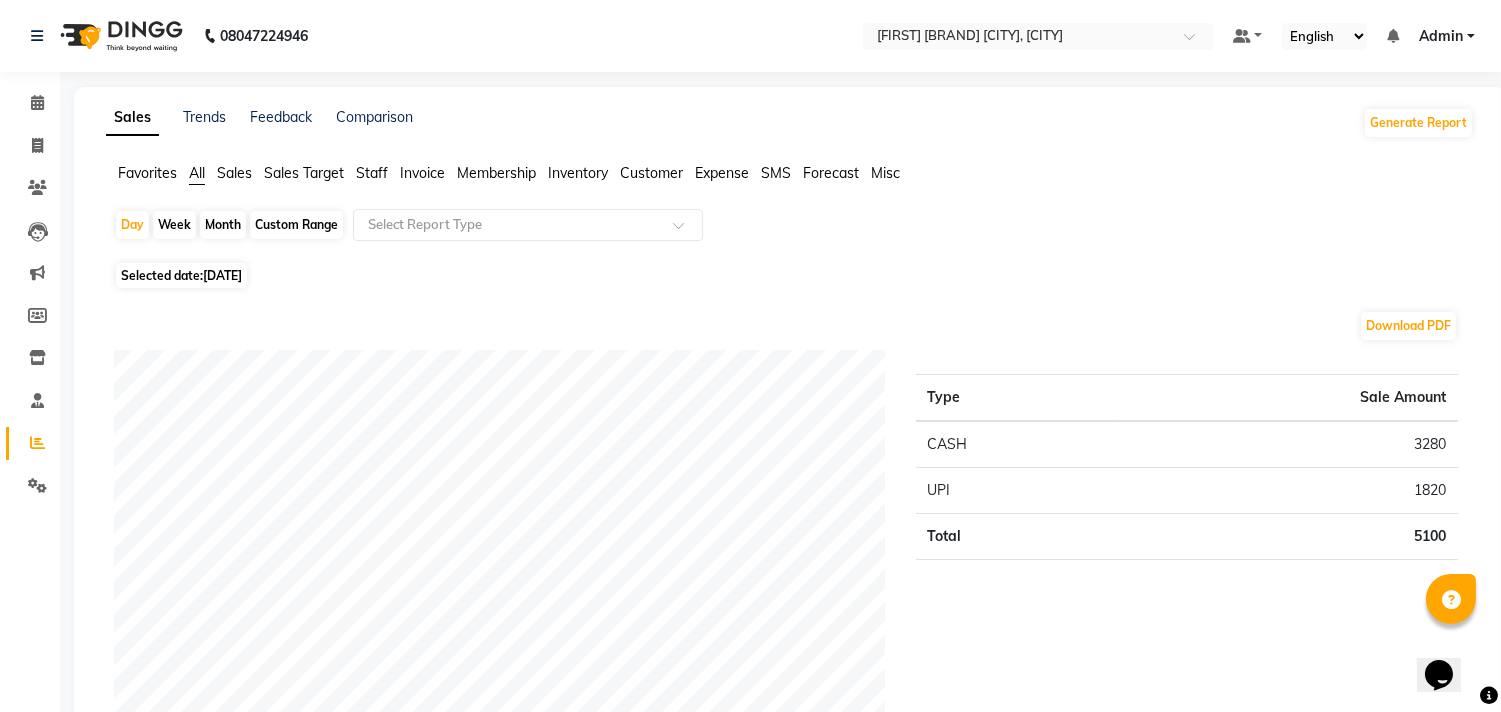 click on "Invoice" 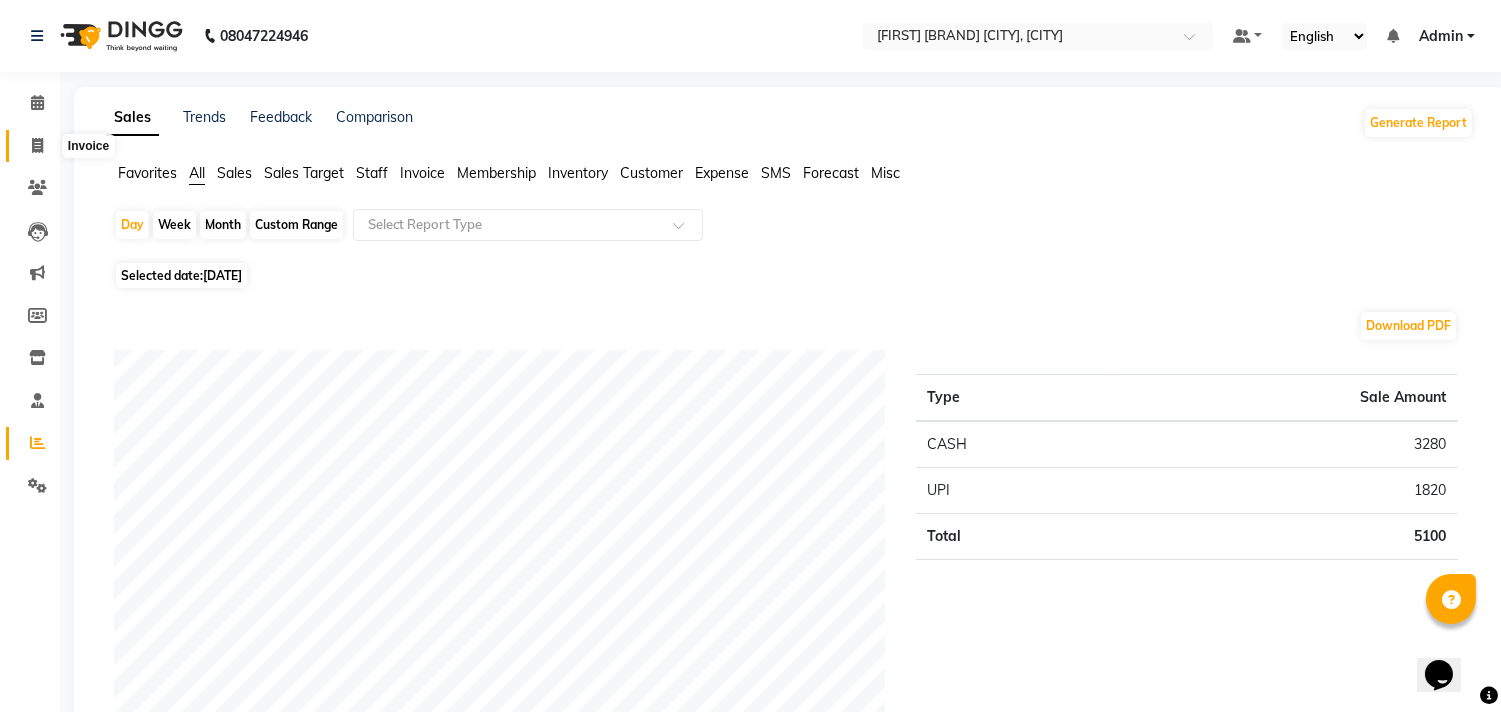 click 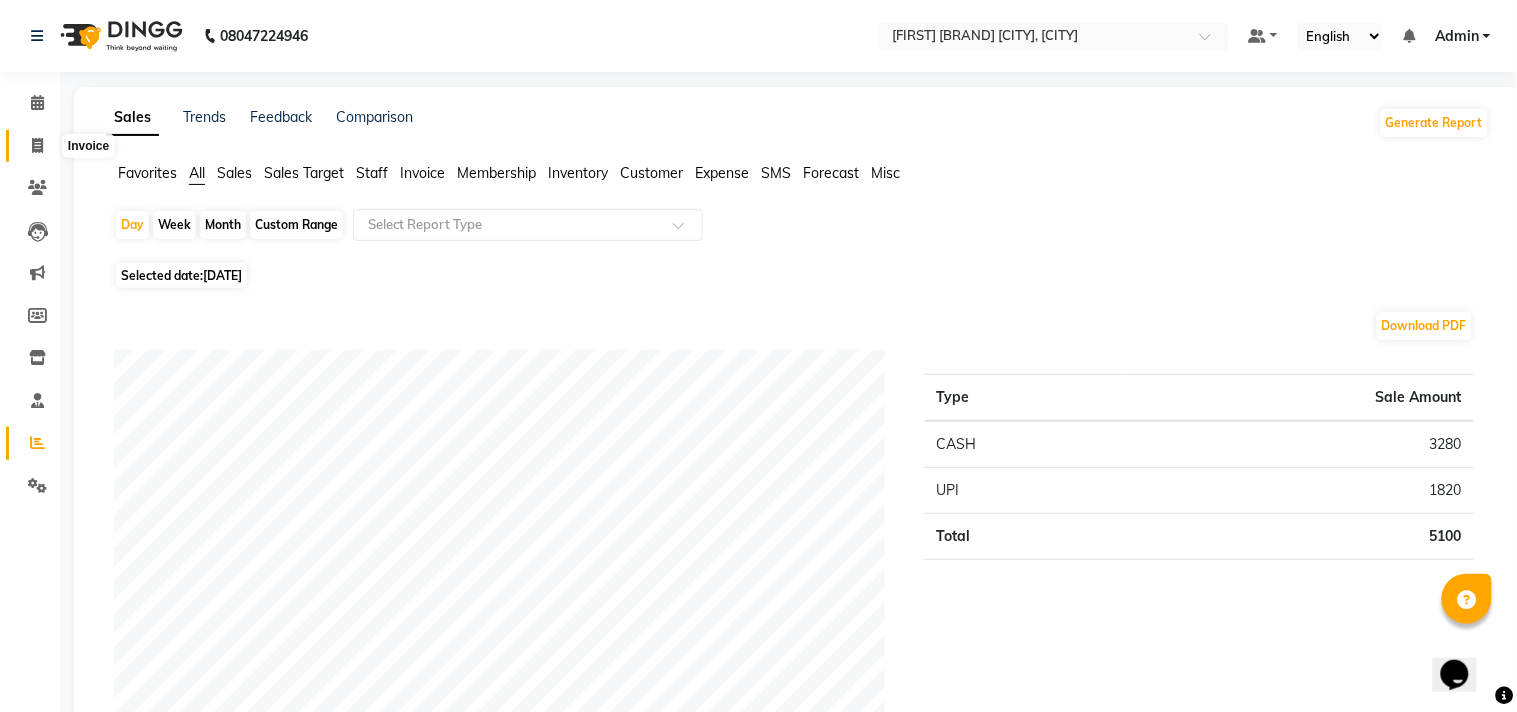 select on "8329" 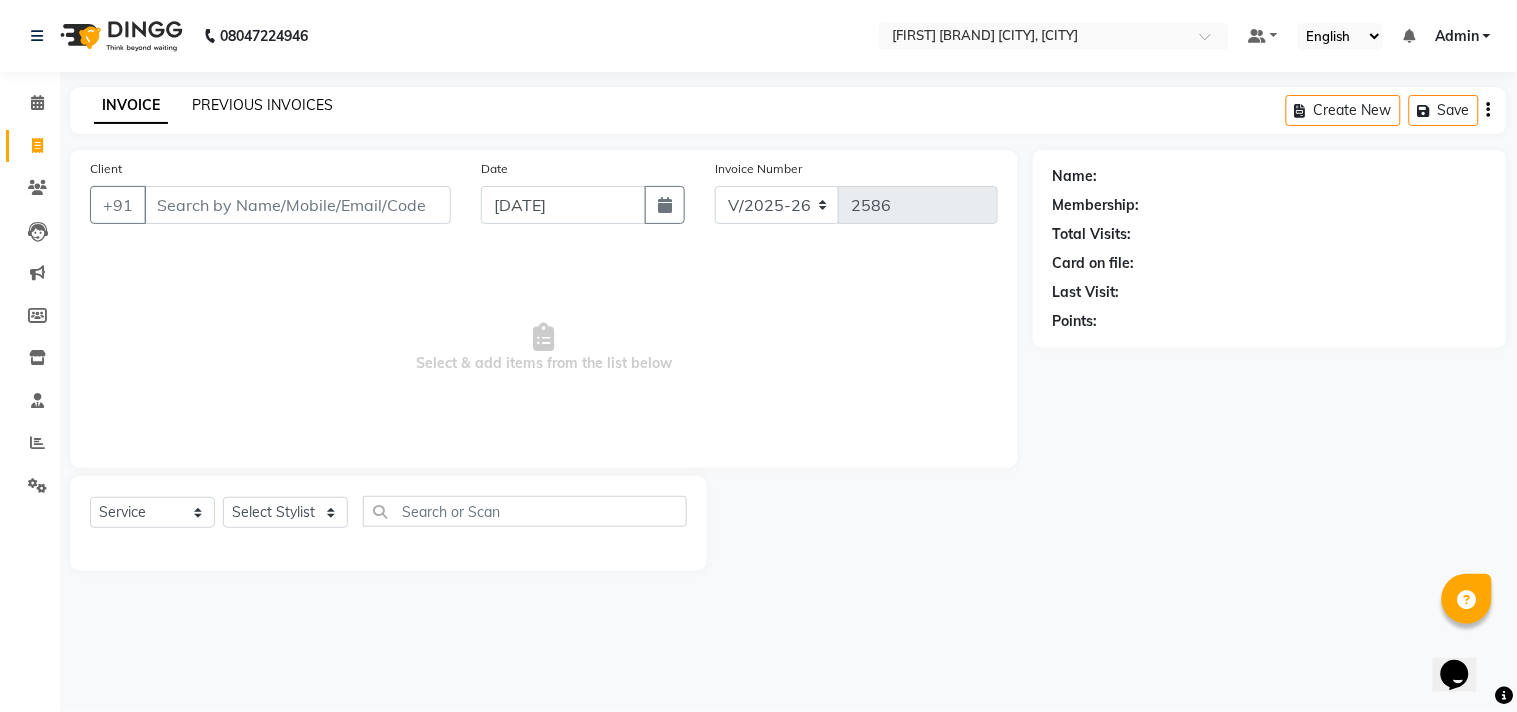 click on "PREVIOUS INVOICES" 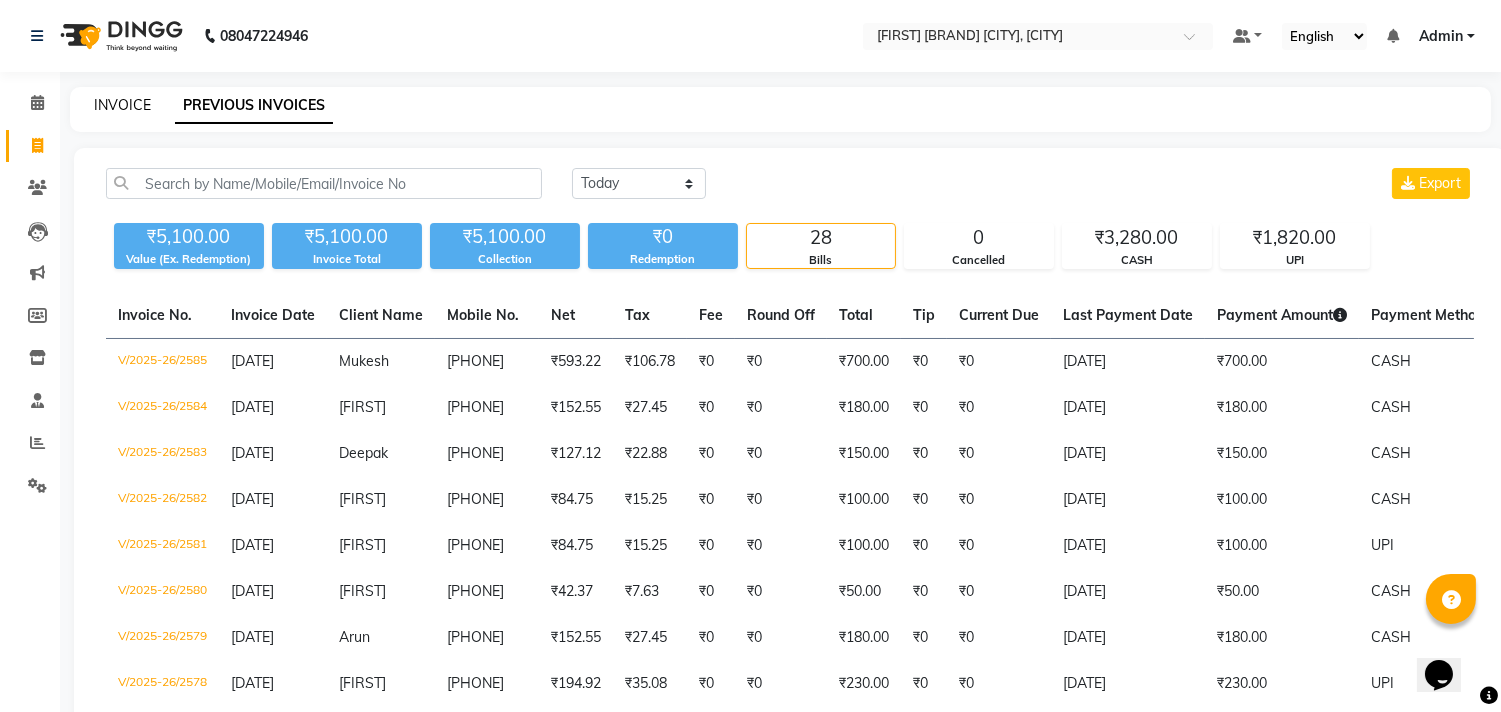 click on "INVOICE" 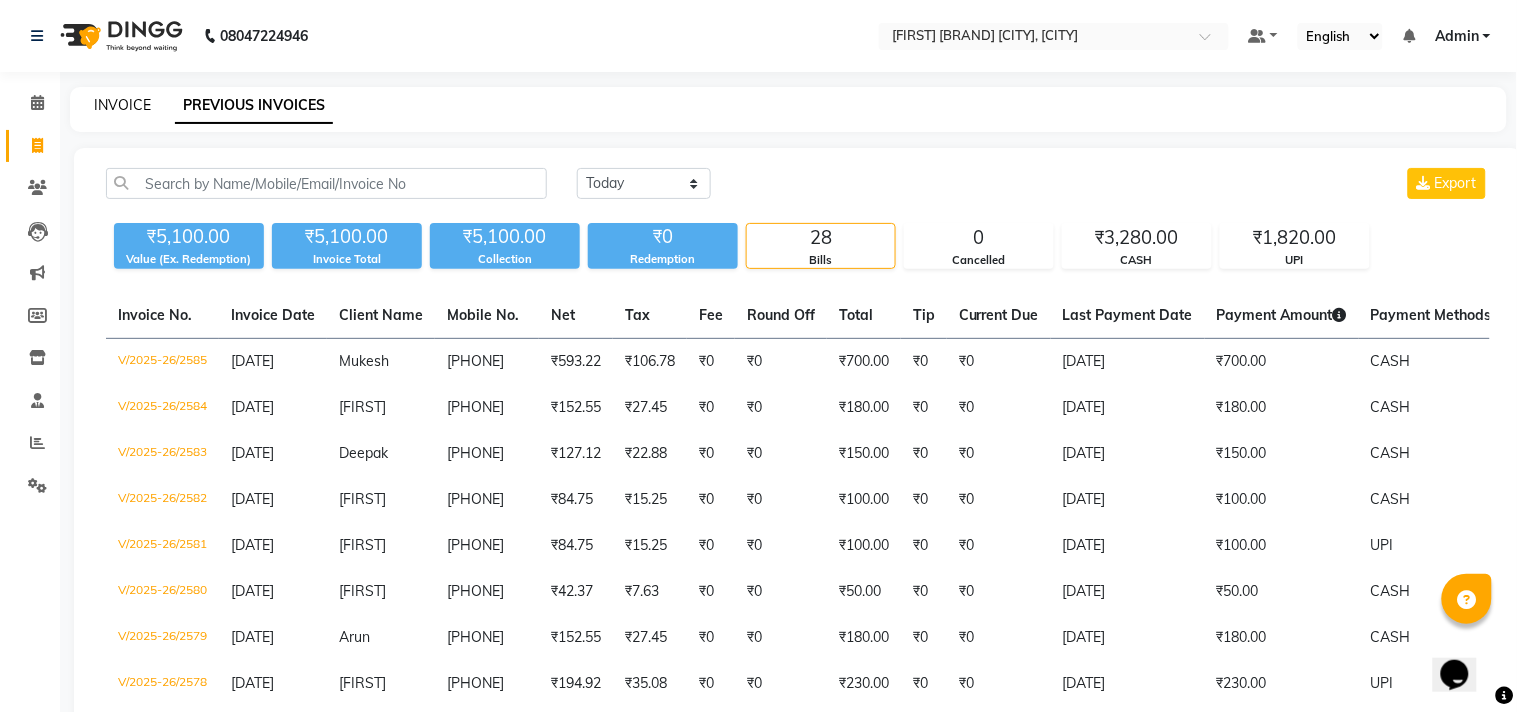 select on "service" 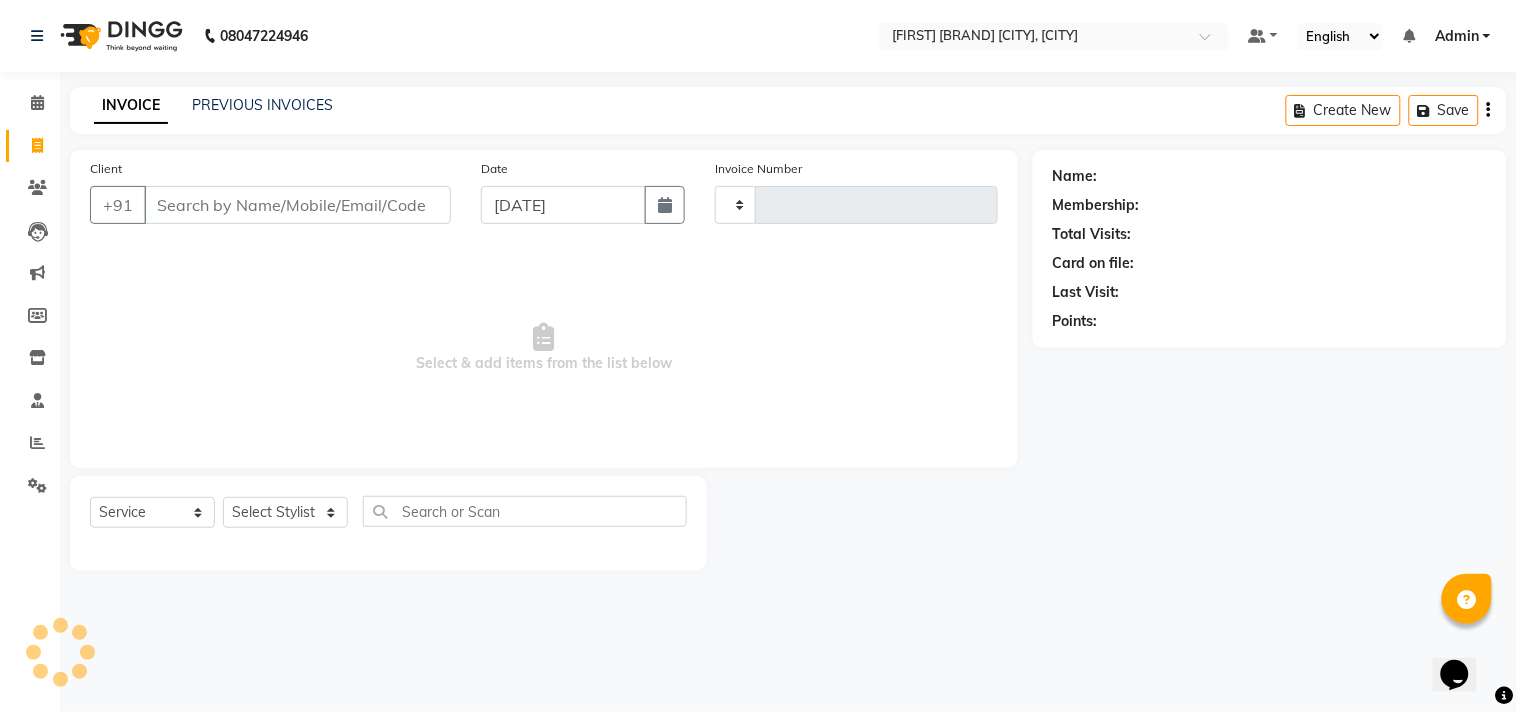 click on "Client" at bounding box center [297, 205] 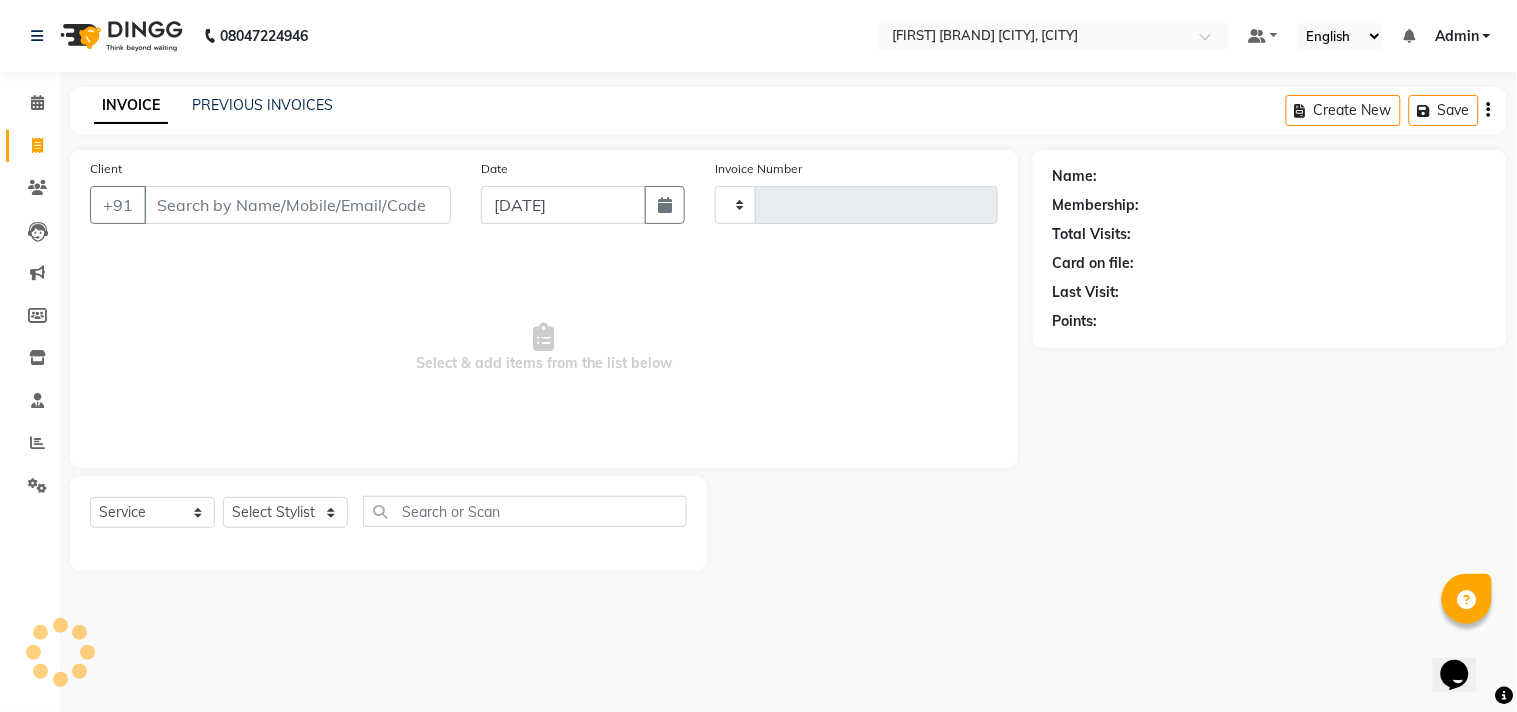 type on "2586" 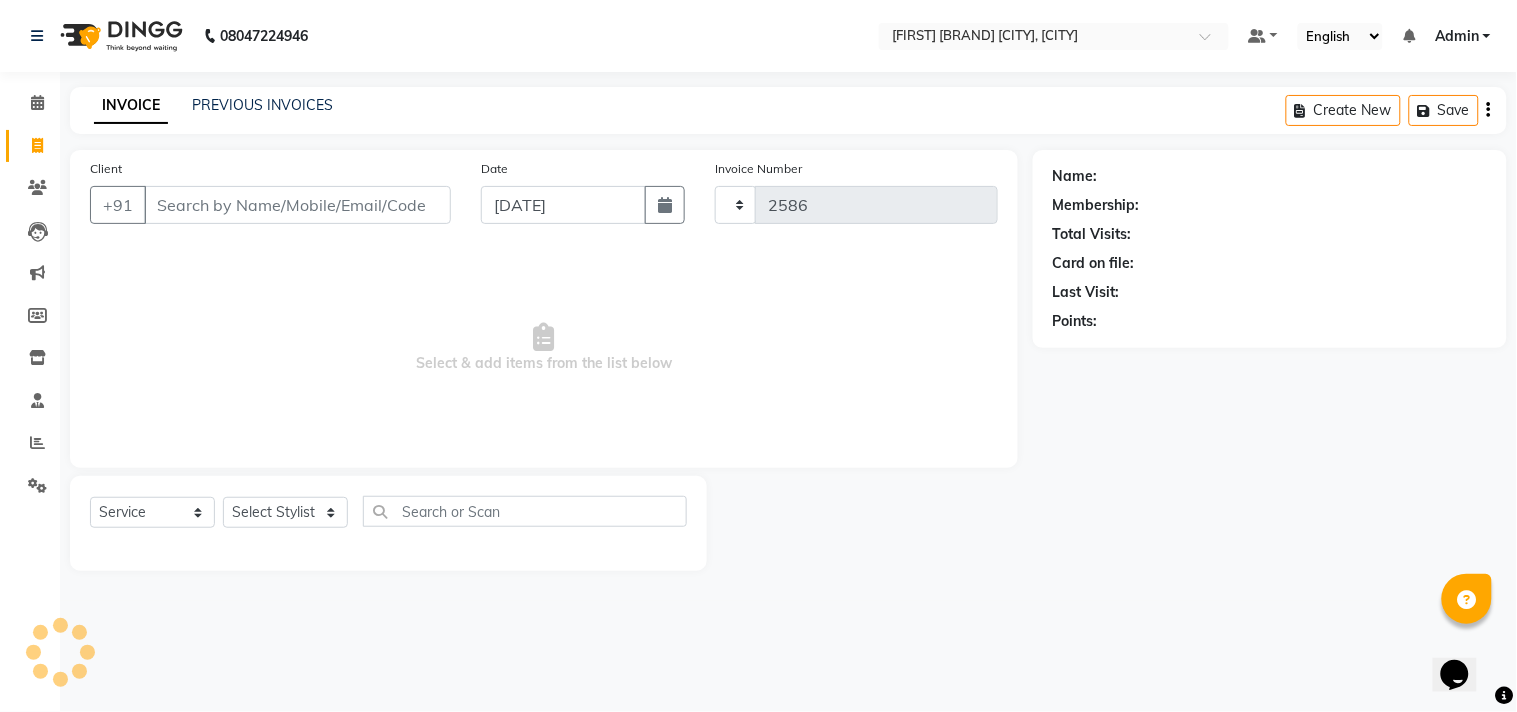 select on "8329" 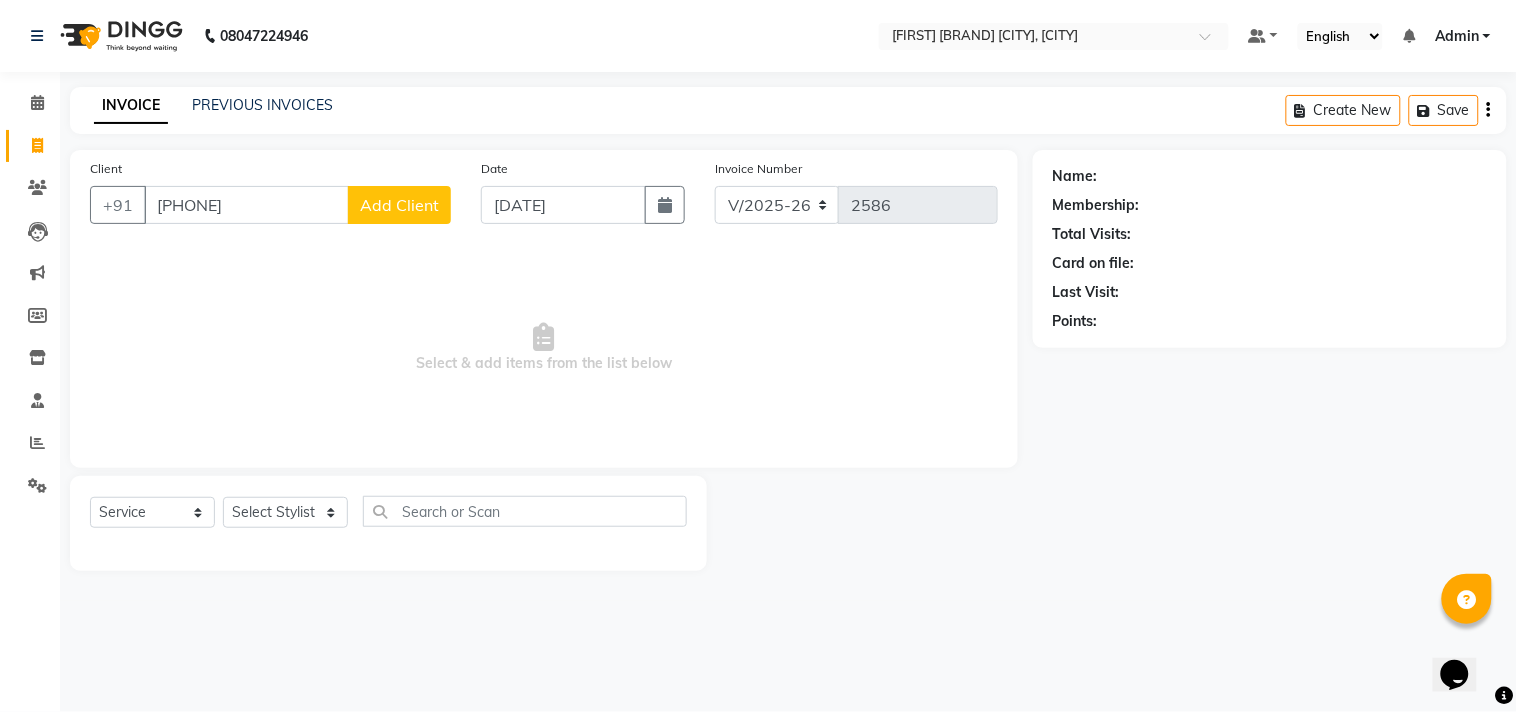 type on "[PHONE]" 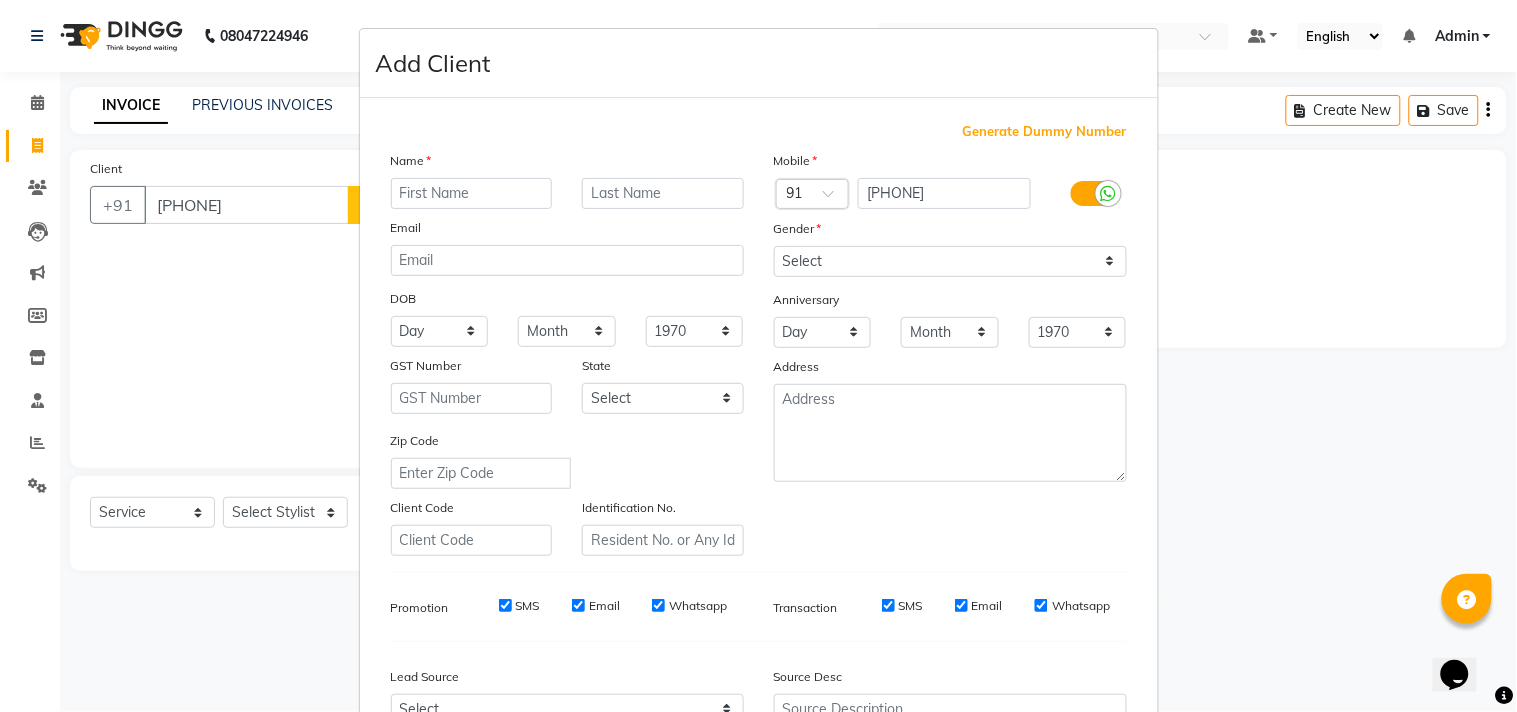 click at bounding box center (472, 193) 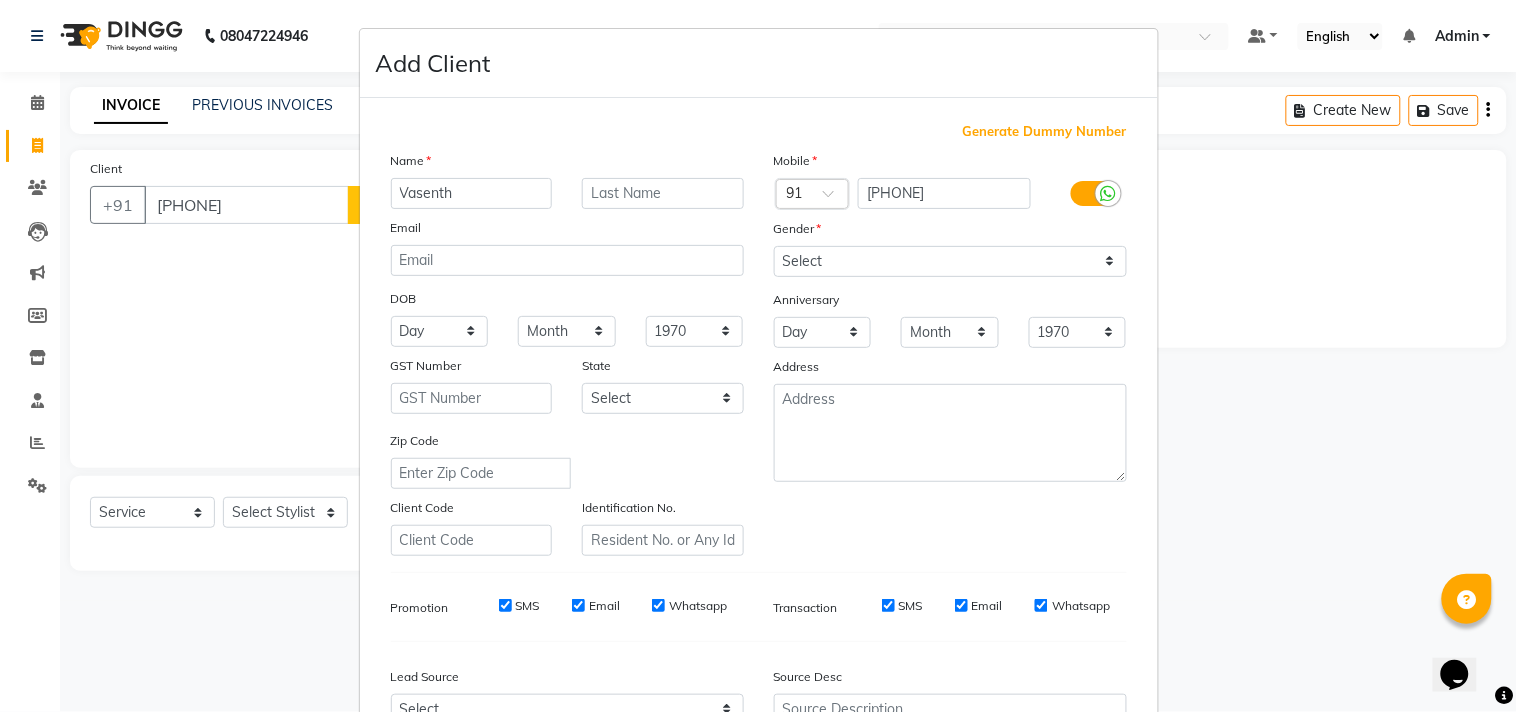 type on "Vasenth" 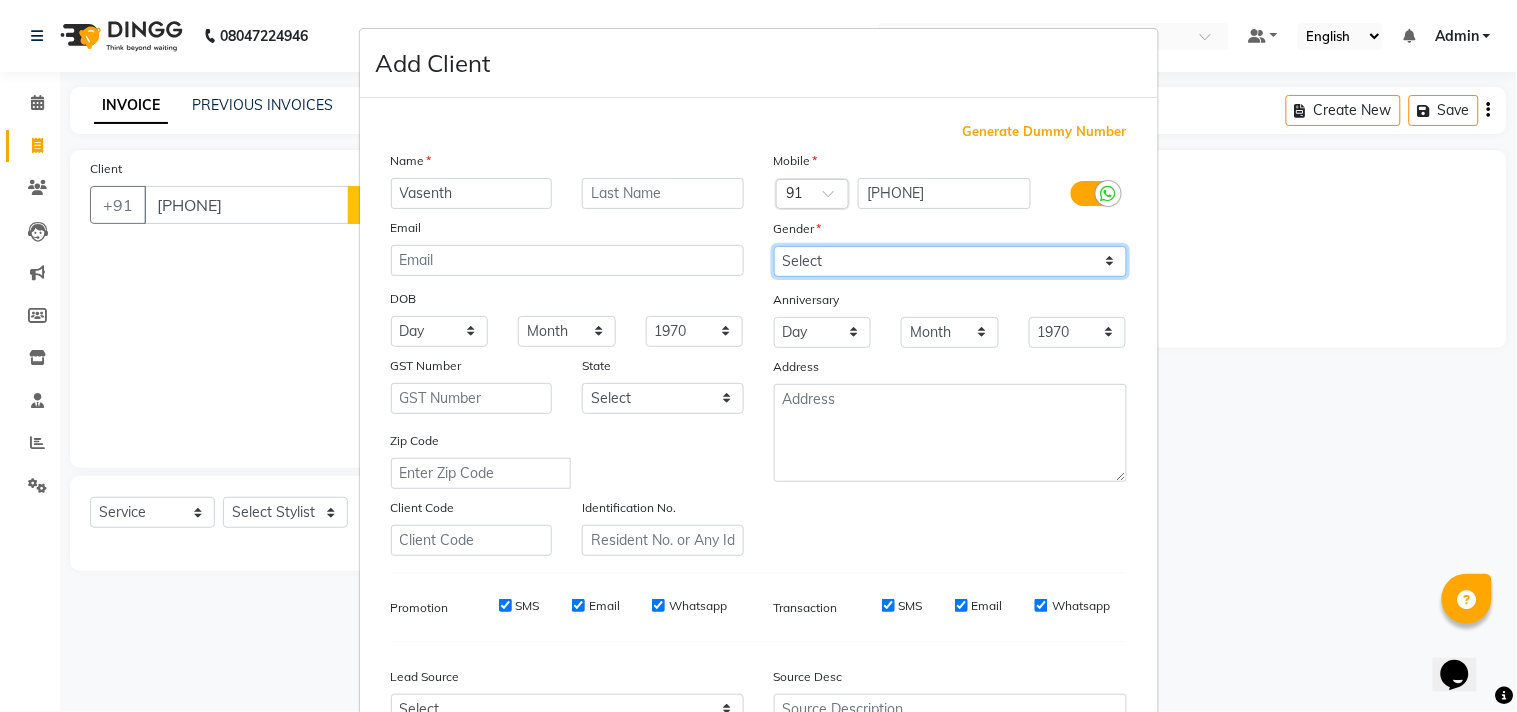 click on "Select Male Female Other Prefer Not To Say" at bounding box center (950, 261) 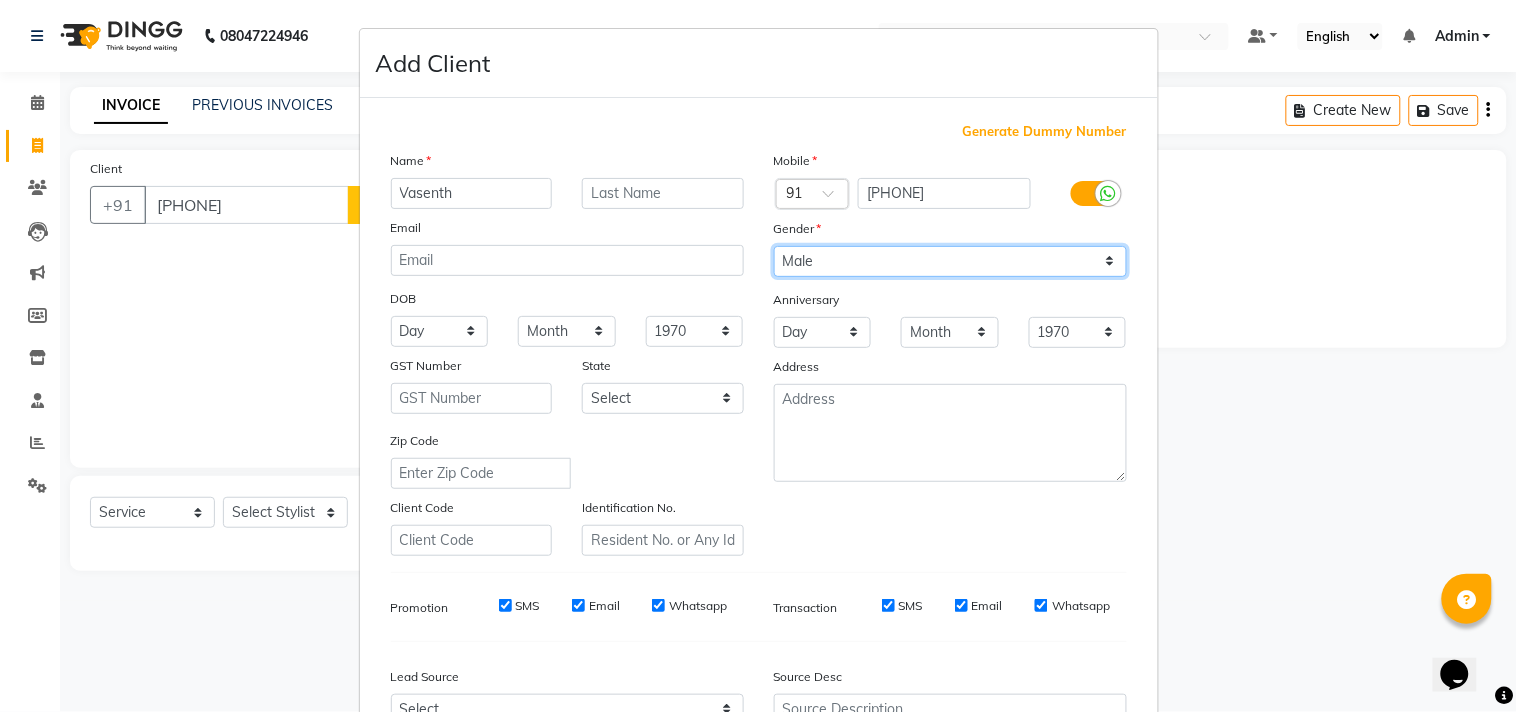 click on "Select Male Female Other Prefer Not To Say" at bounding box center [950, 261] 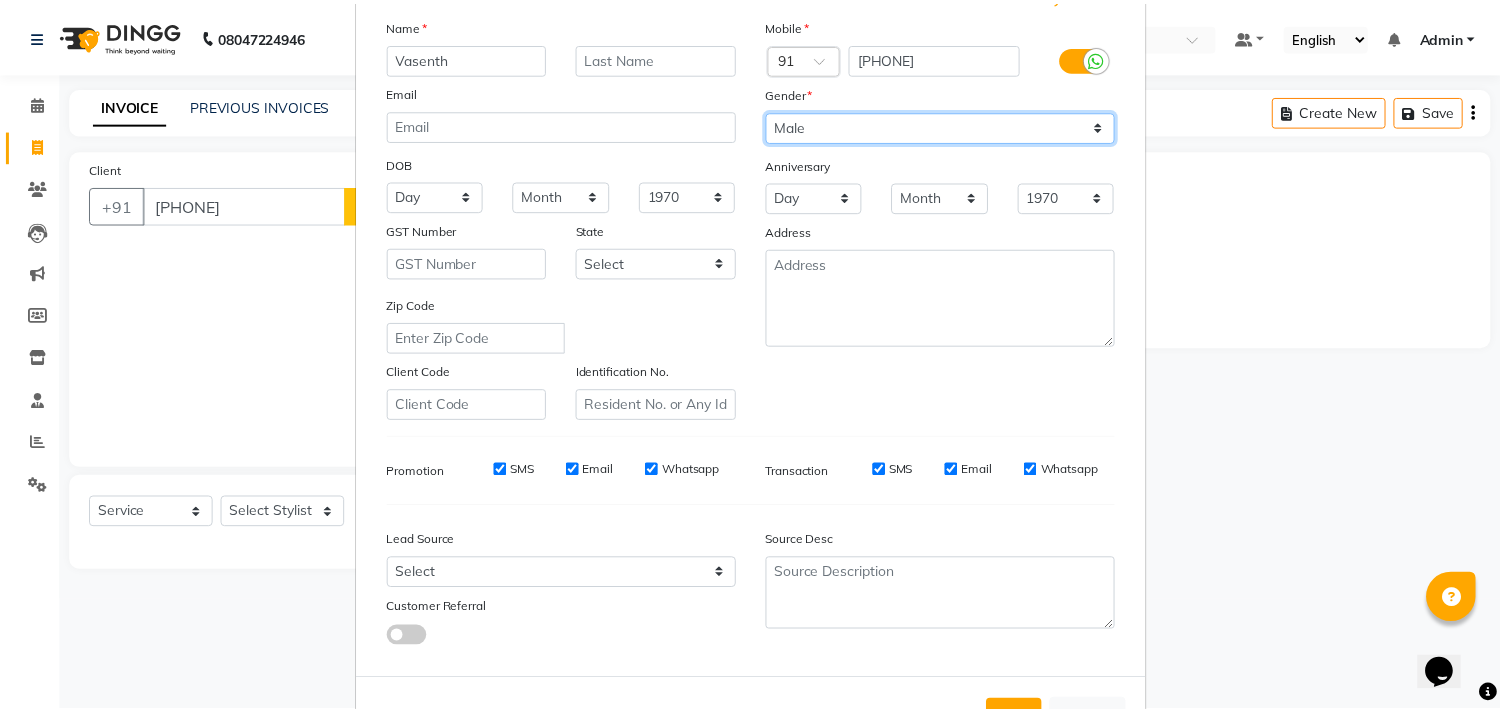 scroll, scrollTop: 212, scrollLeft: 0, axis: vertical 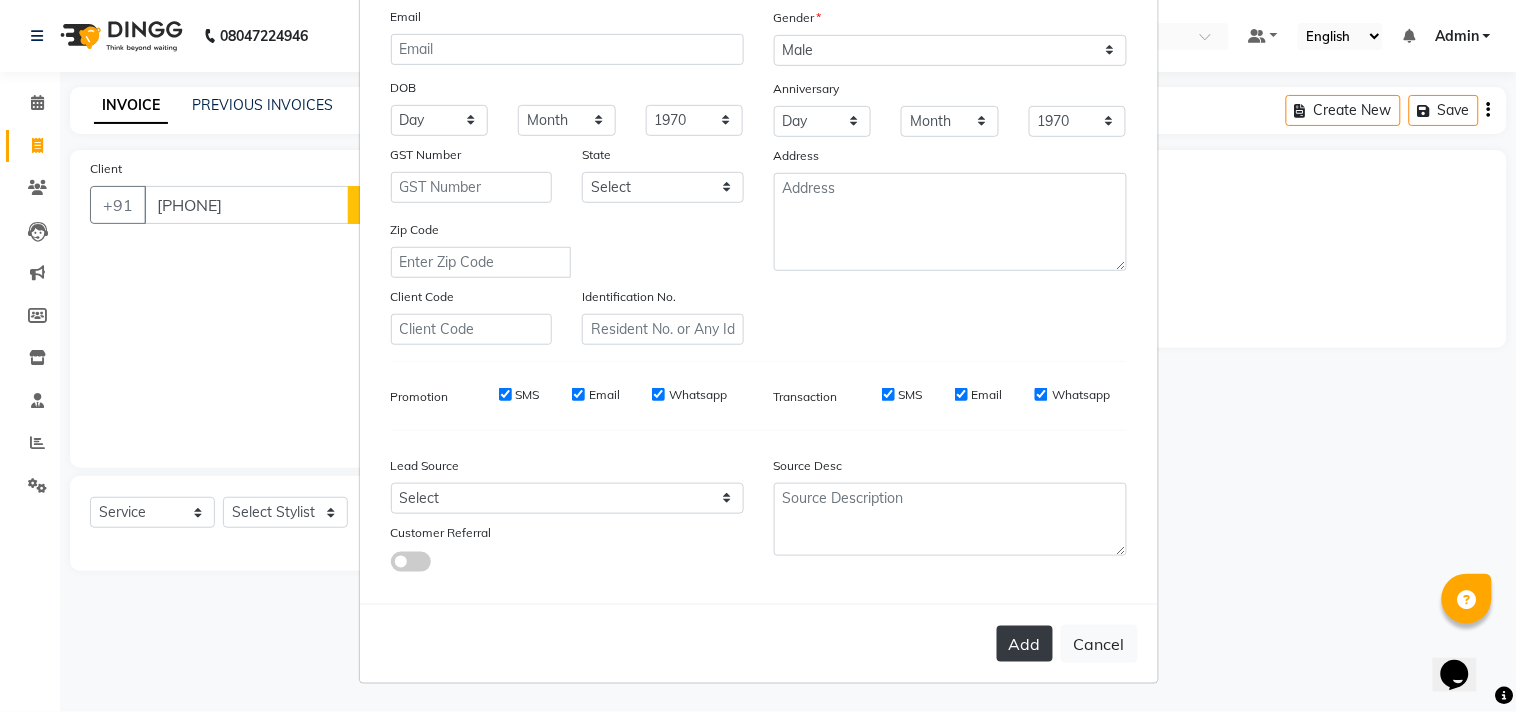 click on "Add" at bounding box center (1025, 644) 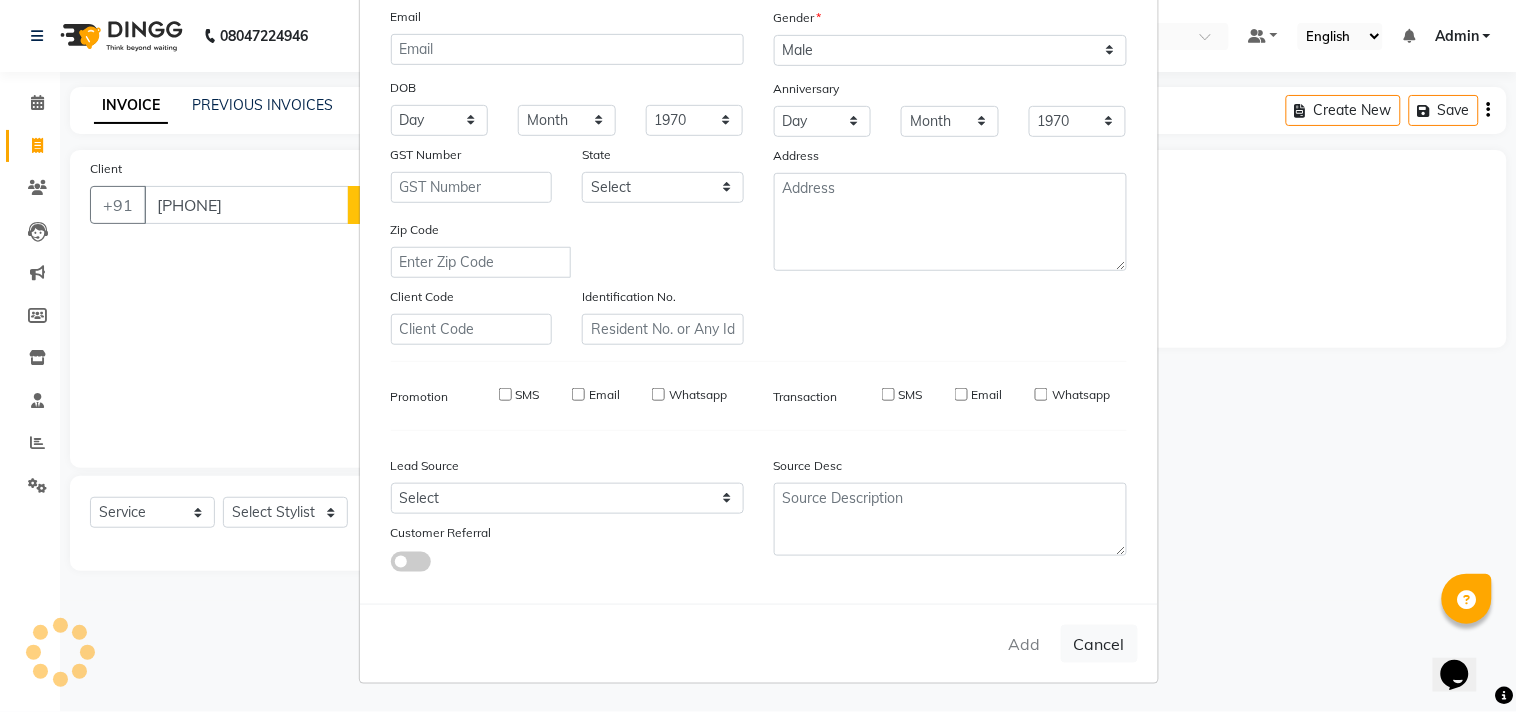 type 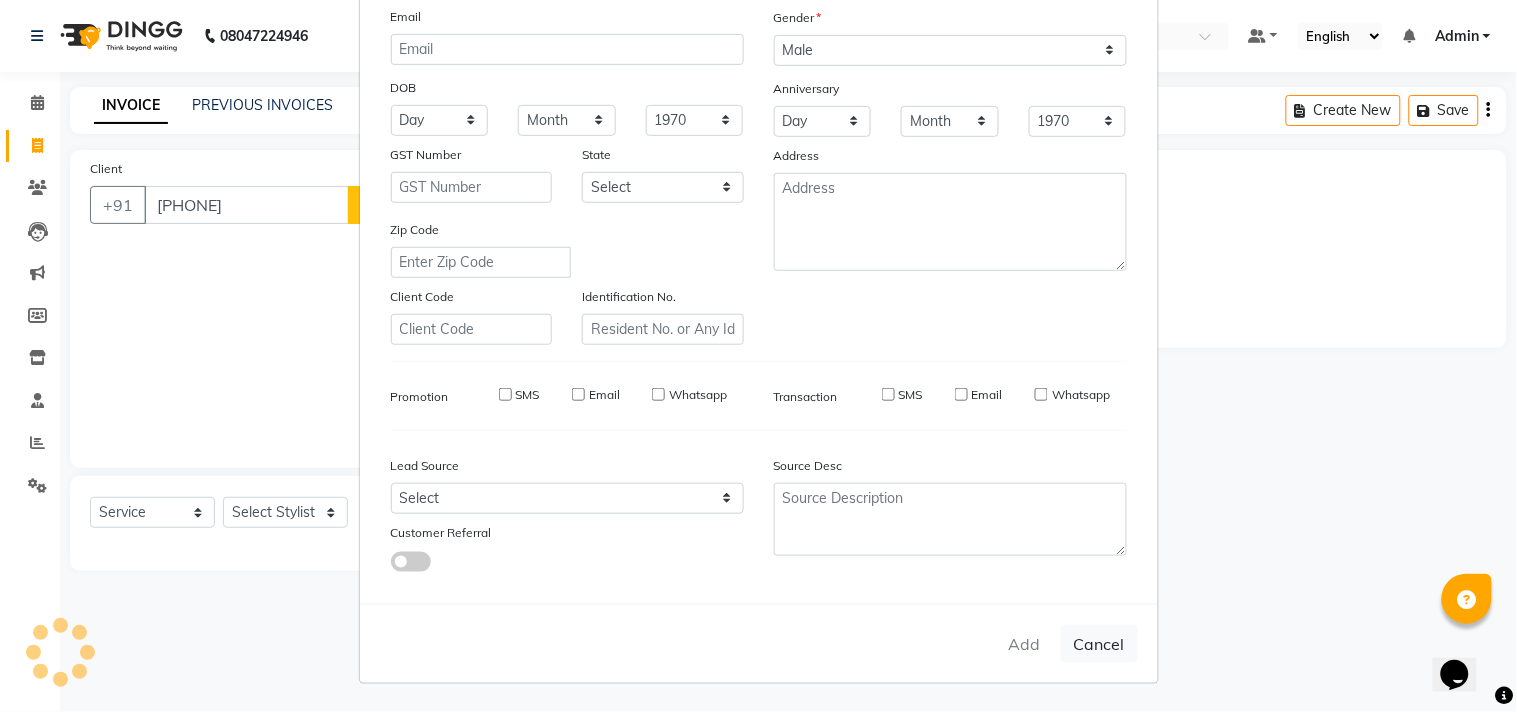 select 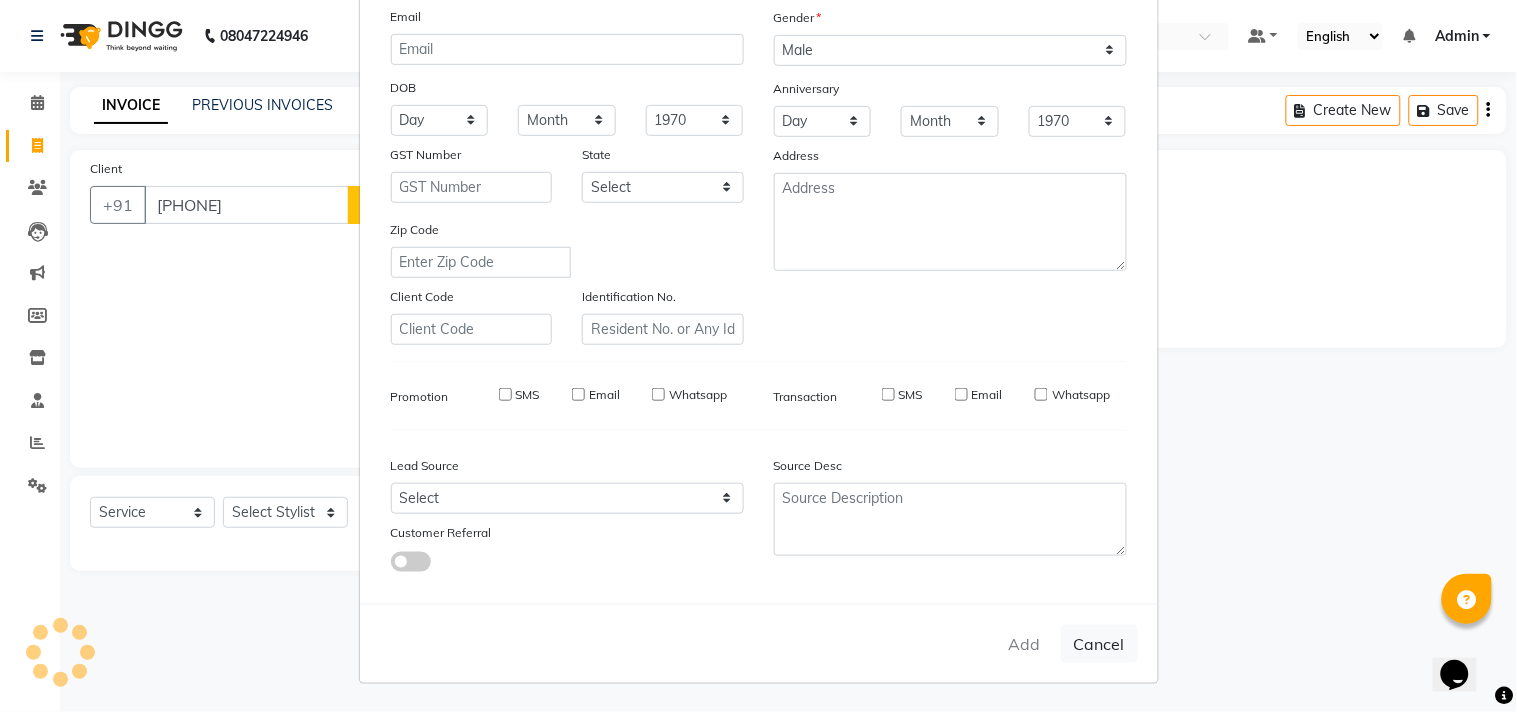 type 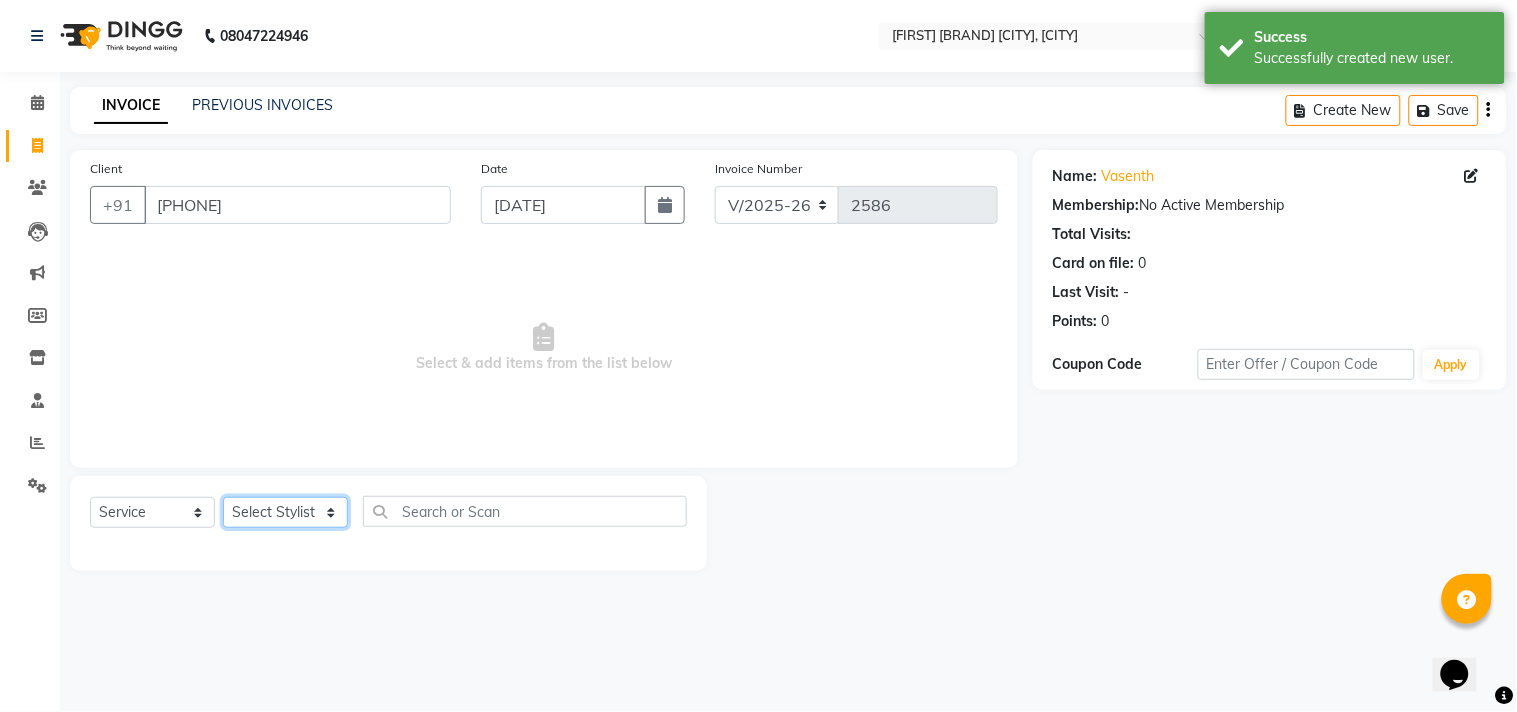 click on "Select Stylist Admin [FIRST] [LAST] [FIRST] [FIRST] [FIRST] [FIRST] [FIRST] [FIRST] [FIRST]" 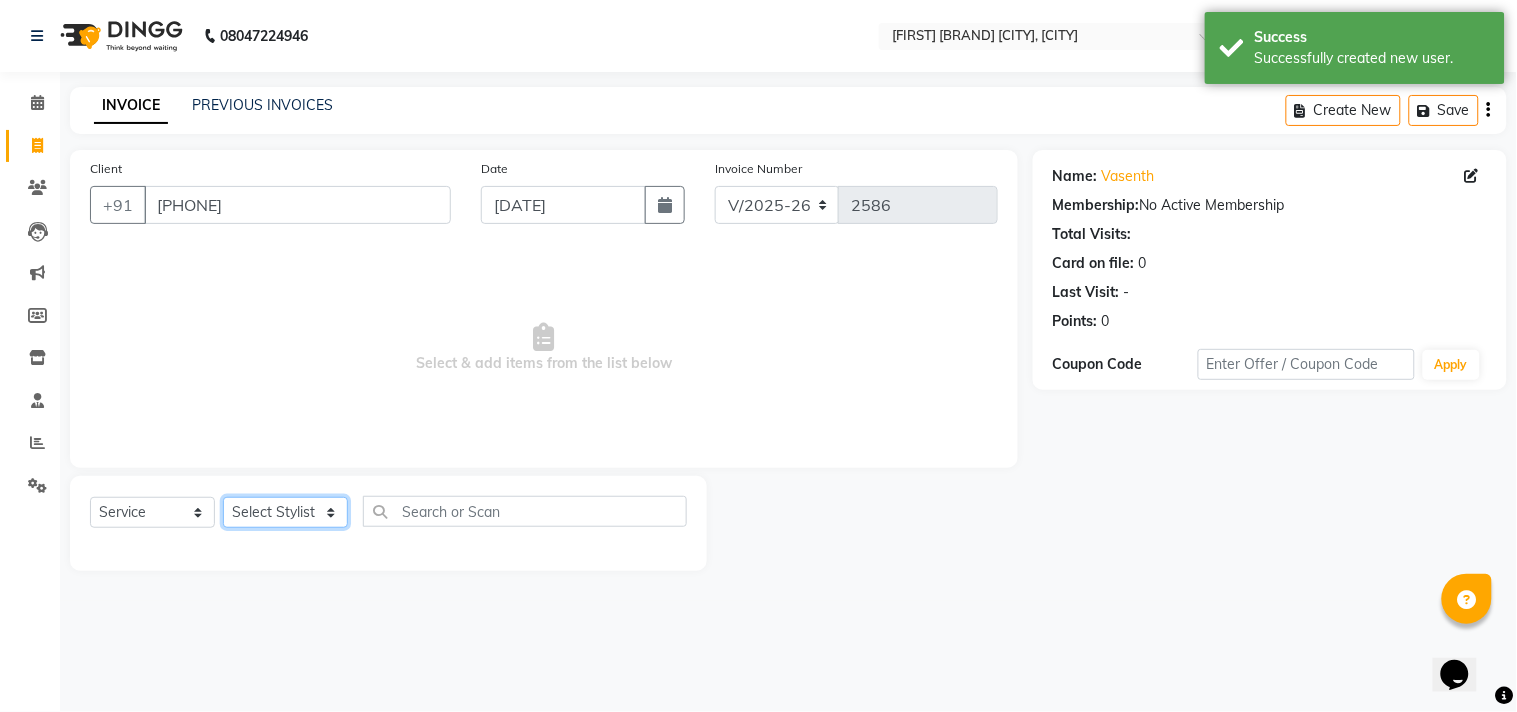 select on "86683" 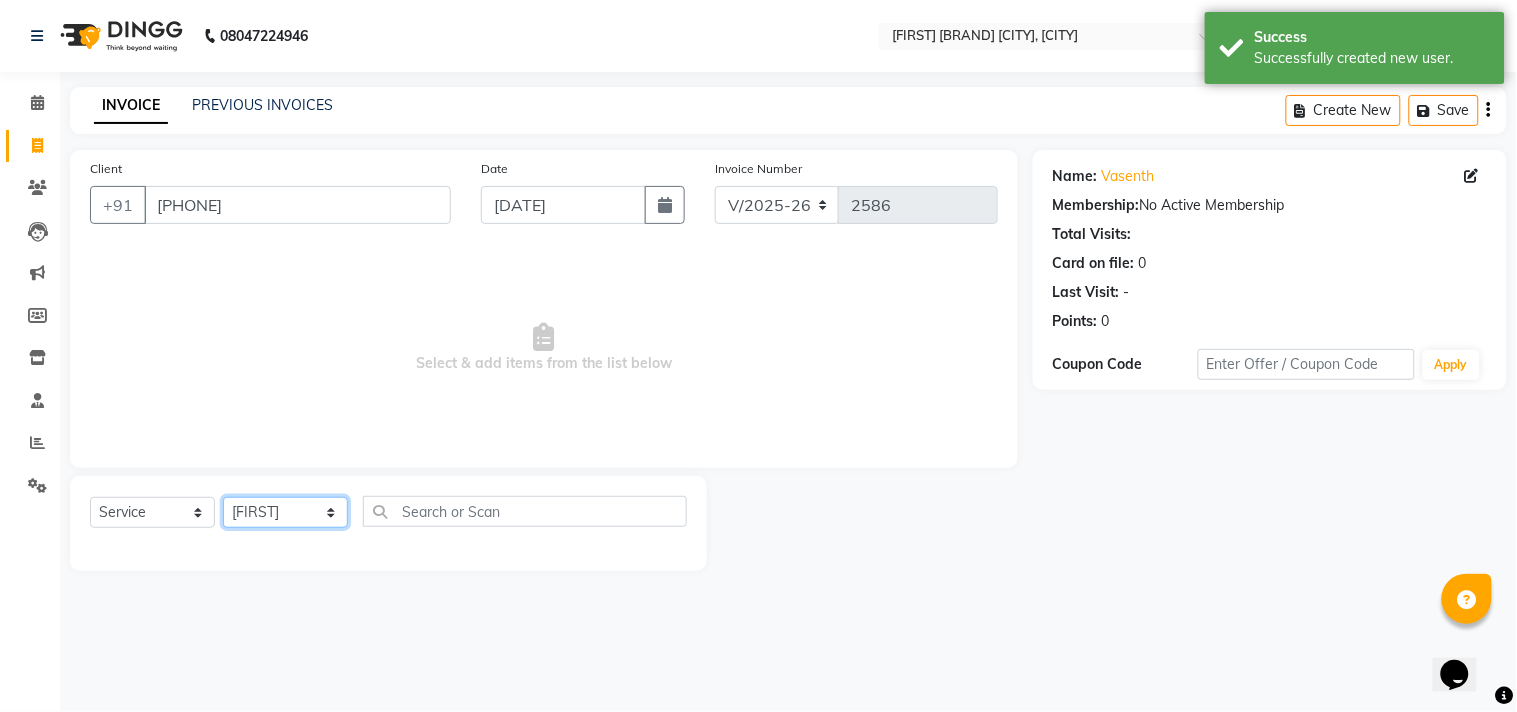 click on "Select Stylist Admin [FIRST] [LAST] [FIRST] [FIRST] [FIRST] [FIRST] [FIRST] [FIRST] [FIRST]" 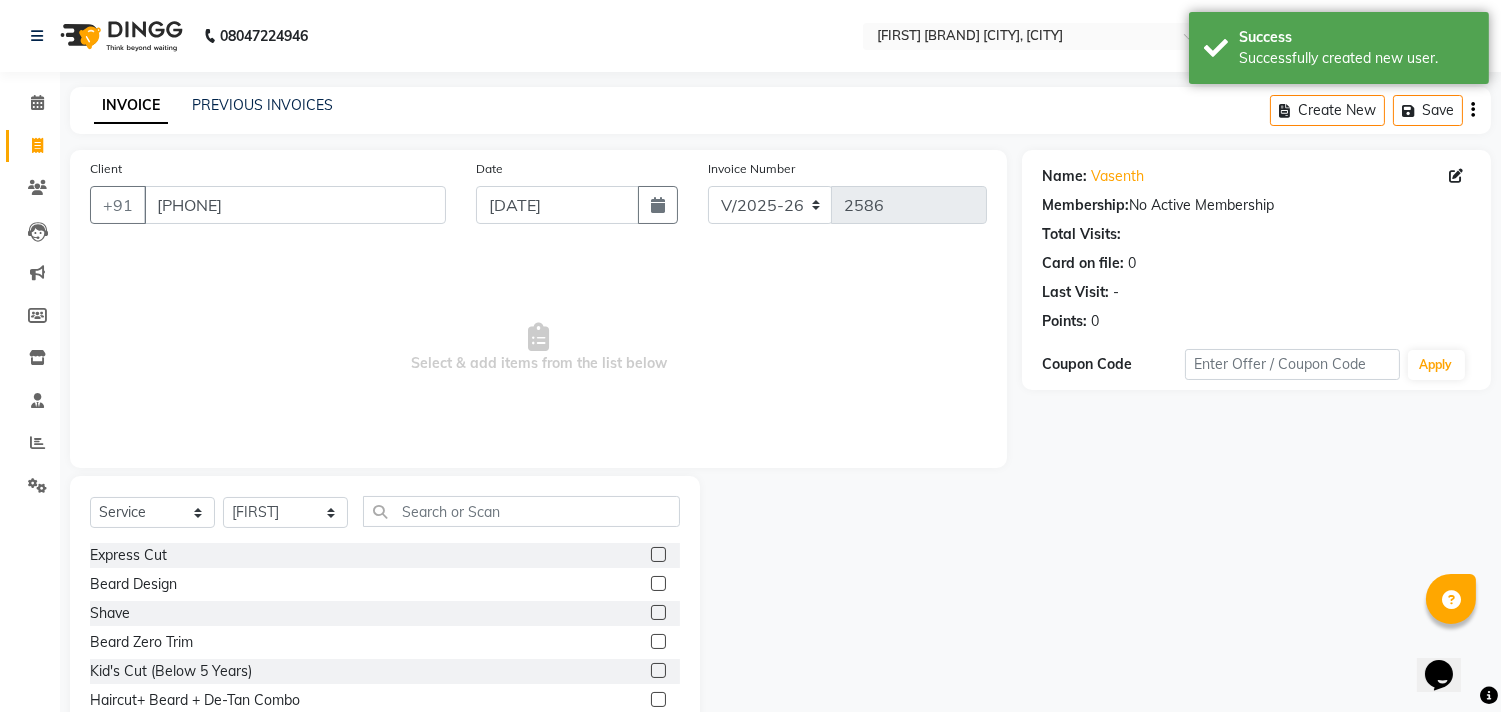 click 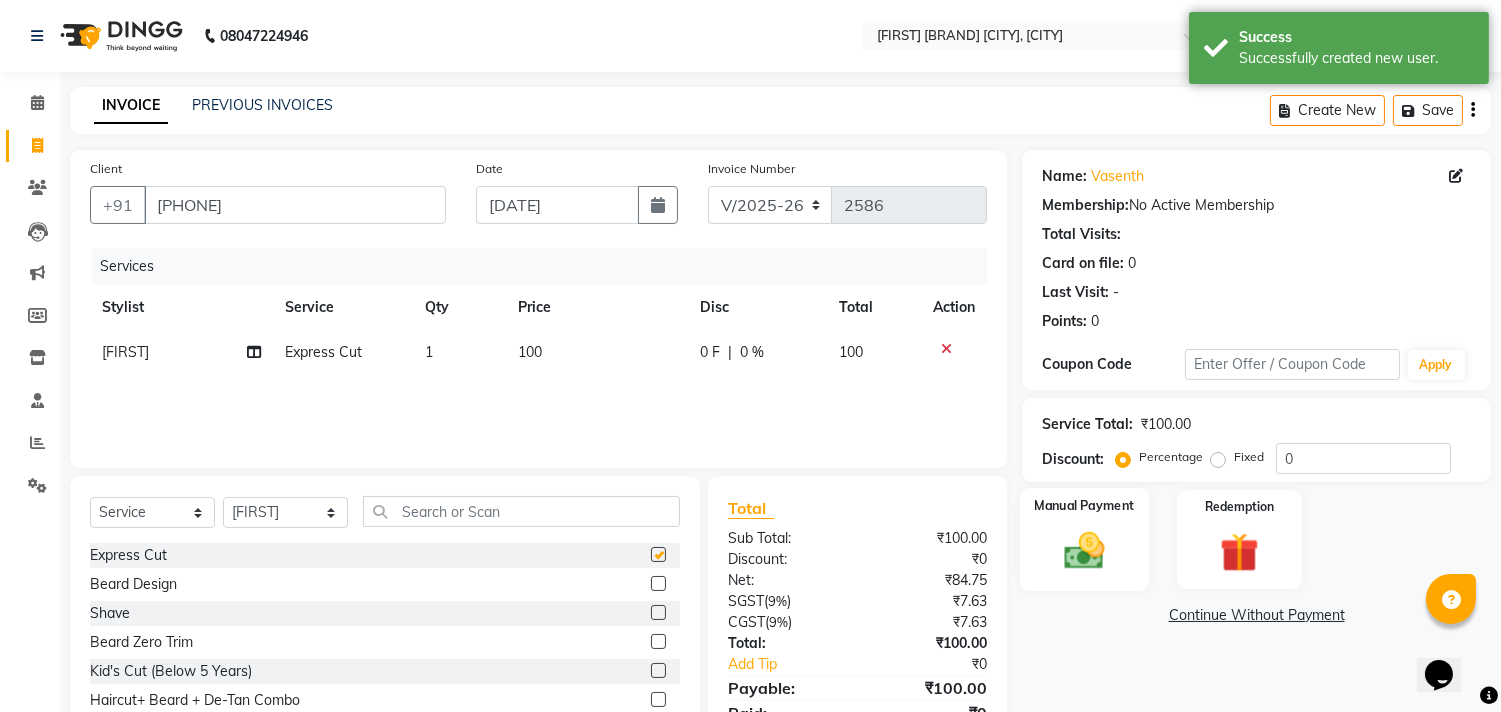 checkbox on "false" 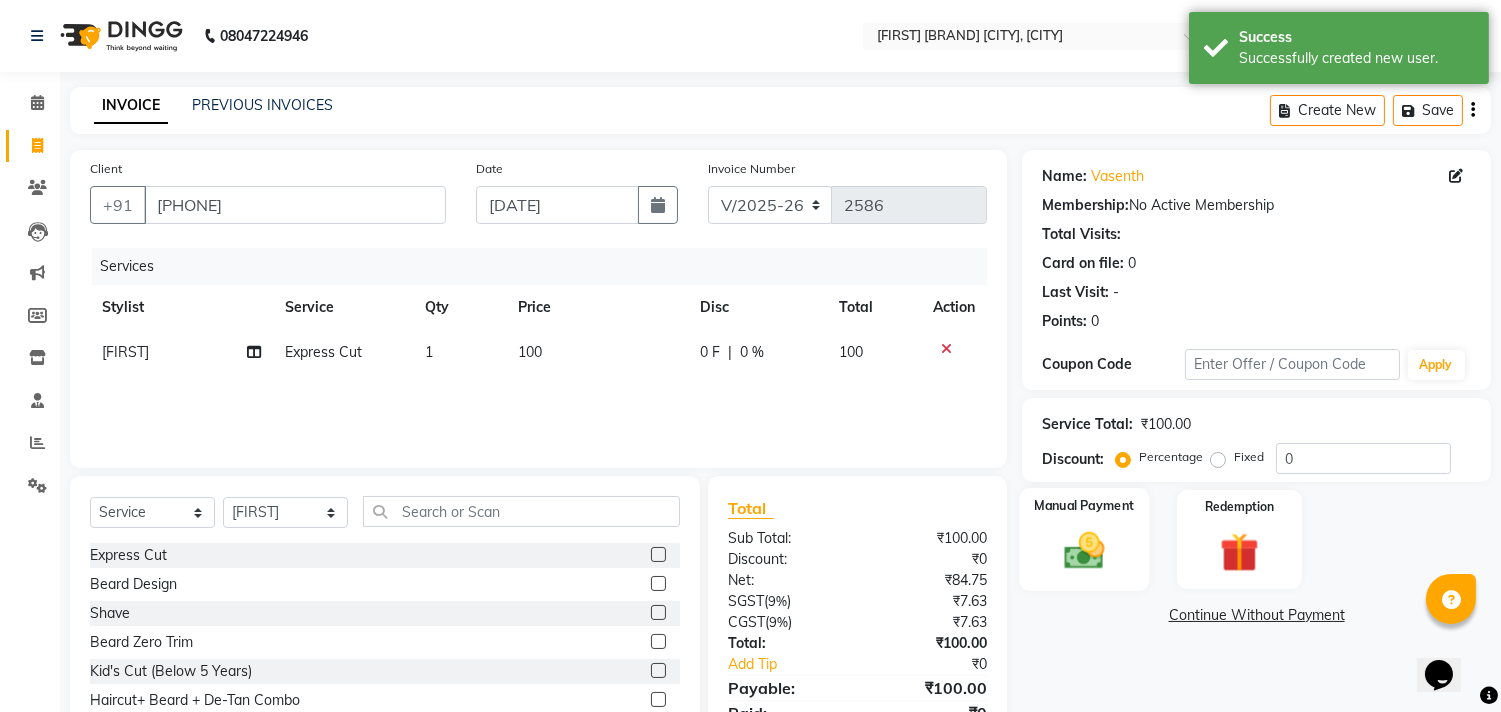 click 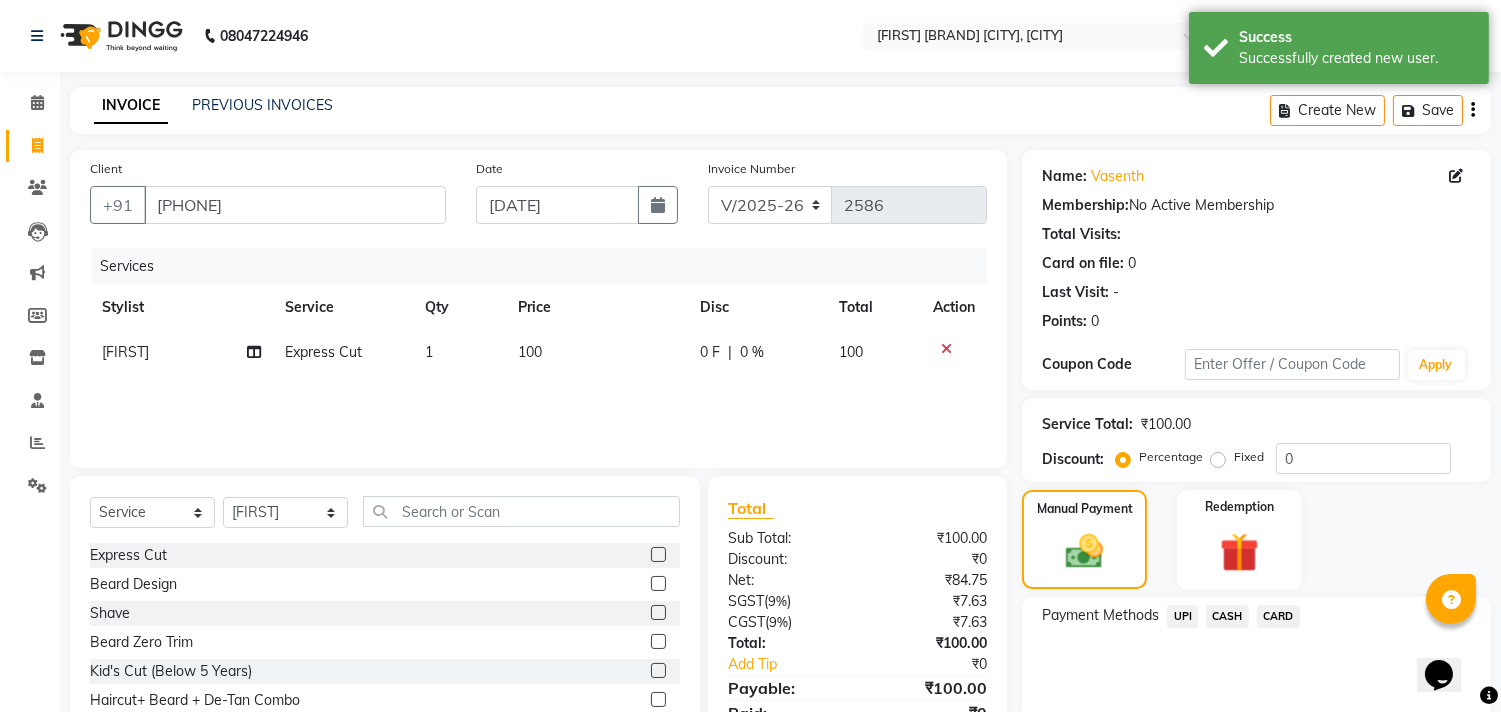 click on "UPI" 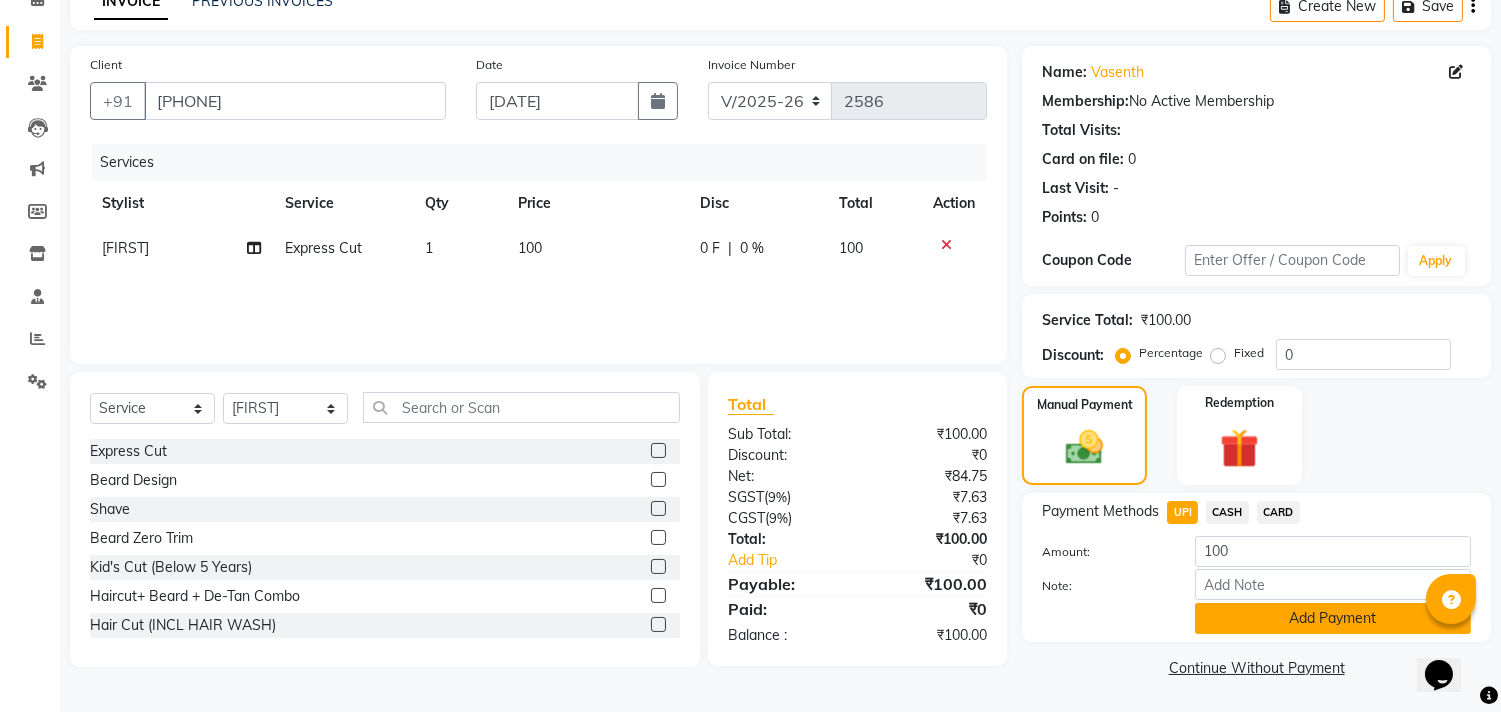 click on "Add Payment" 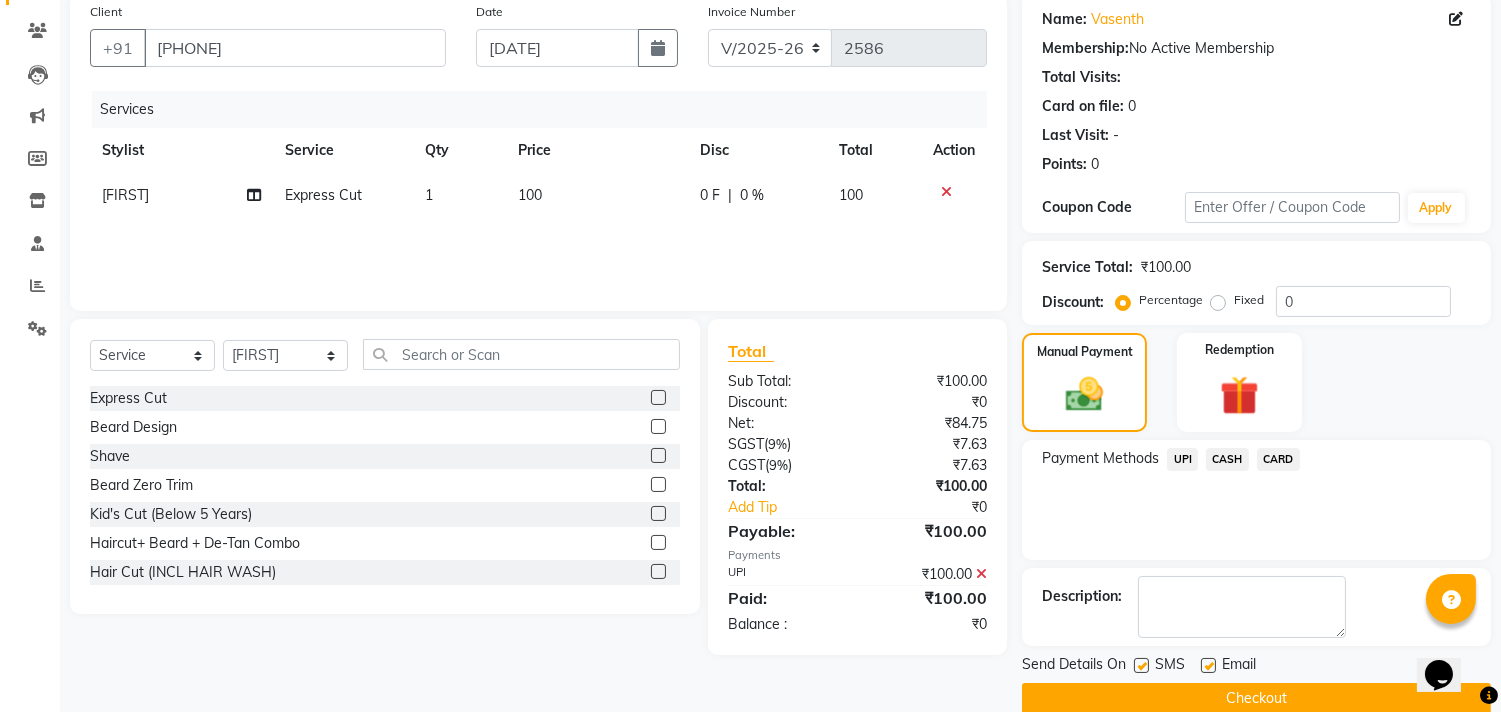 scroll, scrollTop: 187, scrollLeft: 0, axis: vertical 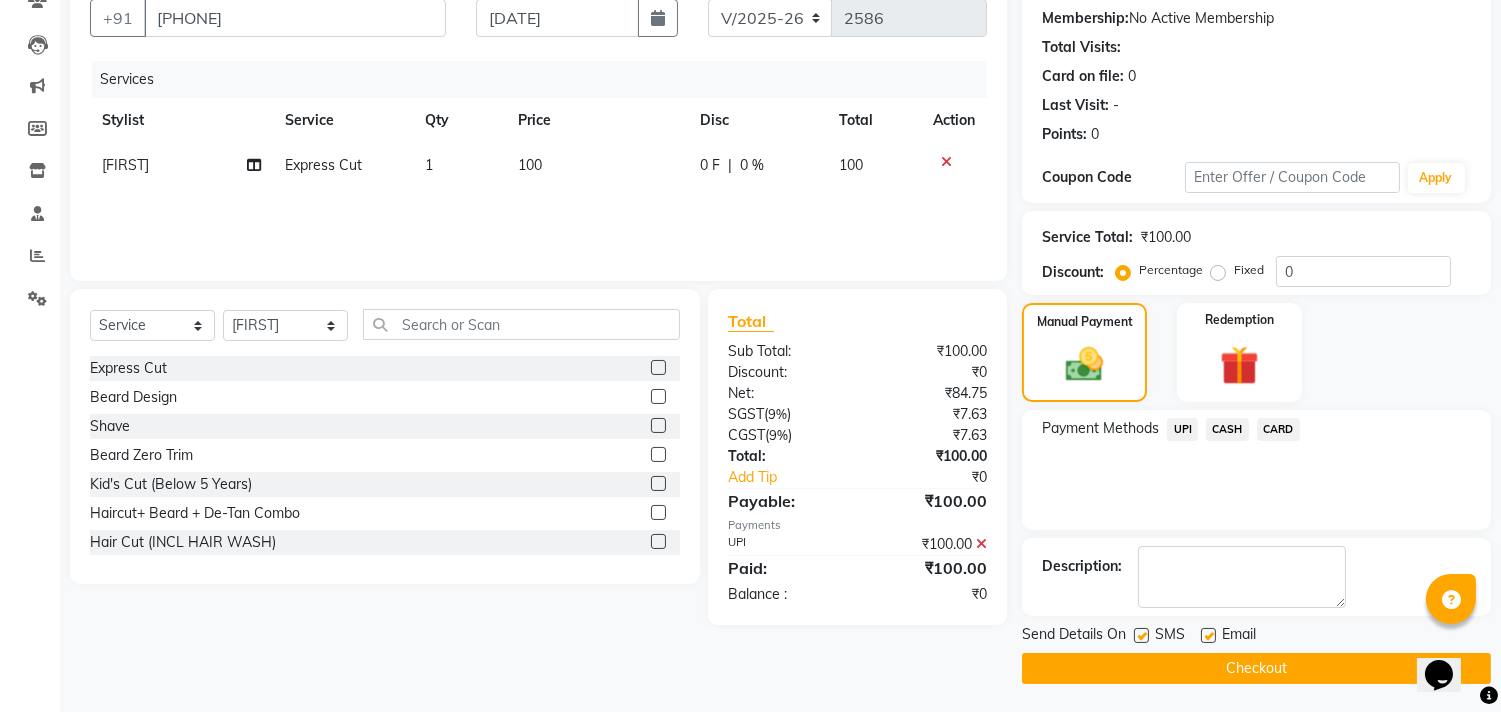click on "Checkout" 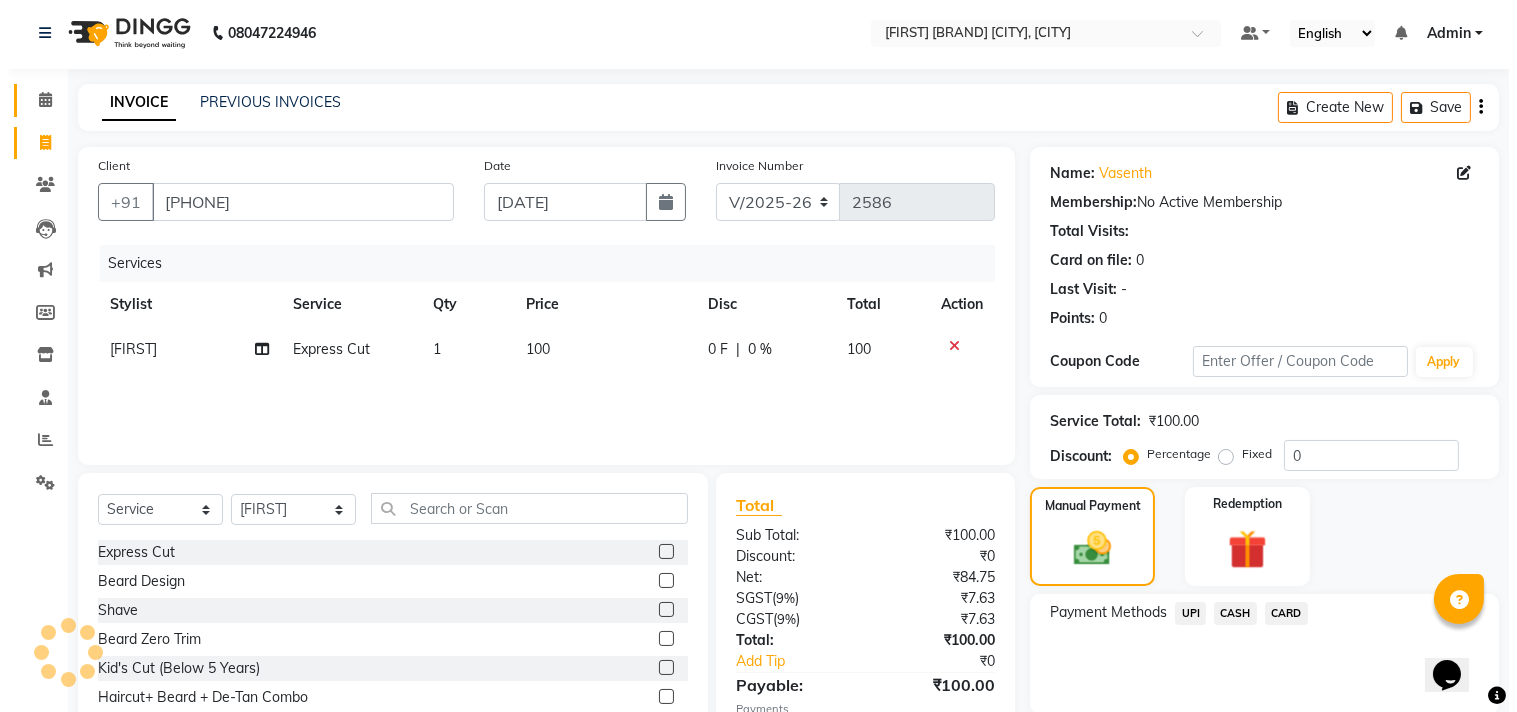 scroll, scrollTop: 0, scrollLeft: 0, axis: both 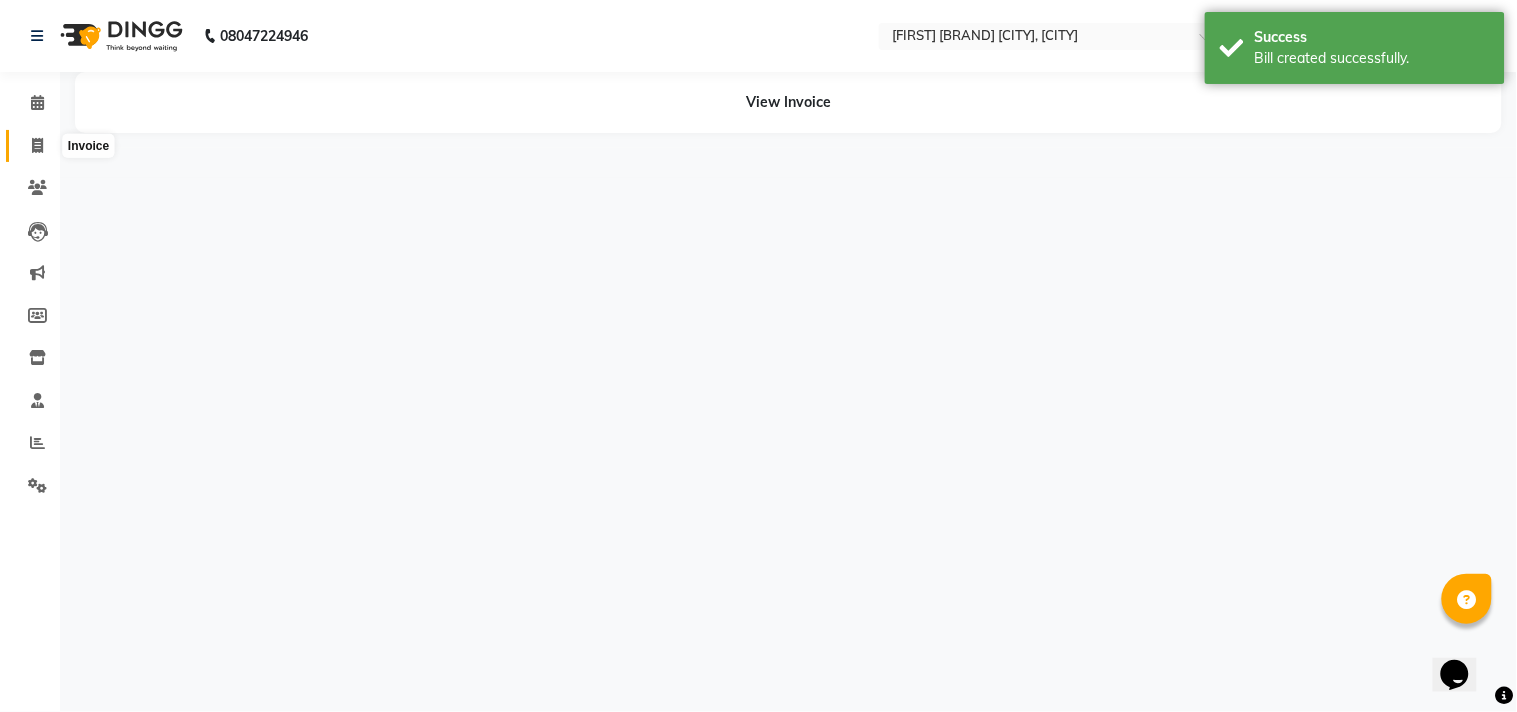 click 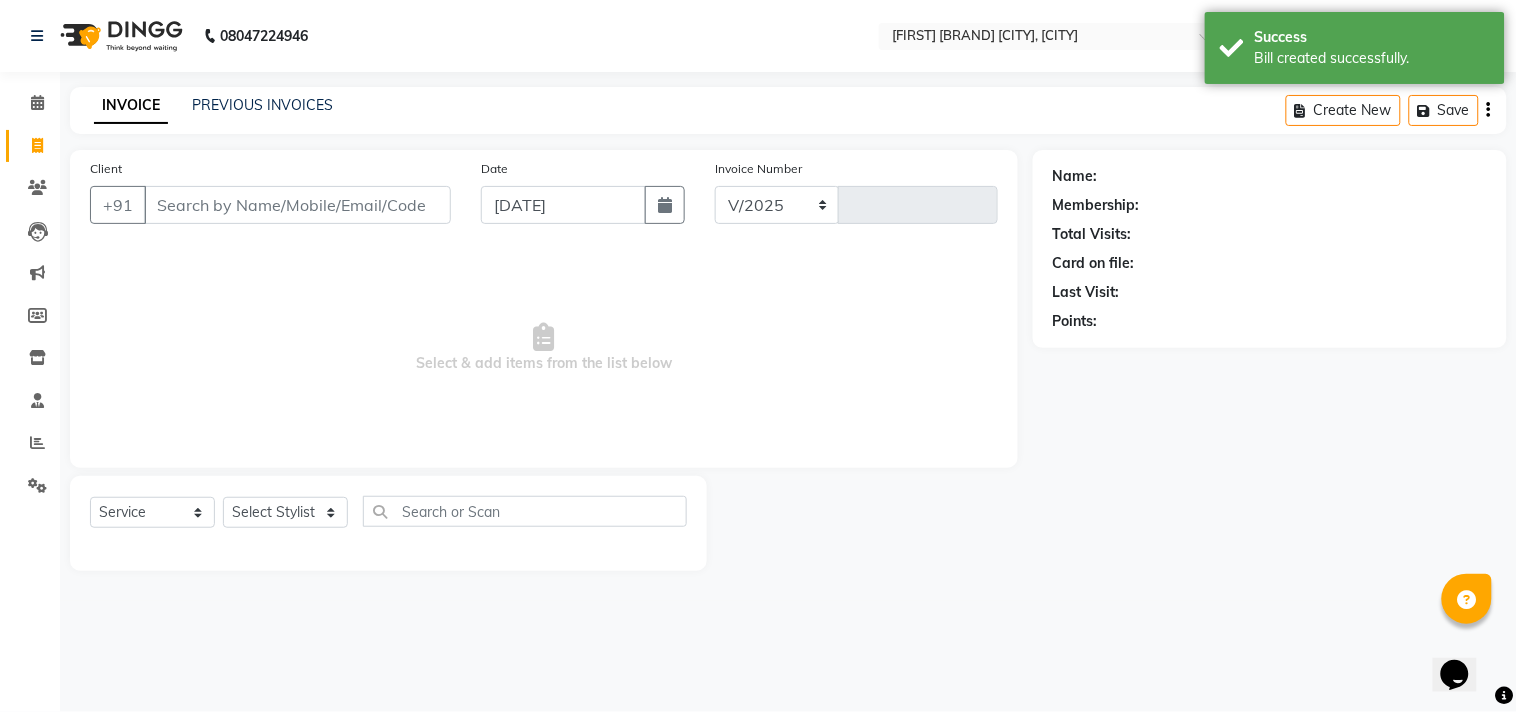 select on "8329" 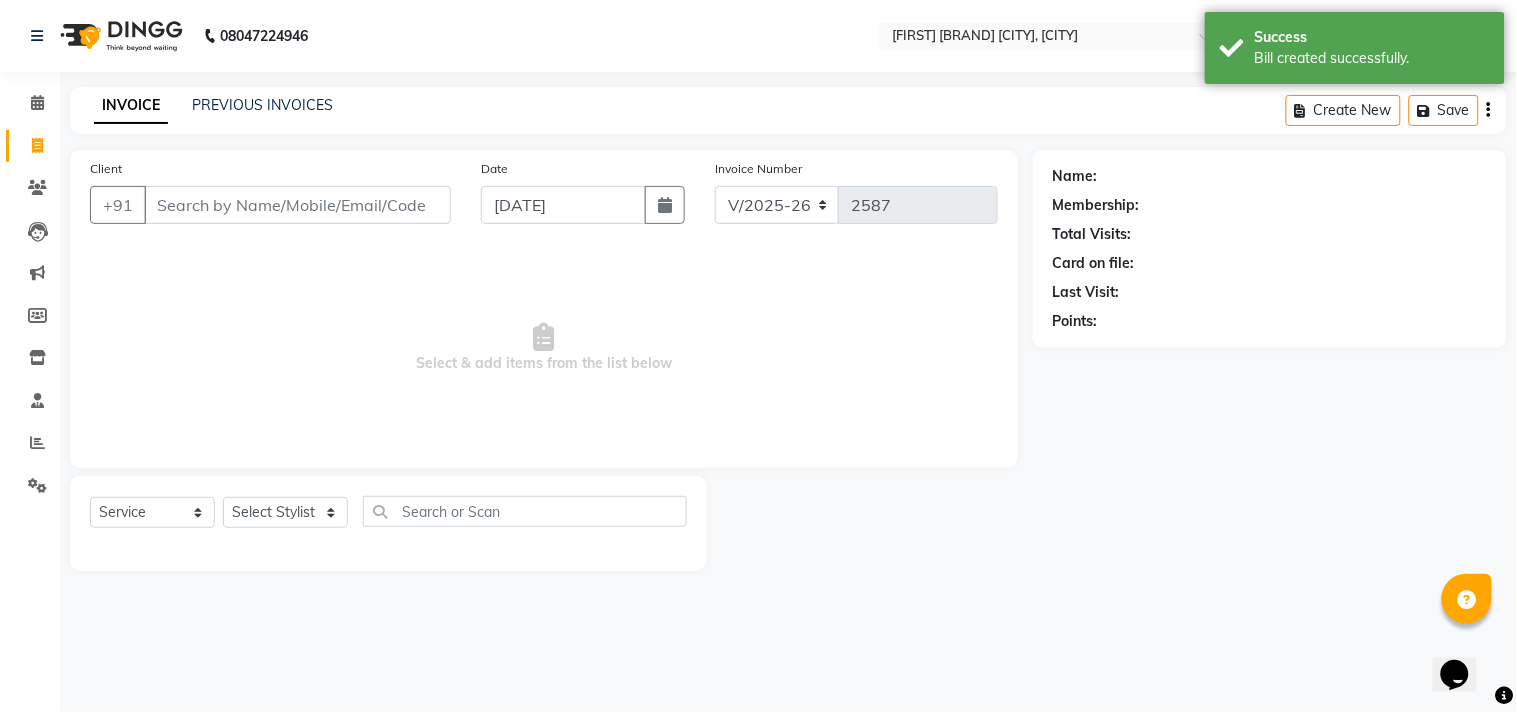 click on "Client" at bounding box center [297, 205] 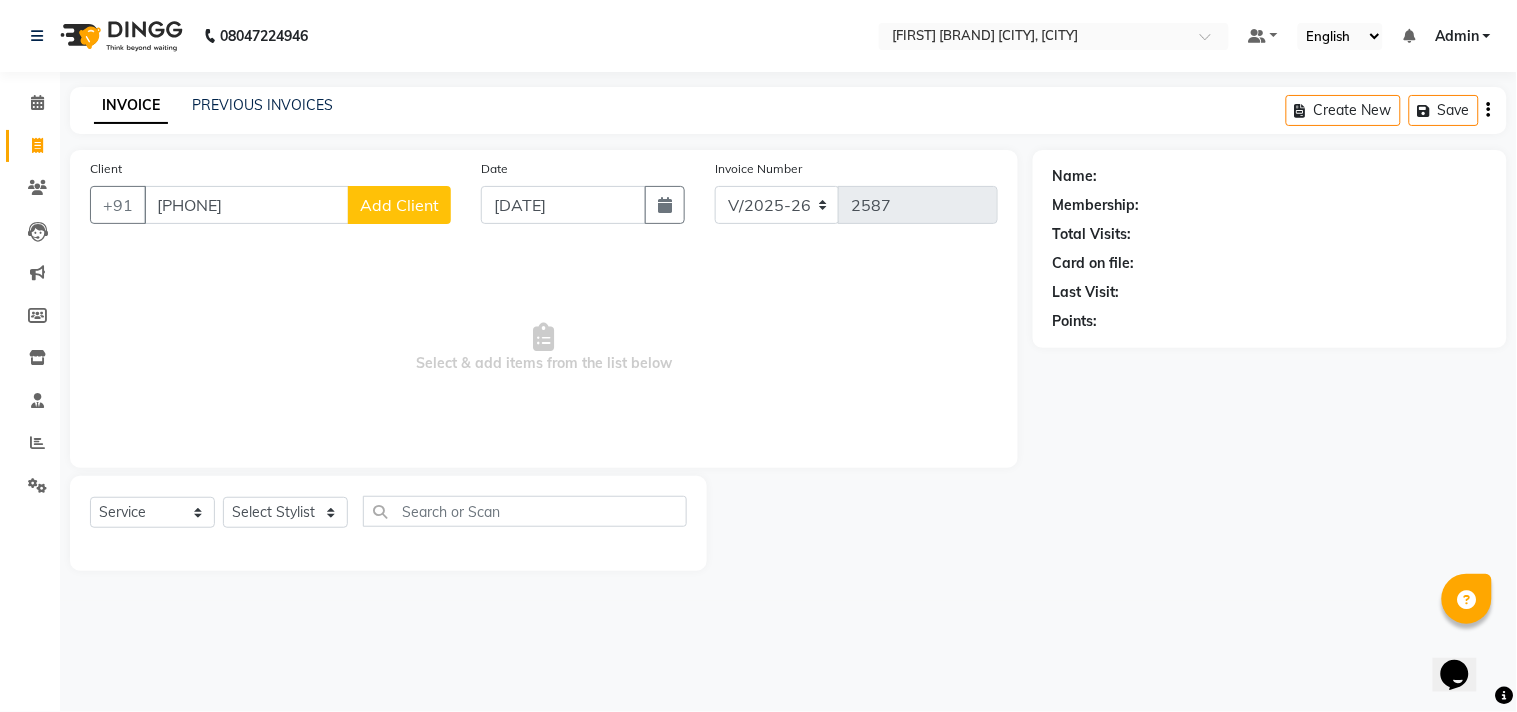 type on "[PHONE]" 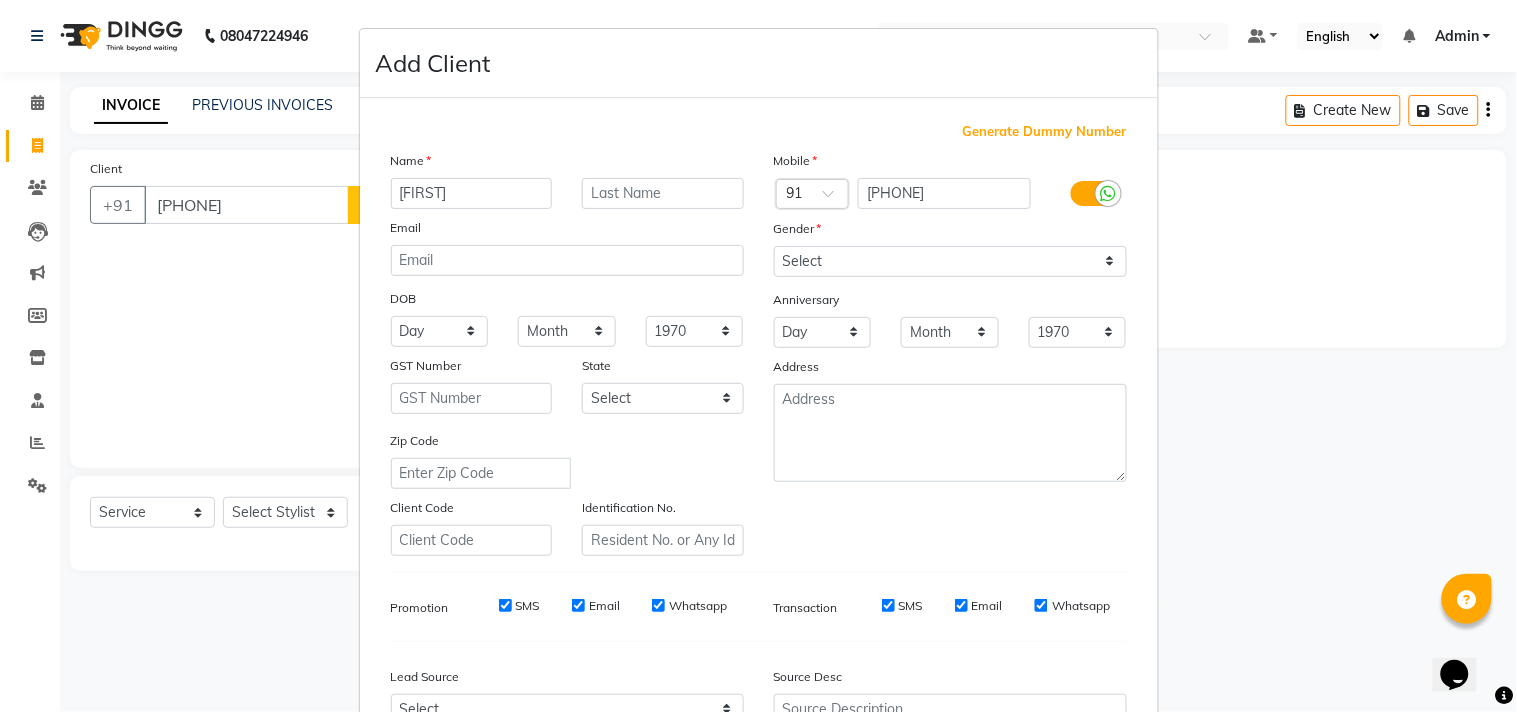 type on "[FIRST]" 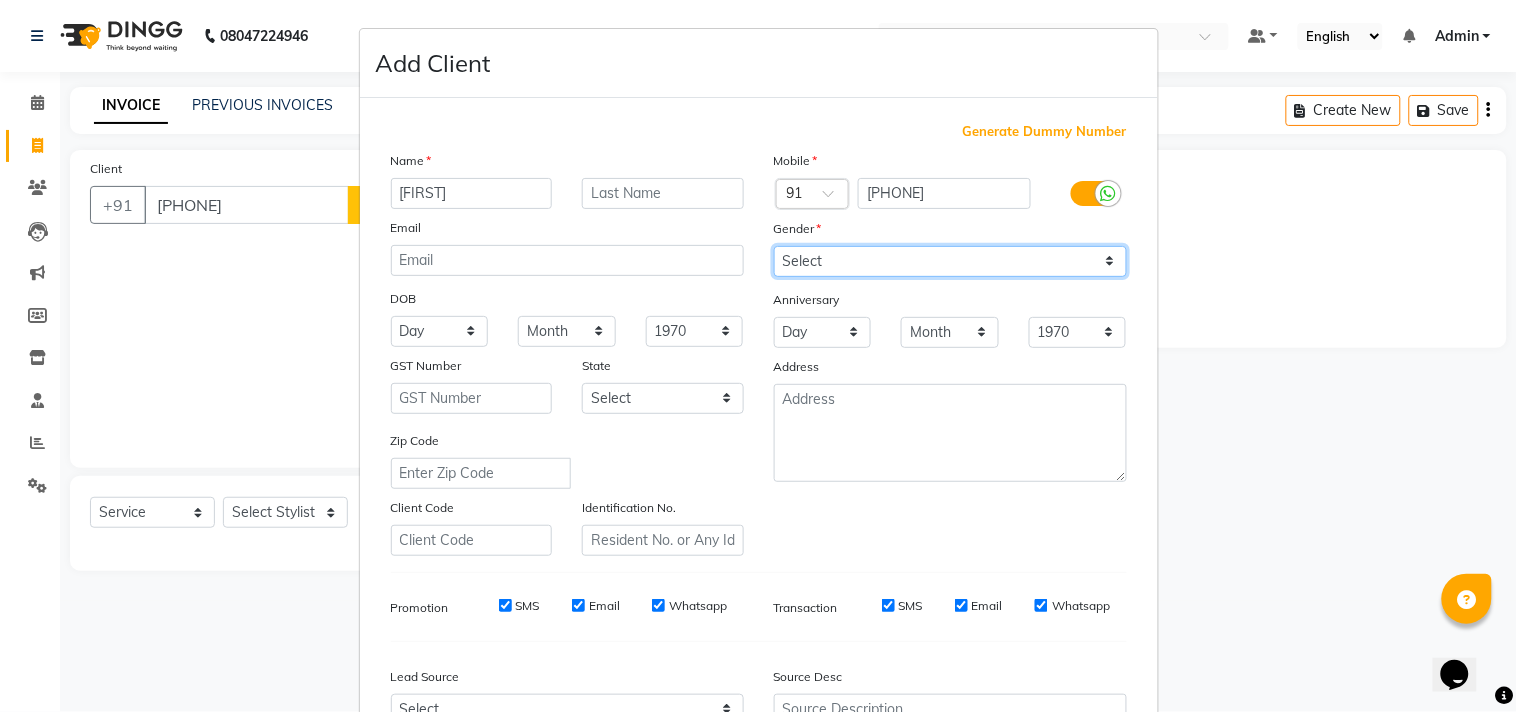 click on "Select Male Female Other Prefer Not To Say" at bounding box center (950, 261) 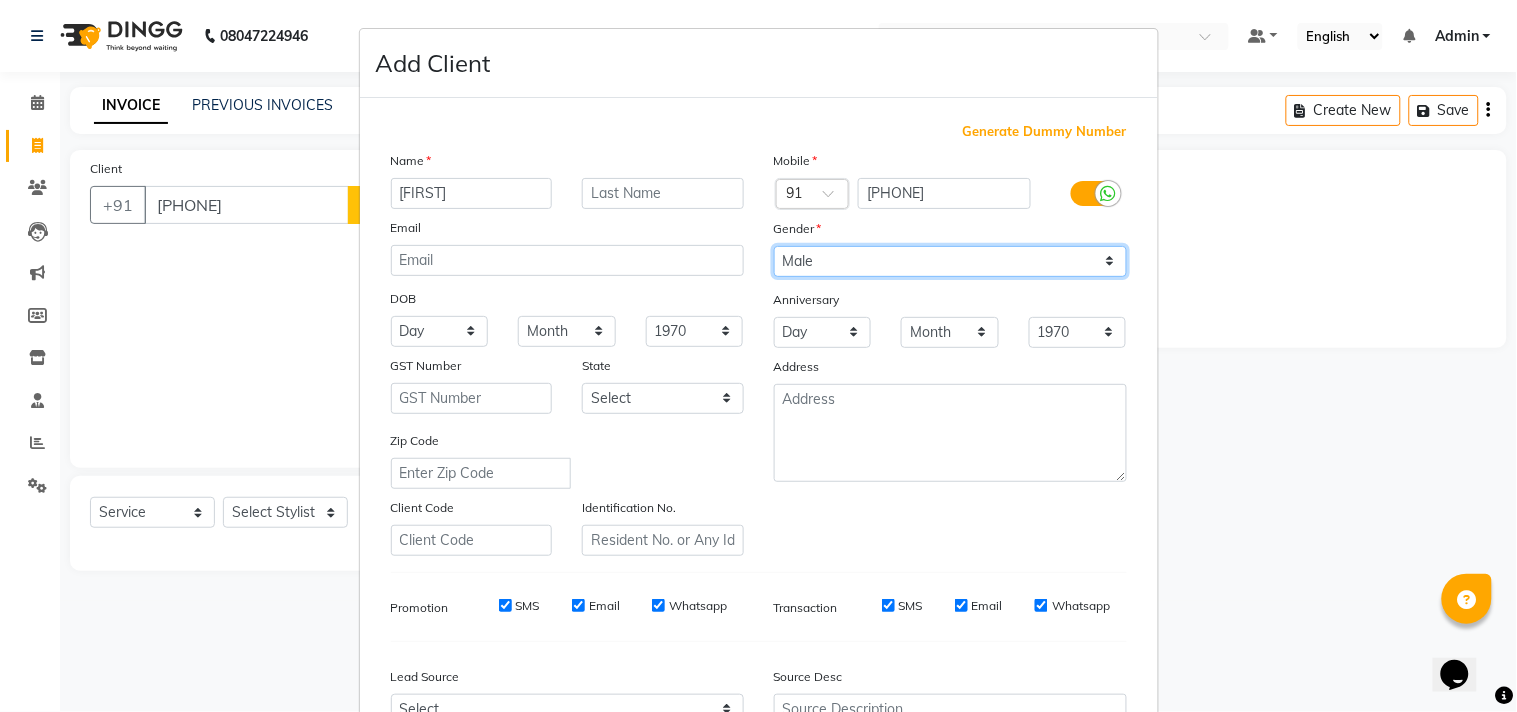 click on "Select Male Female Other Prefer Not To Say" at bounding box center (950, 261) 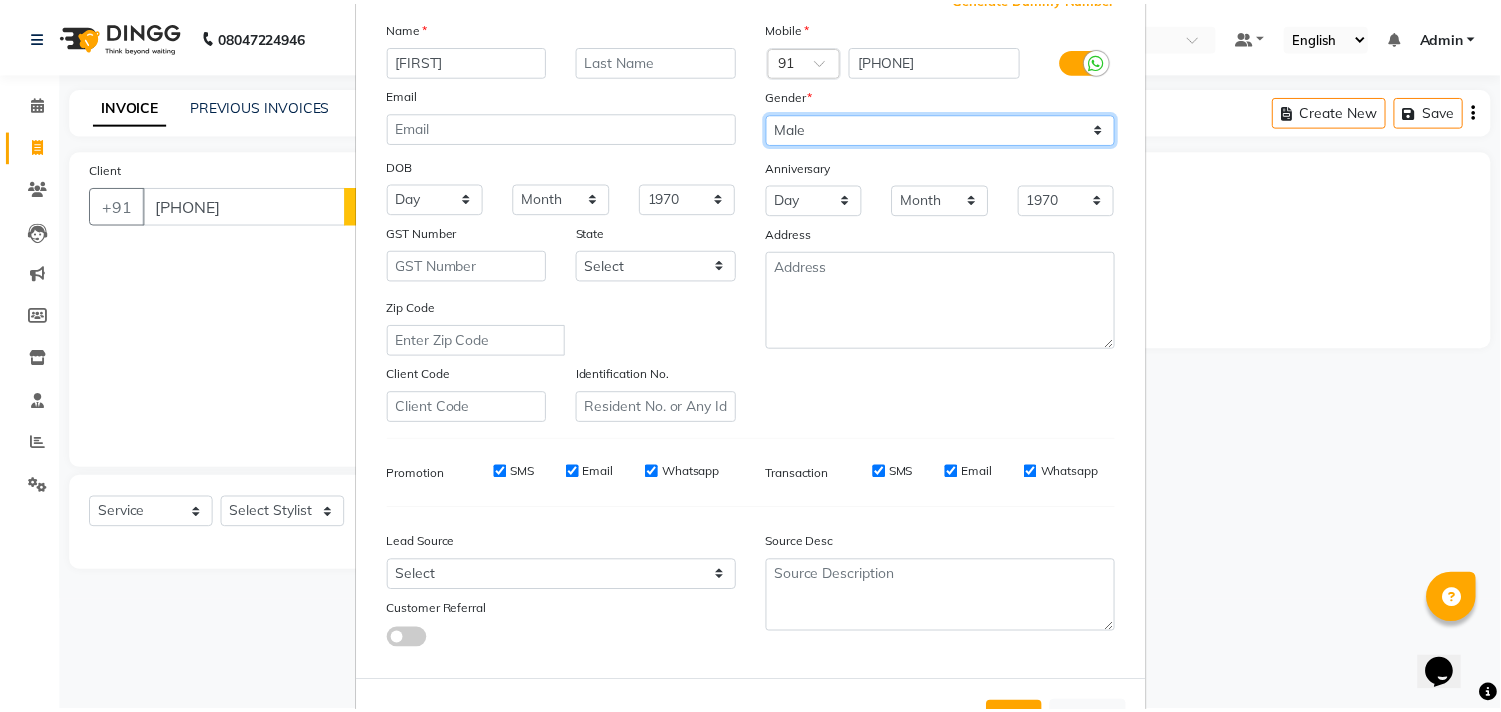 scroll, scrollTop: 212, scrollLeft: 0, axis: vertical 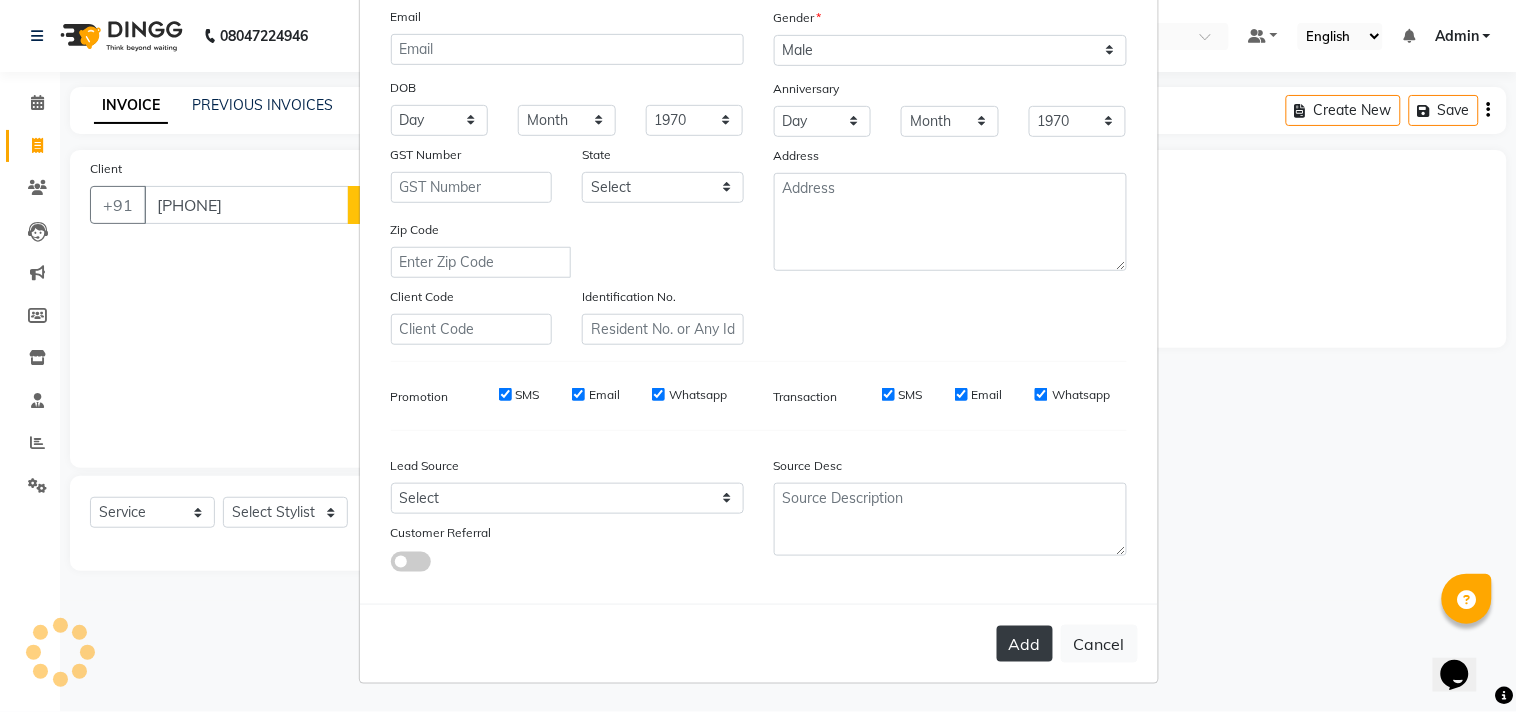 click on "Add" at bounding box center (1025, 644) 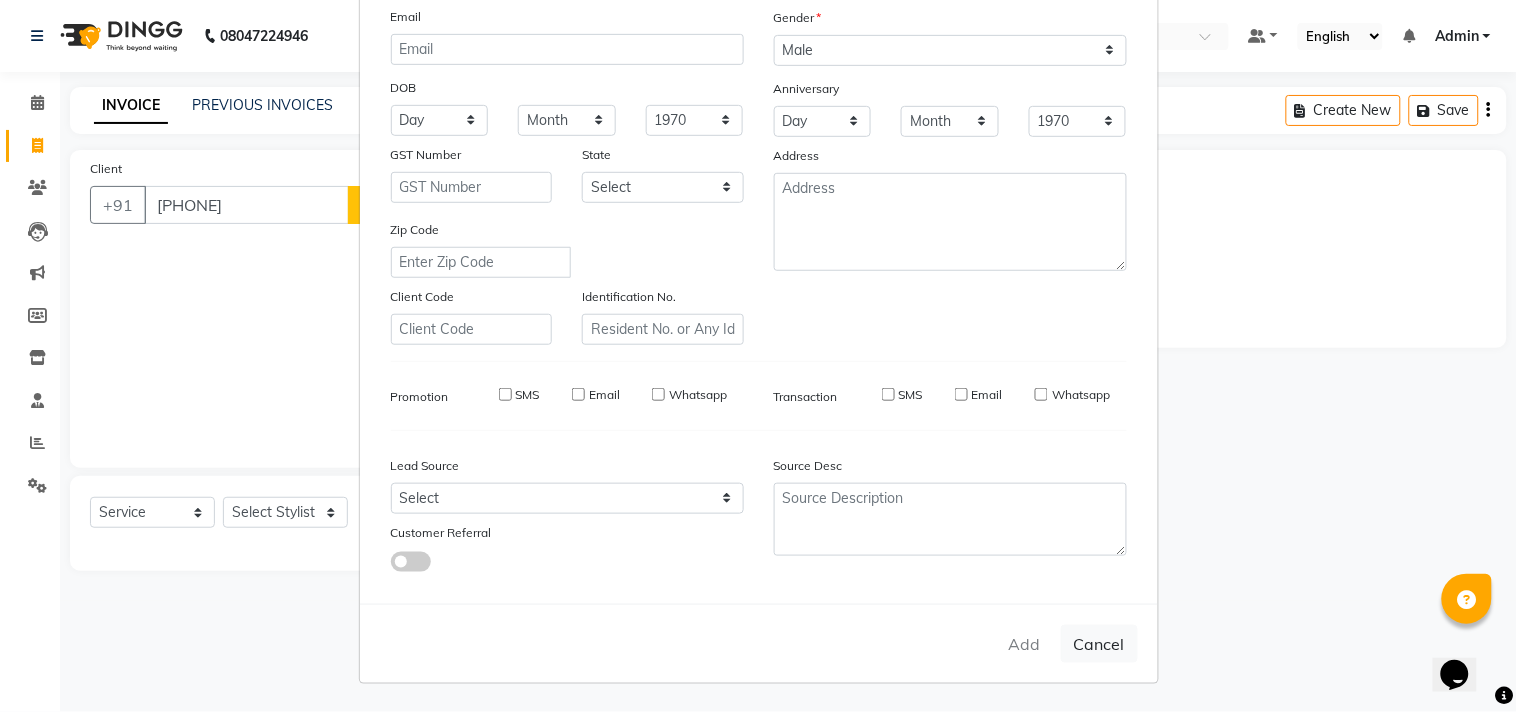 type 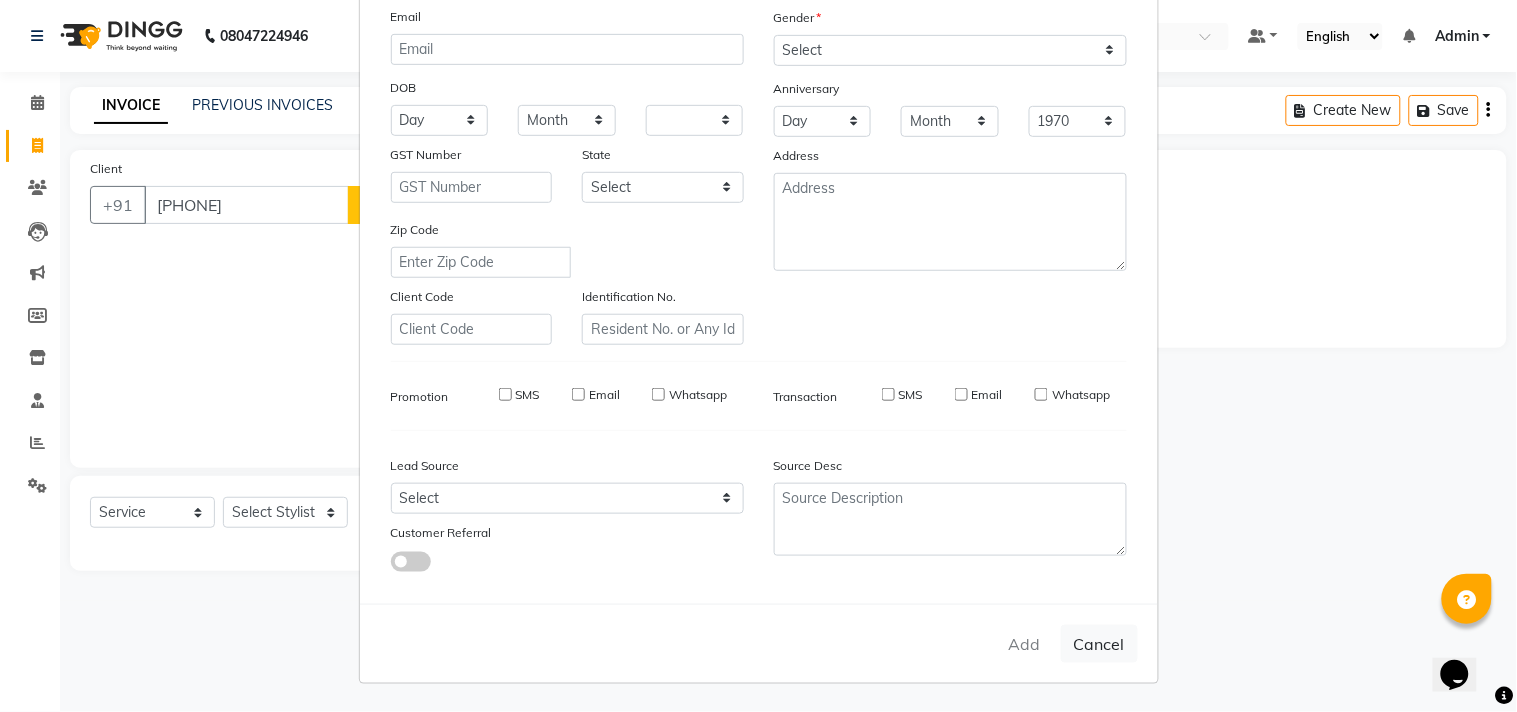select 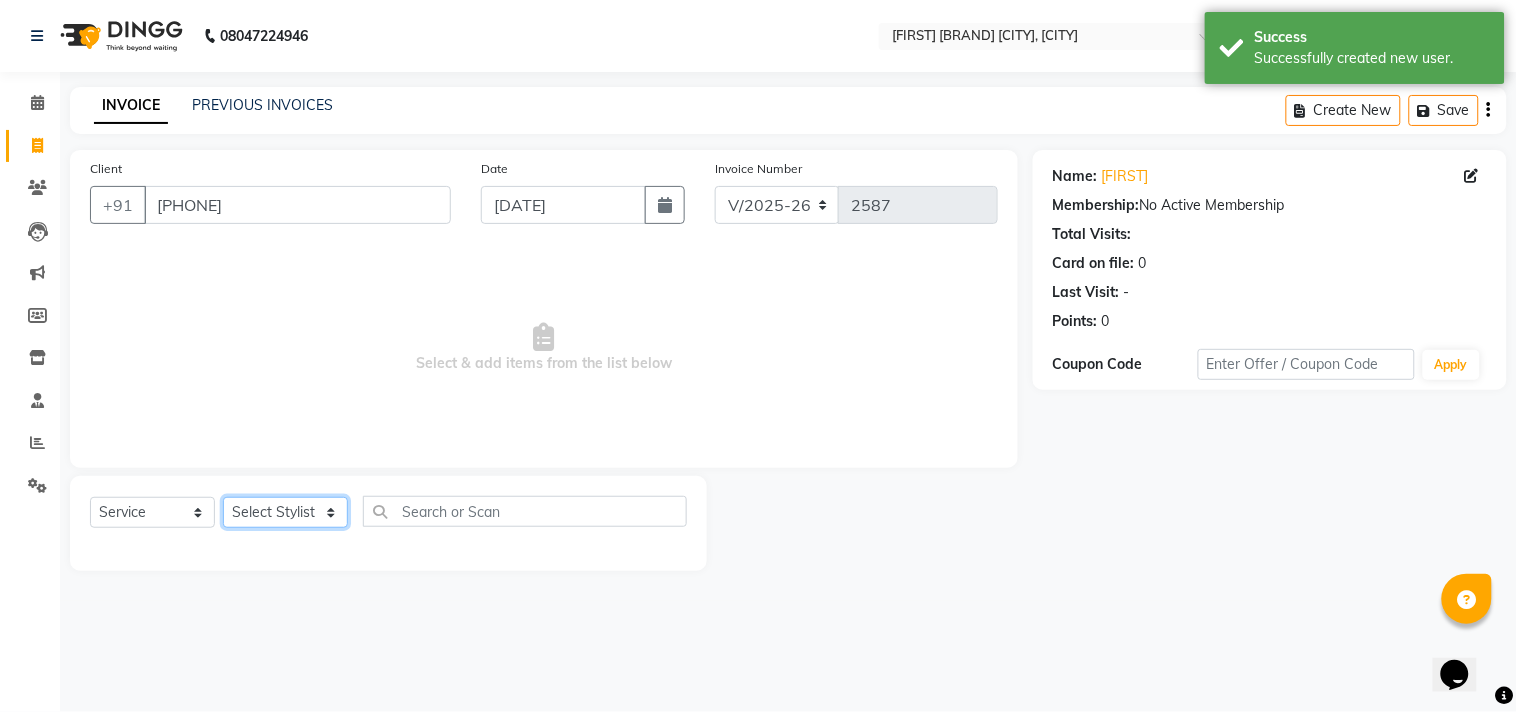 click on "Select Stylist Admin [FIRST] [LAST] [FIRST] [FIRST] [FIRST] [FIRST] [FIRST] [FIRST] [FIRST]" 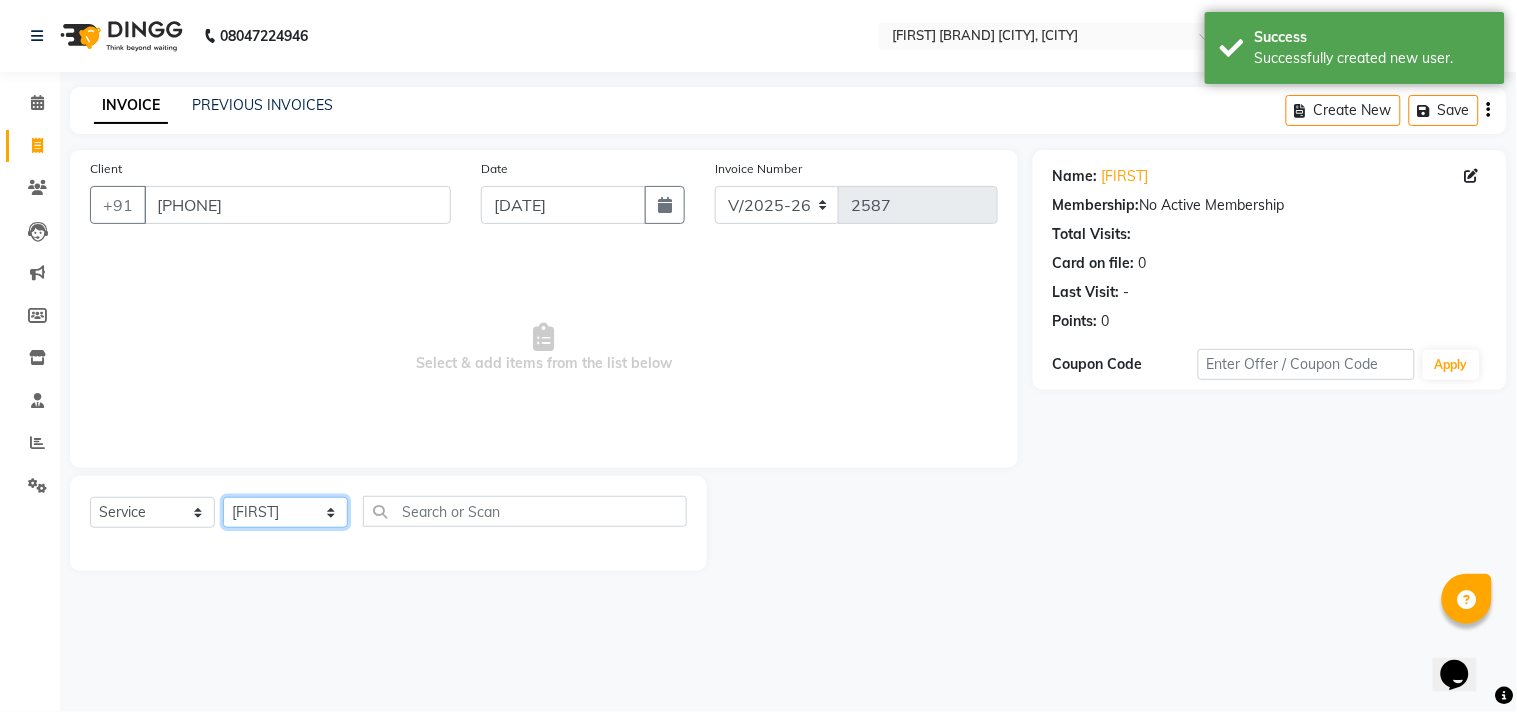 click on "Select Stylist Admin [FIRST] [LAST] [FIRST] [FIRST] [FIRST] [FIRST] [FIRST] [FIRST] [FIRST]" 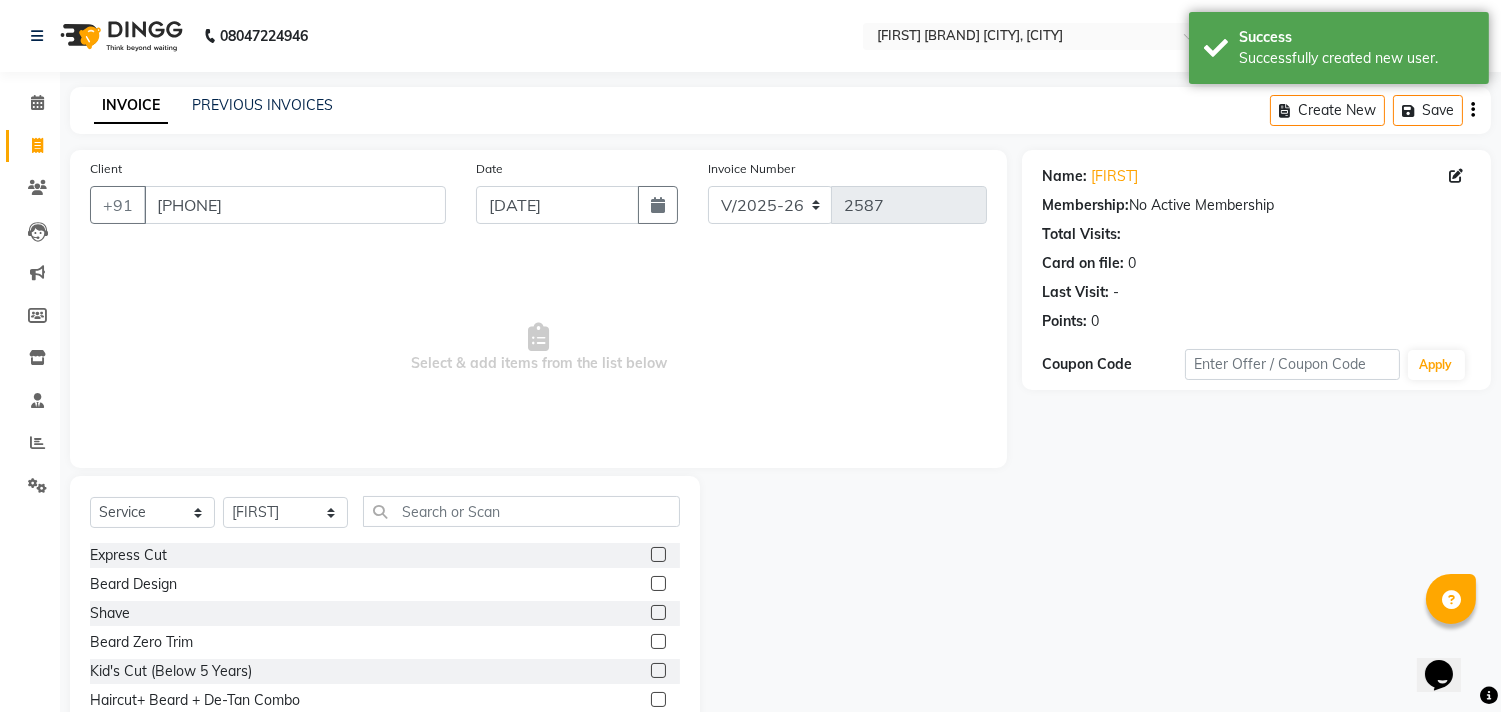 click 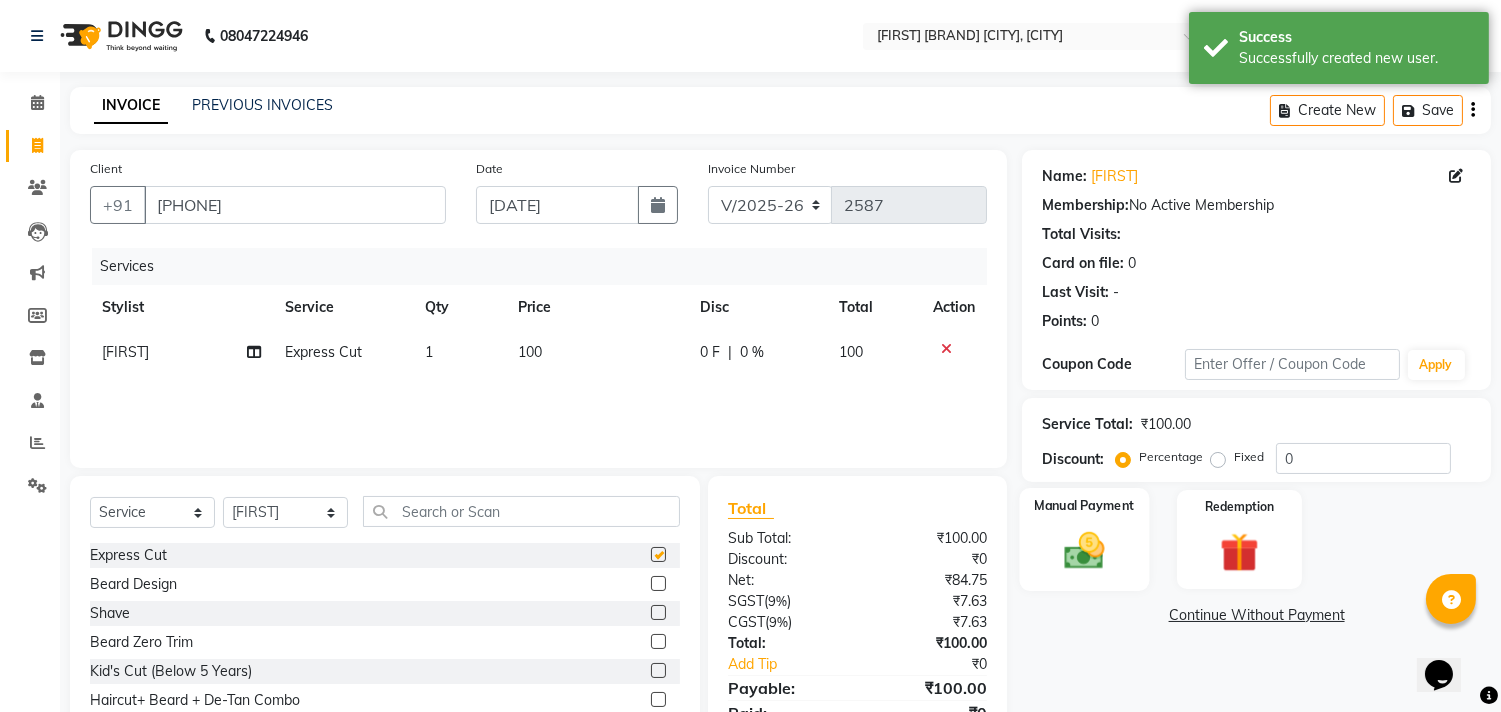 checkbox on "false" 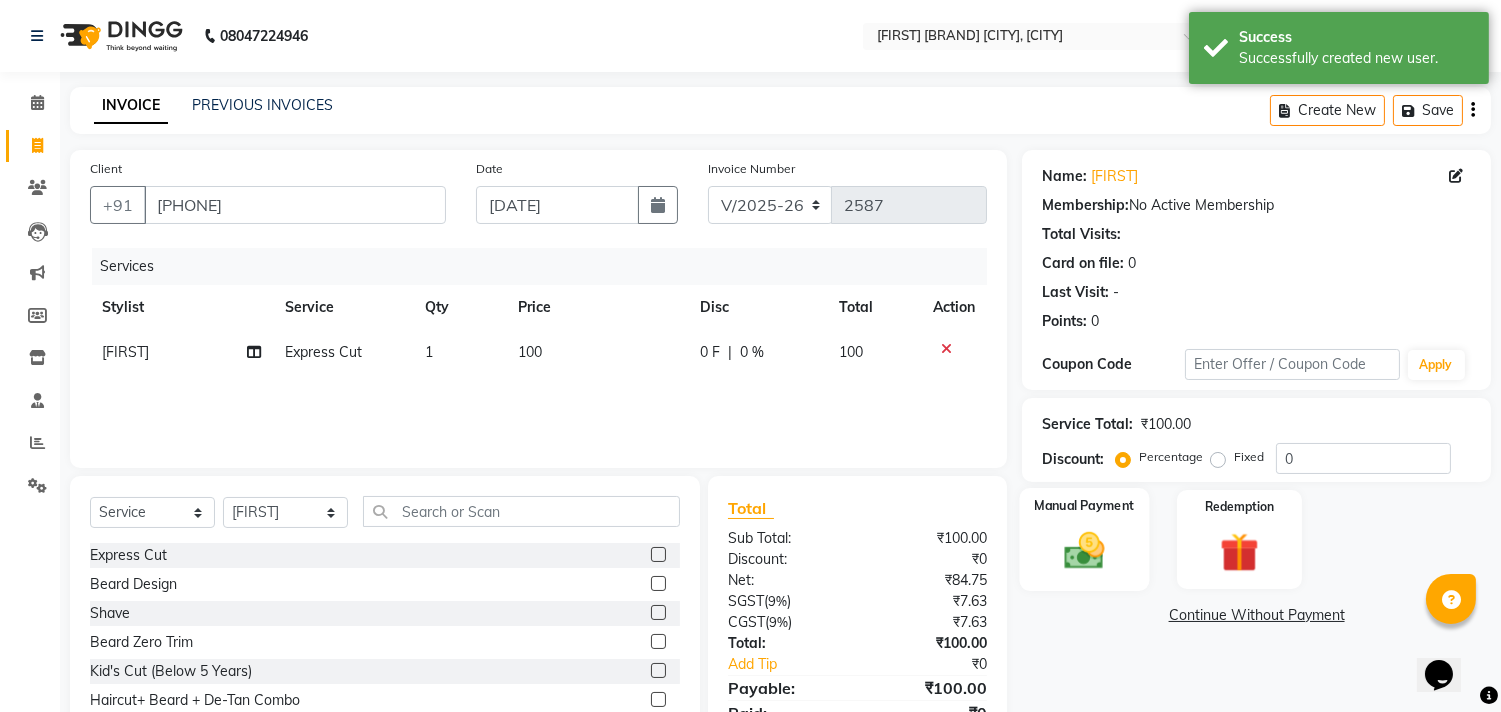click 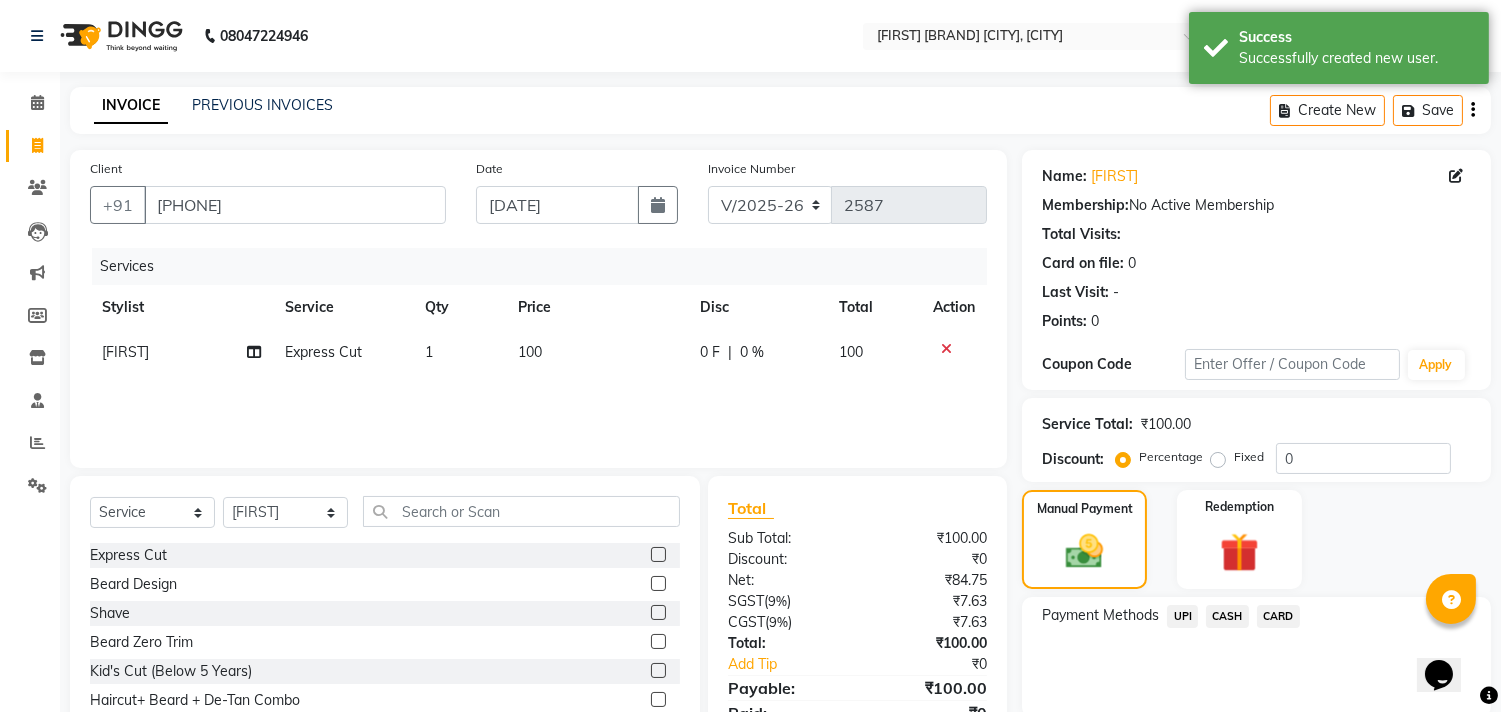 click on "UPI" 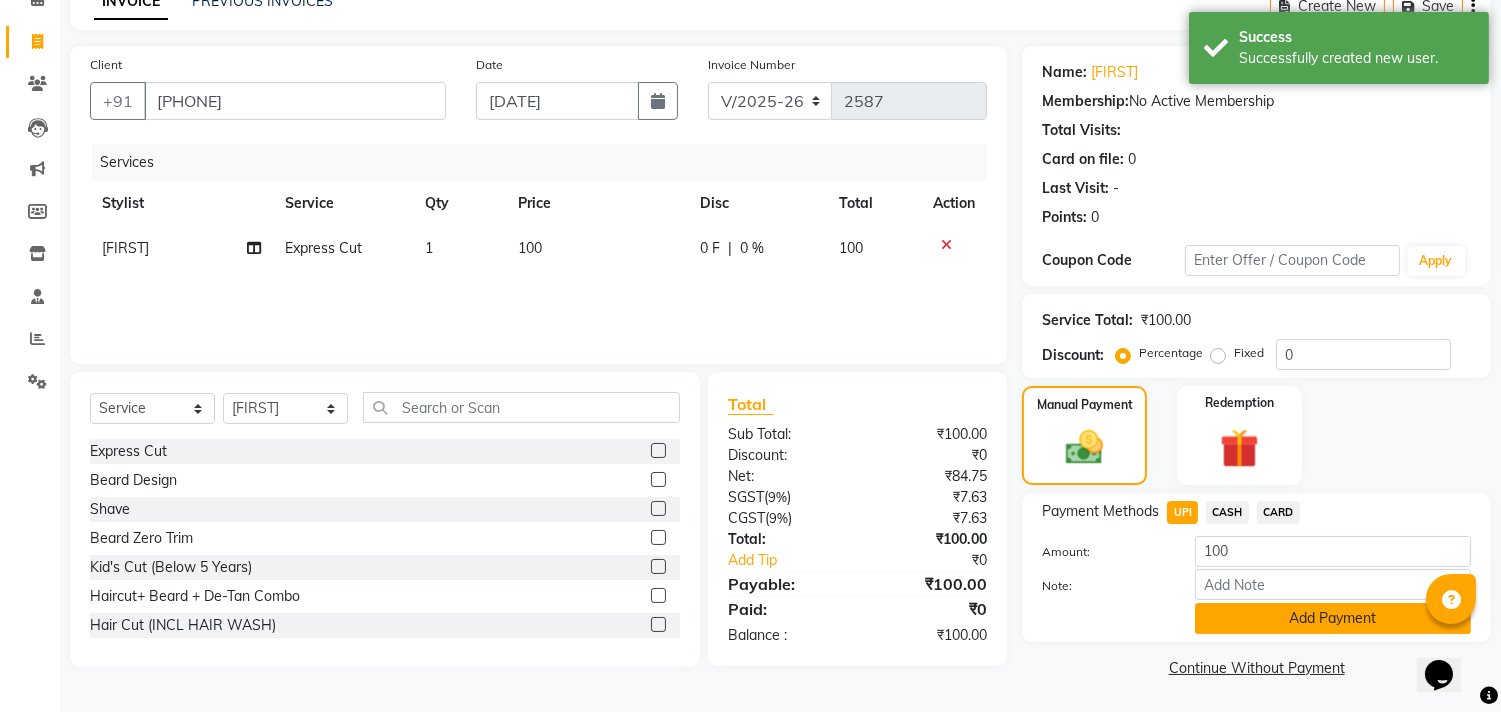 click on "Add Payment" 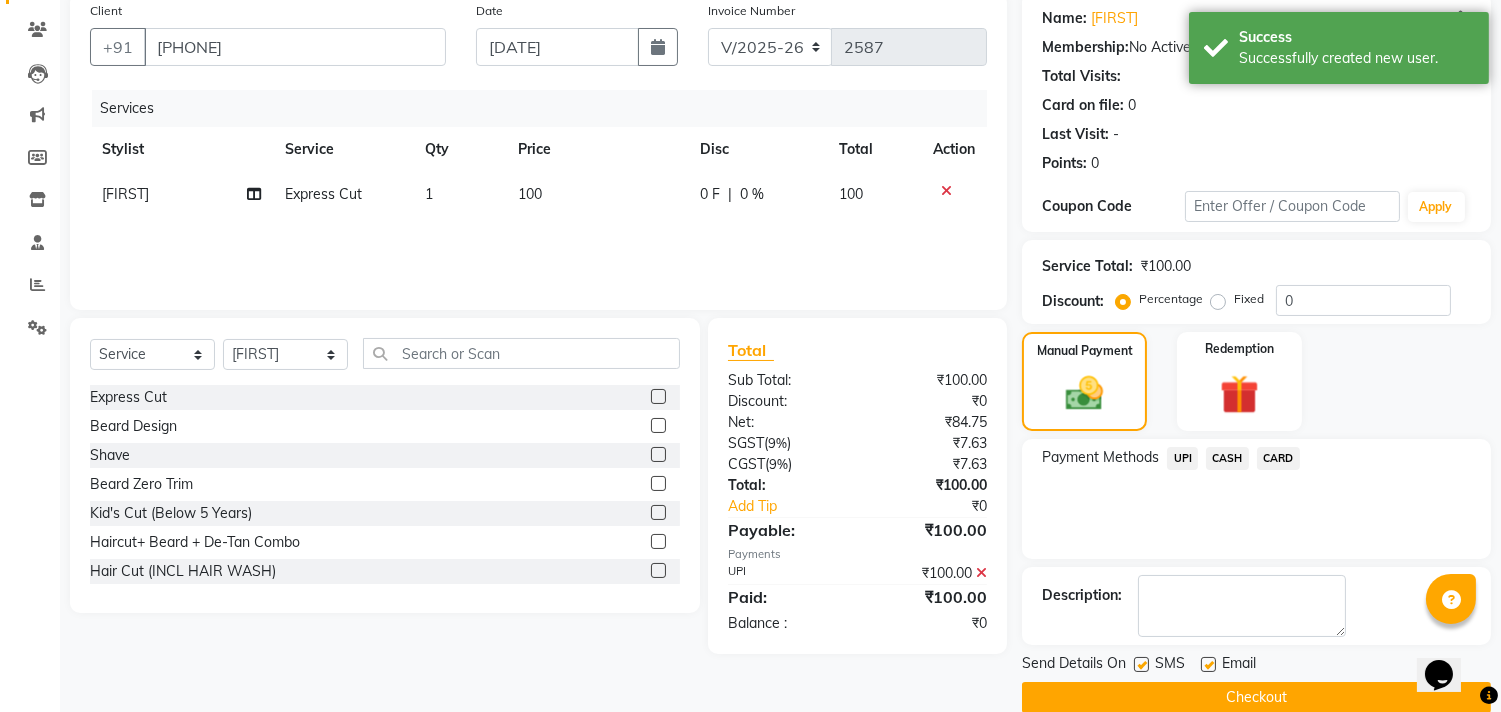 scroll, scrollTop: 187, scrollLeft: 0, axis: vertical 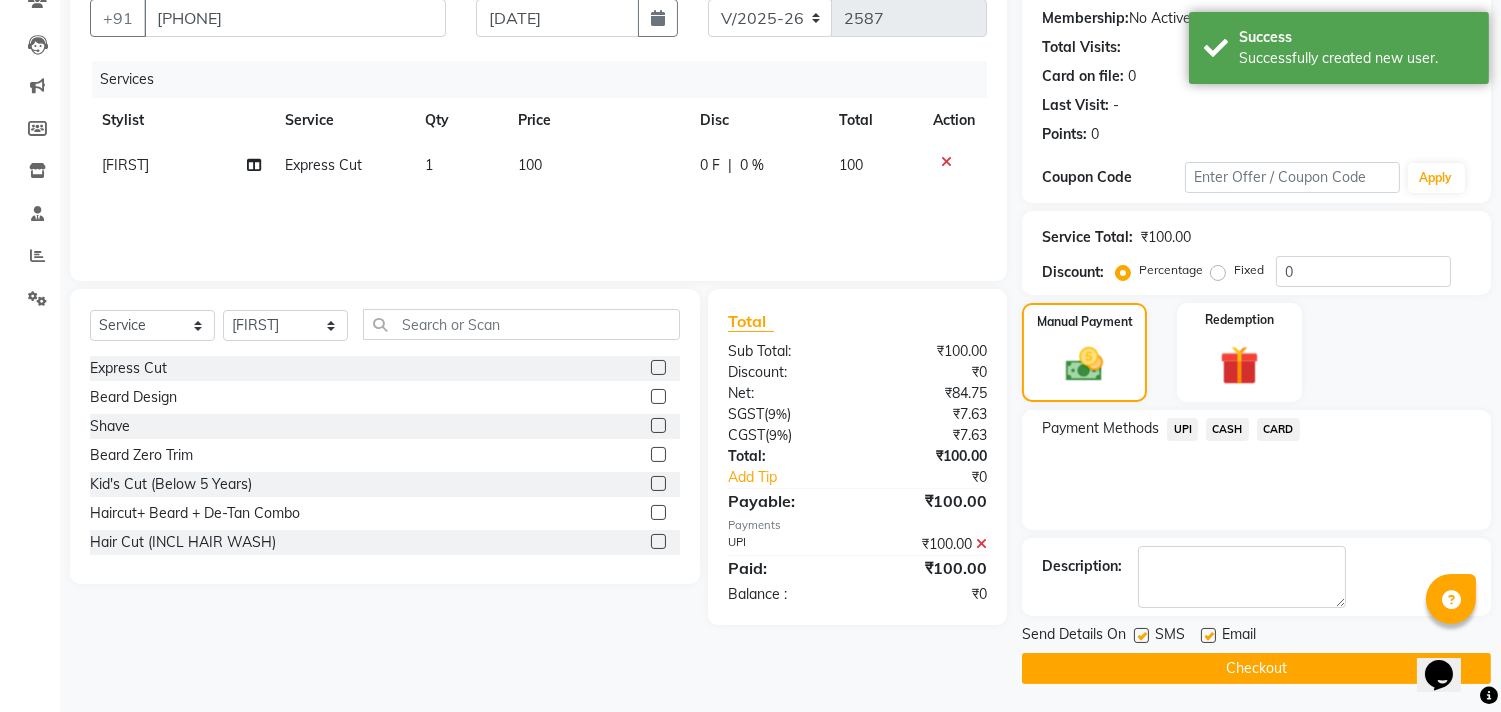 click on "Checkout" 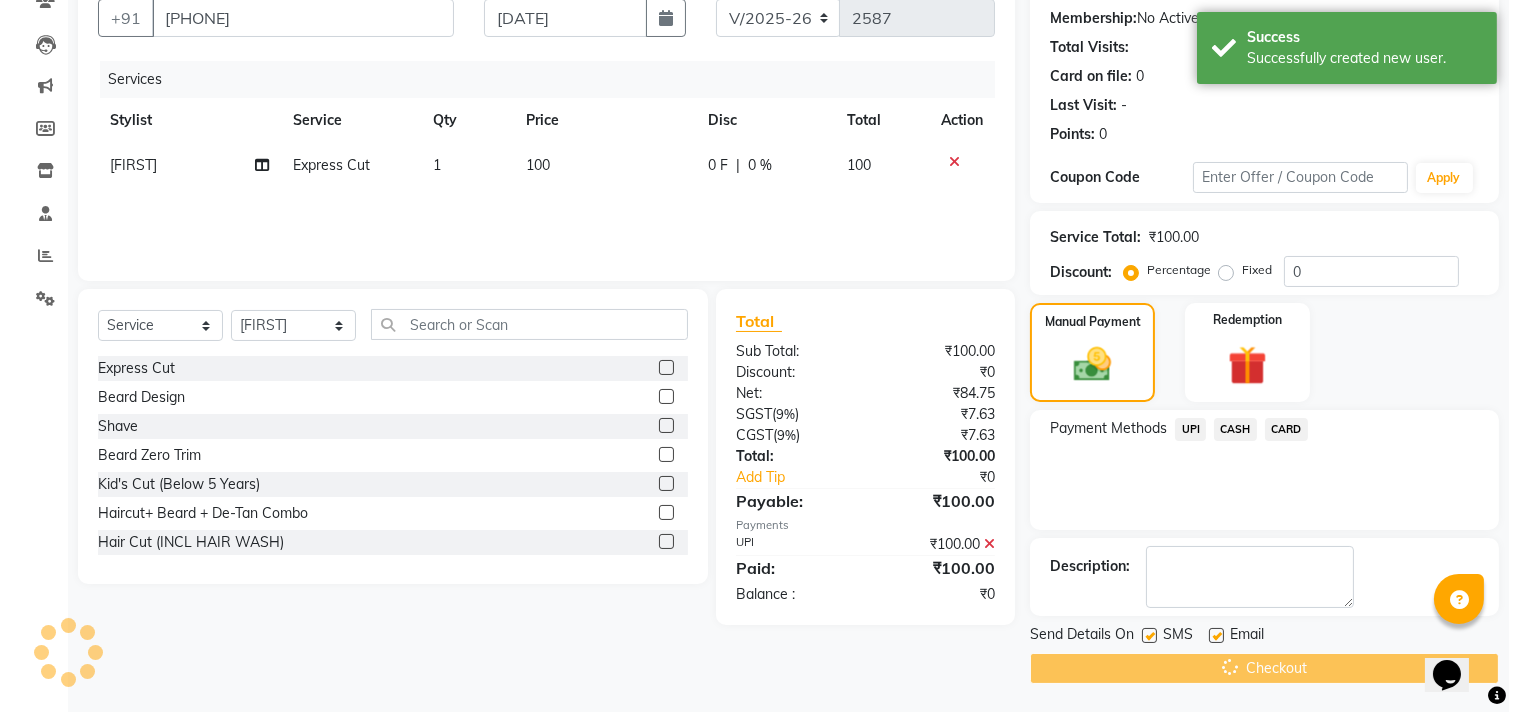 scroll, scrollTop: 0, scrollLeft: 0, axis: both 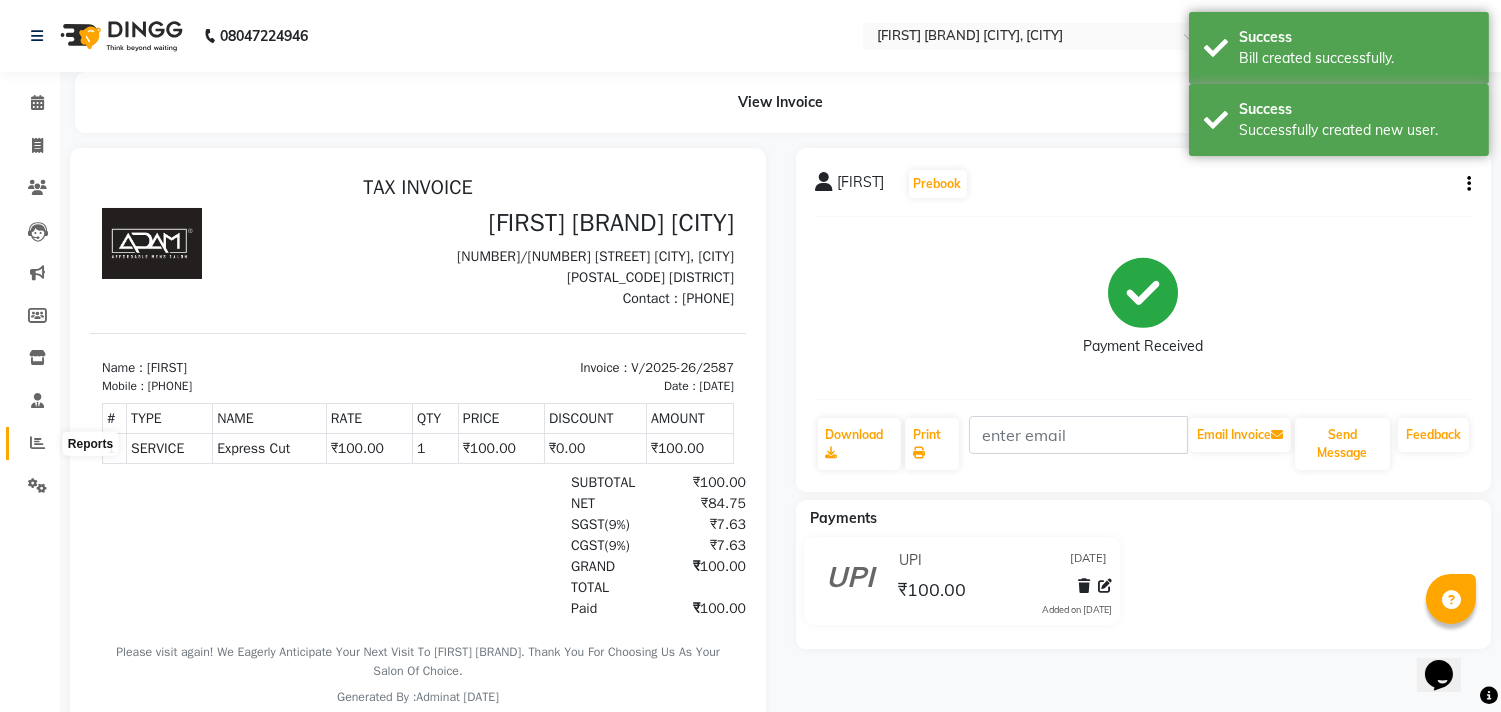 click 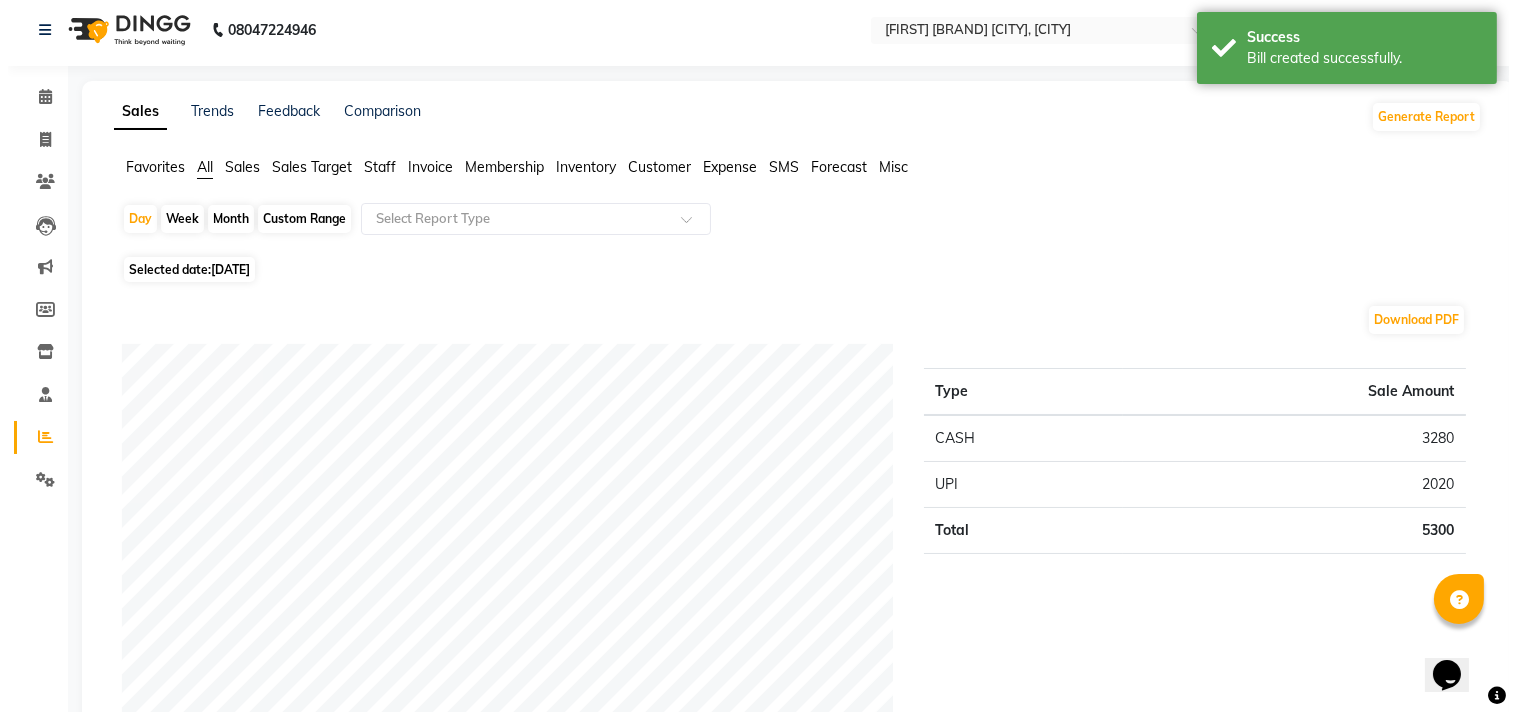 scroll, scrollTop: 0, scrollLeft: 0, axis: both 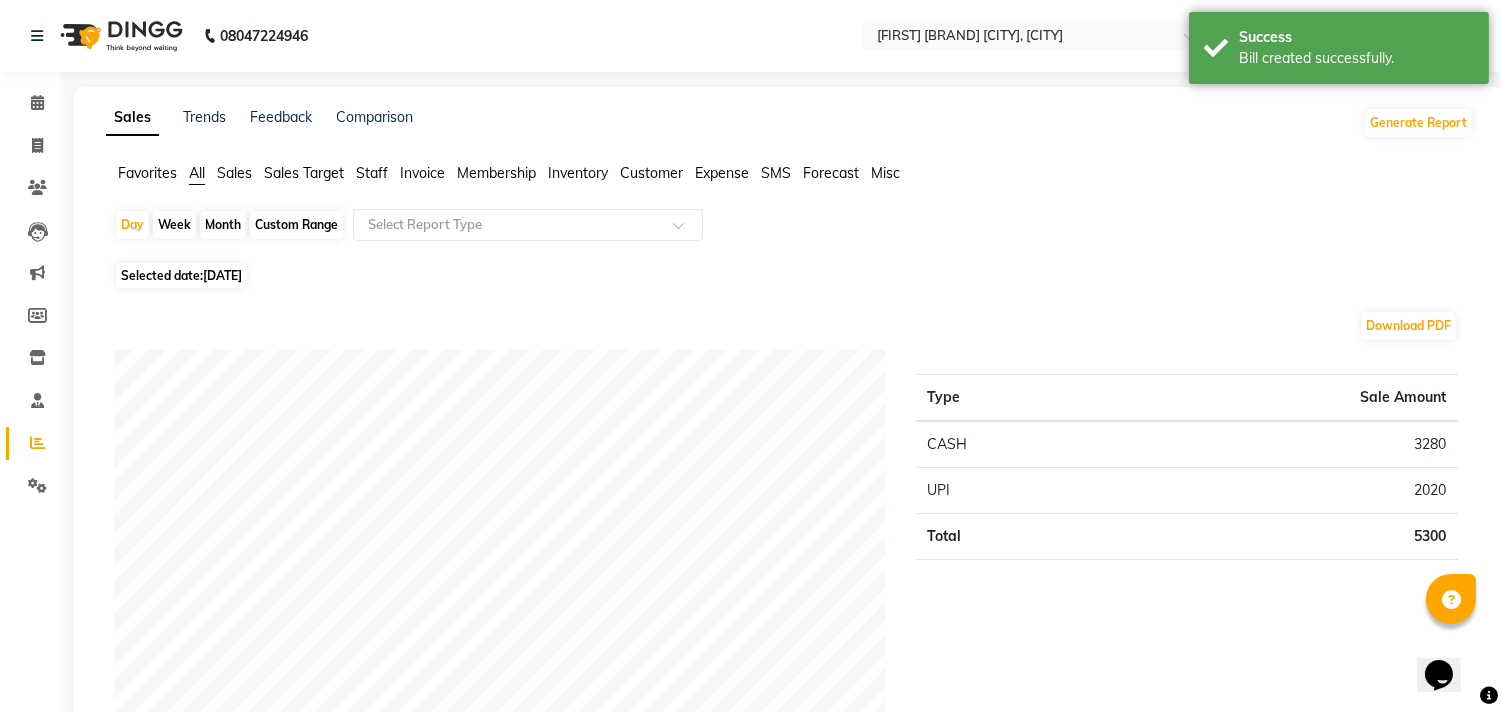 click on "Invoice" 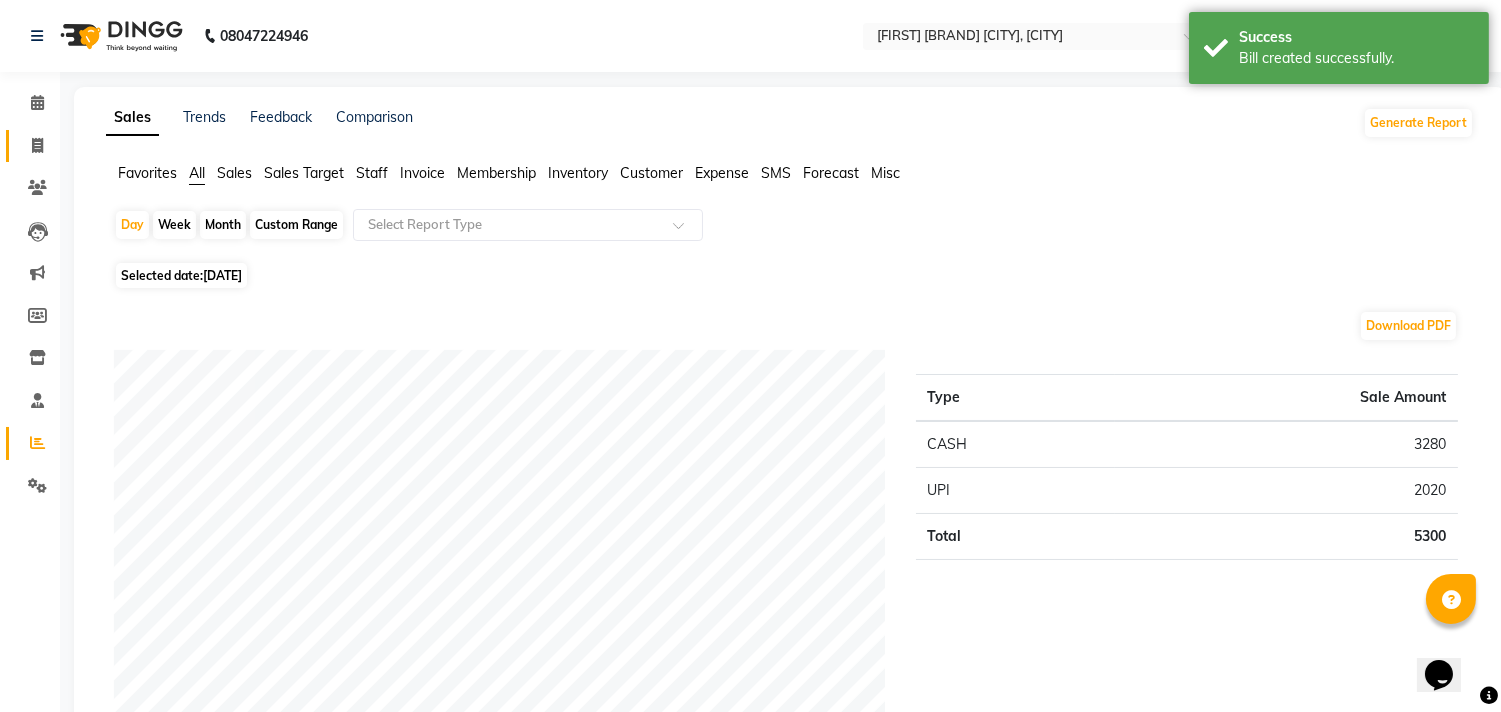 click on "Invoice" 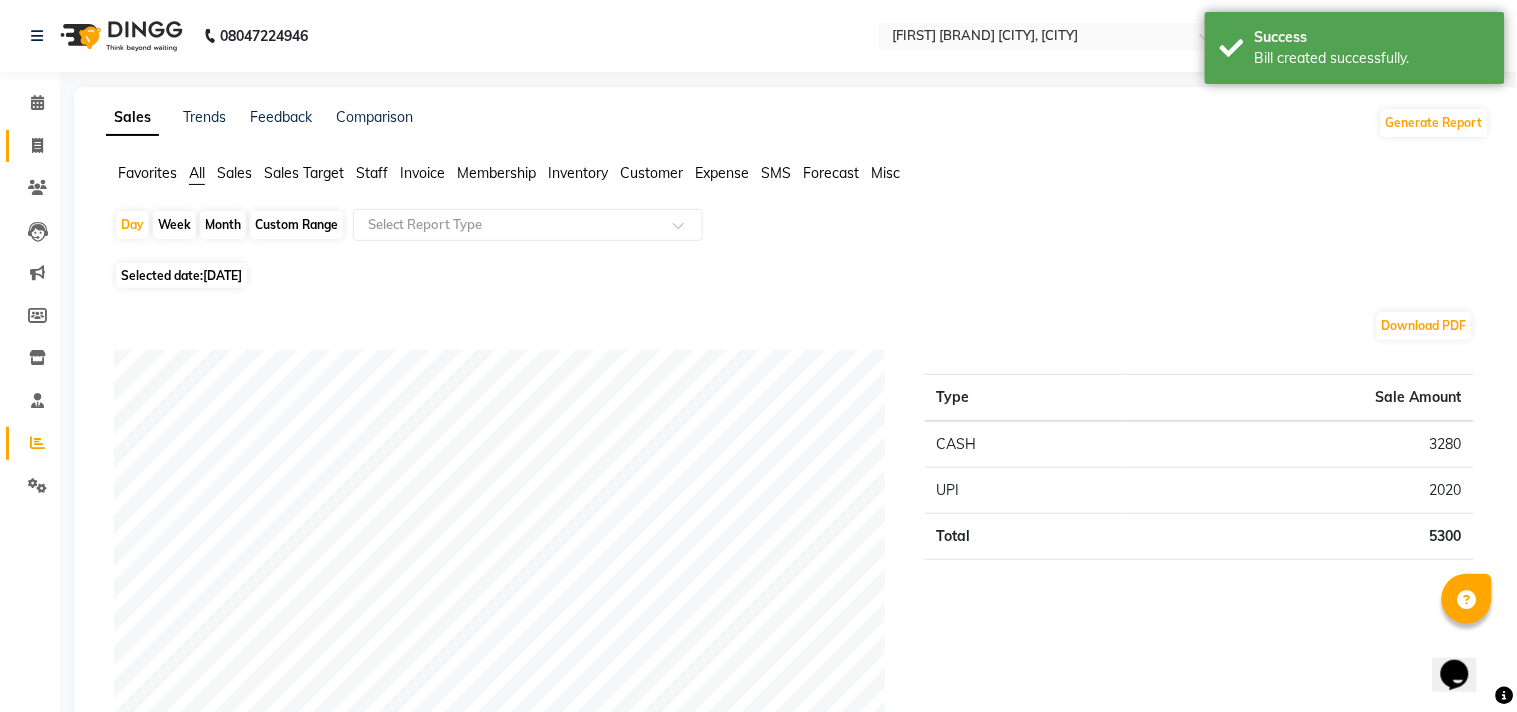 select on "service" 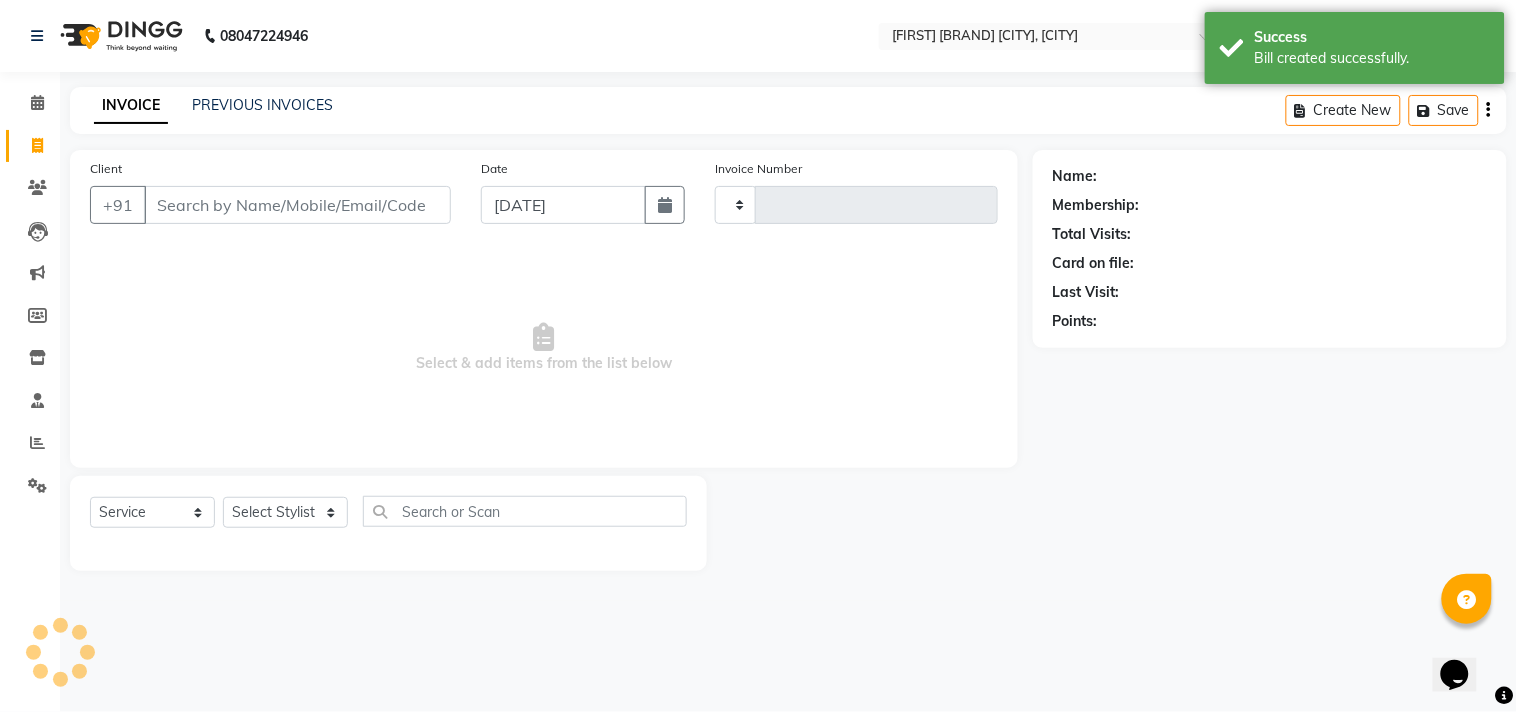 type on "2588" 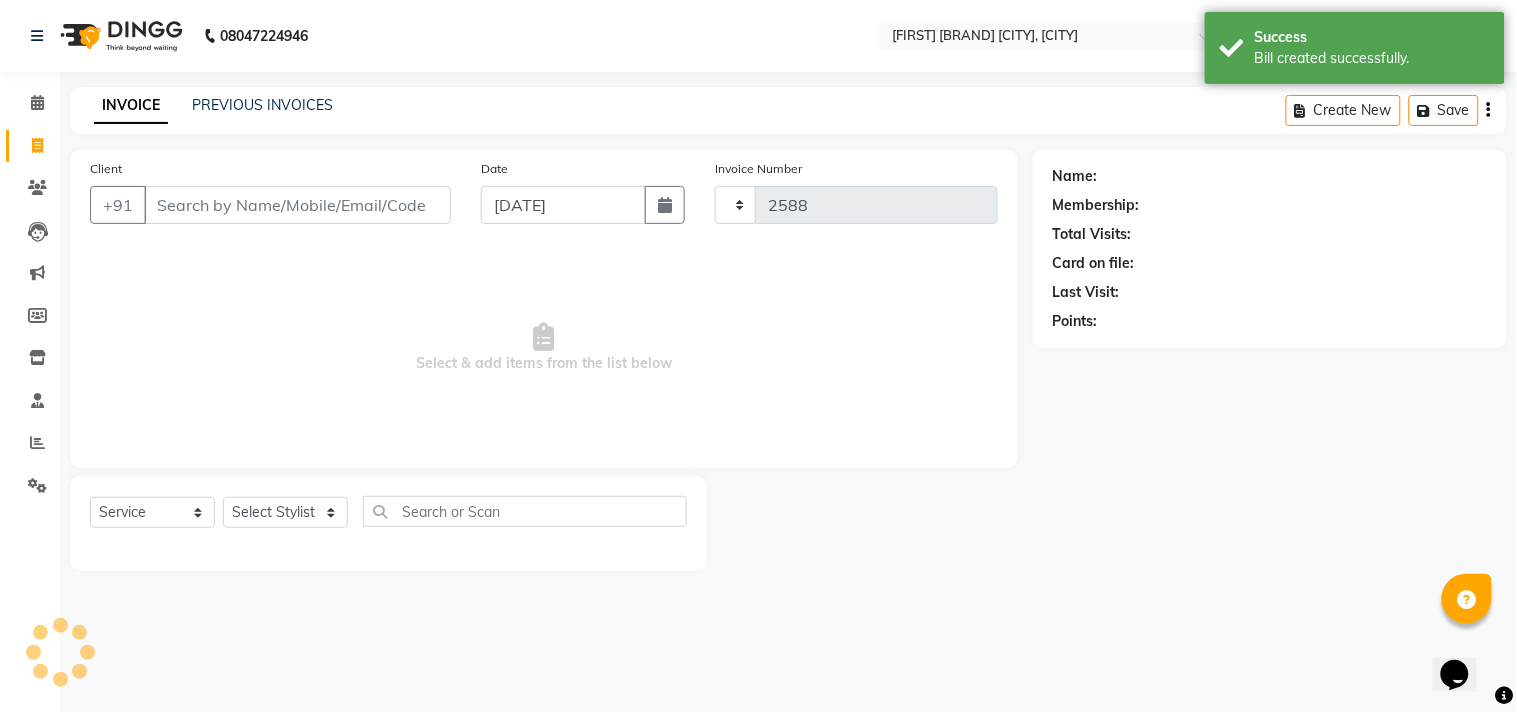 select on "8329" 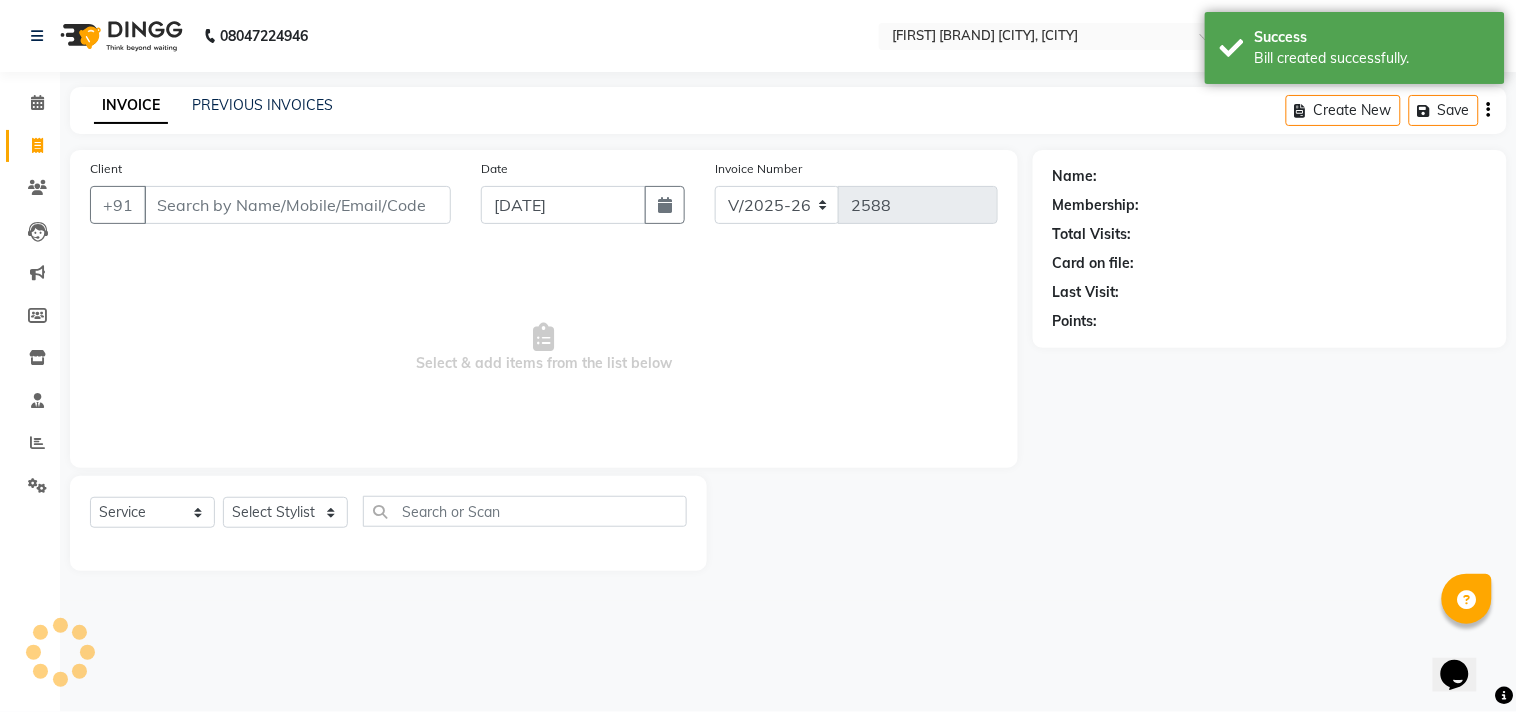 click on "Client" at bounding box center (297, 205) 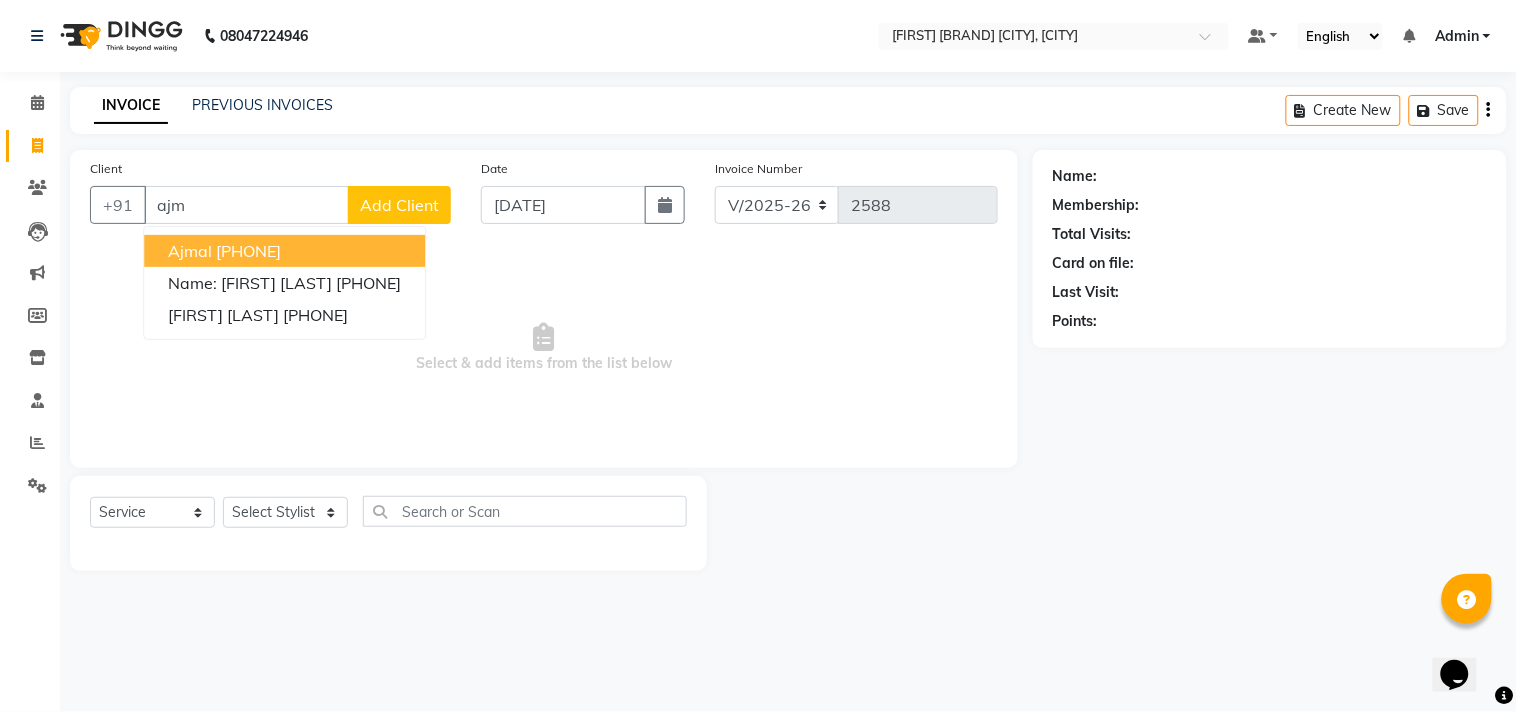 click on "9627823753" at bounding box center (248, 251) 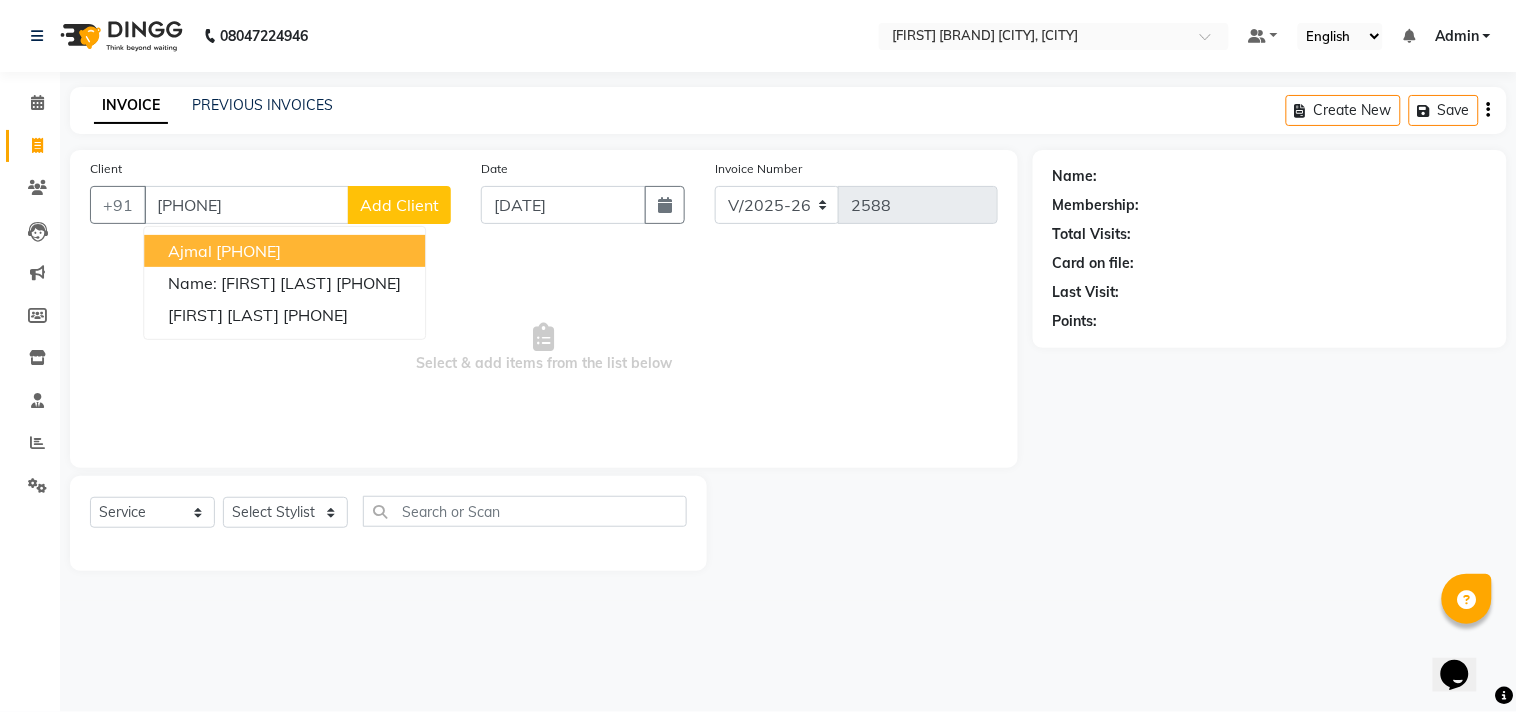 type on "9627823753" 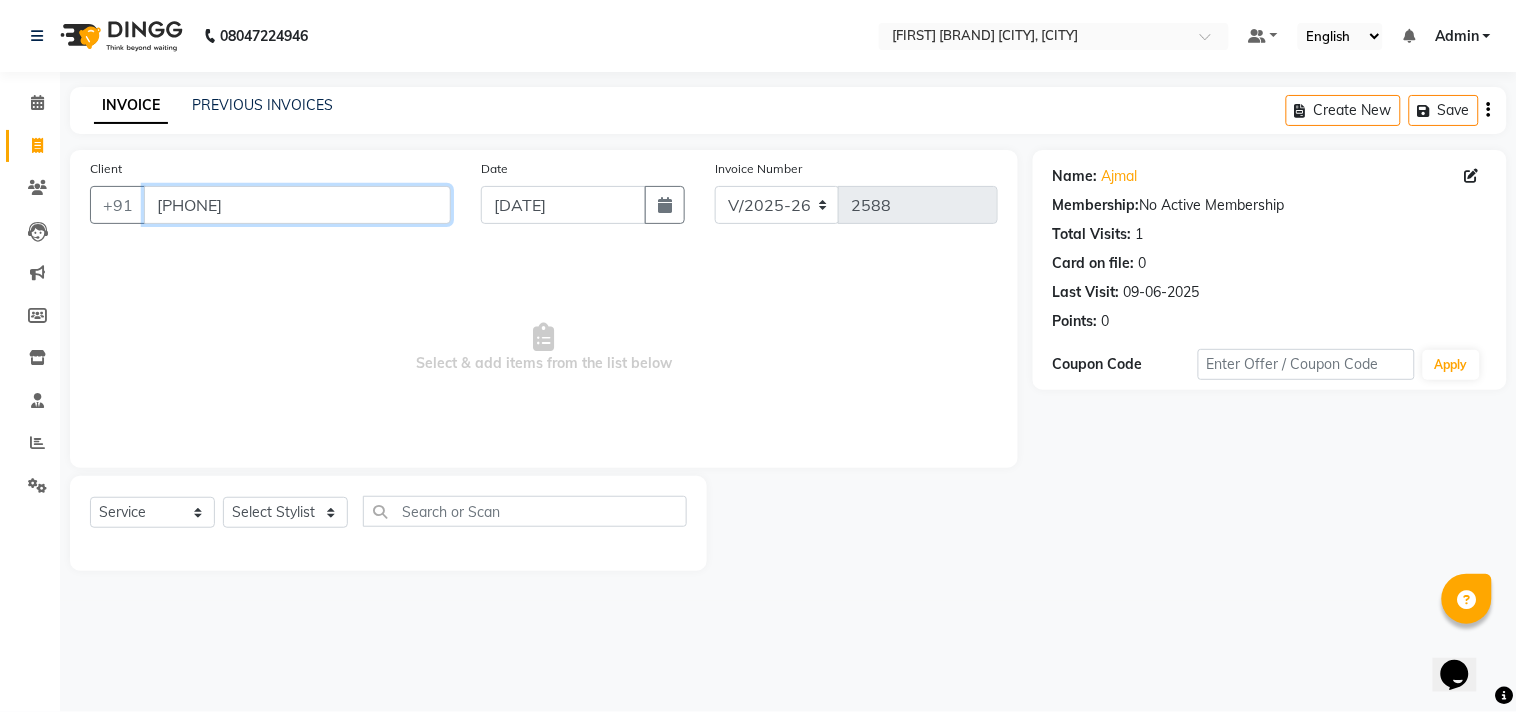 click on "9627823753" at bounding box center [297, 205] 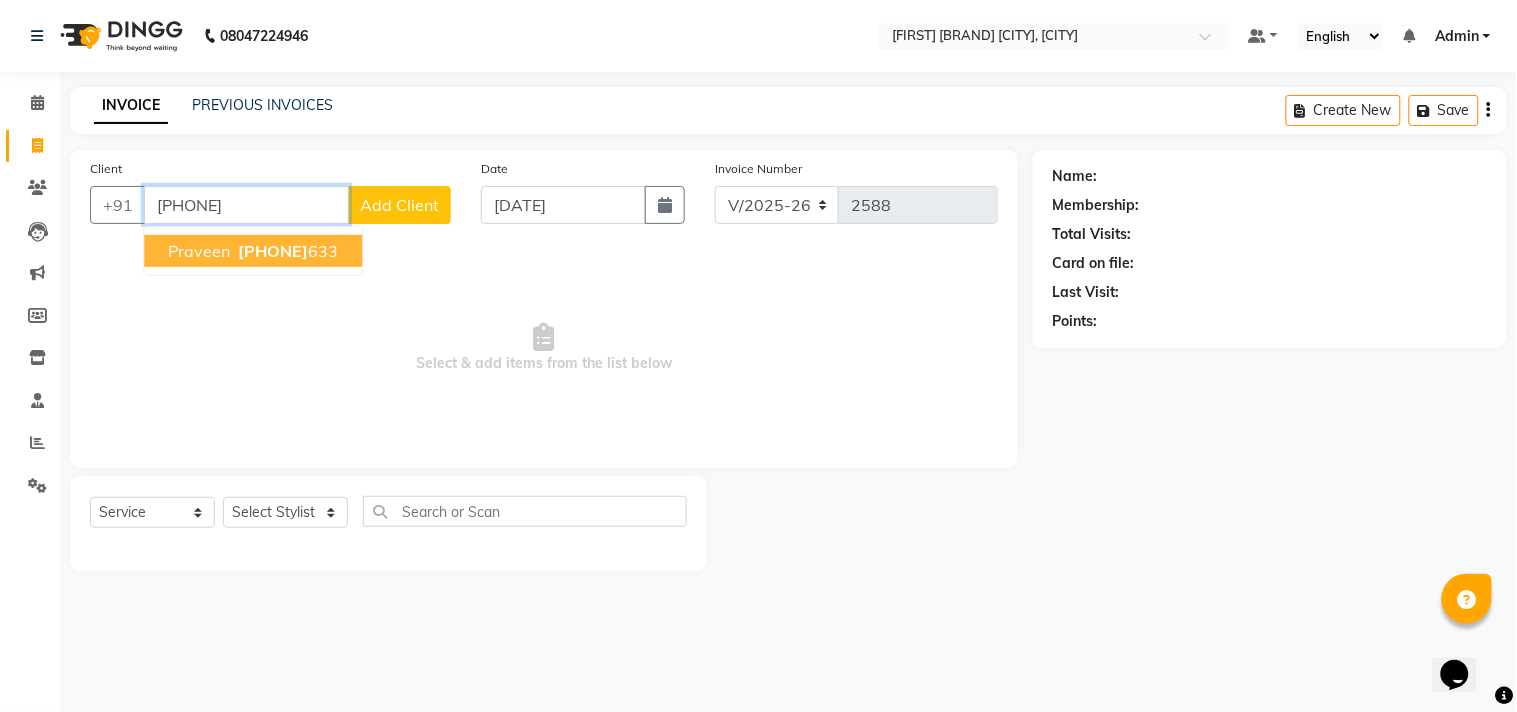 click on "Praveen" at bounding box center [199, 251] 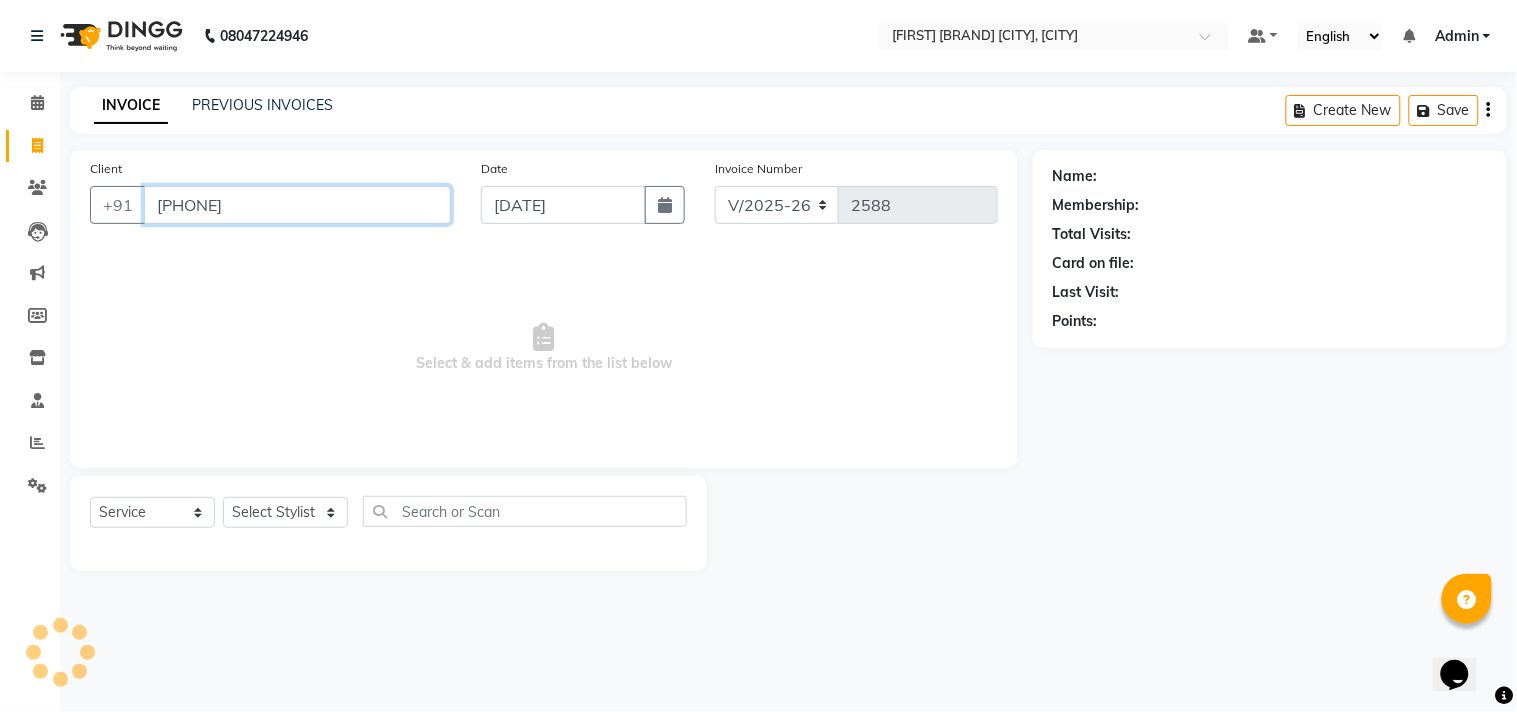 type on "[PHONE]" 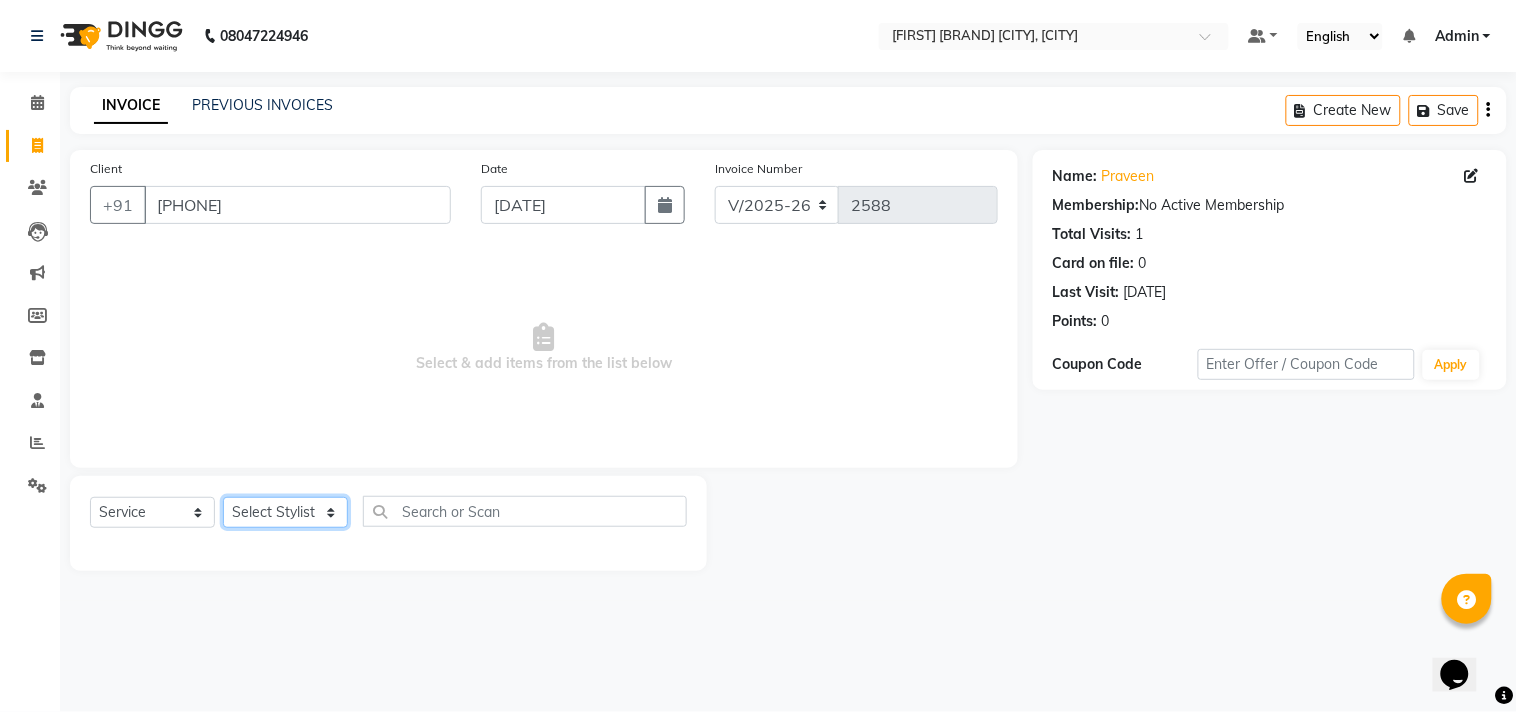 click on "Select Stylist Admin [FIRST] [LAST] [FIRST] [FIRST] [FIRST] [FIRST] [FIRST] [FIRST] [FIRST]" 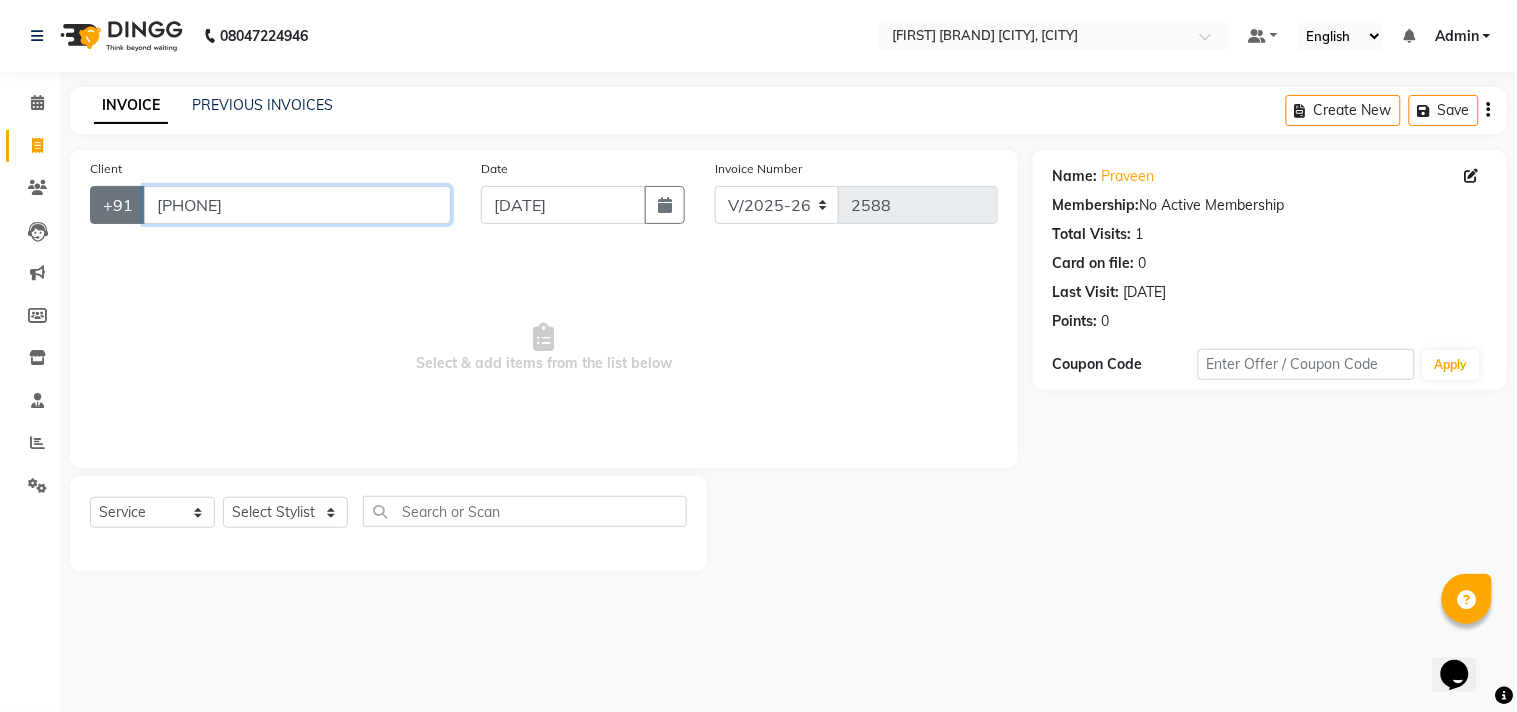 drag, startPoint x: 320, startPoint y: 203, endPoint x: 90, endPoint y: 212, distance: 230.17603 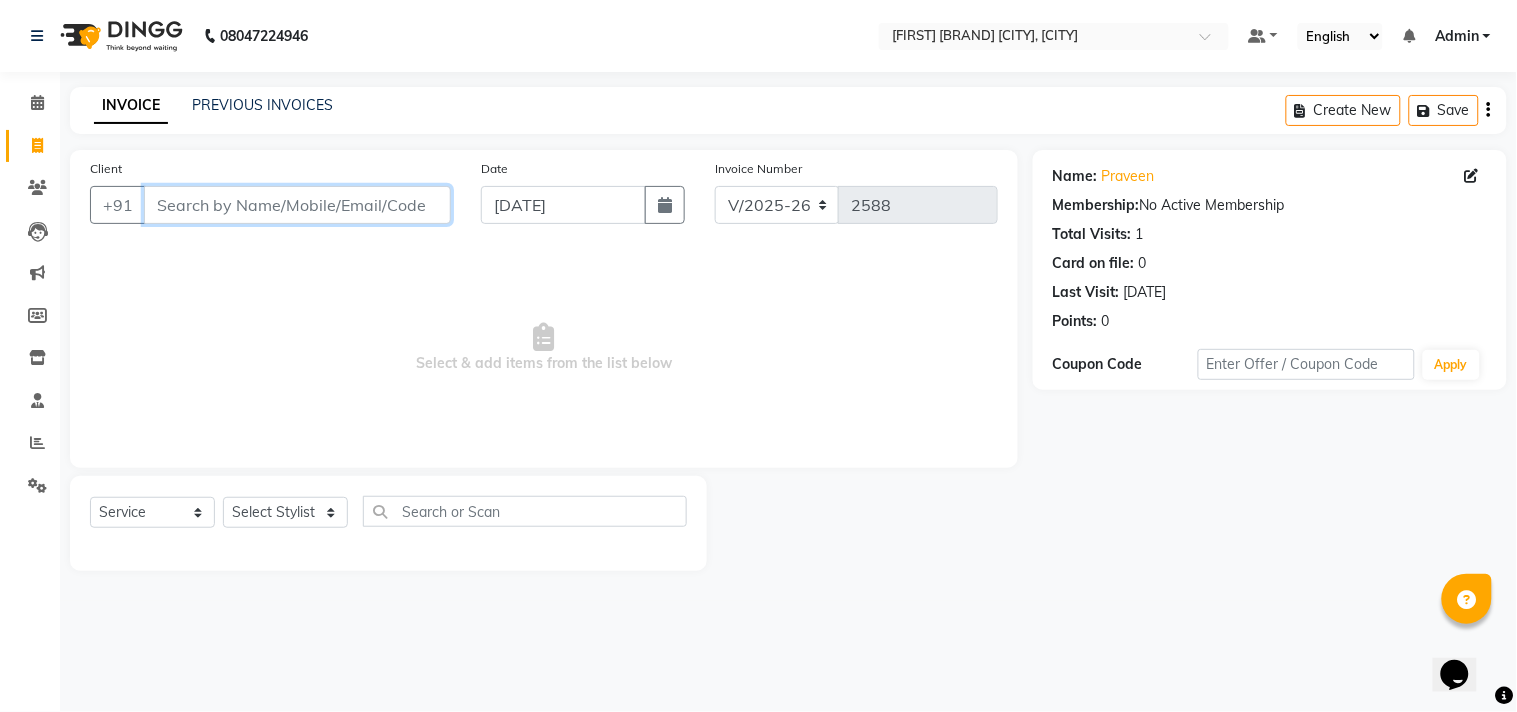 click on "Client" at bounding box center (297, 205) 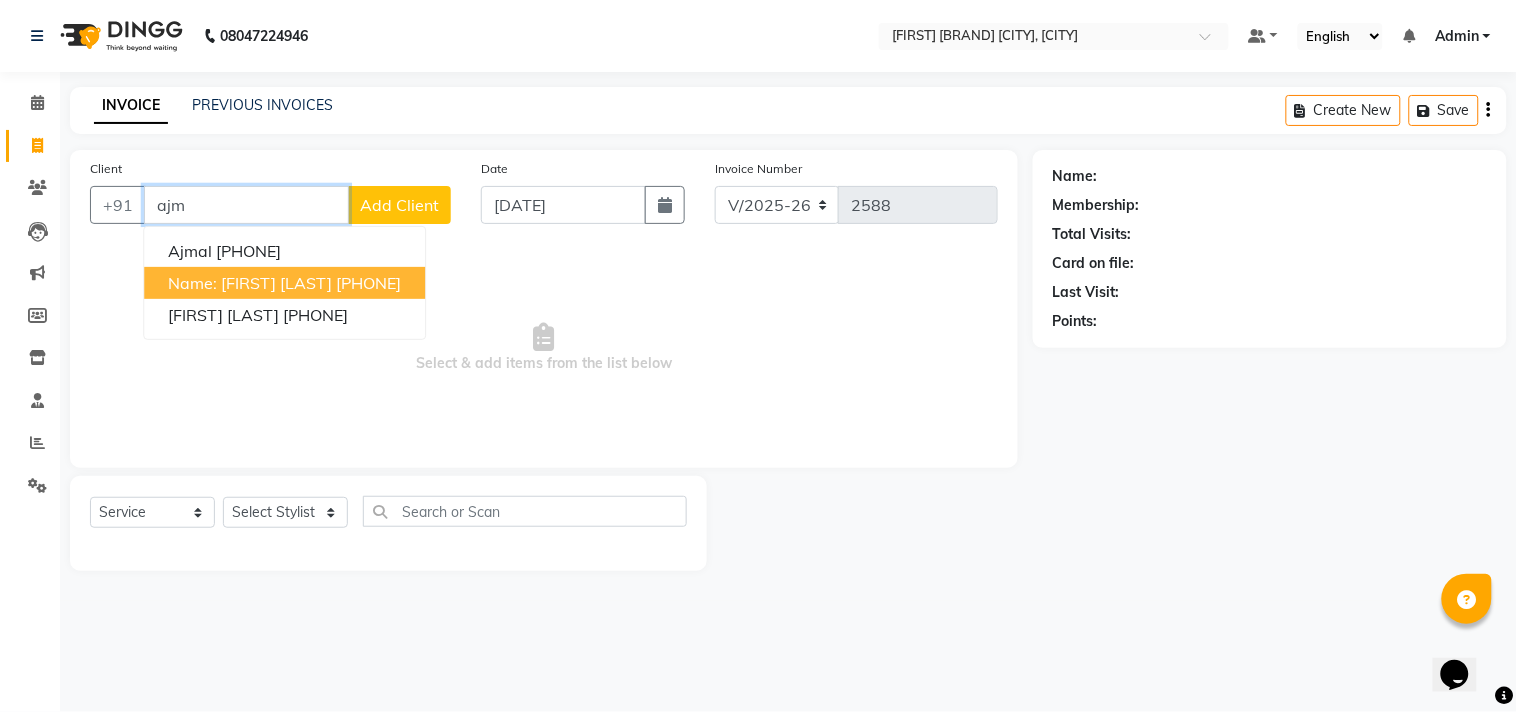 click on "8825400855" at bounding box center (368, 283) 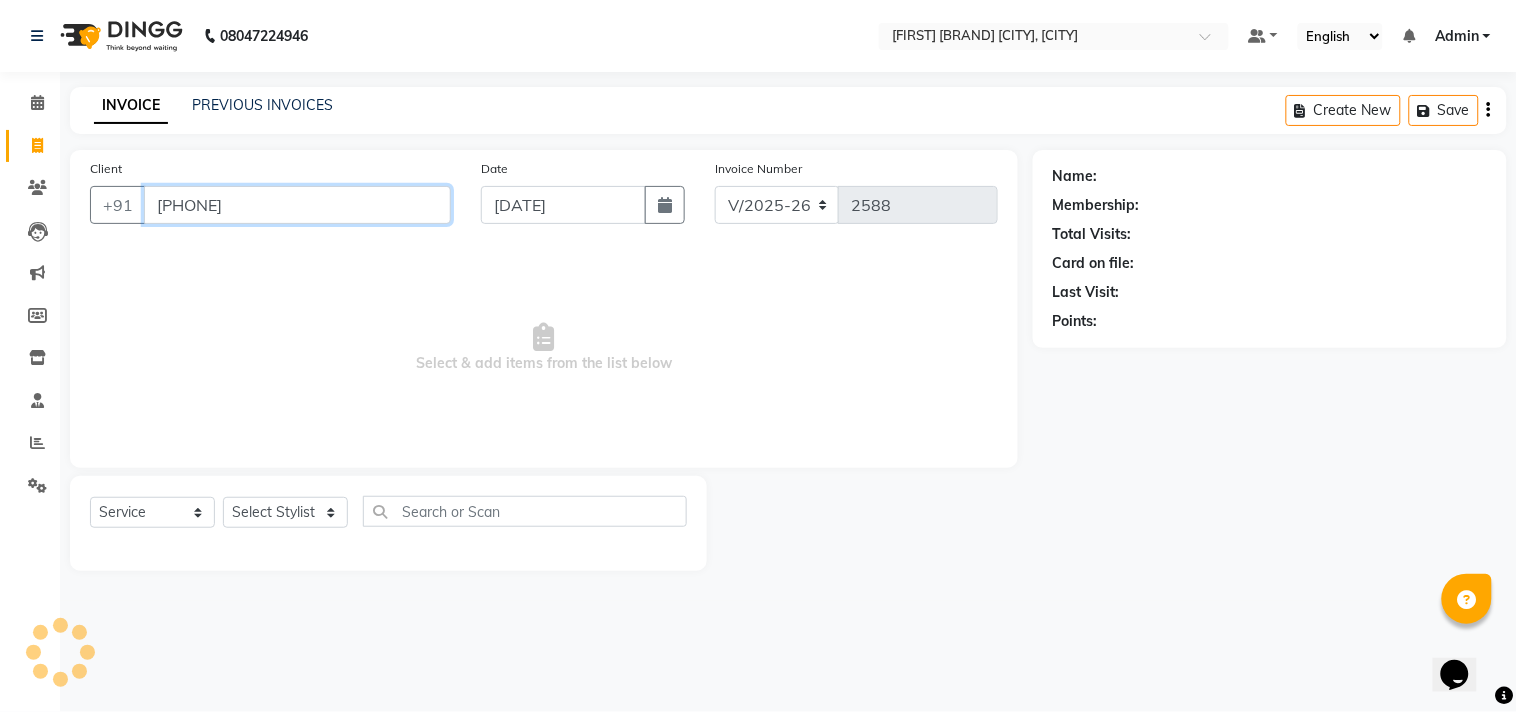 click on "8825400855" at bounding box center [297, 205] 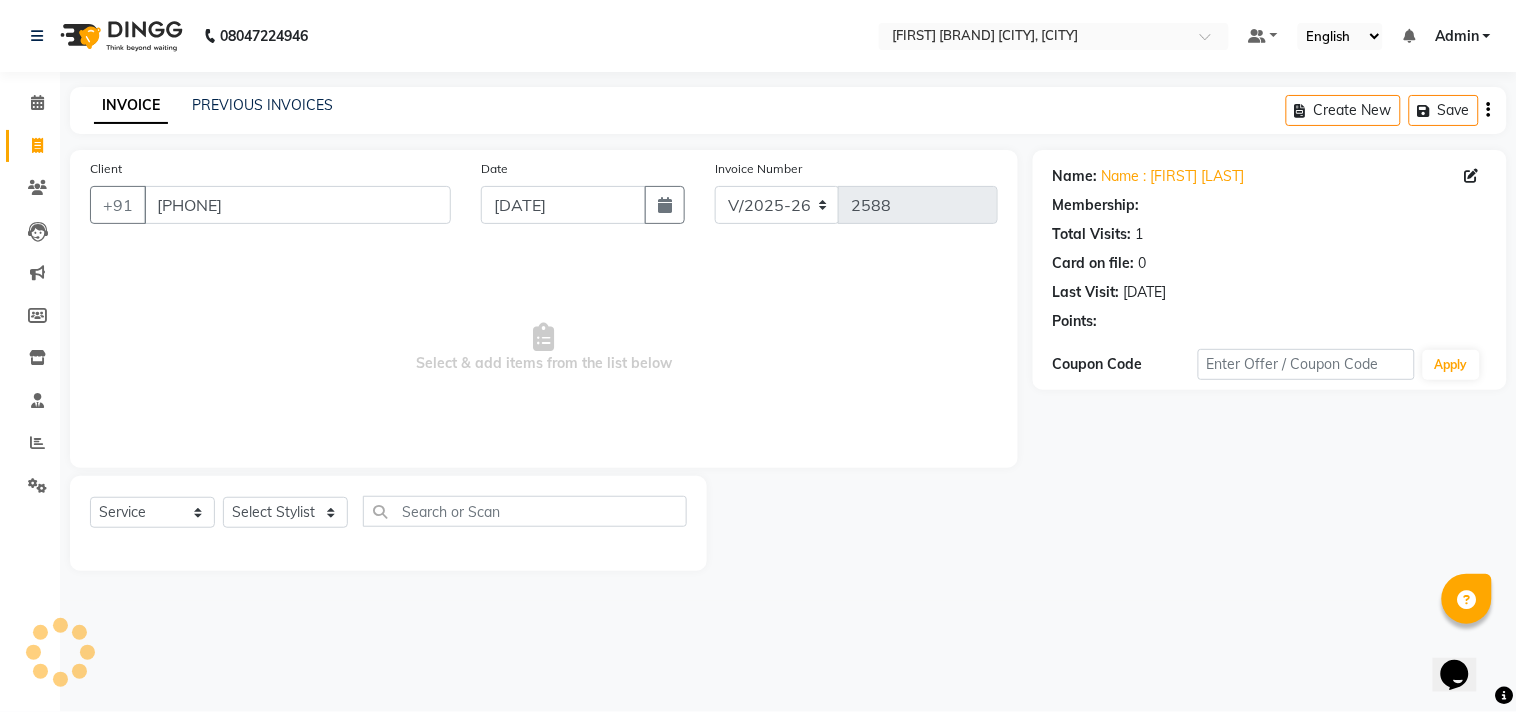 drag, startPoint x: 344, startPoint y: 208, endPoint x: 193, endPoint y: 205, distance: 151.0298 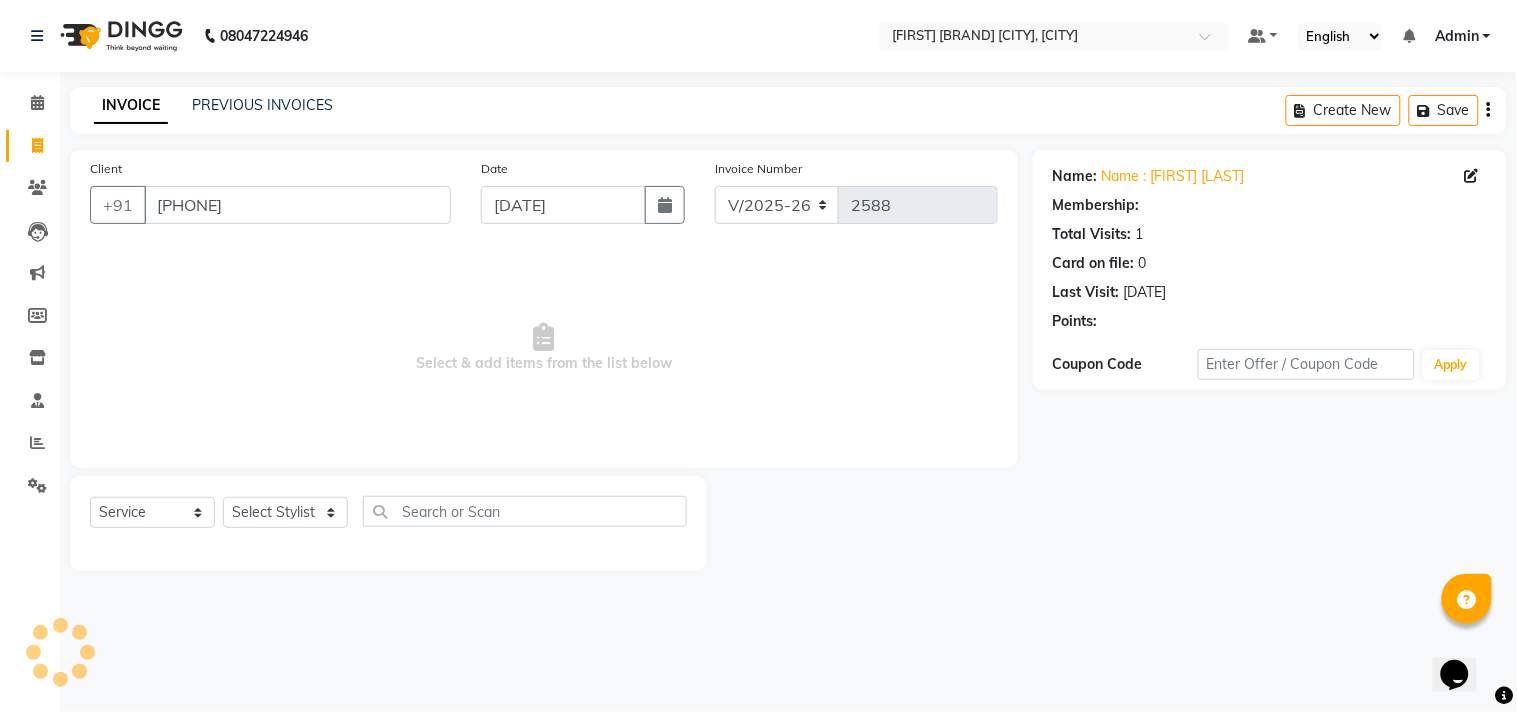 click on "8825400855" at bounding box center [297, 205] 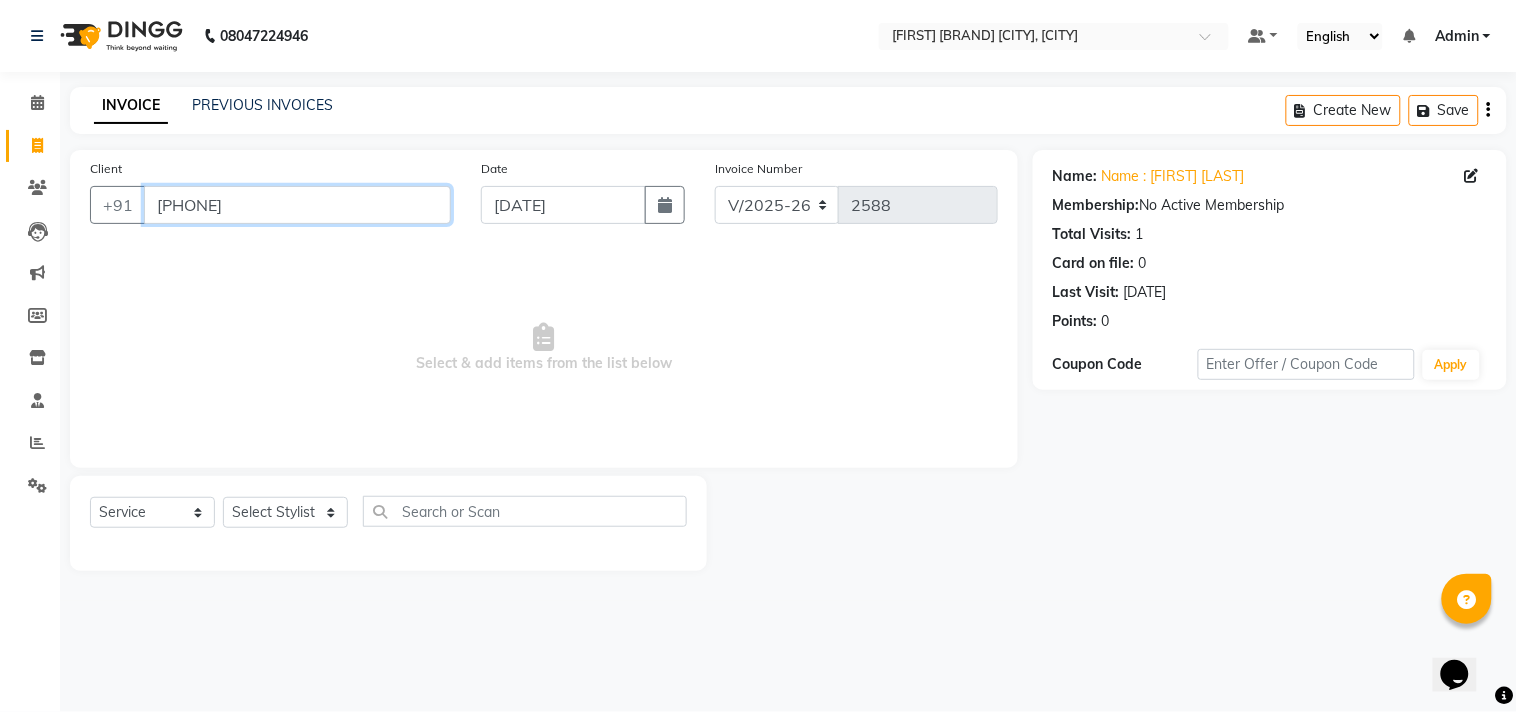 type on "4008558825" 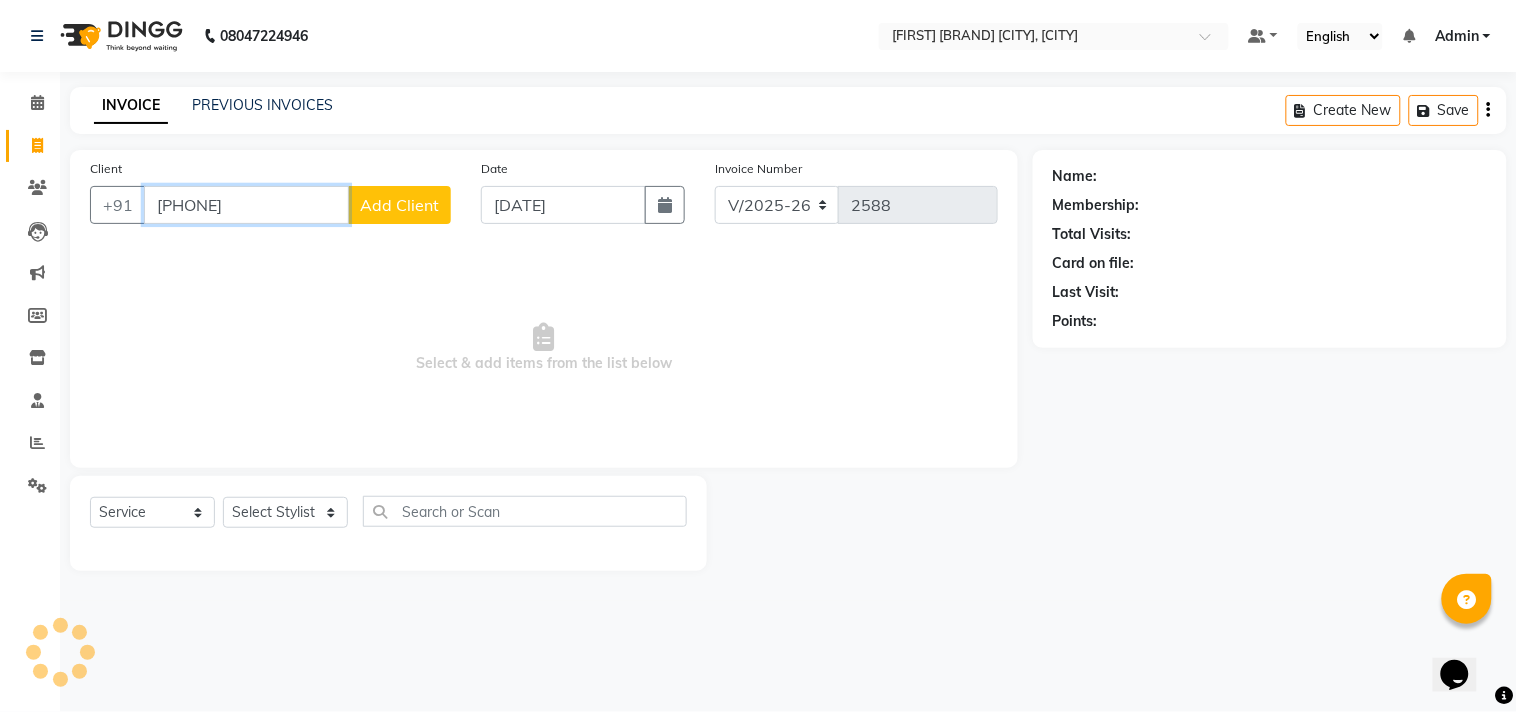 click on "4008558825" at bounding box center [246, 205] 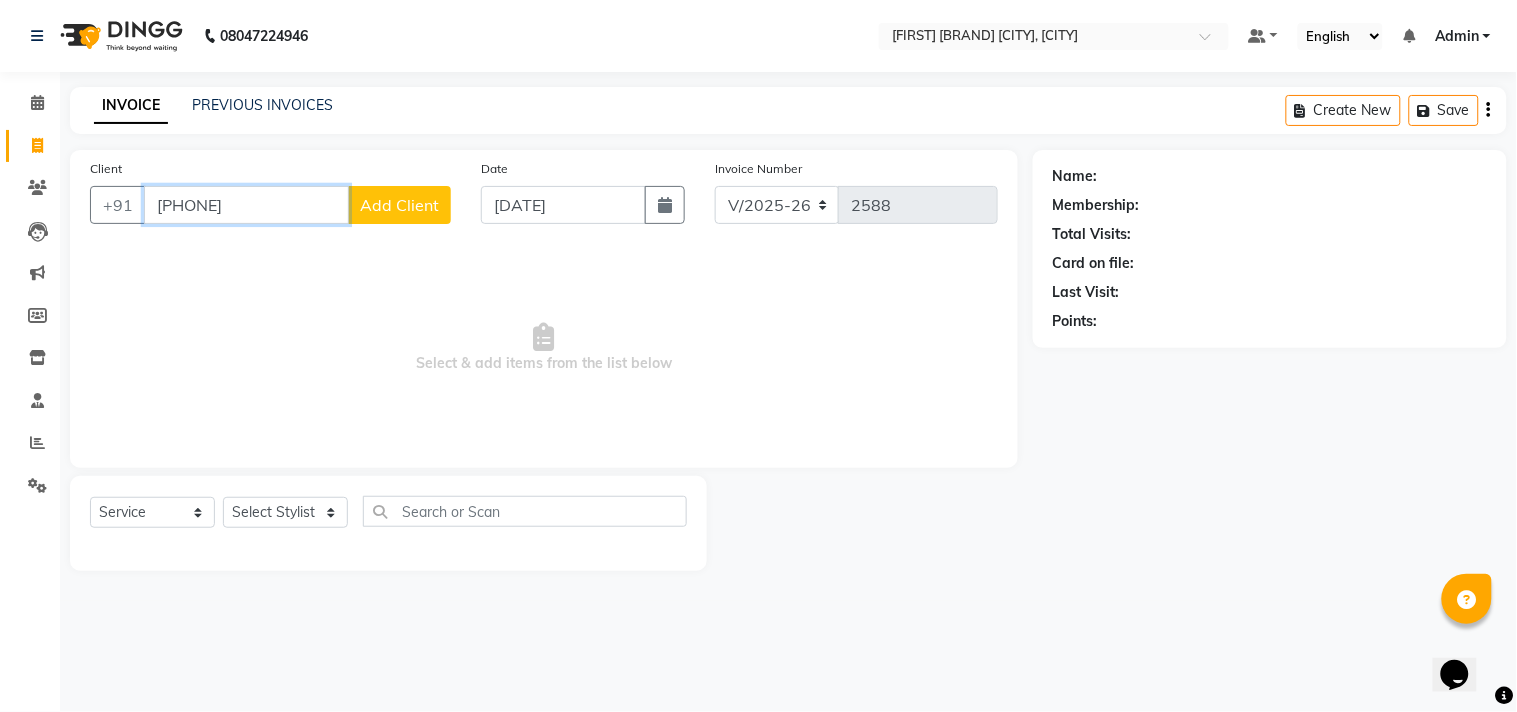 drag, startPoint x: 264, startPoint y: 220, endPoint x: 222, endPoint y: 205, distance: 44.598206 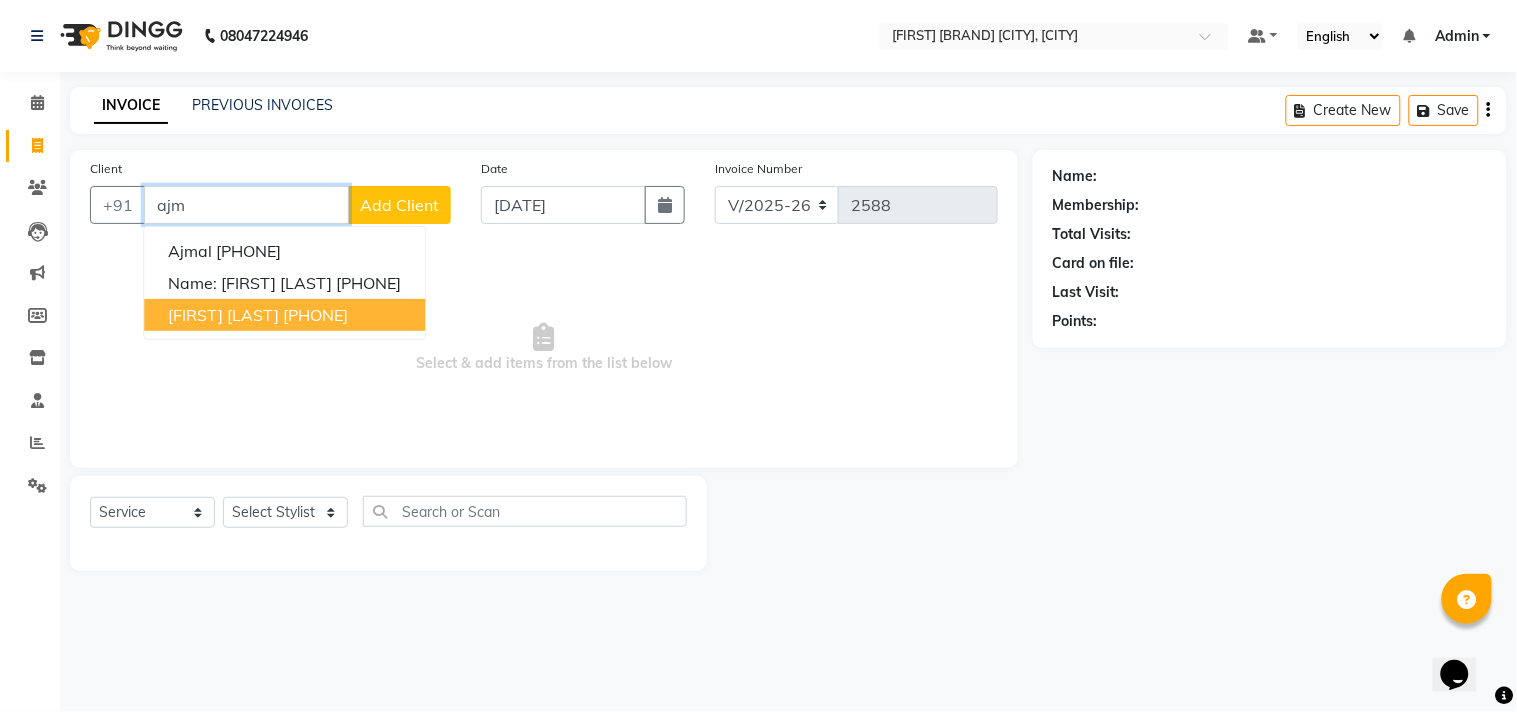 click on "Ajmal Rahman" at bounding box center [223, 315] 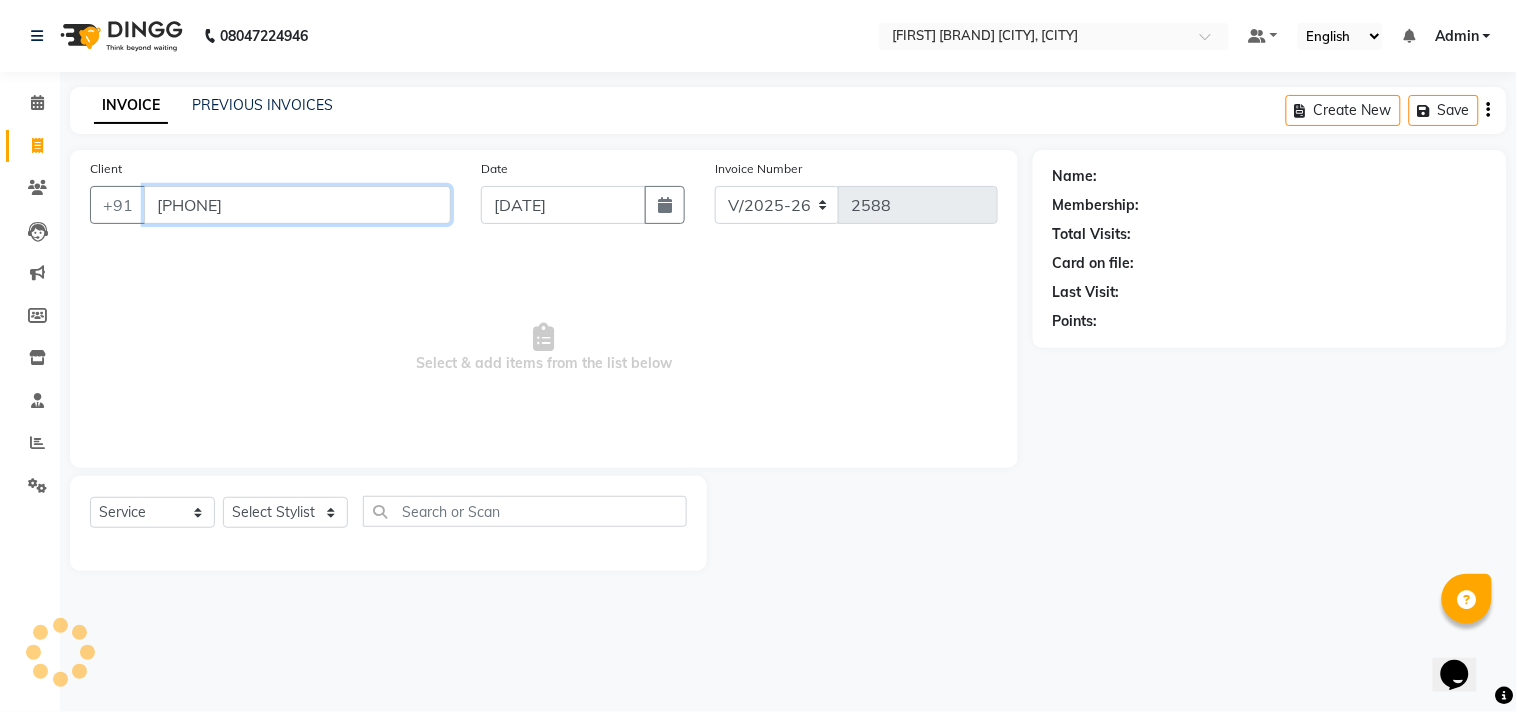 type on "9677523753" 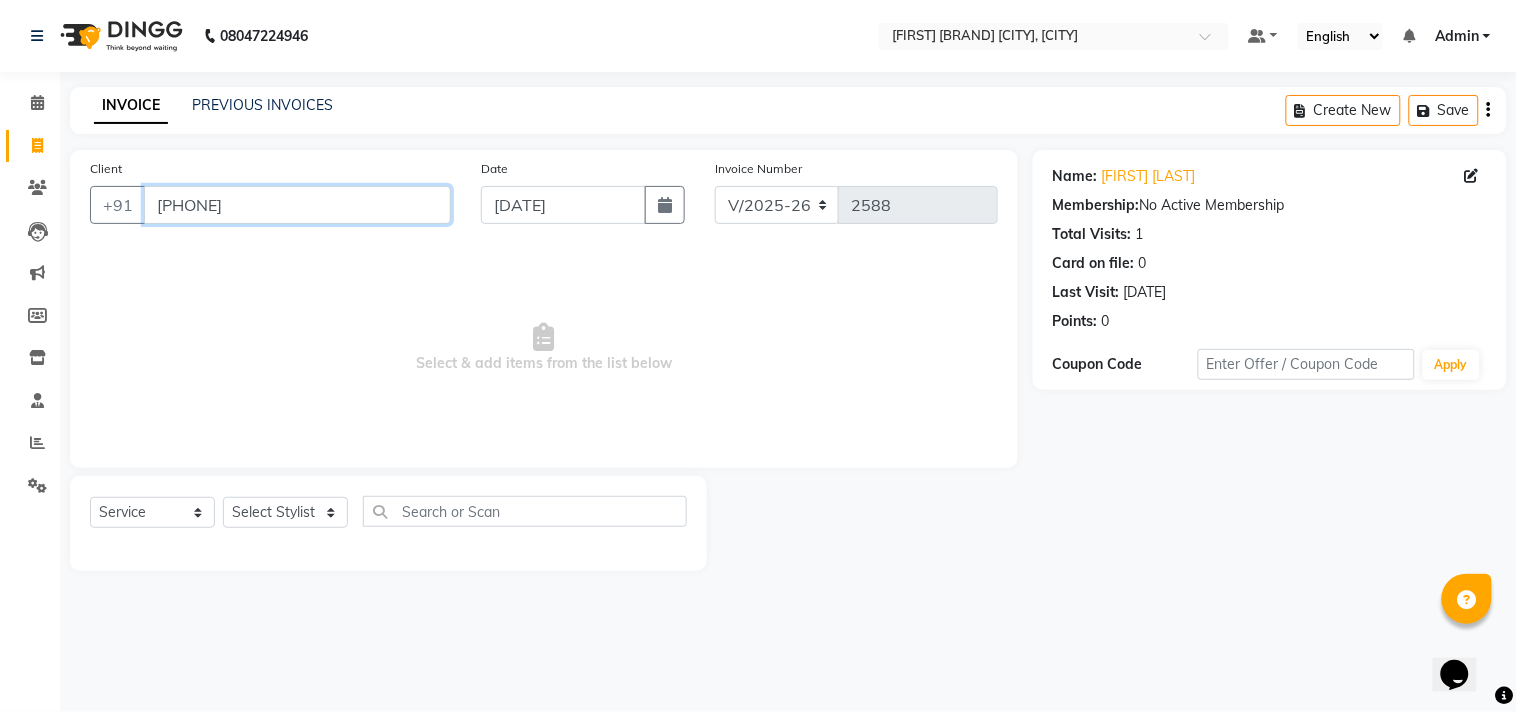 drag, startPoint x: 365, startPoint y: 197, endPoint x: 146, endPoint y: 190, distance: 219.11185 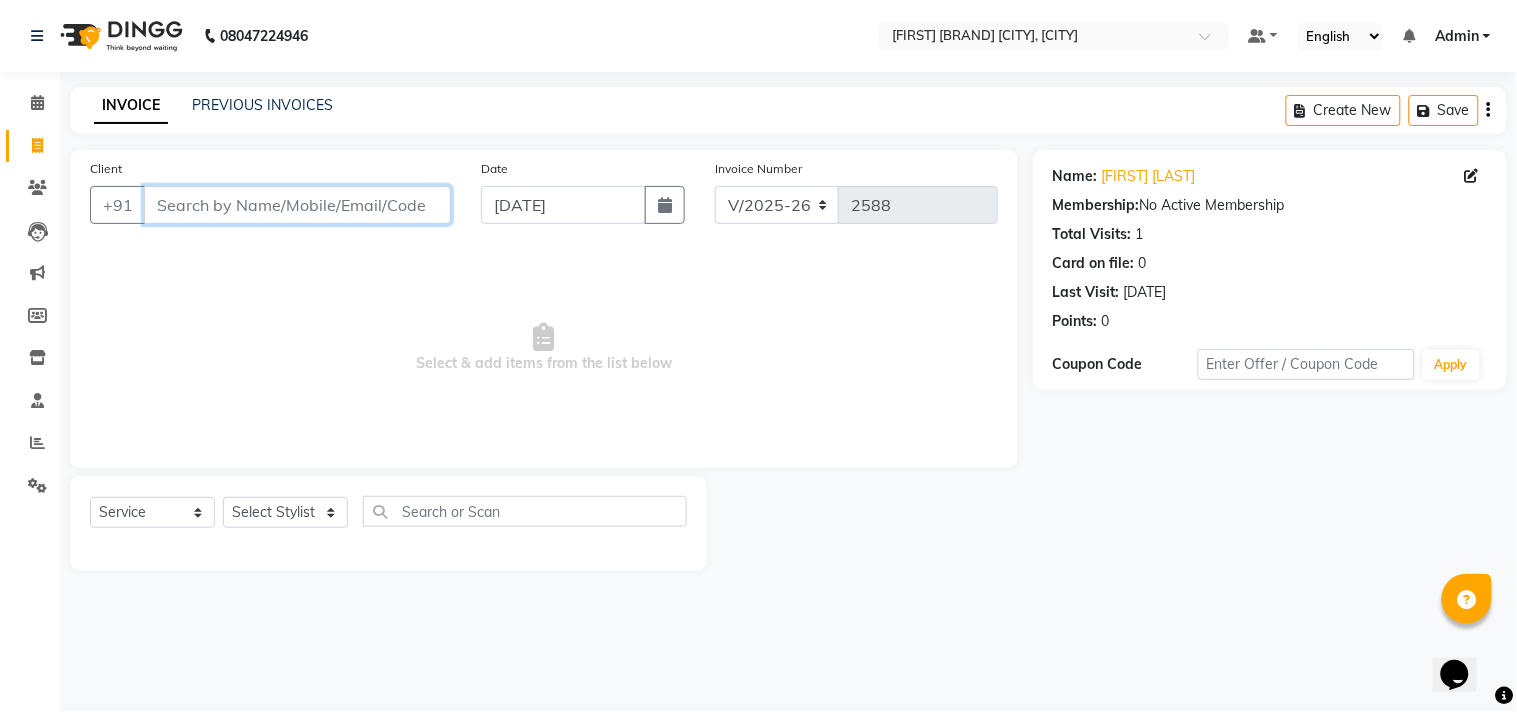 type 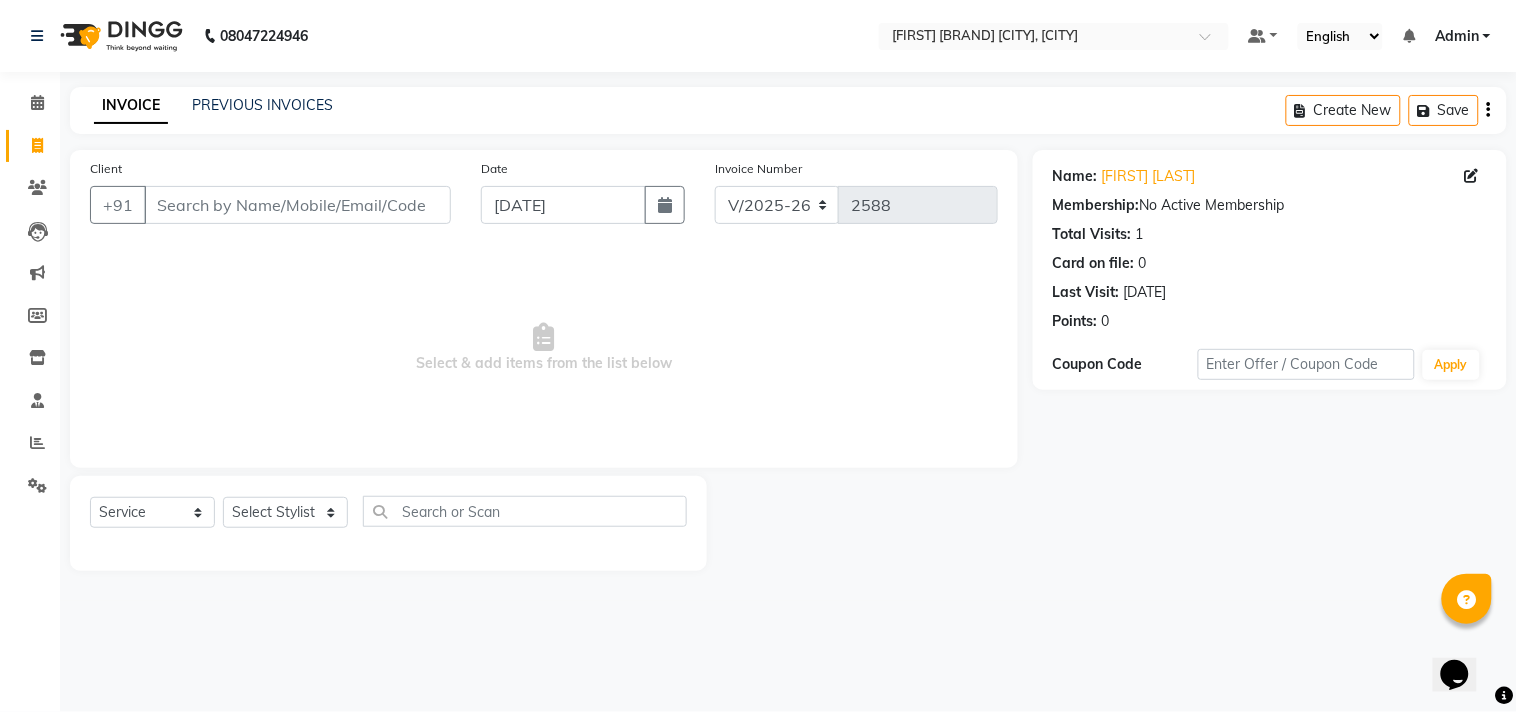 click on "PREVIOUS INVOICES" 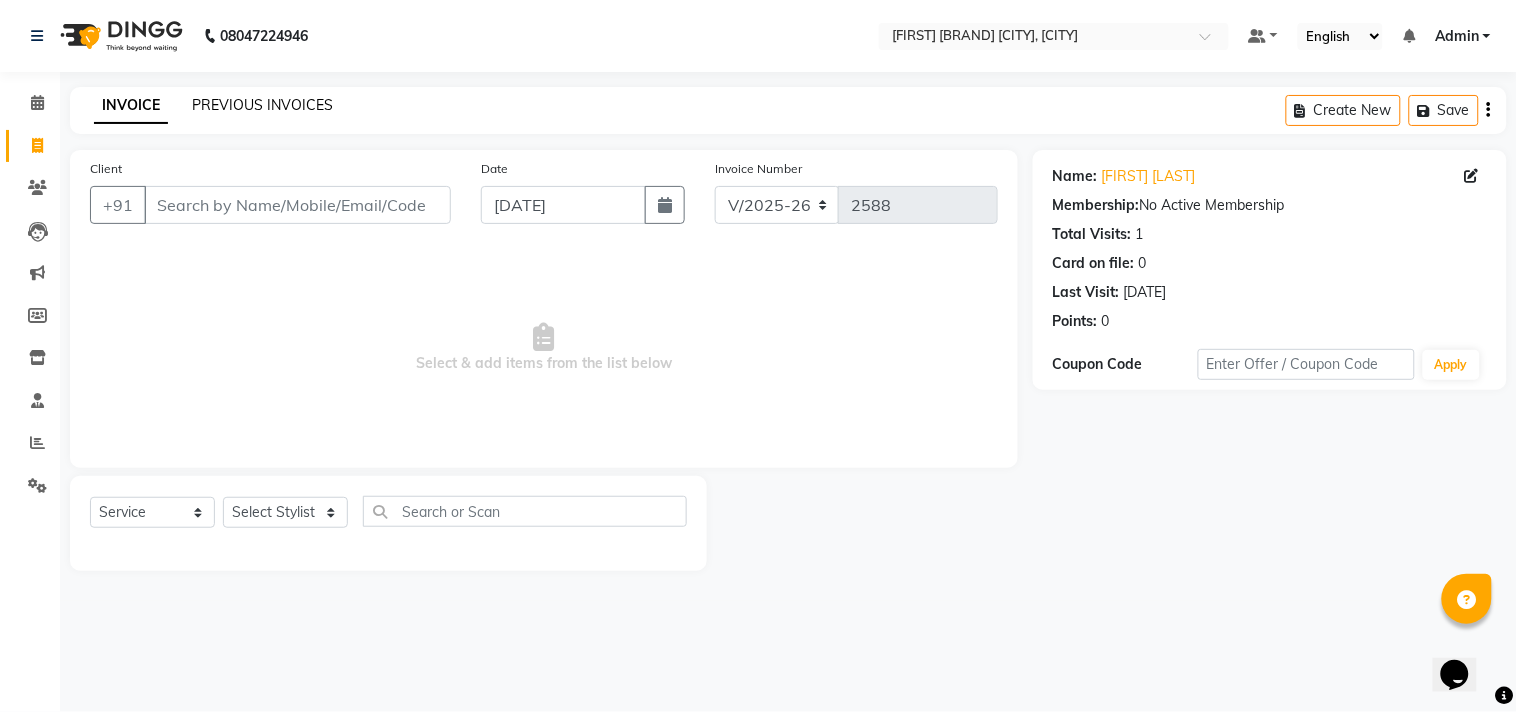 click on "PREVIOUS INVOICES" 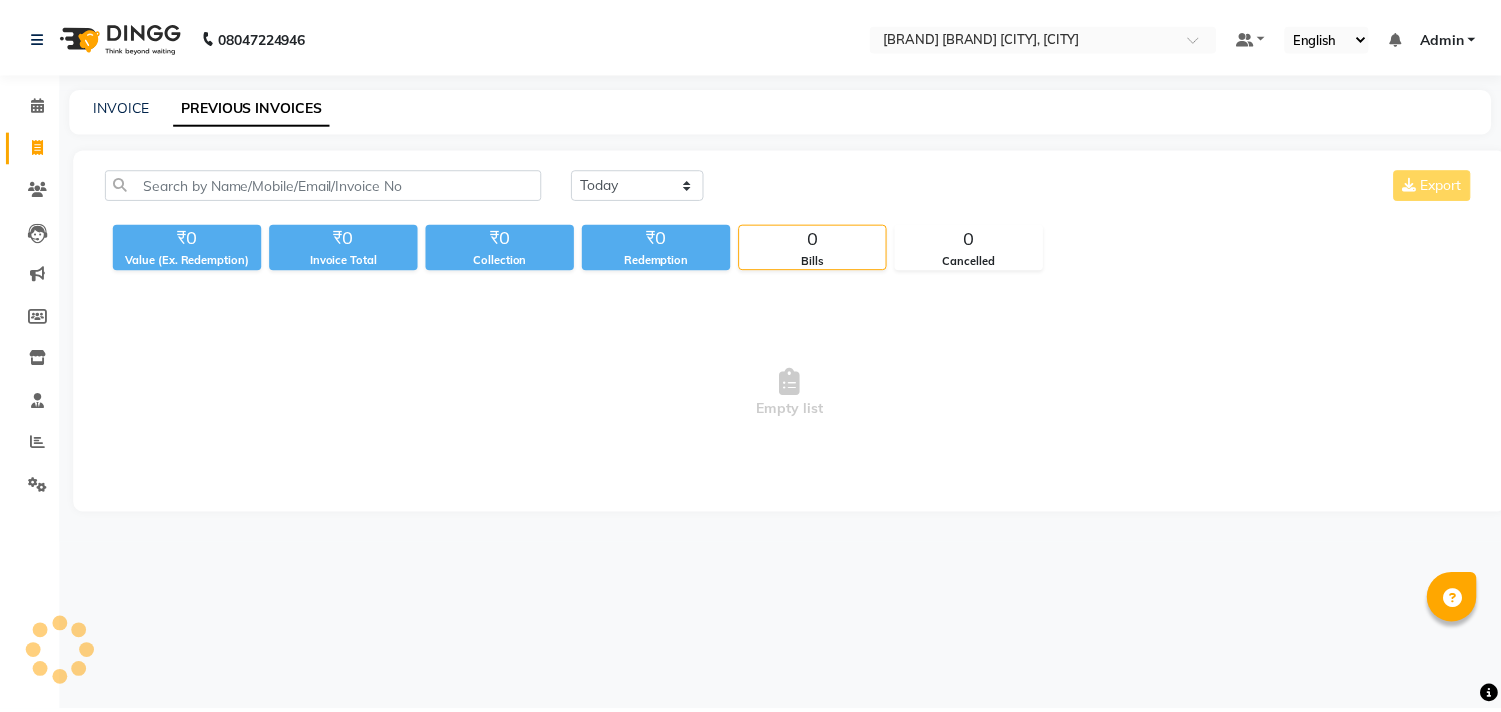 scroll, scrollTop: 0, scrollLeft: 0, axis: both 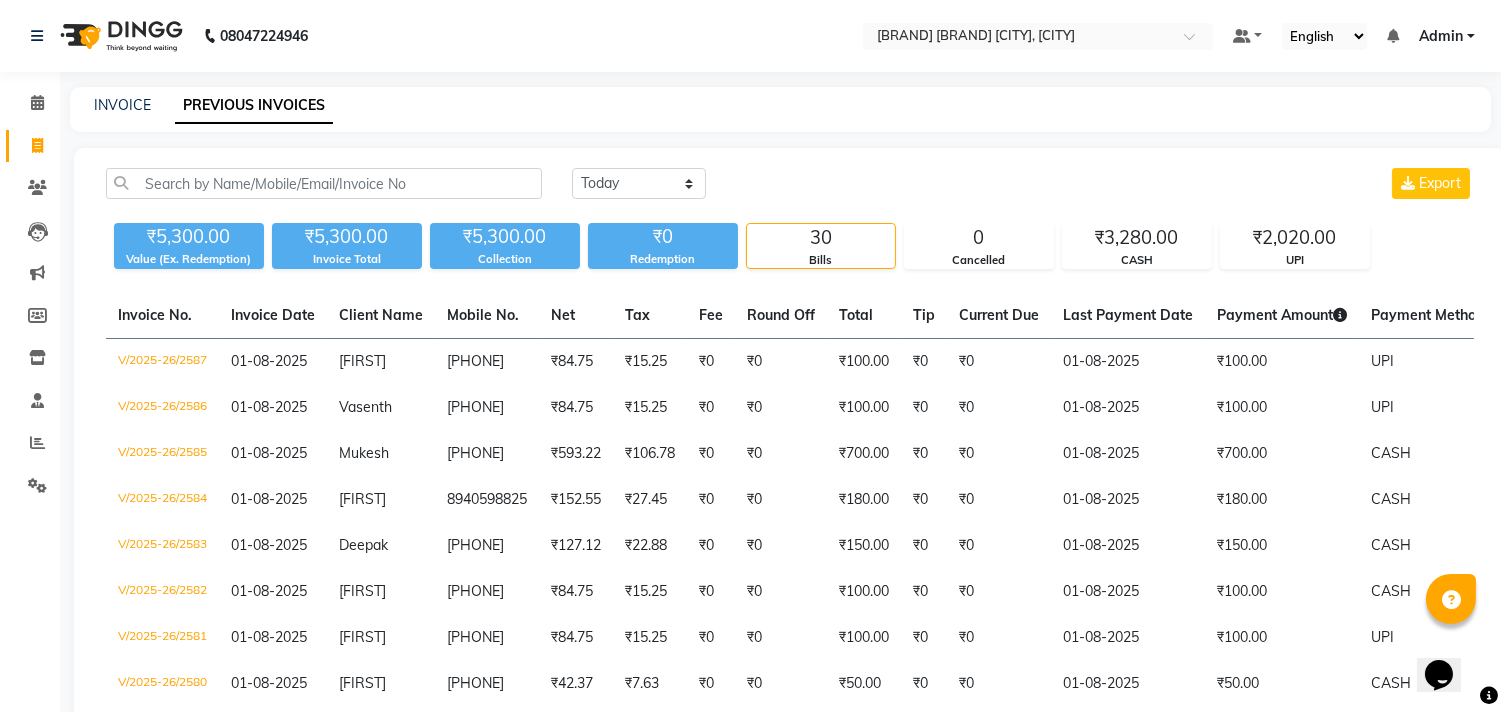 click on "INVOICE PREVIOUS INVOICES" 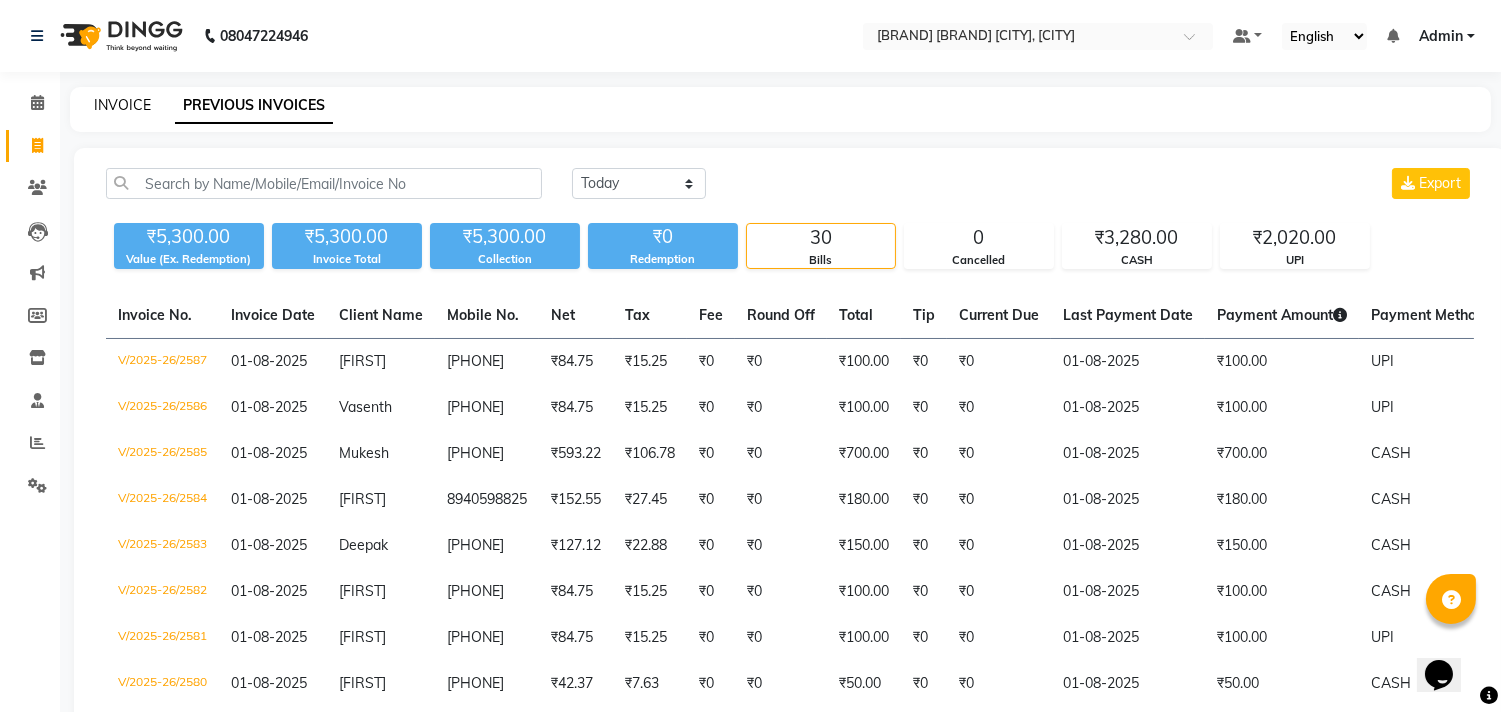 click on "INVOICE" 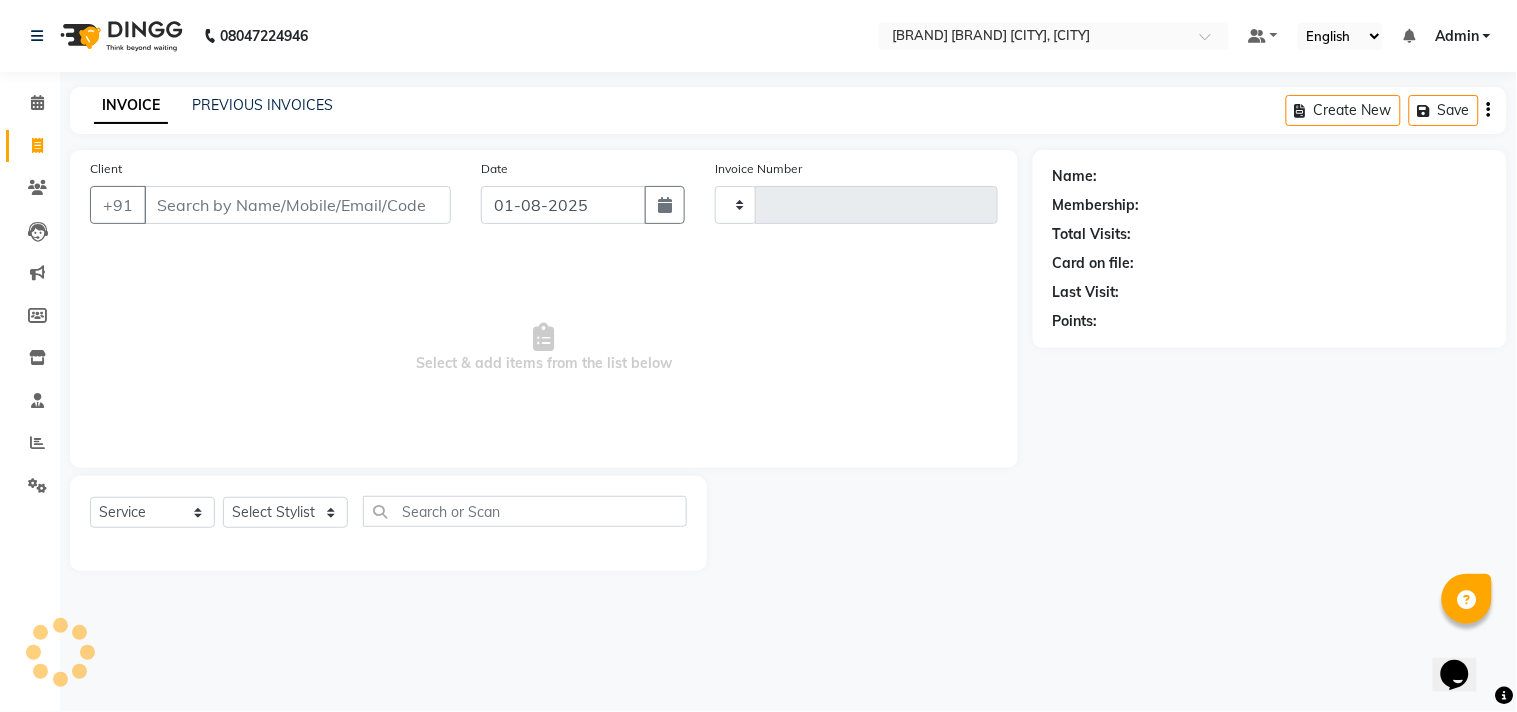 type on "2588" 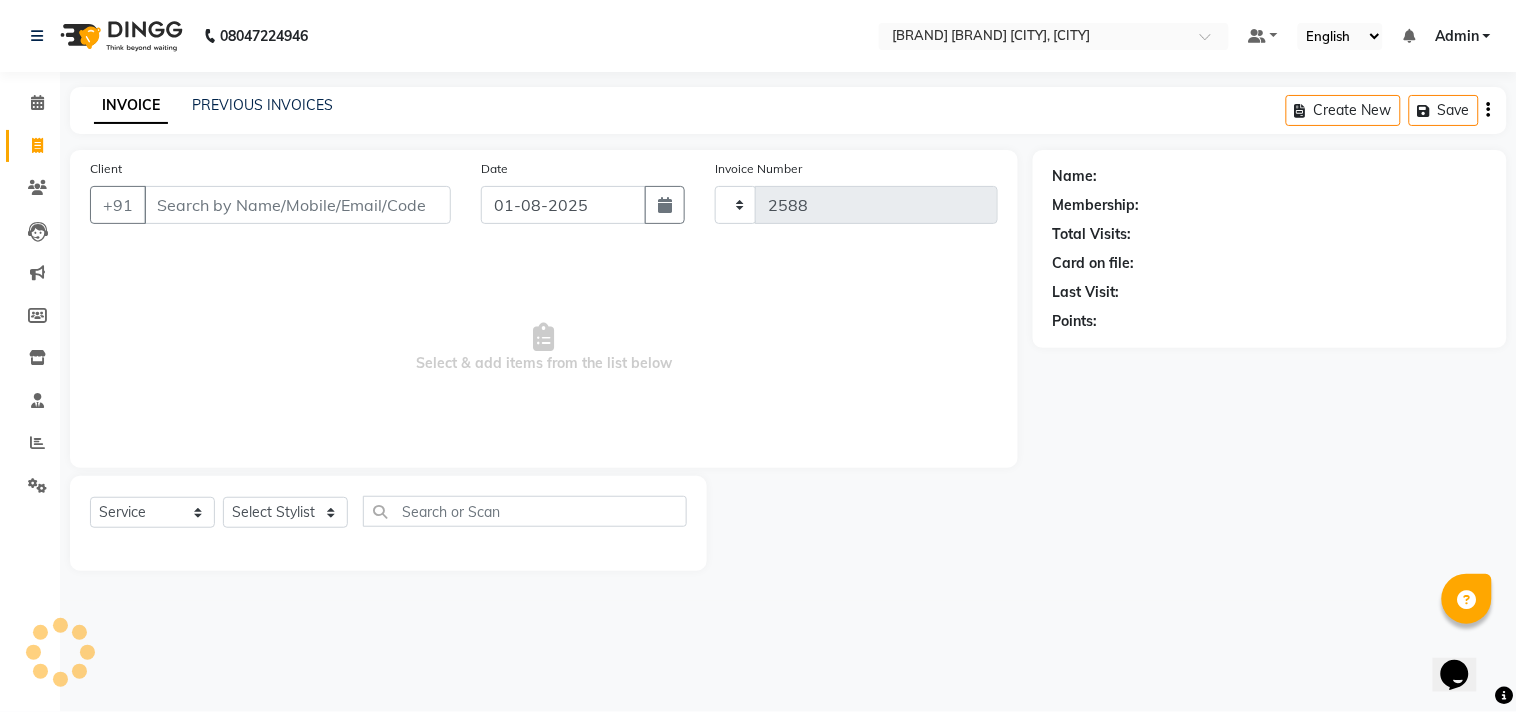 select on "8329" 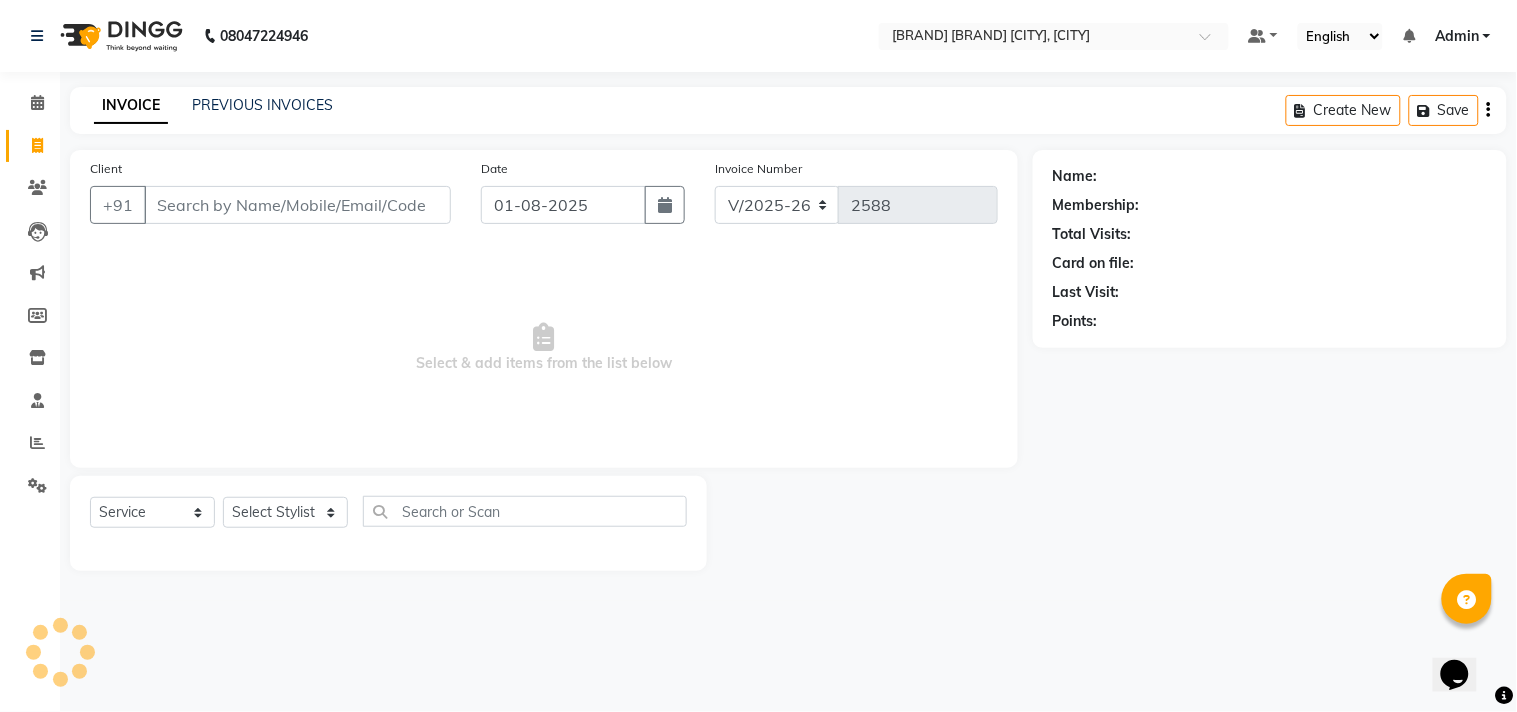 click on "Client" at bounding box center [297, 205] 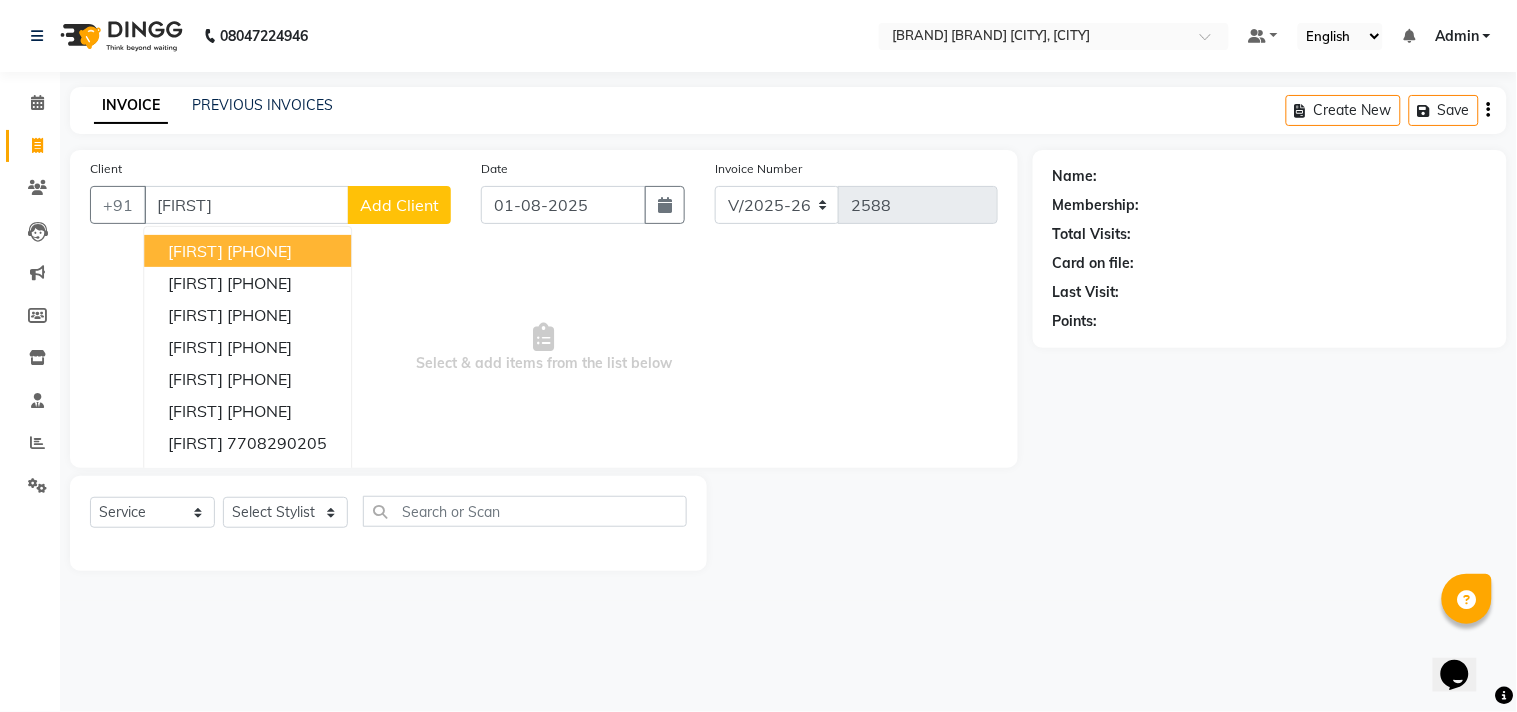 click on "[FIRST]" at bounding box center (246, 205) 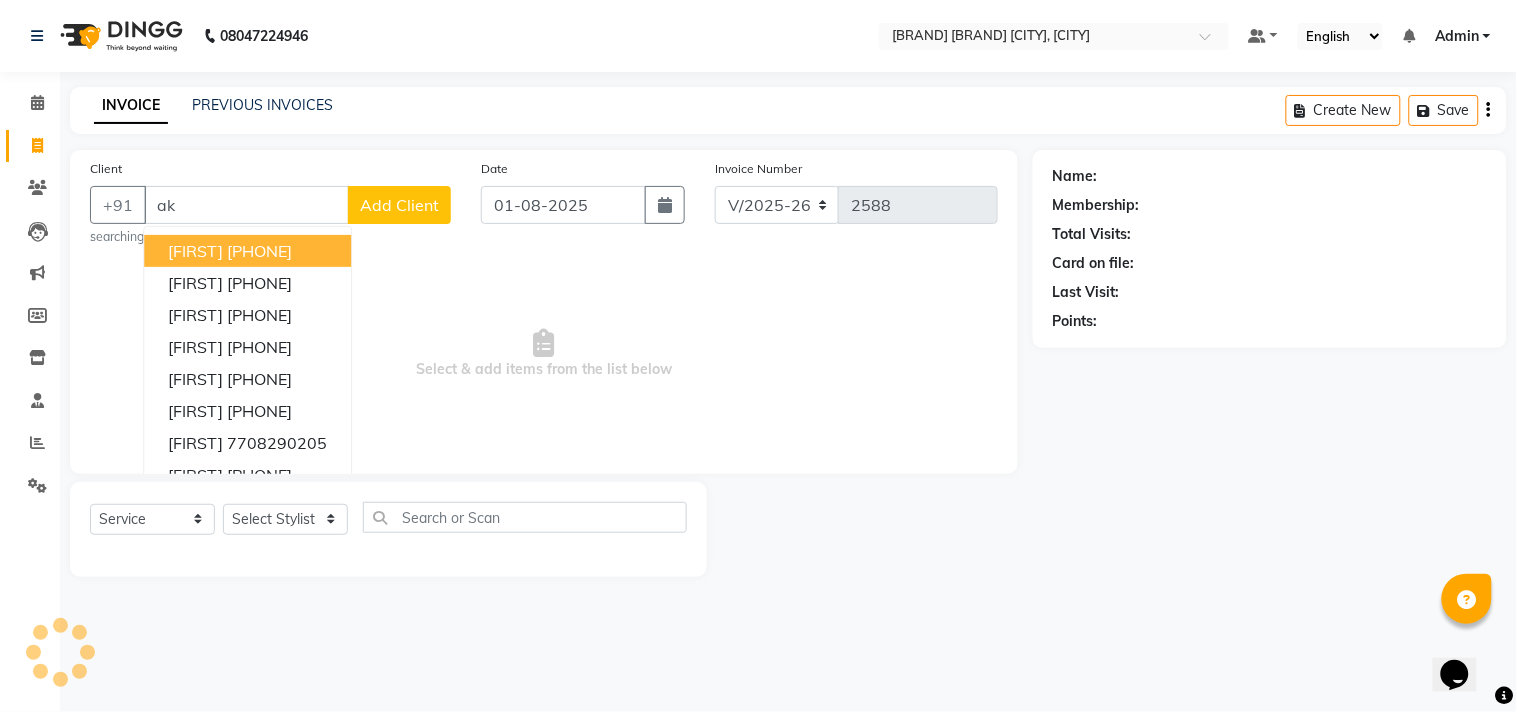 type on "a" 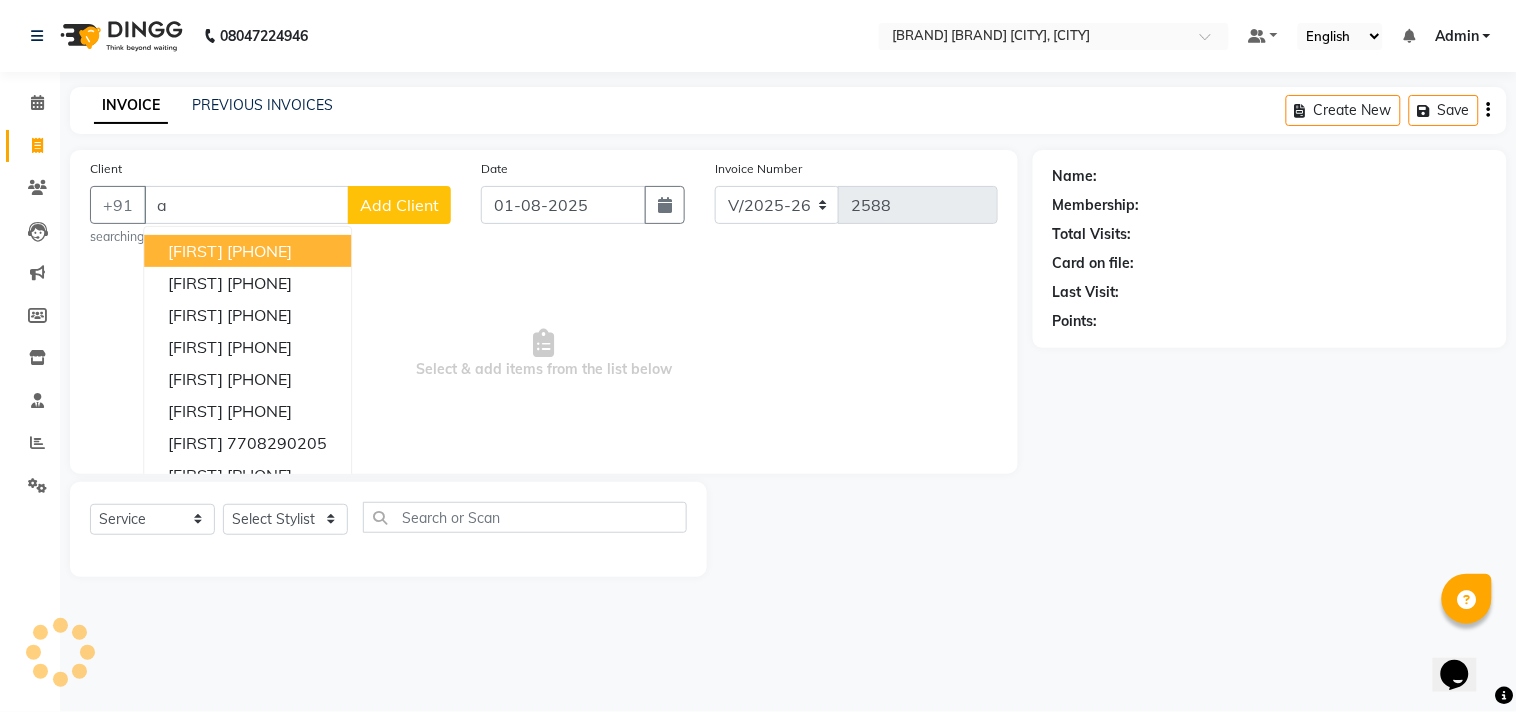 type 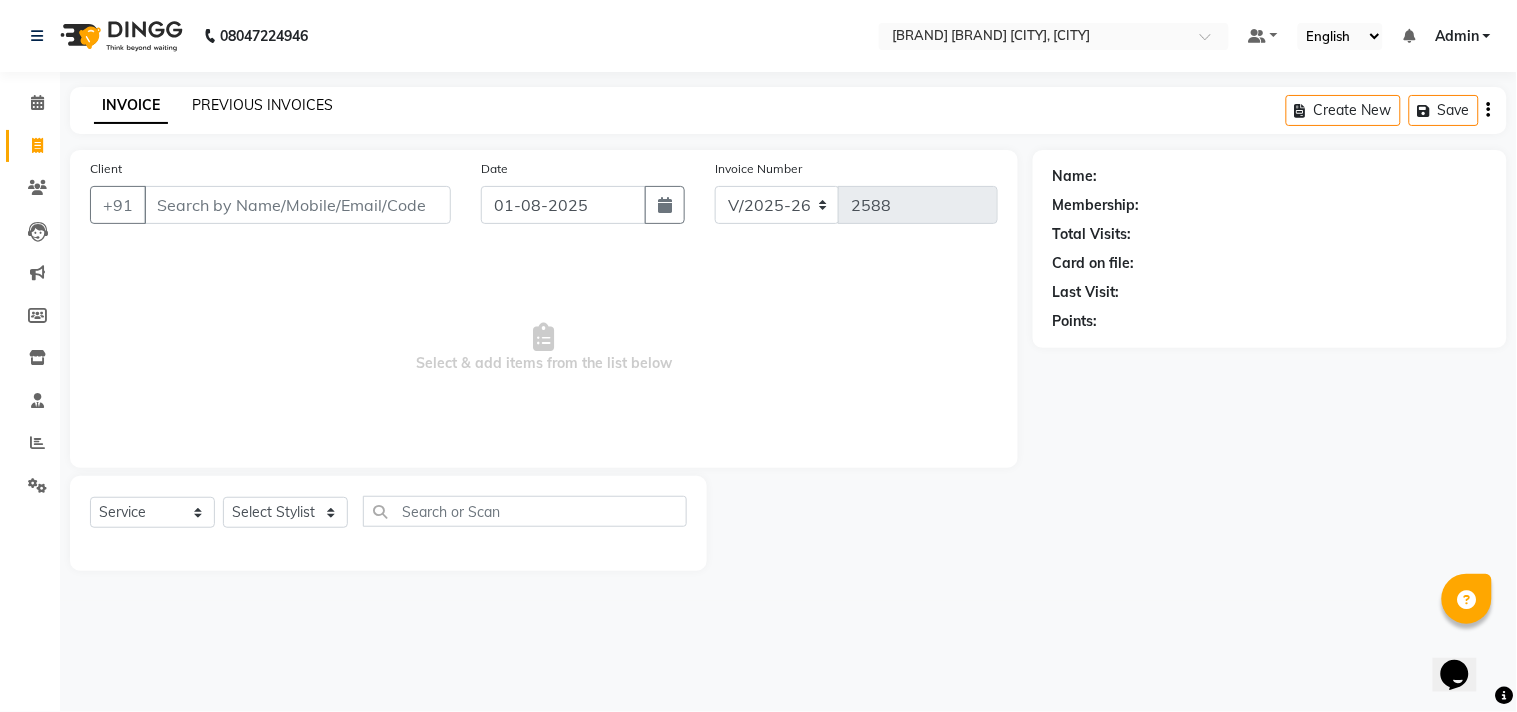 click on "PREVIOUS INVOICES" 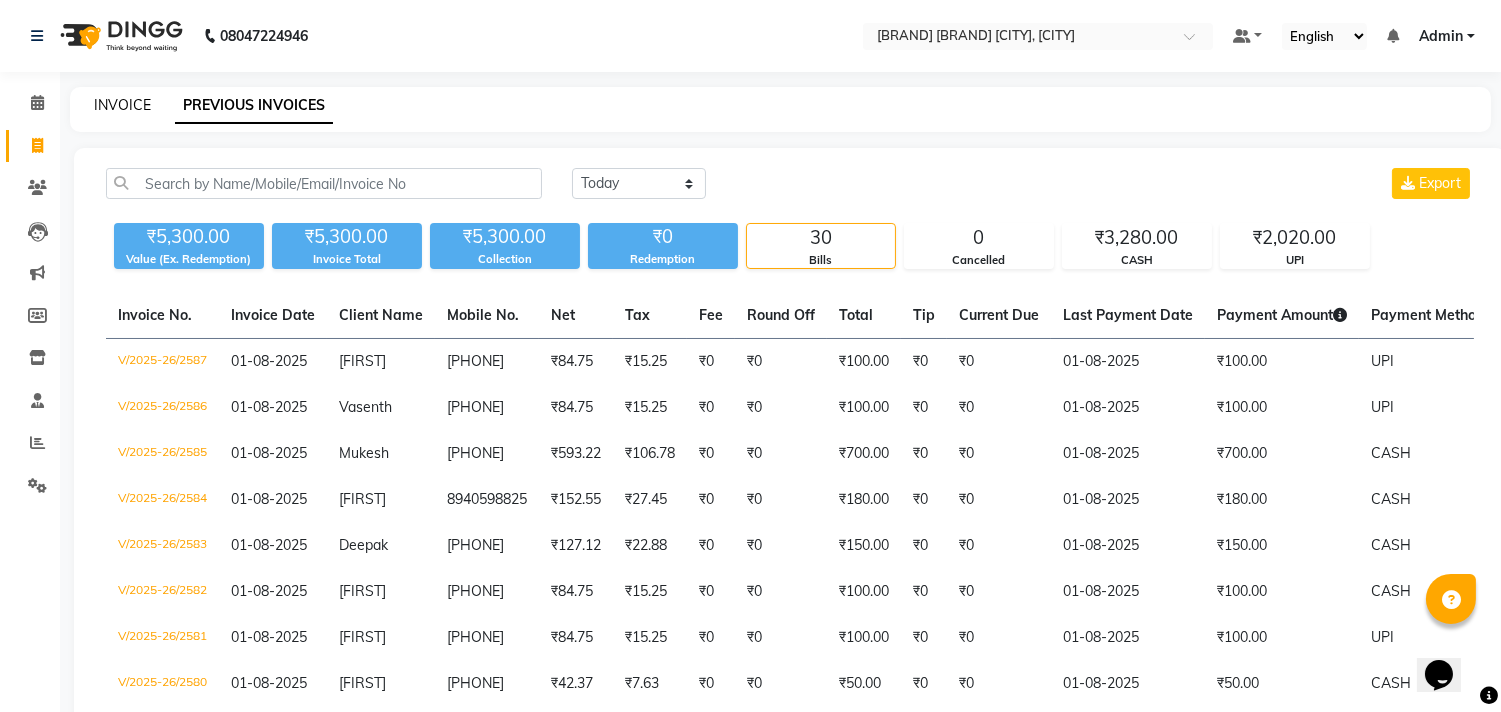 click on "INVOICE" 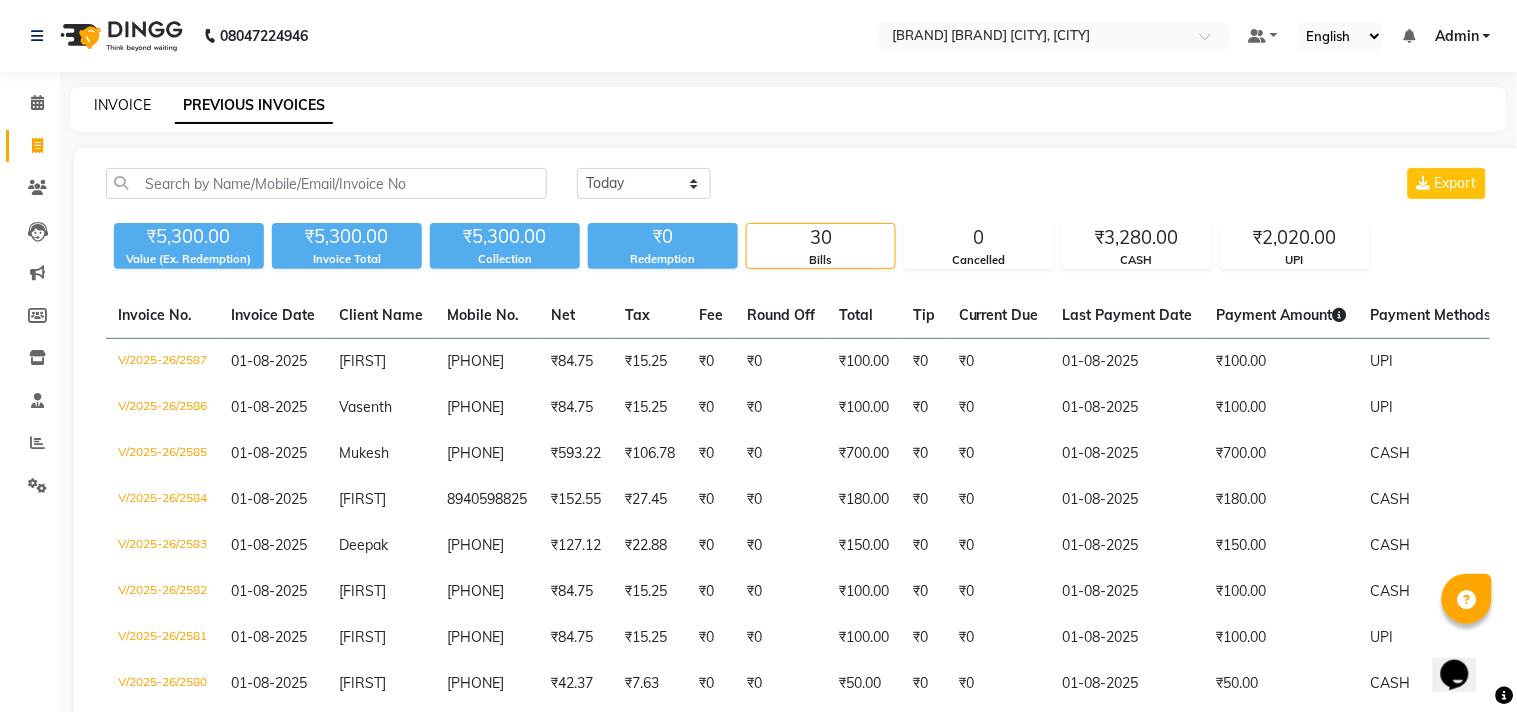 select on "8329" 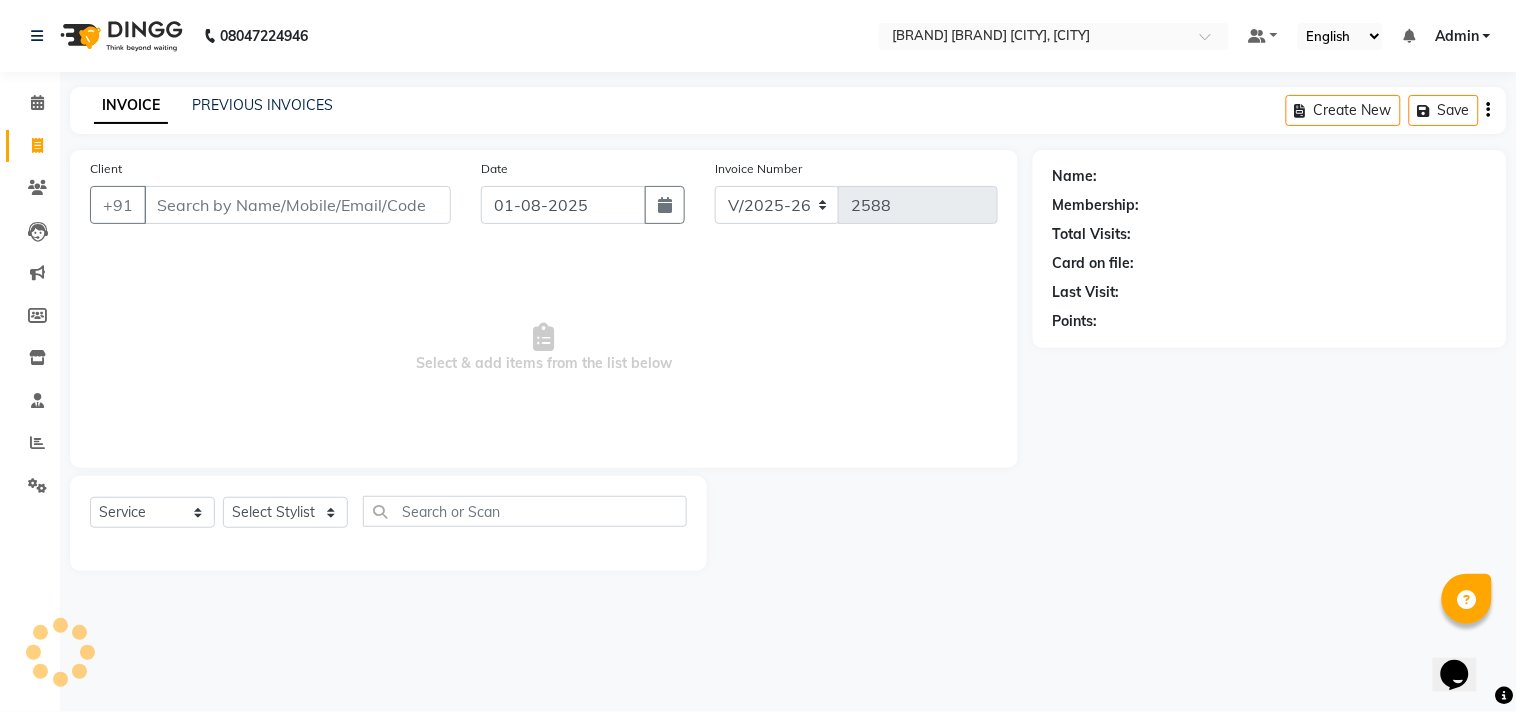 click on "Client" at bounding box center (297, 205) 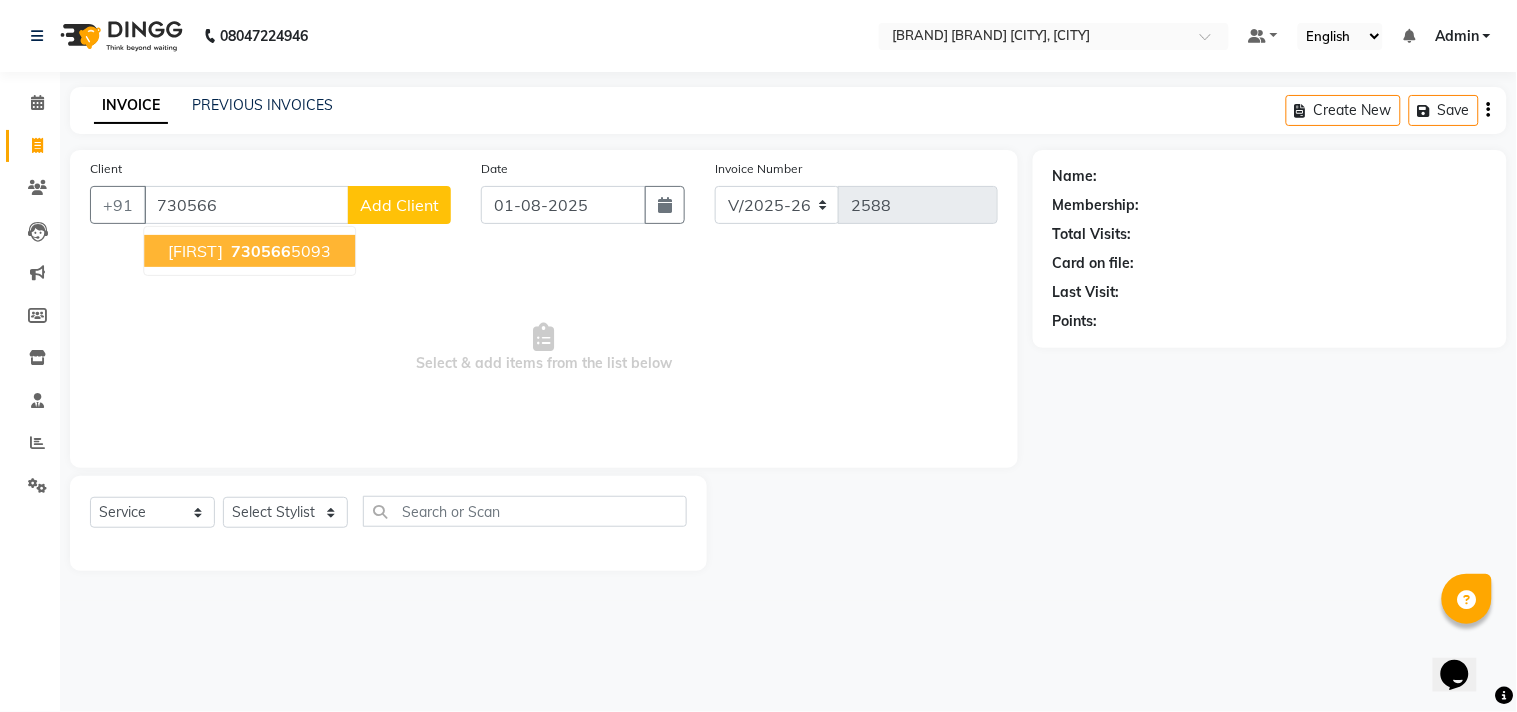 click on "730566" at bounding box center (261, 251) 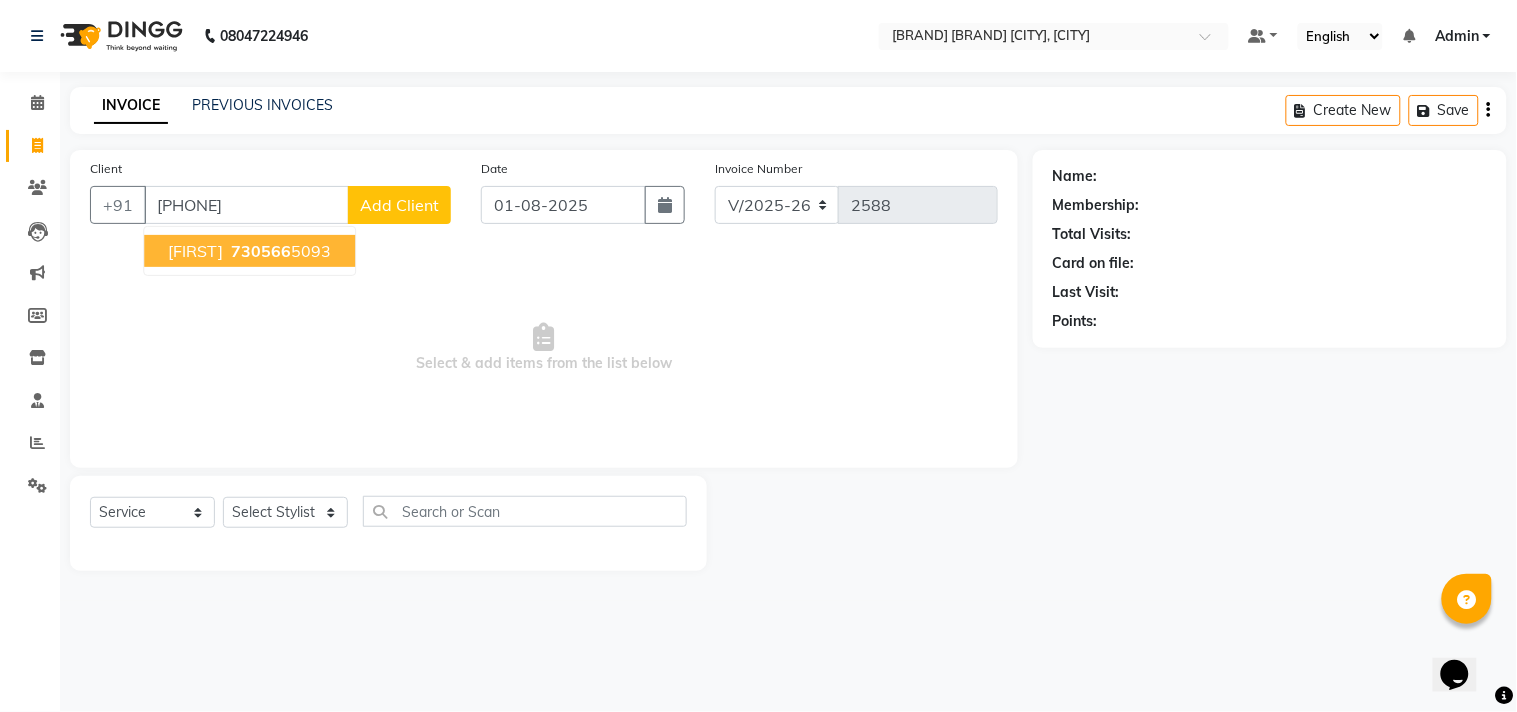type on "[PHONE]" 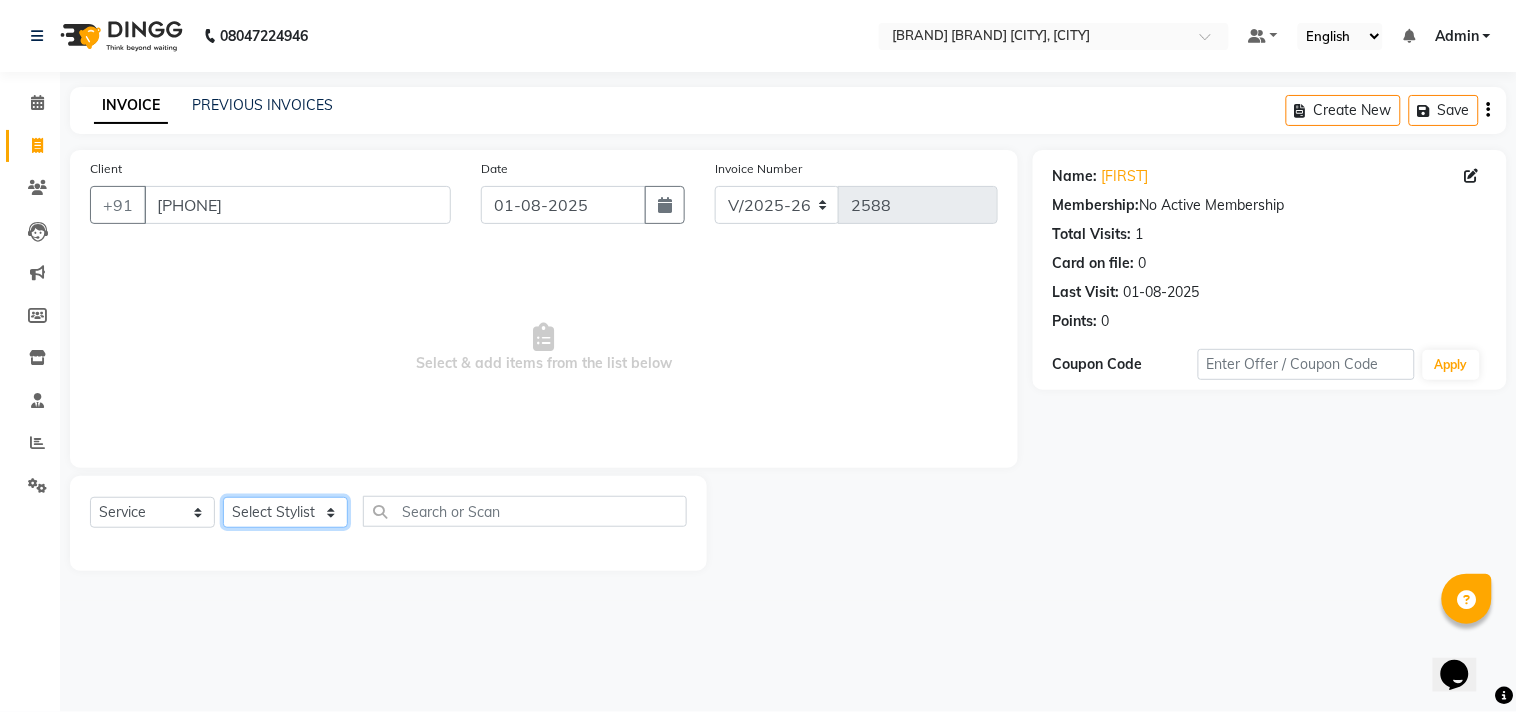 click on "Select Stylist Admin [FIRST] [LAST] [FIRST] [FIRST] [FIRST] [FIRST] [FIRST] [FIRST] [FIRST]" 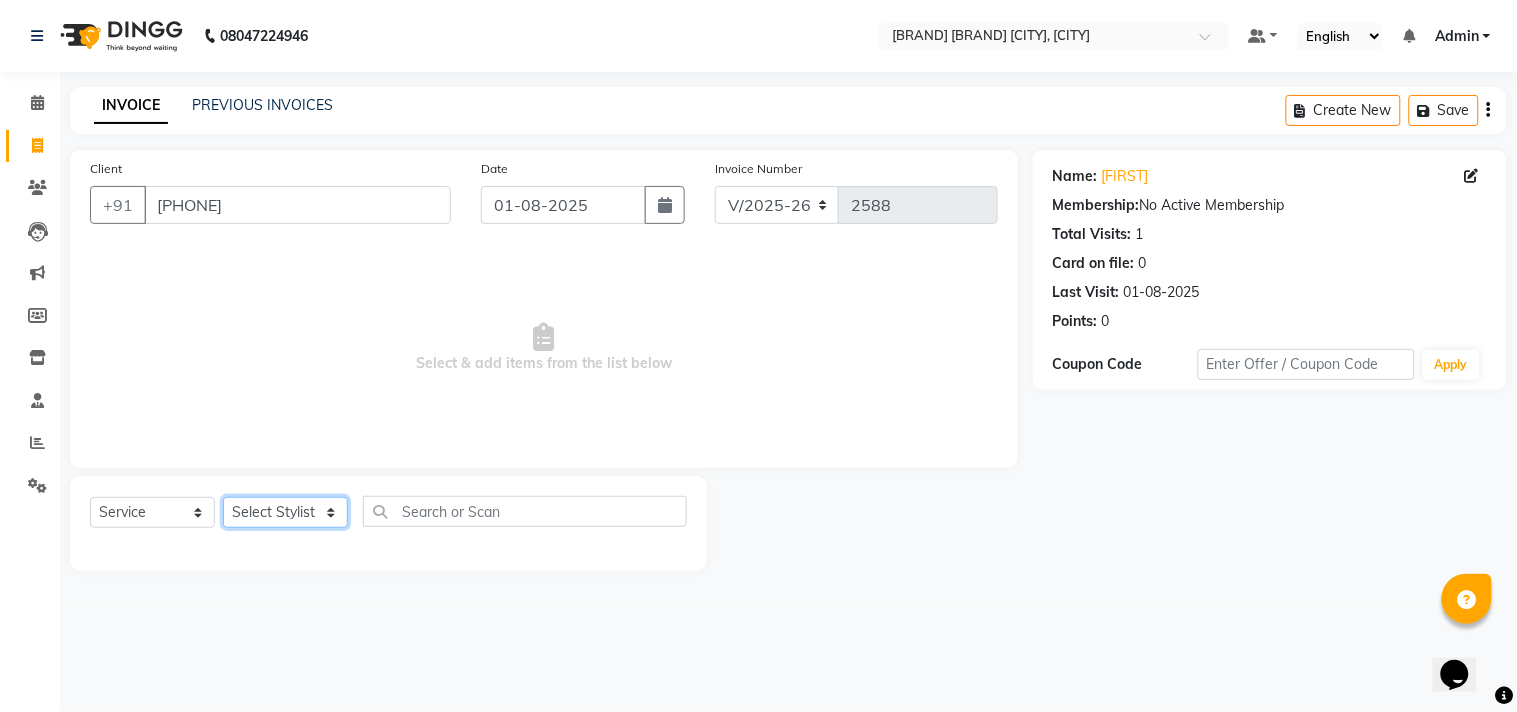 select on "85801" 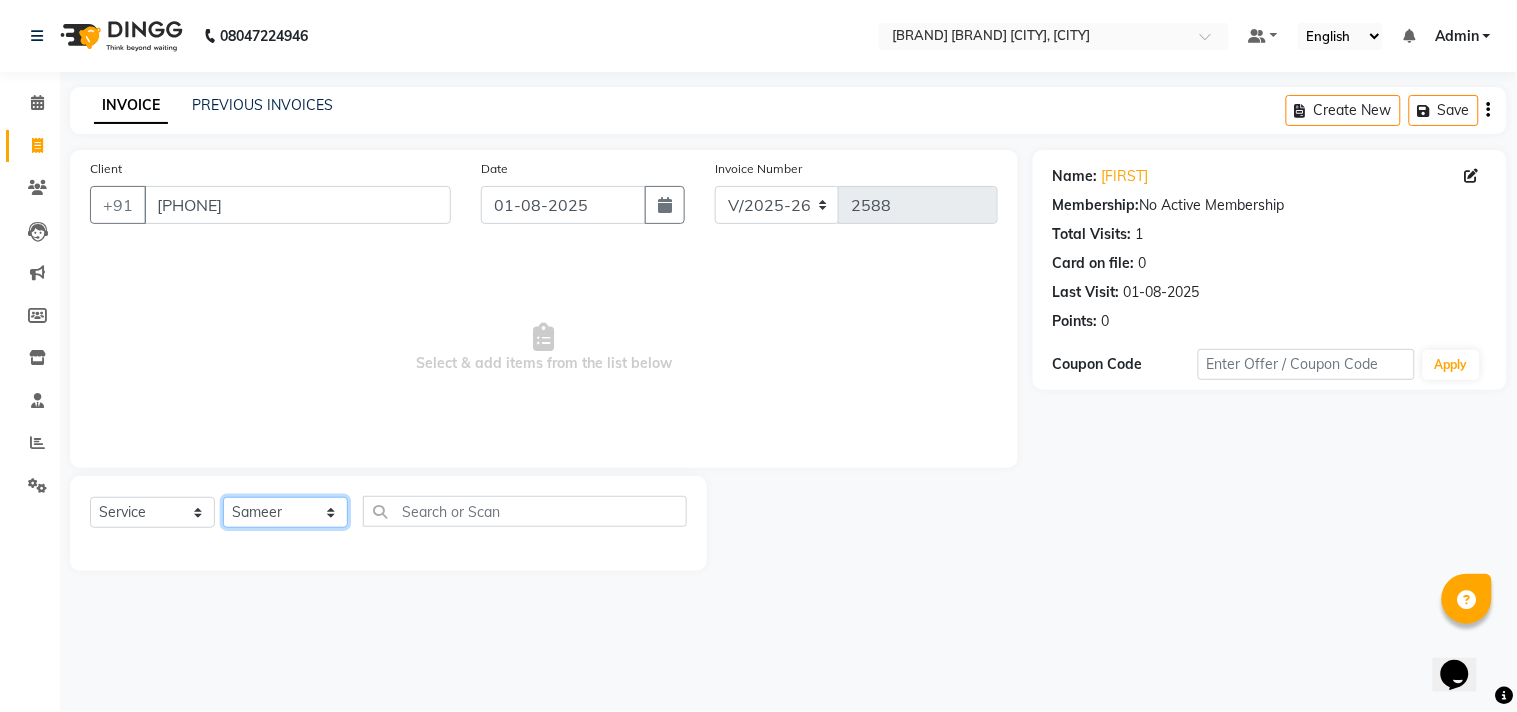 click on "Select Stylist Admin [FIRST] [LAST] [FIRST] [FIRST] [FIRST] [FIRST] [FIRST] [FIRST] [FIRST]" 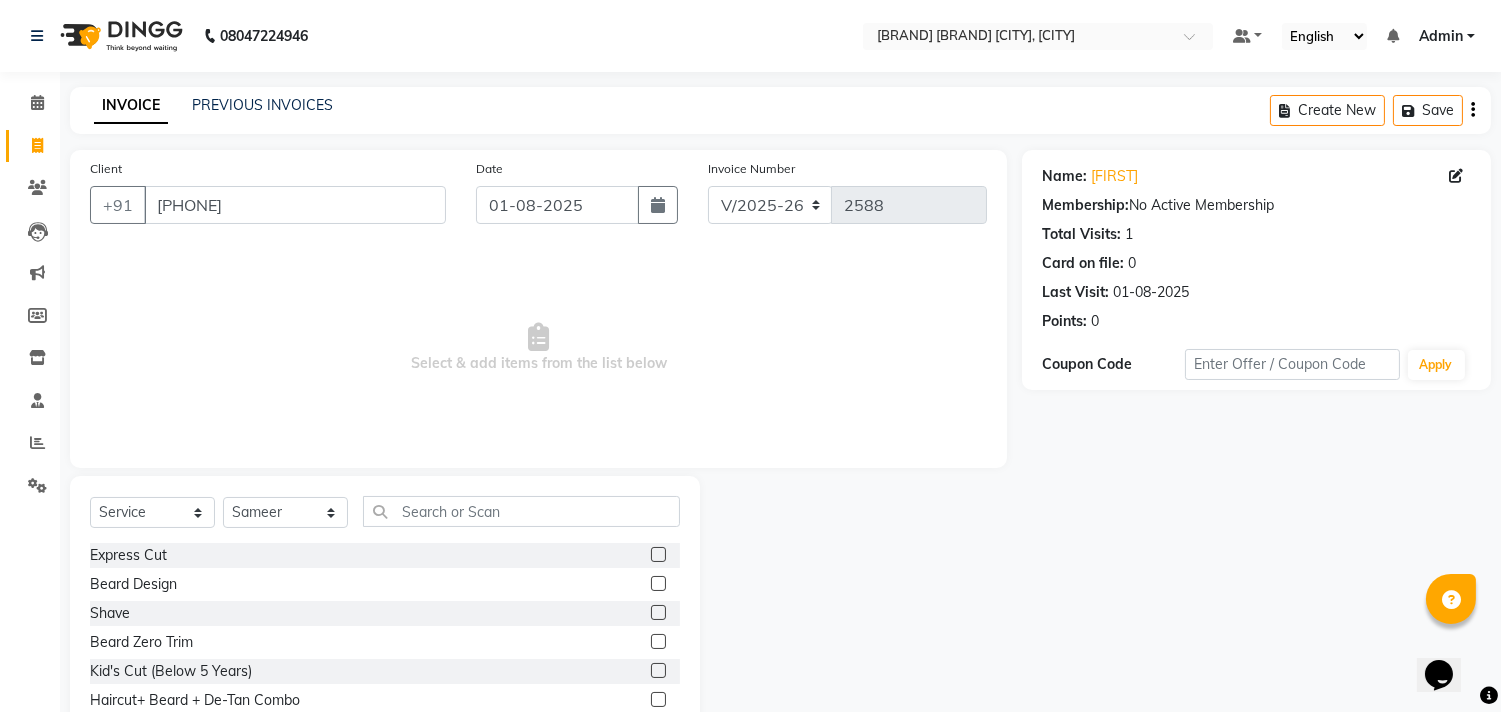 click on "Express Cut" 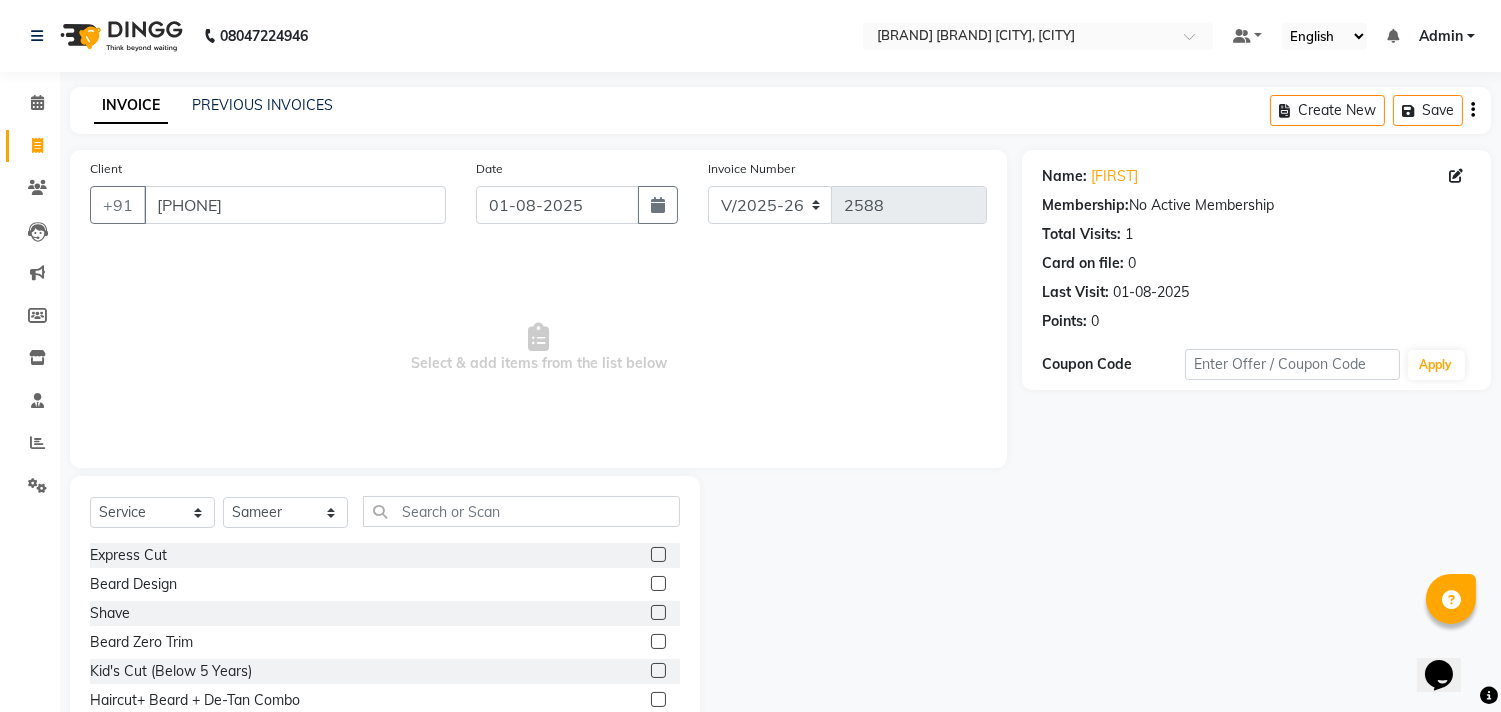 click 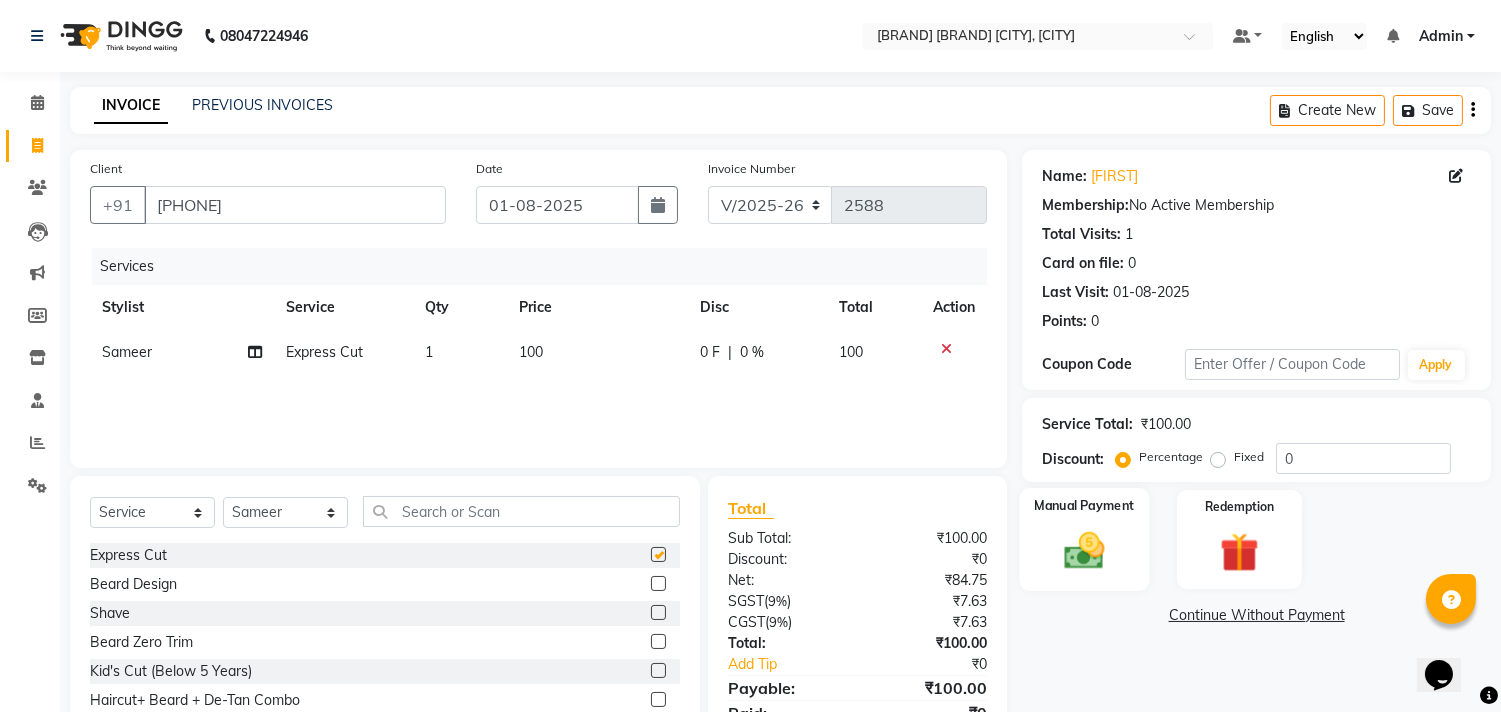 checkbox on "false" 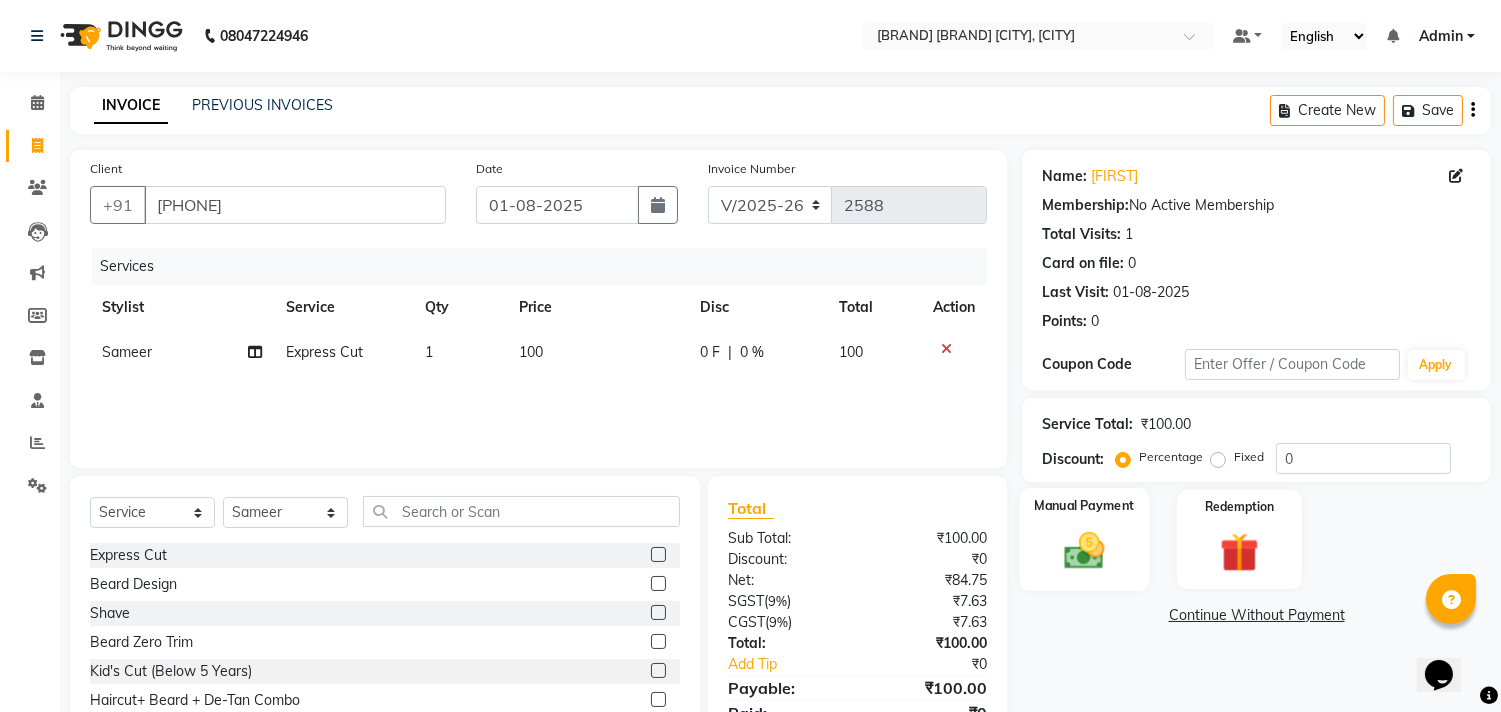 click on "Manual Payment" 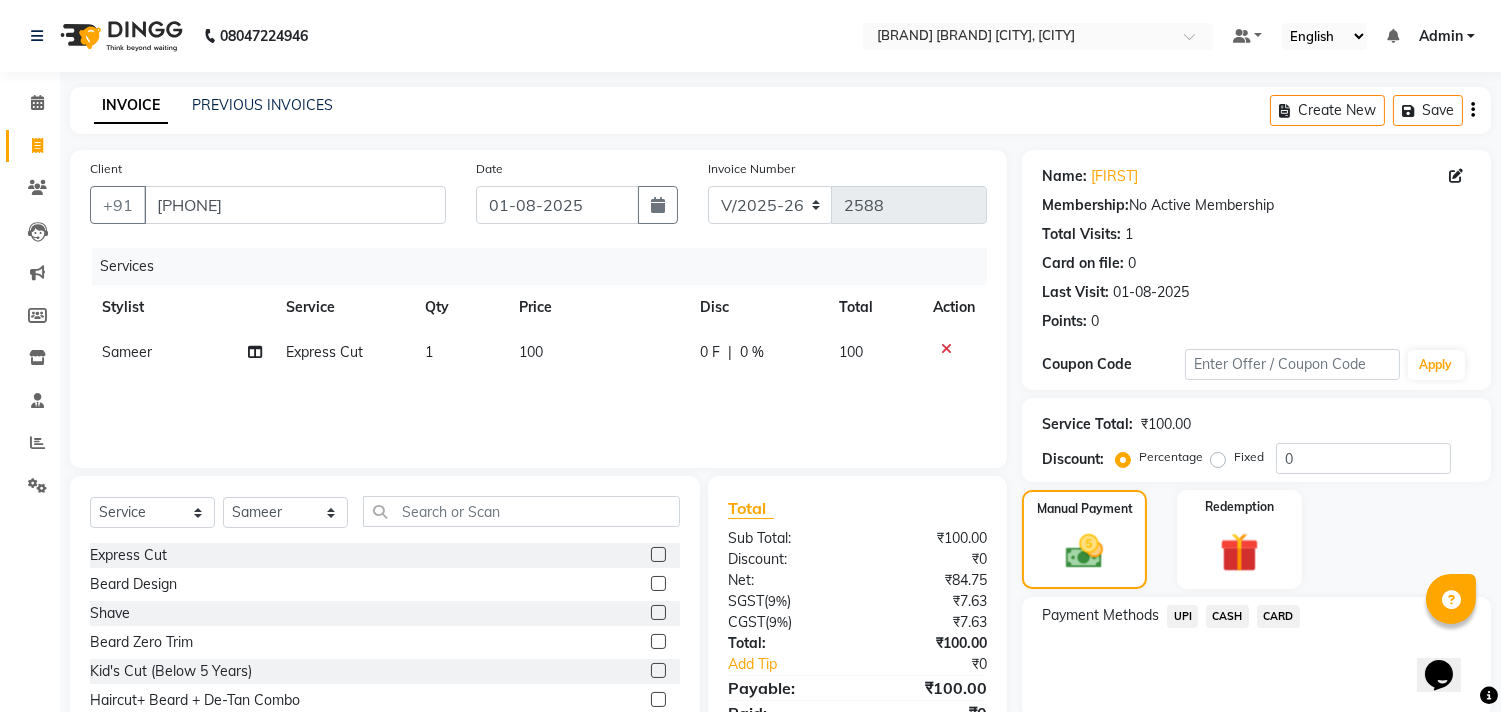 click on "CASH" 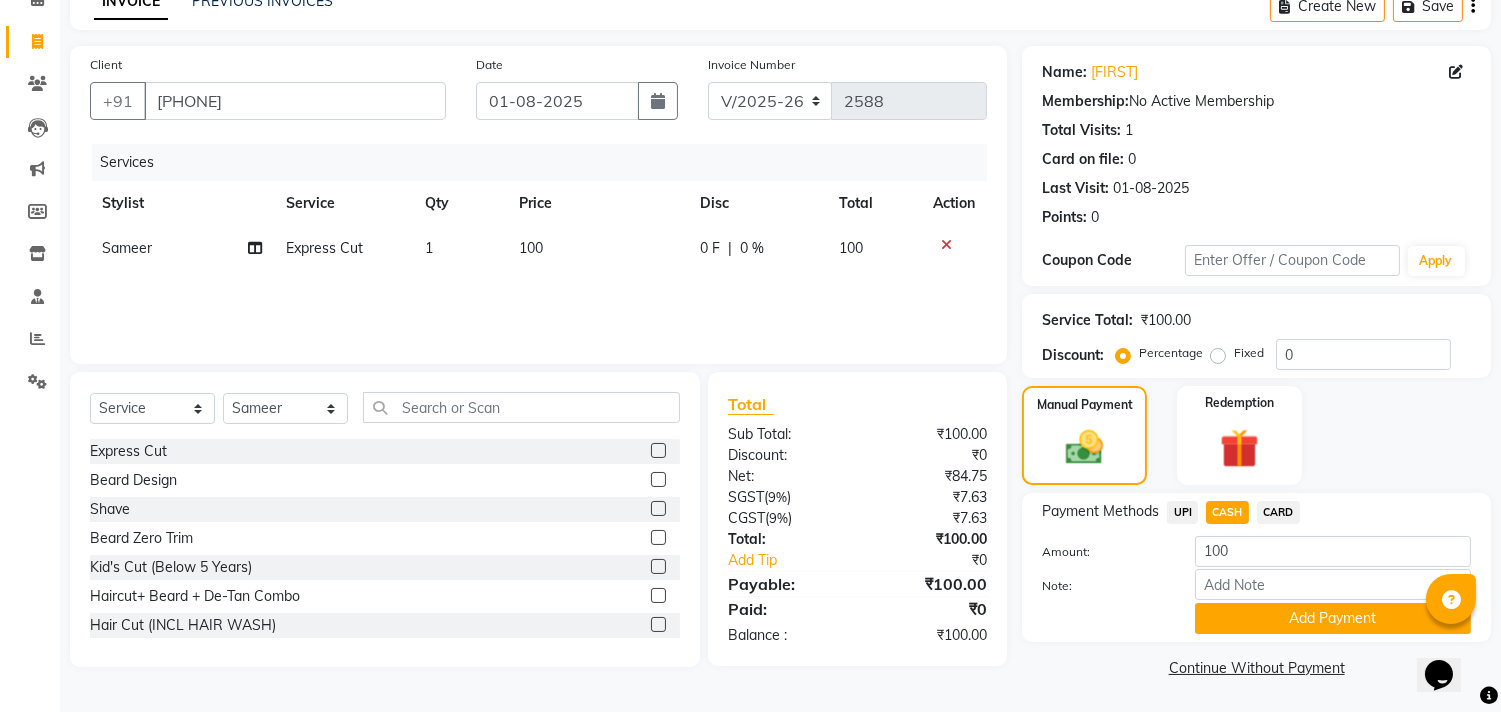 click on "Add Payment" 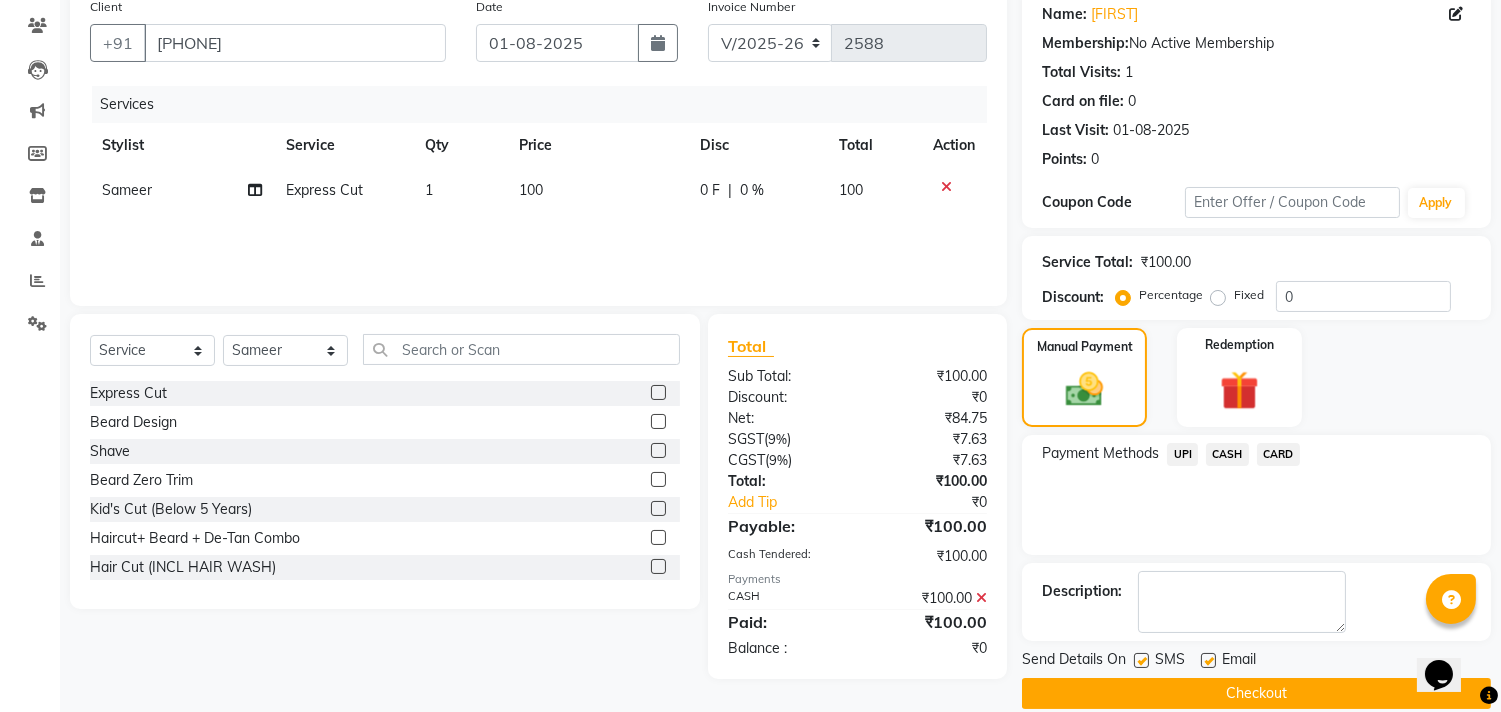 scroll, scrollTop: 187, scrollLeft: 0, axis: vertical 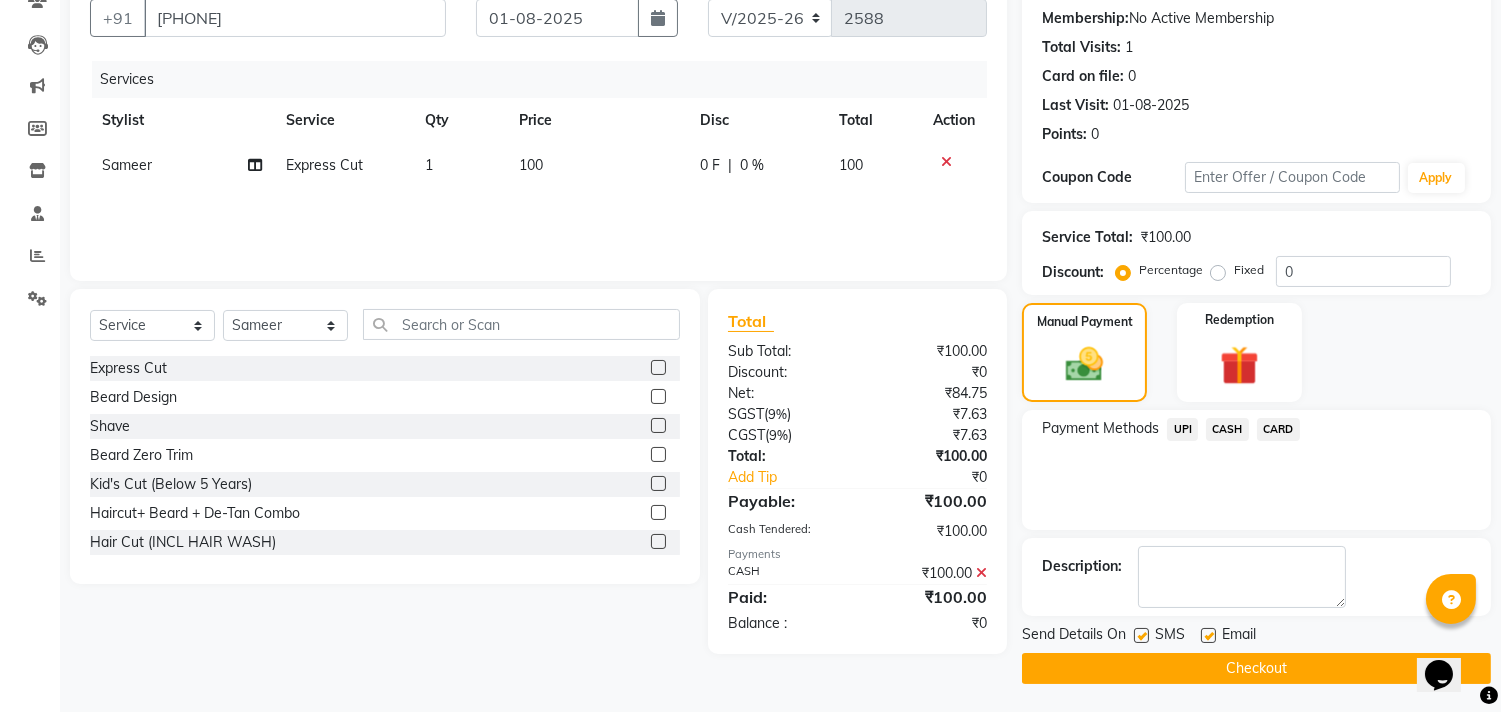 click on "Checkout" 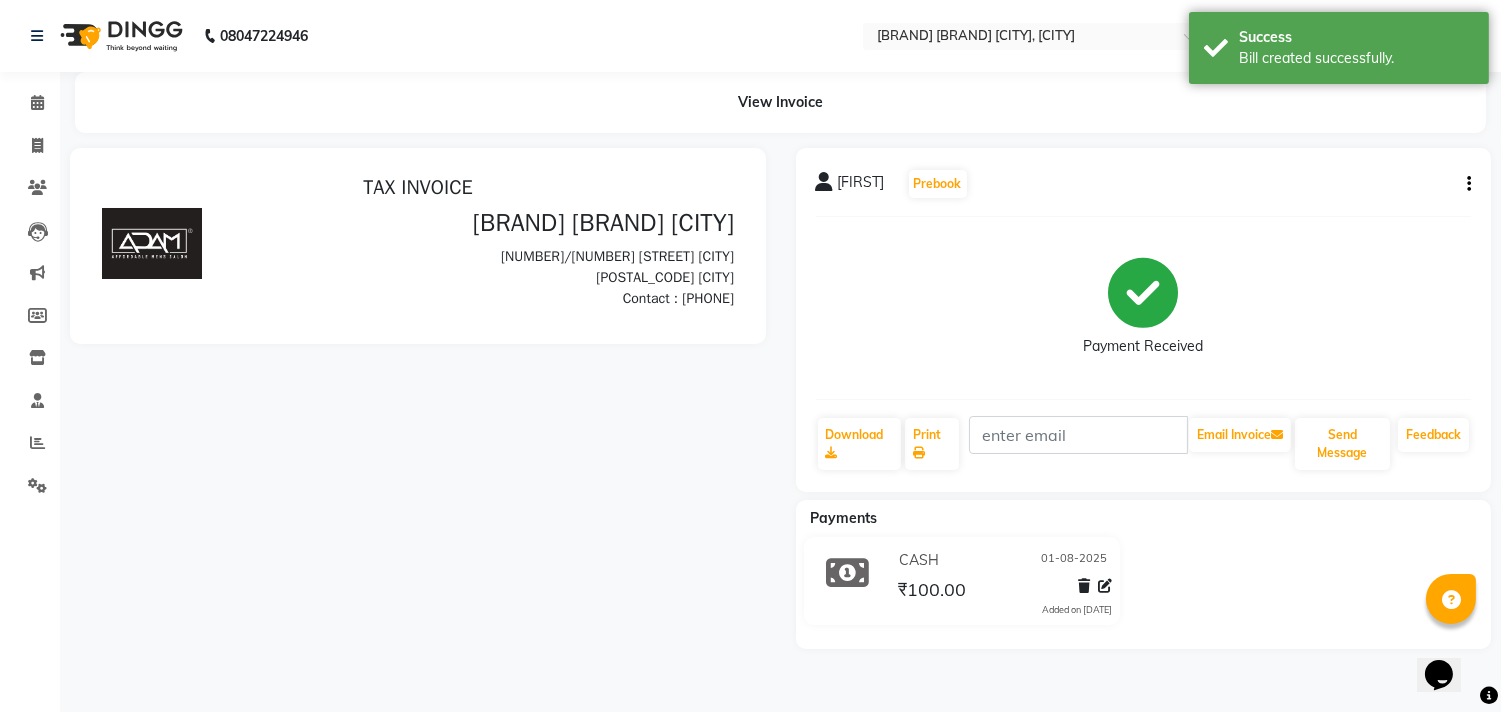 scroll, scrollTop: 0, scrollLeft: 0, axis: both 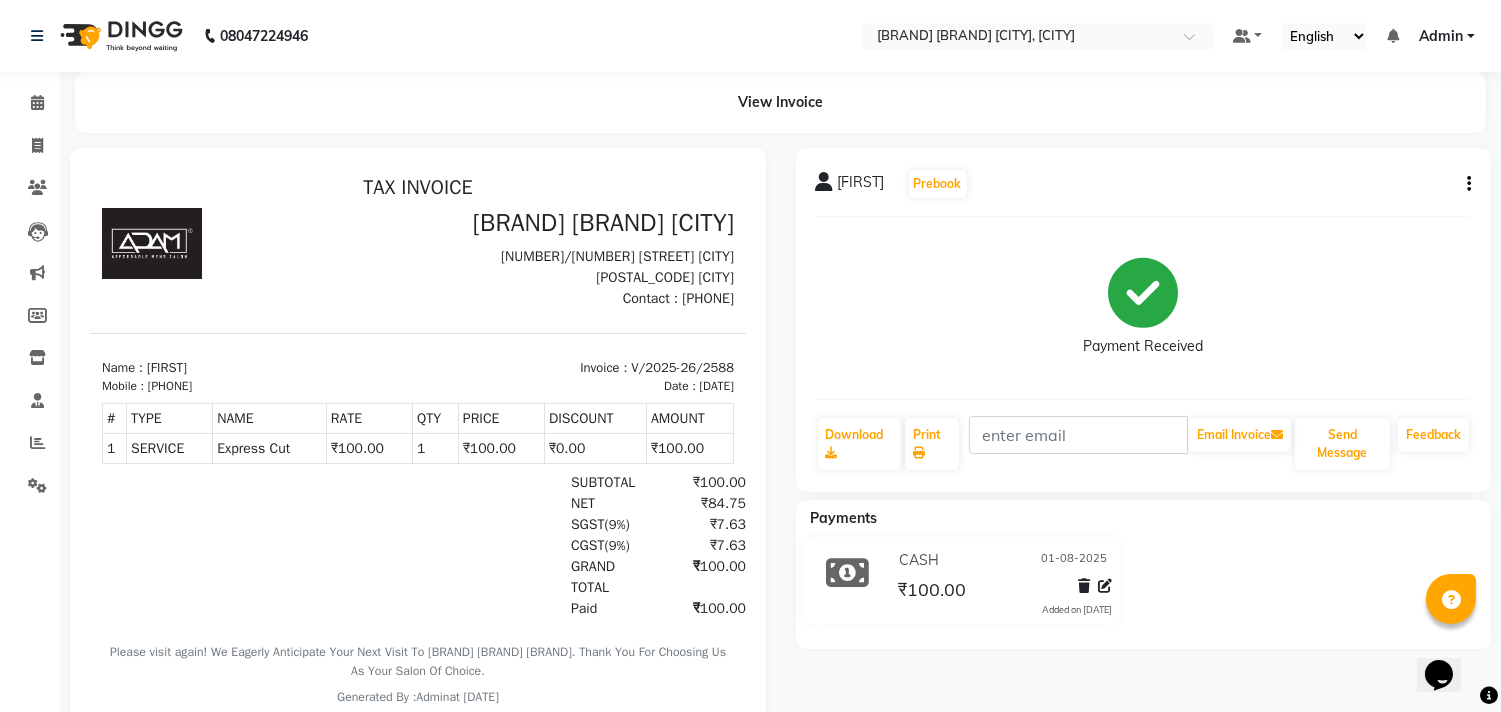 click on "Invoice" 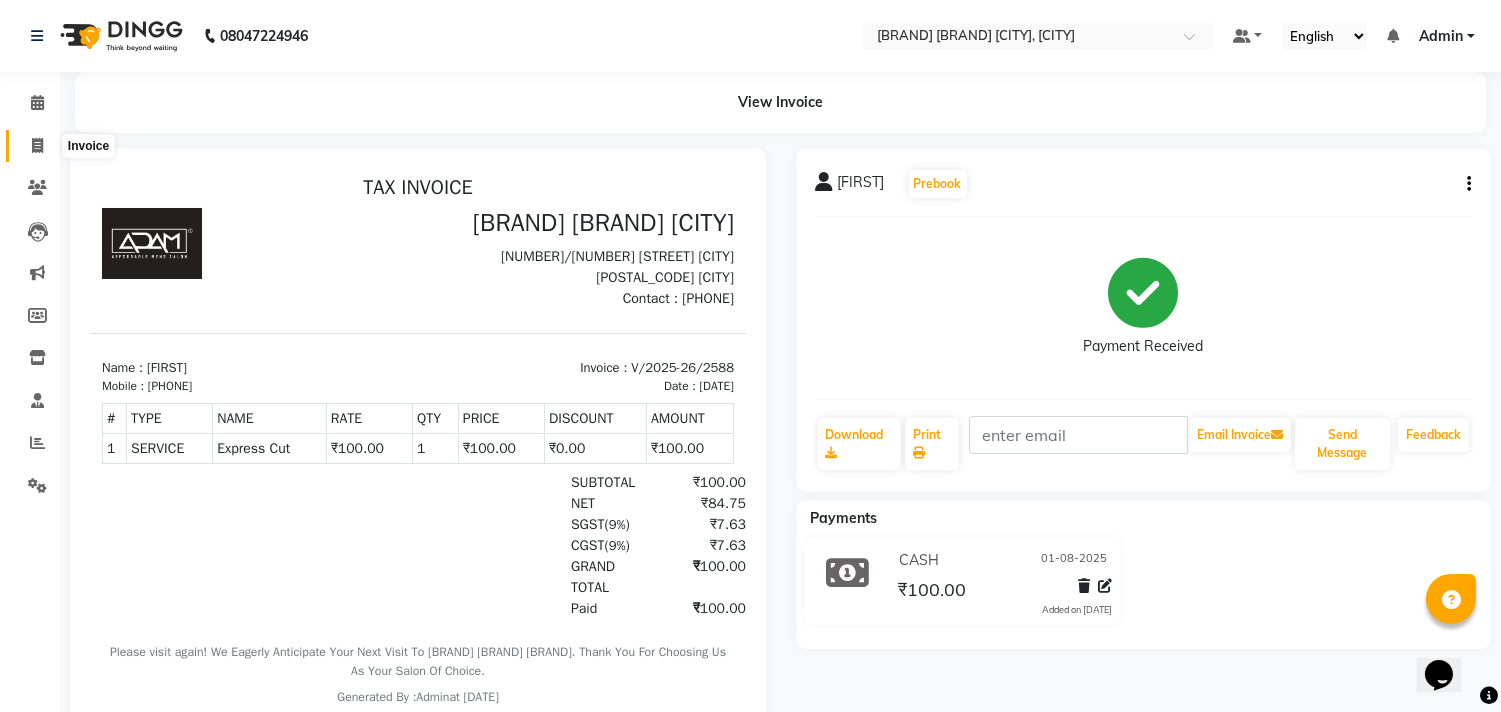click 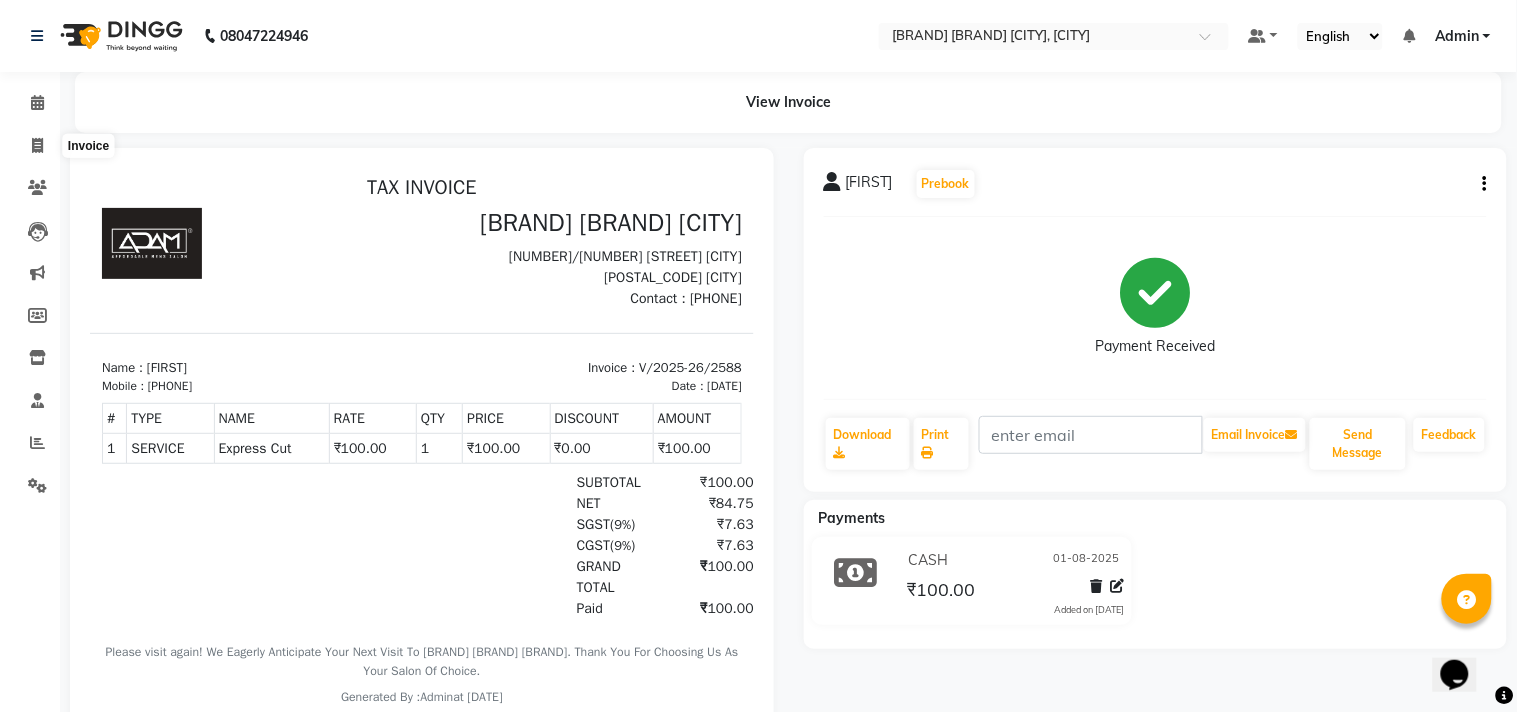 select on "service" 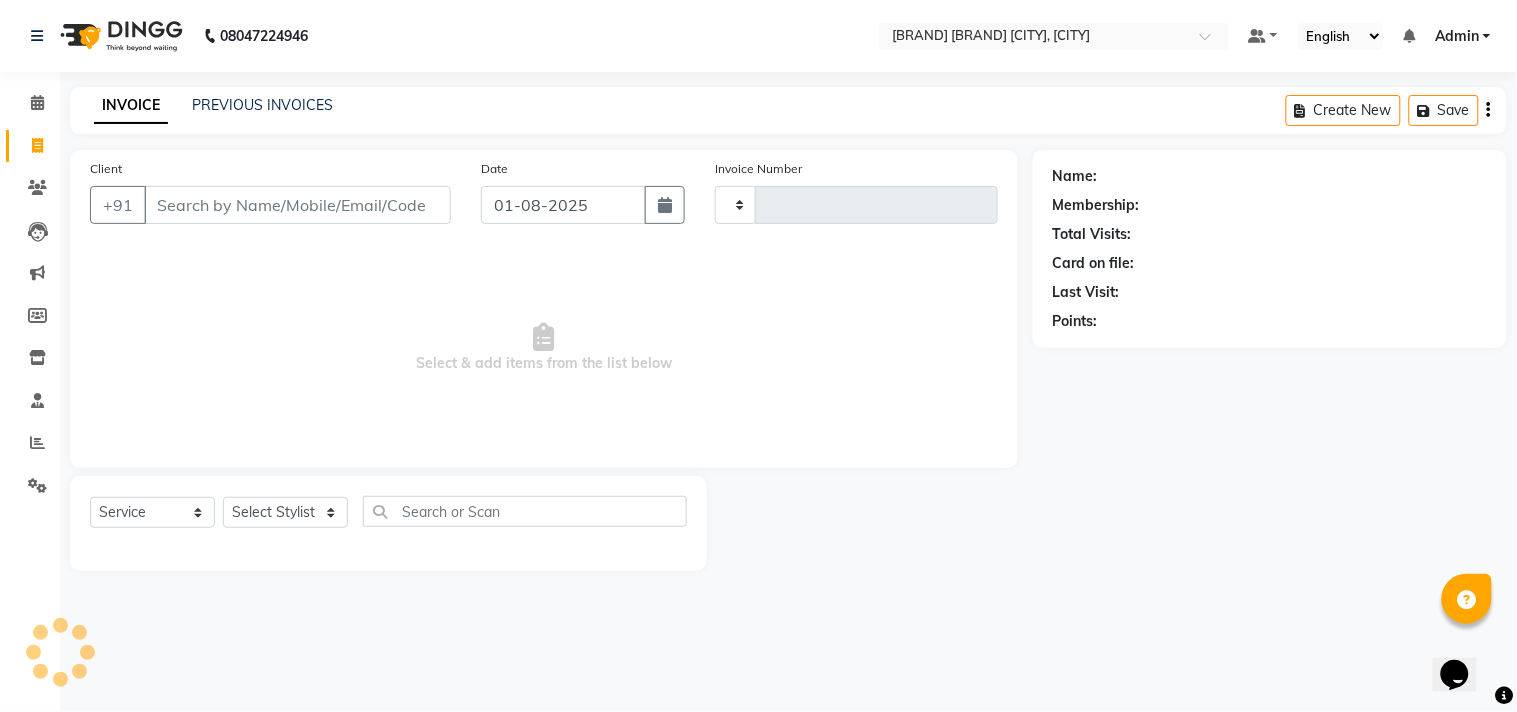 type on "2589" 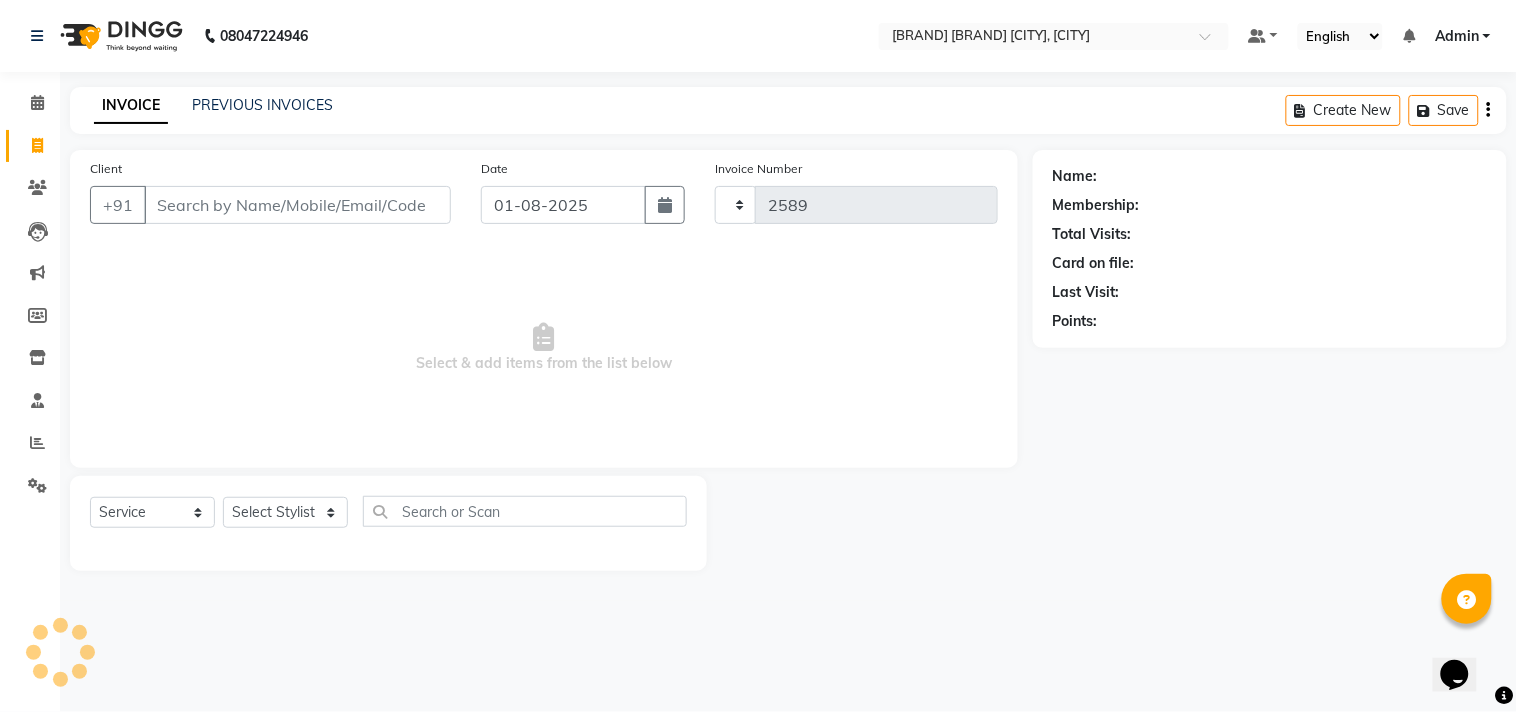 select on "8329" 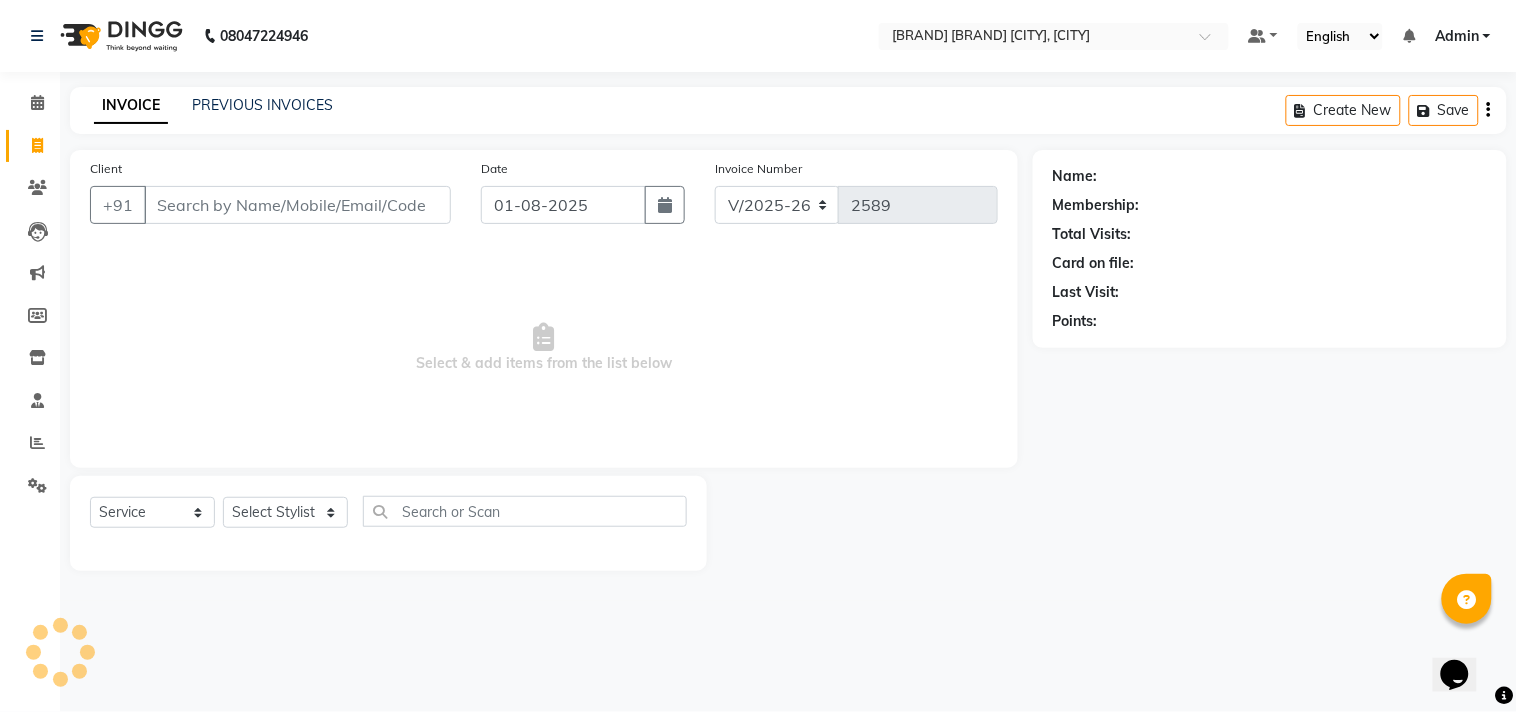 click on "Client" at bounding box center (297, 205) 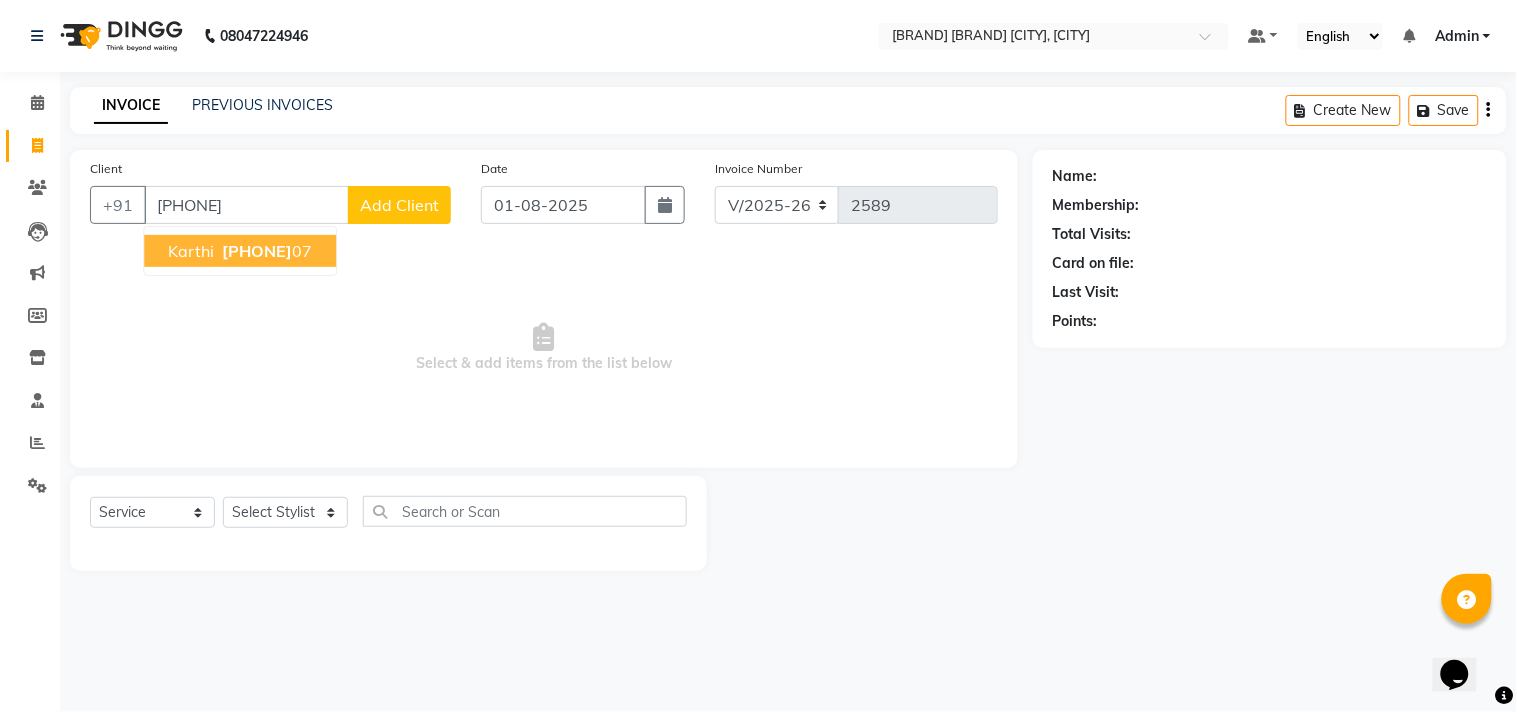 click on "[FIRST]   [PHONE]" at bounding box center [240, 251] 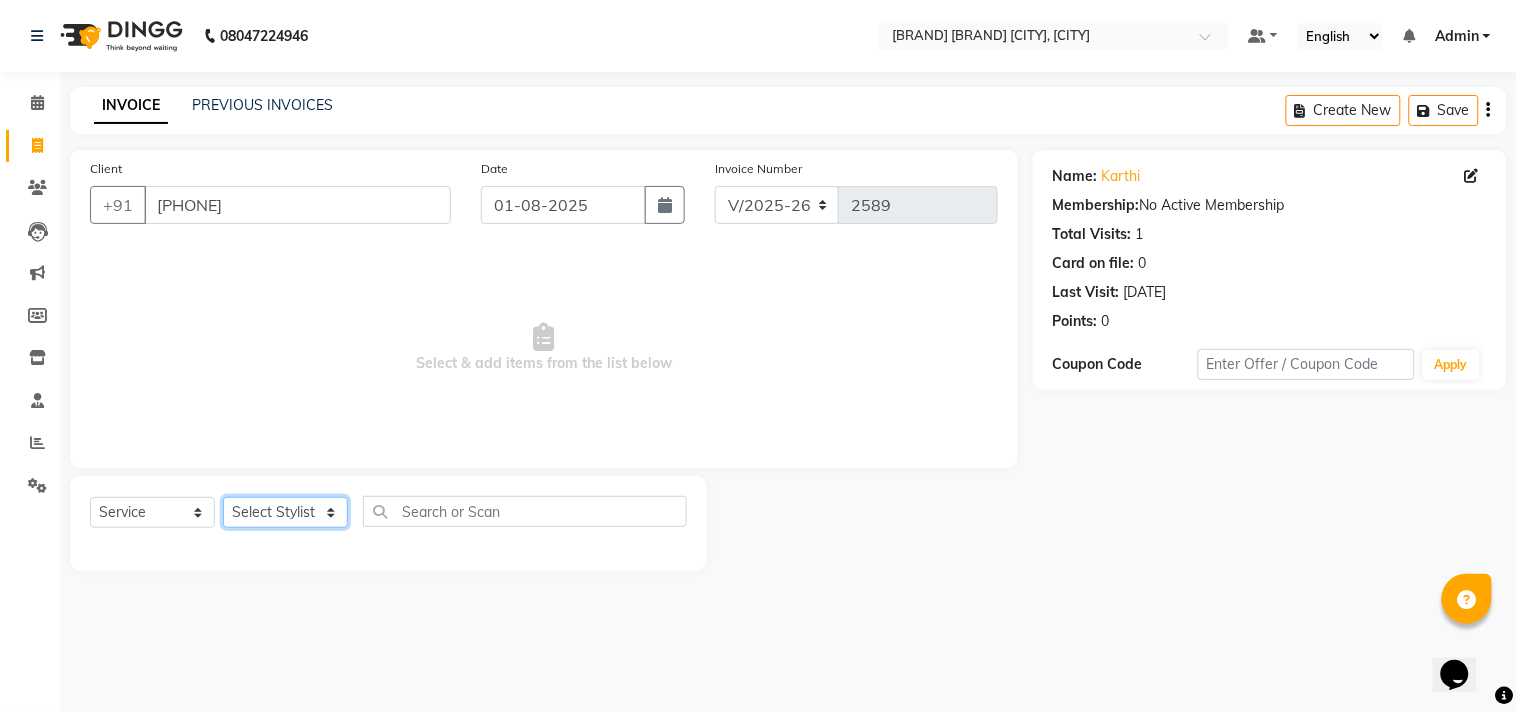 click on "Select Stylist Admin [FIRST] [LAST] [FIRST] [FIRST] [FIRST] [FIRST] [FIRST] [FIRST] [FIRST]" 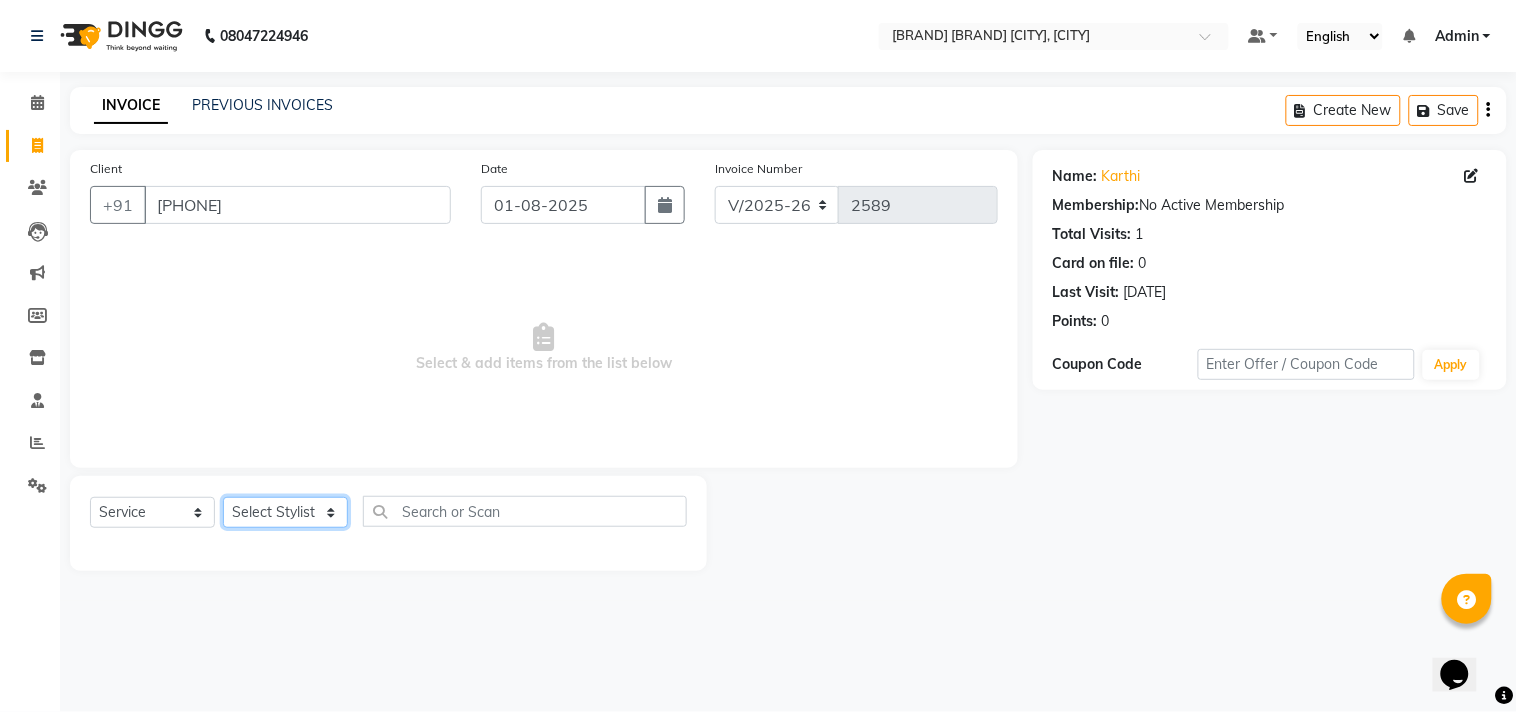 select on "86683" 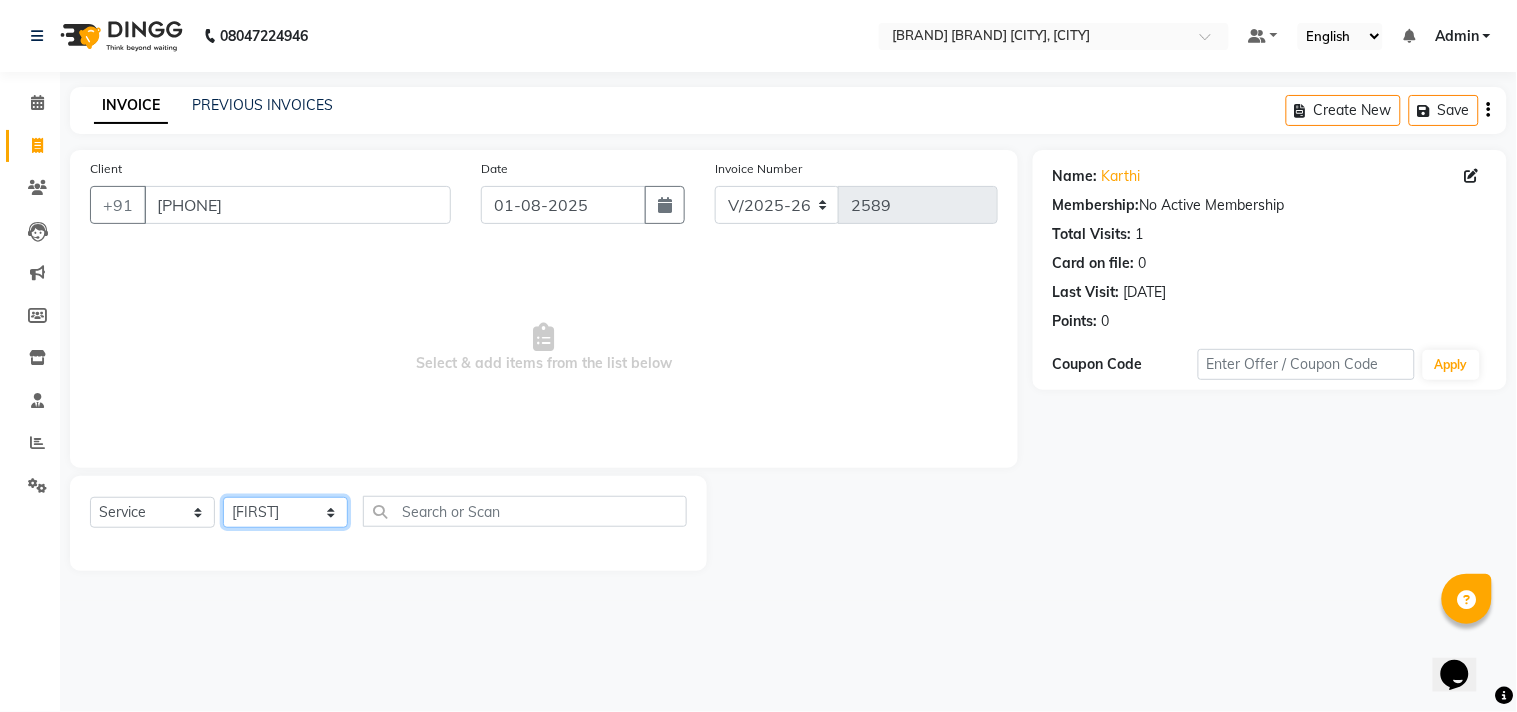 click on "Select Stylist Admin [FIRST] [LAST] [FIRST] [FIRST] [FIRST] [FIRST] [FIRST] [FIRST] [FIRST]" 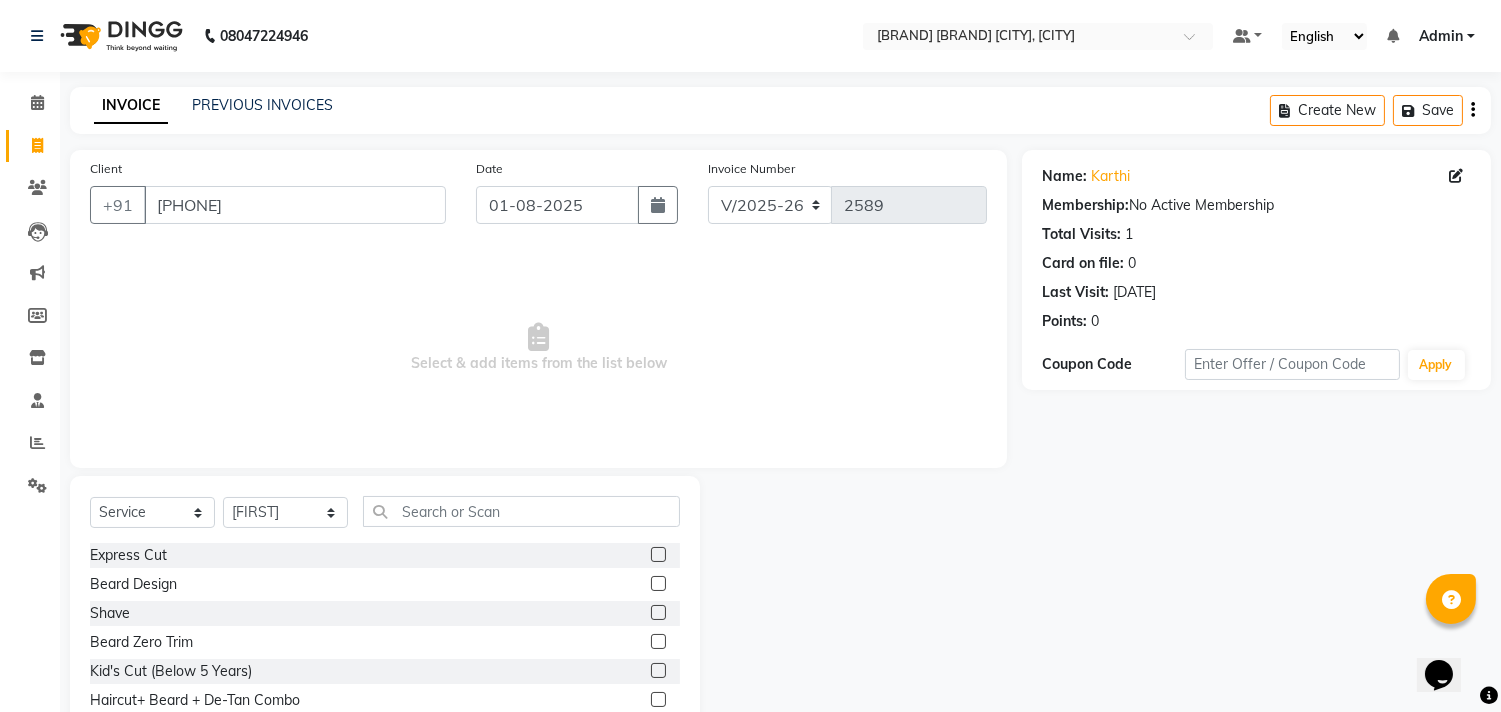 click 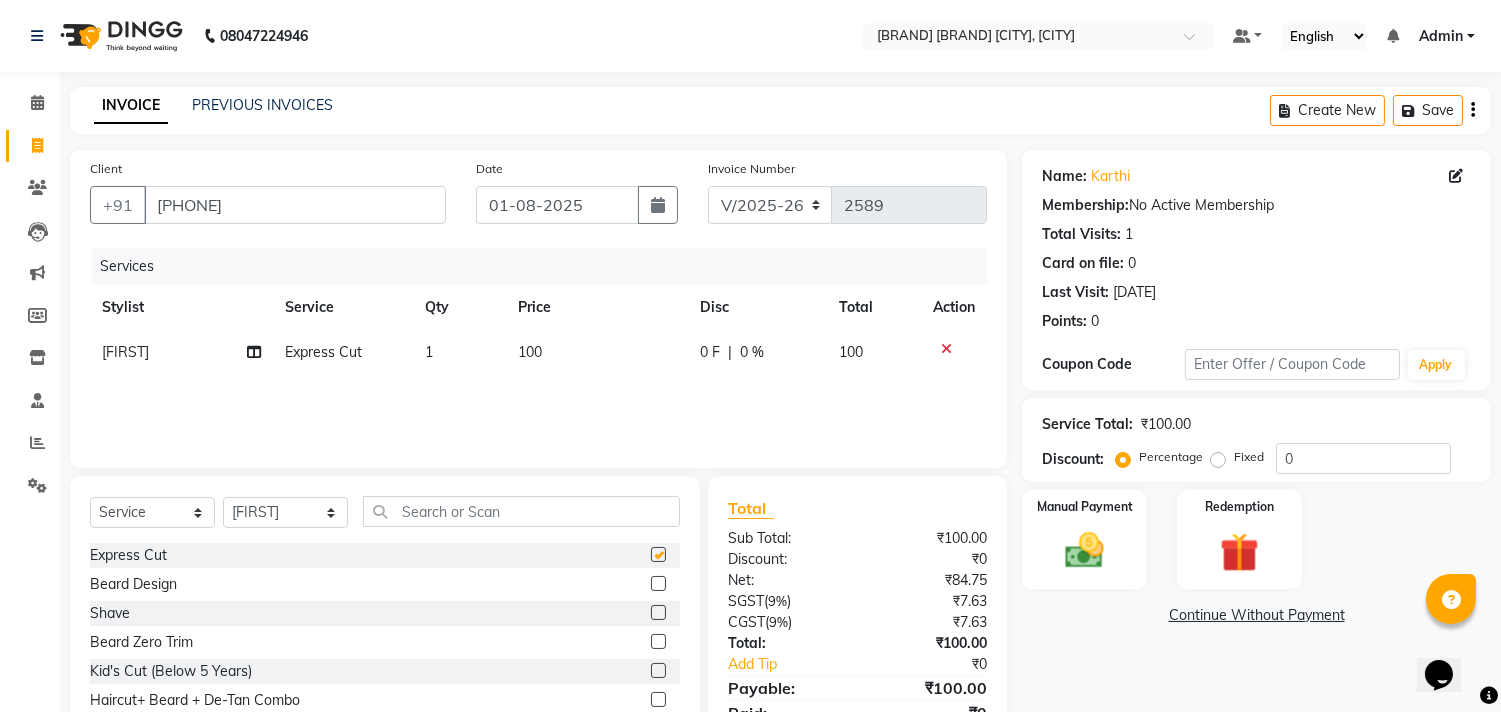 click 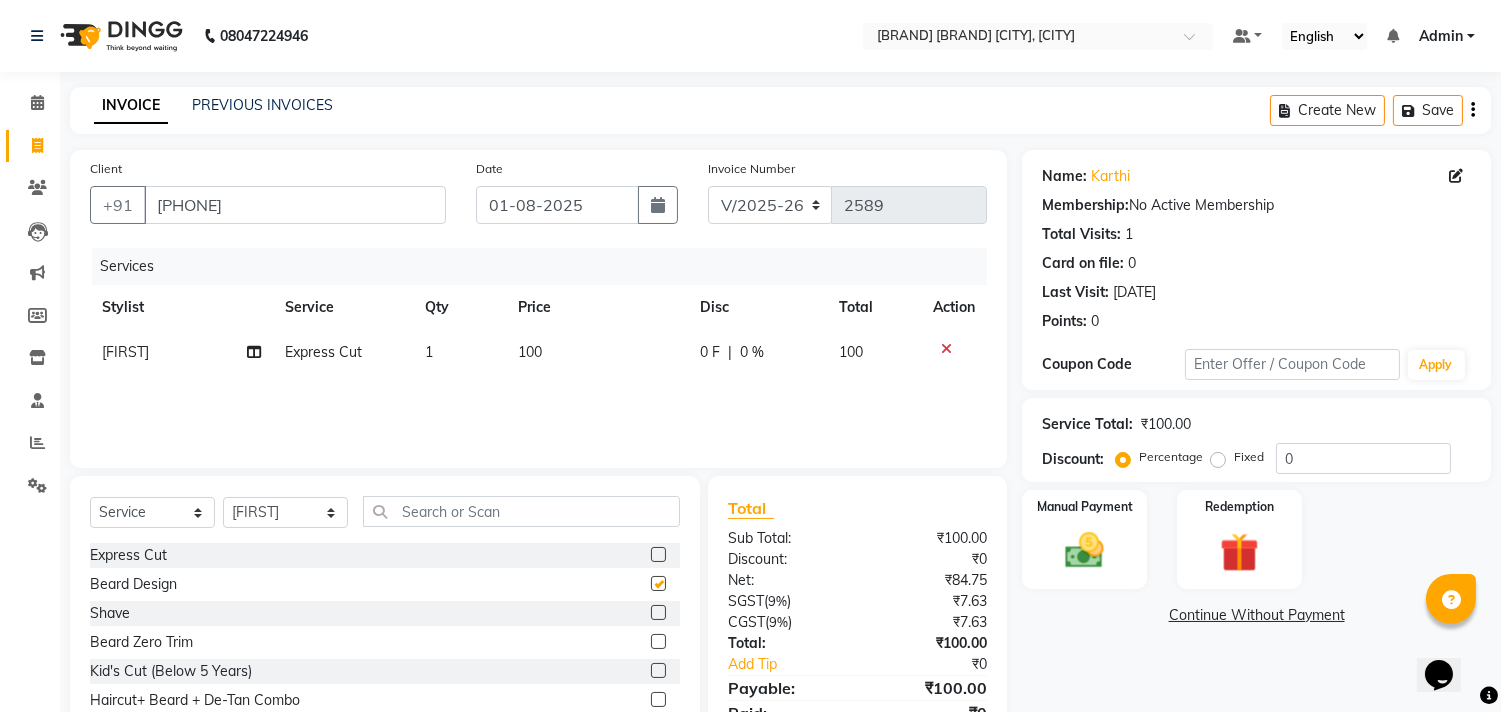 checkbox on "false" 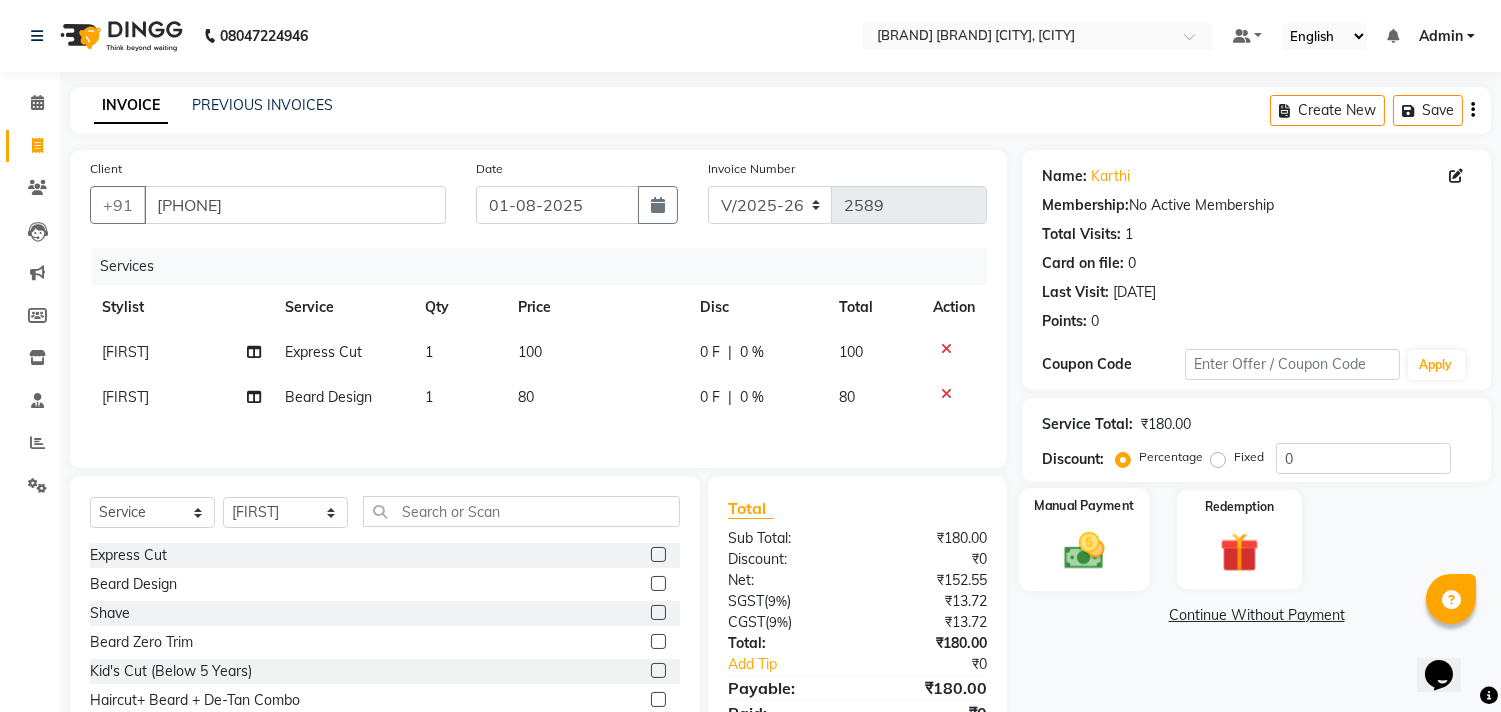 checkbox on "false" 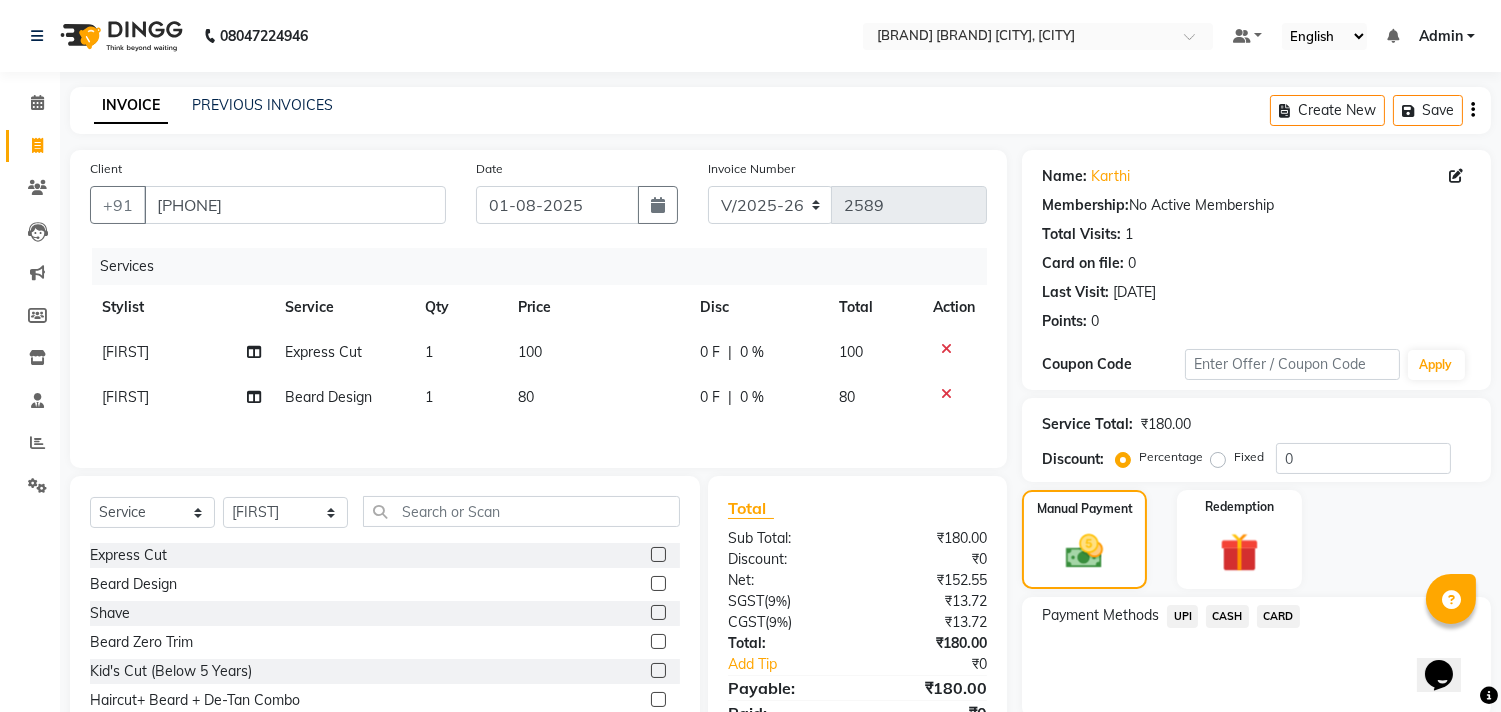 click on "Name: [FIRST]  Membership:  No Active Membership  Total Visits:  1 Card on file:  0 Last Visit:   [DATE] Points:   0  Coupon Code Apply Service Total:  ₹180.00  Discount:  Percentage   Fixed  0 Manual Payment Redemption Payment Methods  UPI   CASH   CARD   Continue Without Payment" 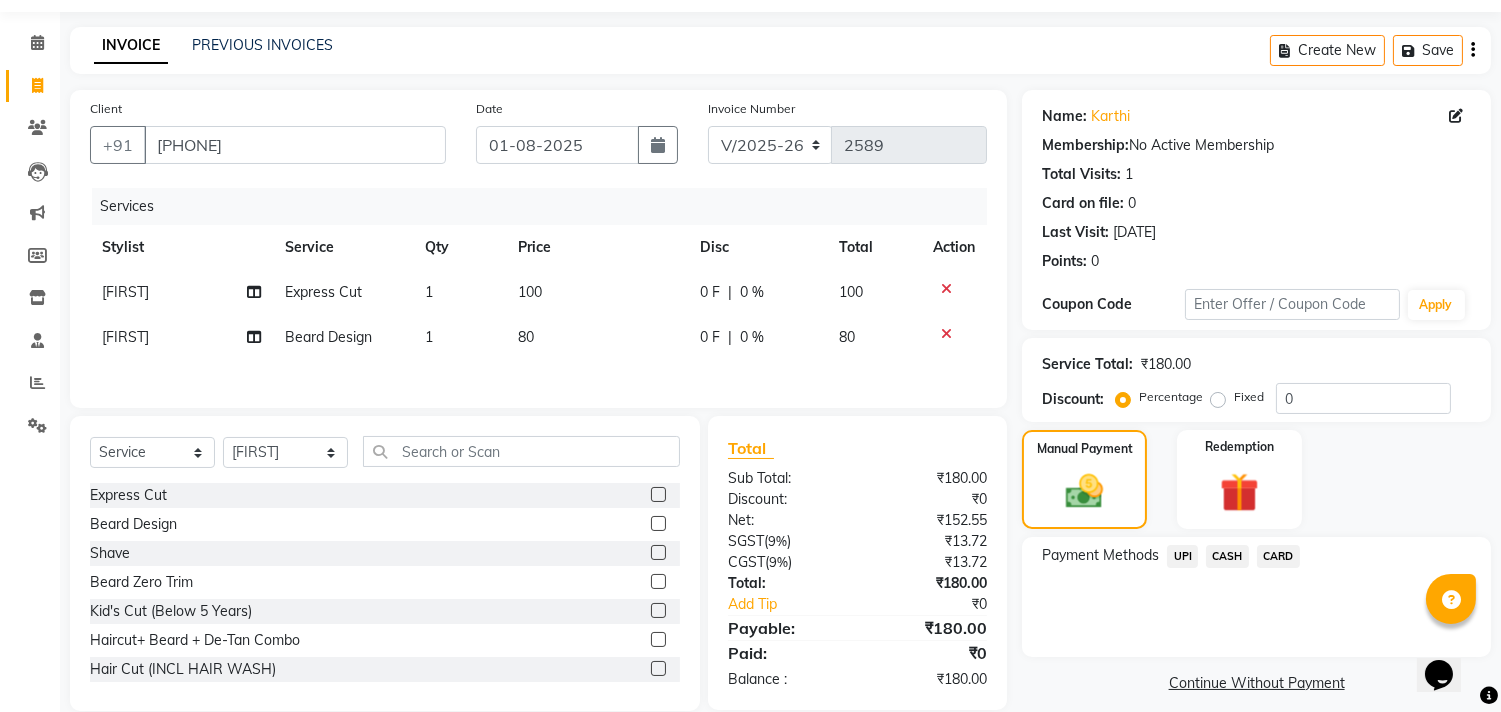 scroll, scrollTop: 93, scrollLeft: 0, axis: vertical 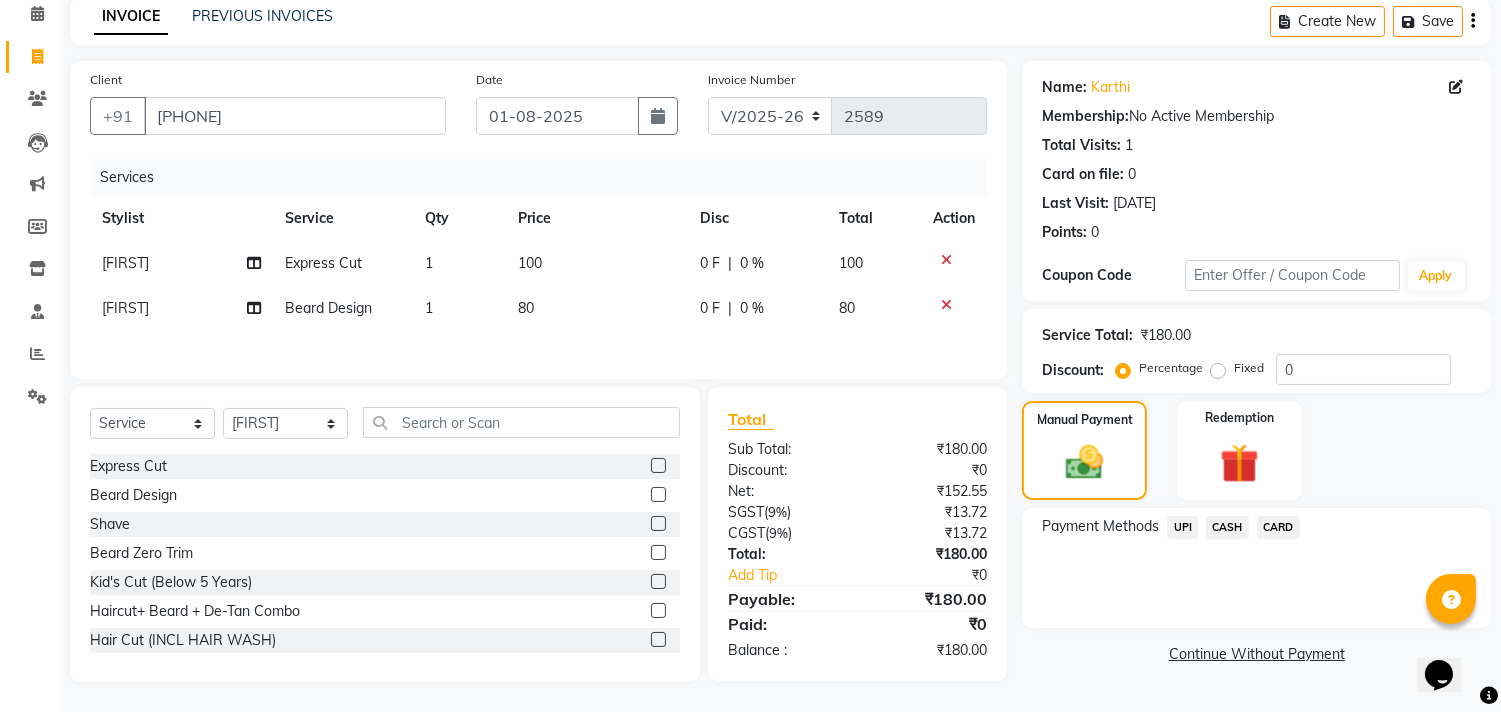 click on "CASH" 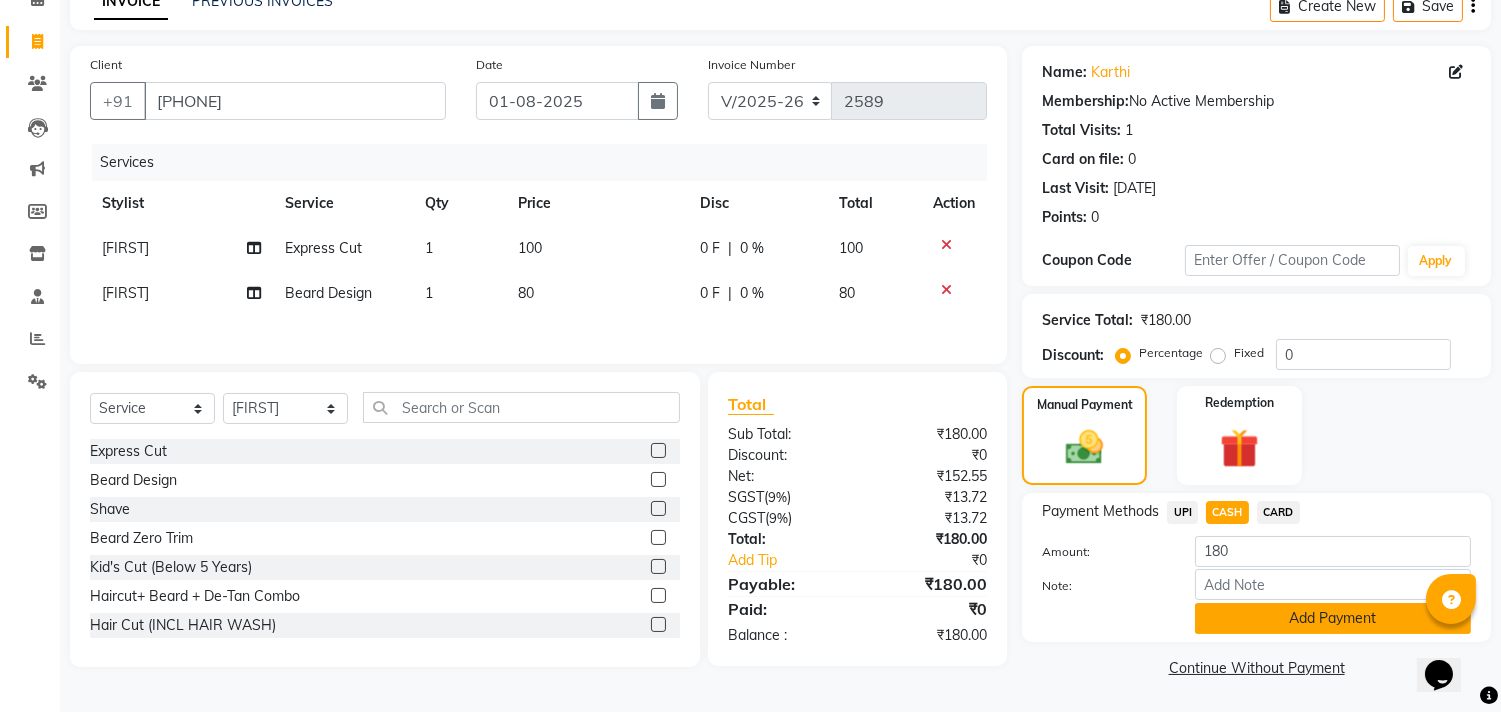 click on "Add Payment" 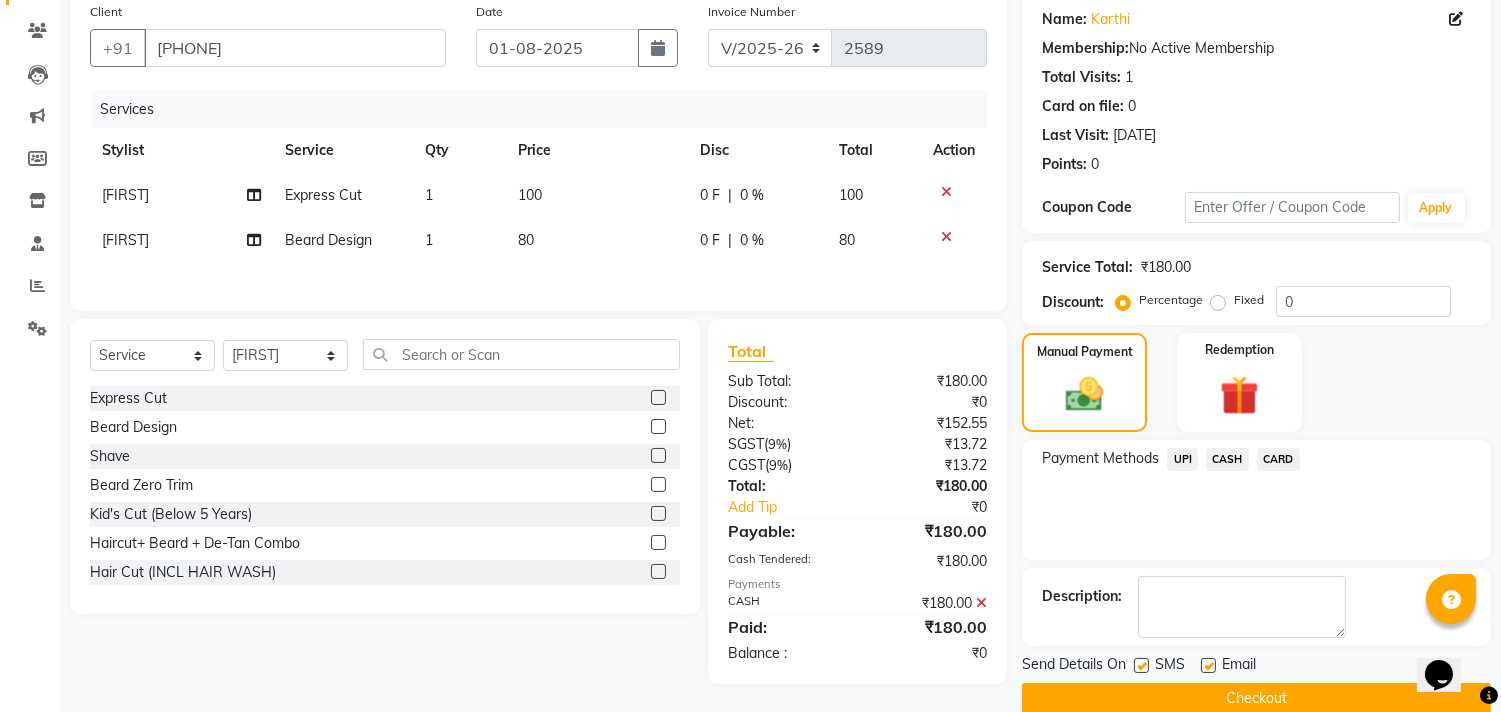 scroll, scrollTop: 187, scrollLeft: 0, axis: vertical 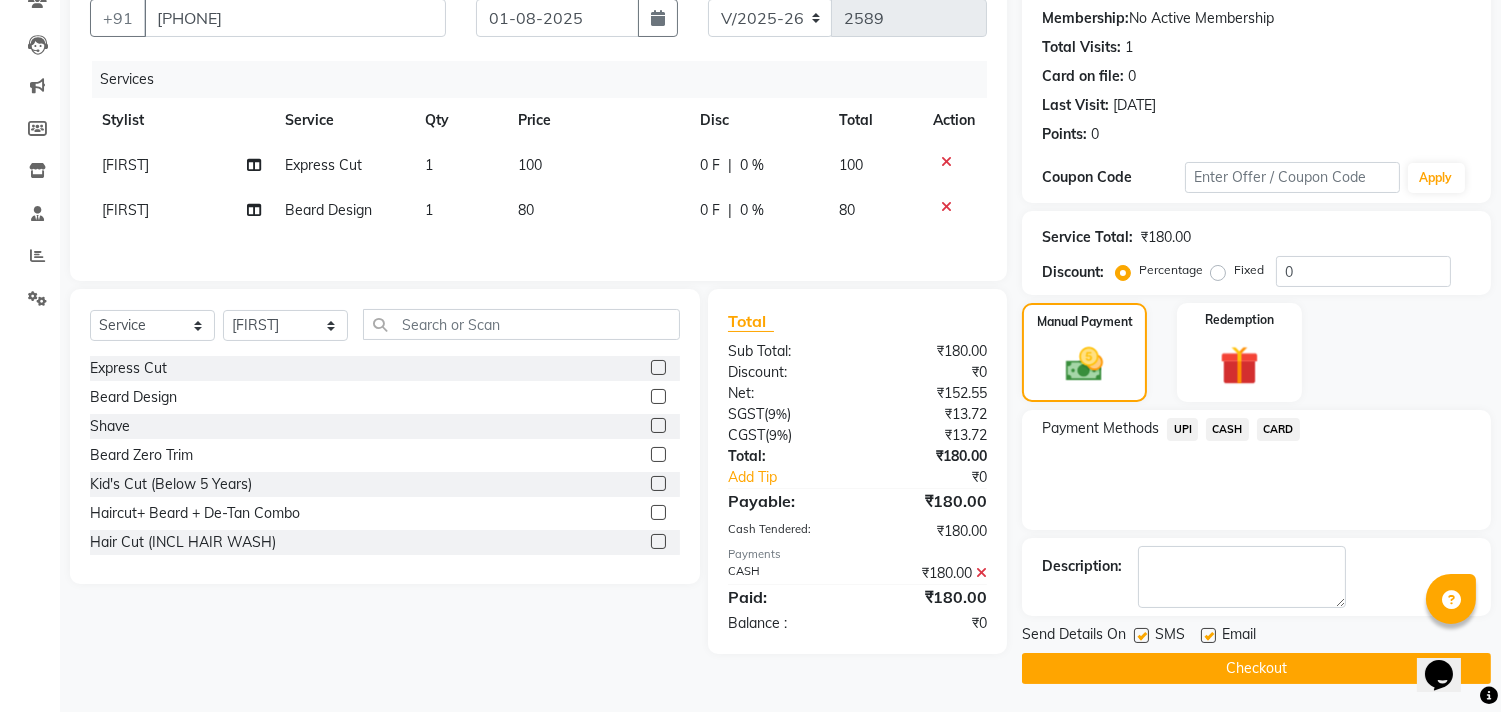 click on "Send Details On SMS Email  Checkout" 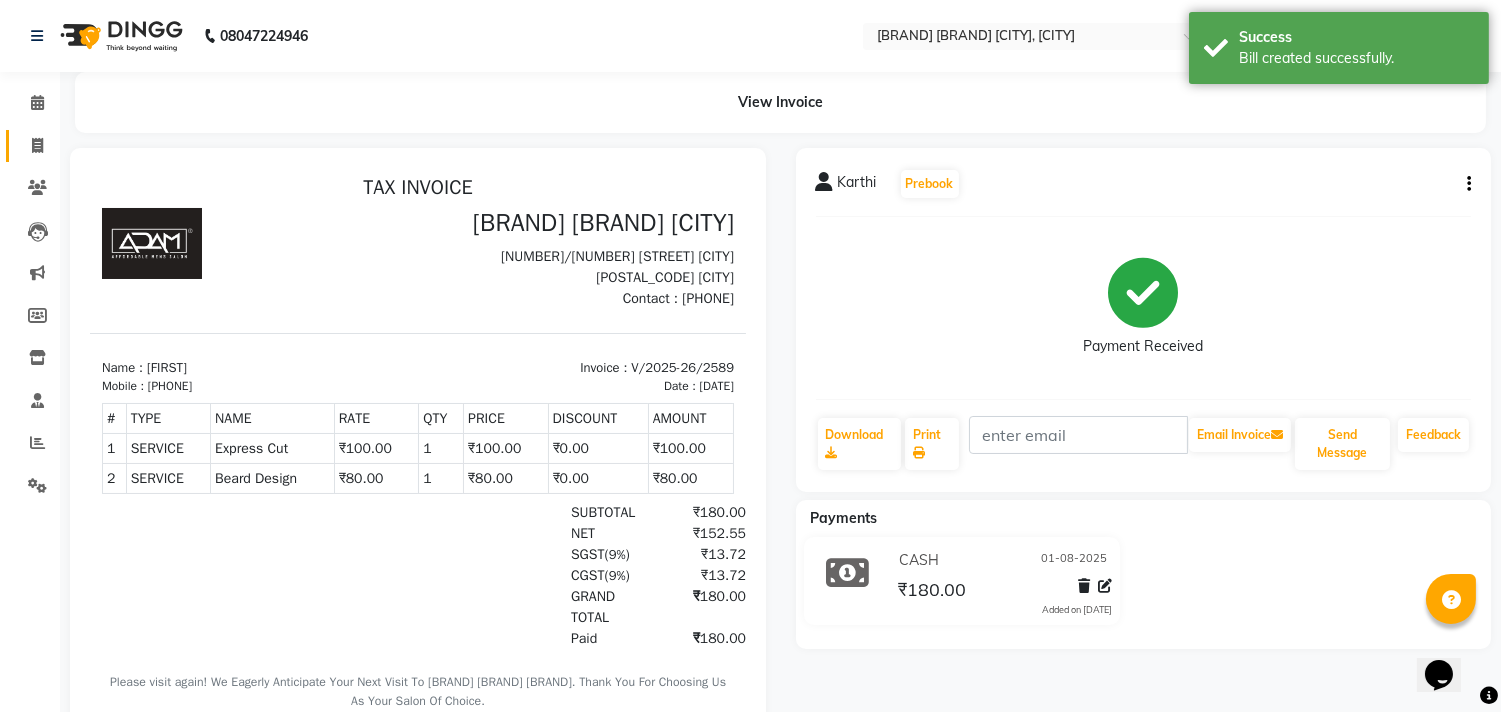 scroll, scrollTop: 0, scrollLeft: 0, axis: both 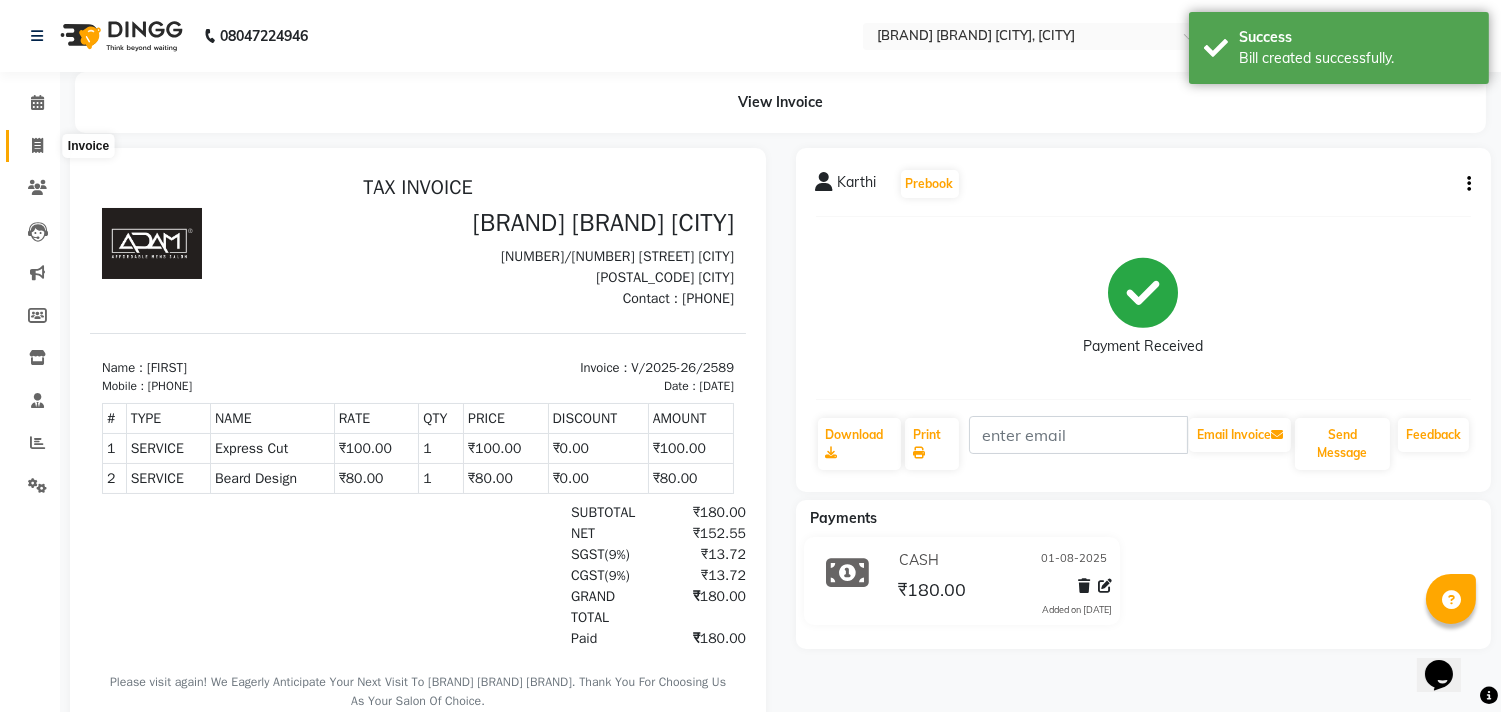 drag, startPoint x: 28, startPoint y: 151, endPoint x: 45, endPoint y: 163, distance: 20.808653 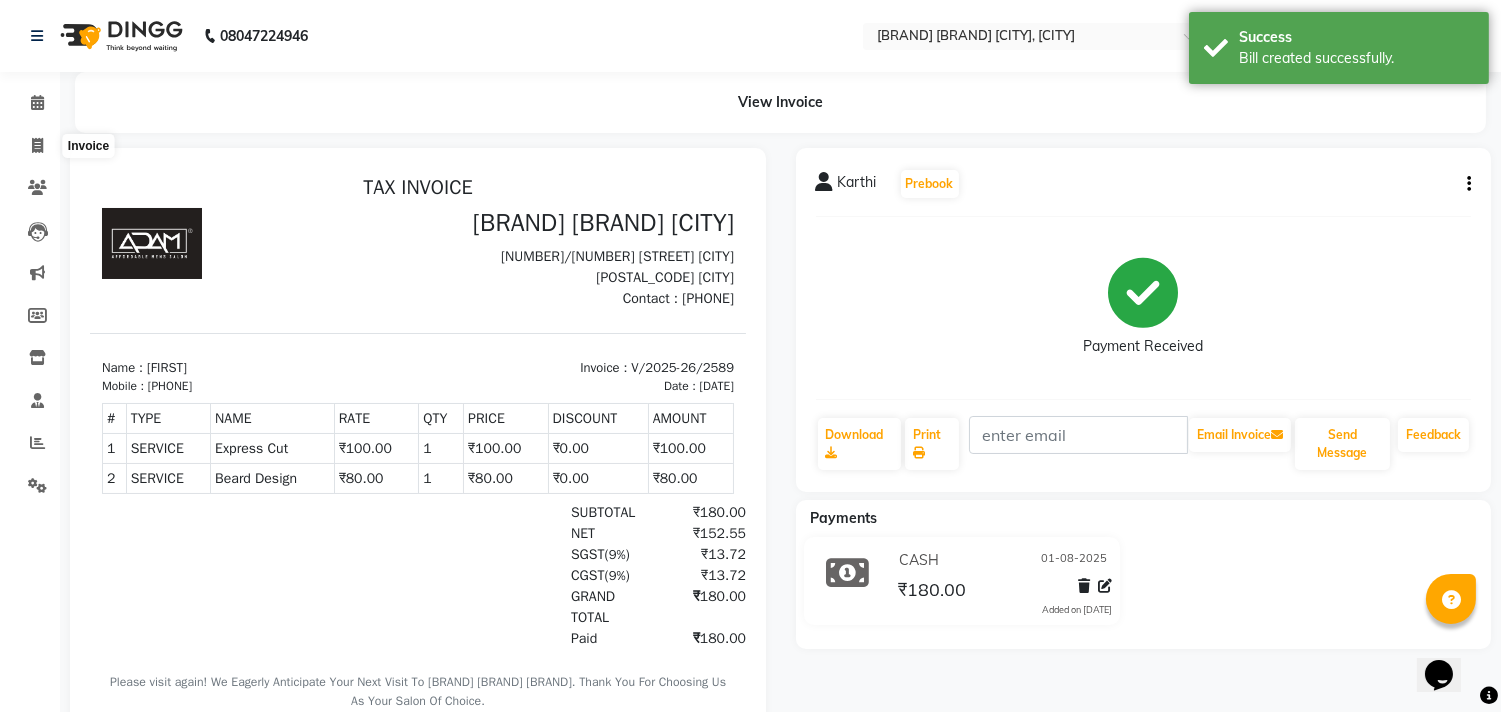 select on "service" 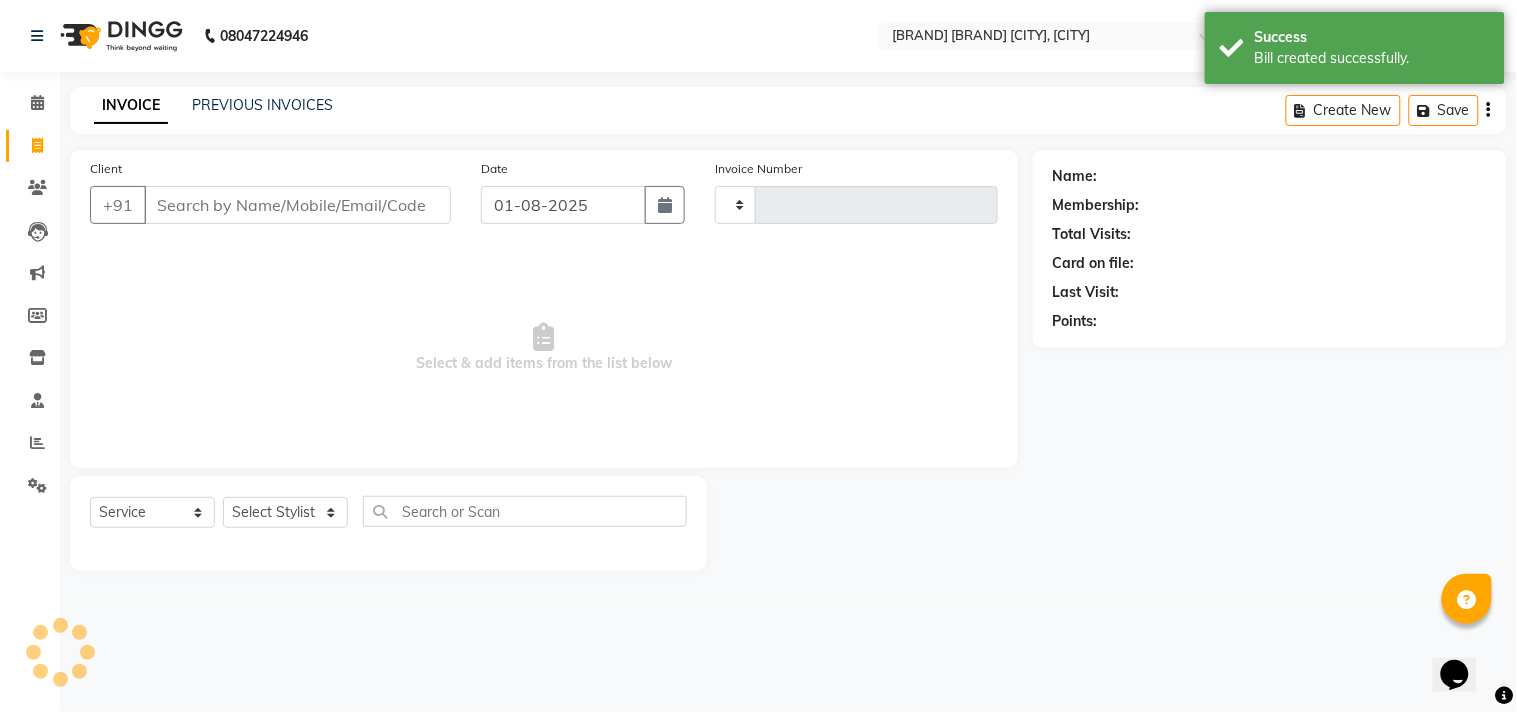 type on "2590" 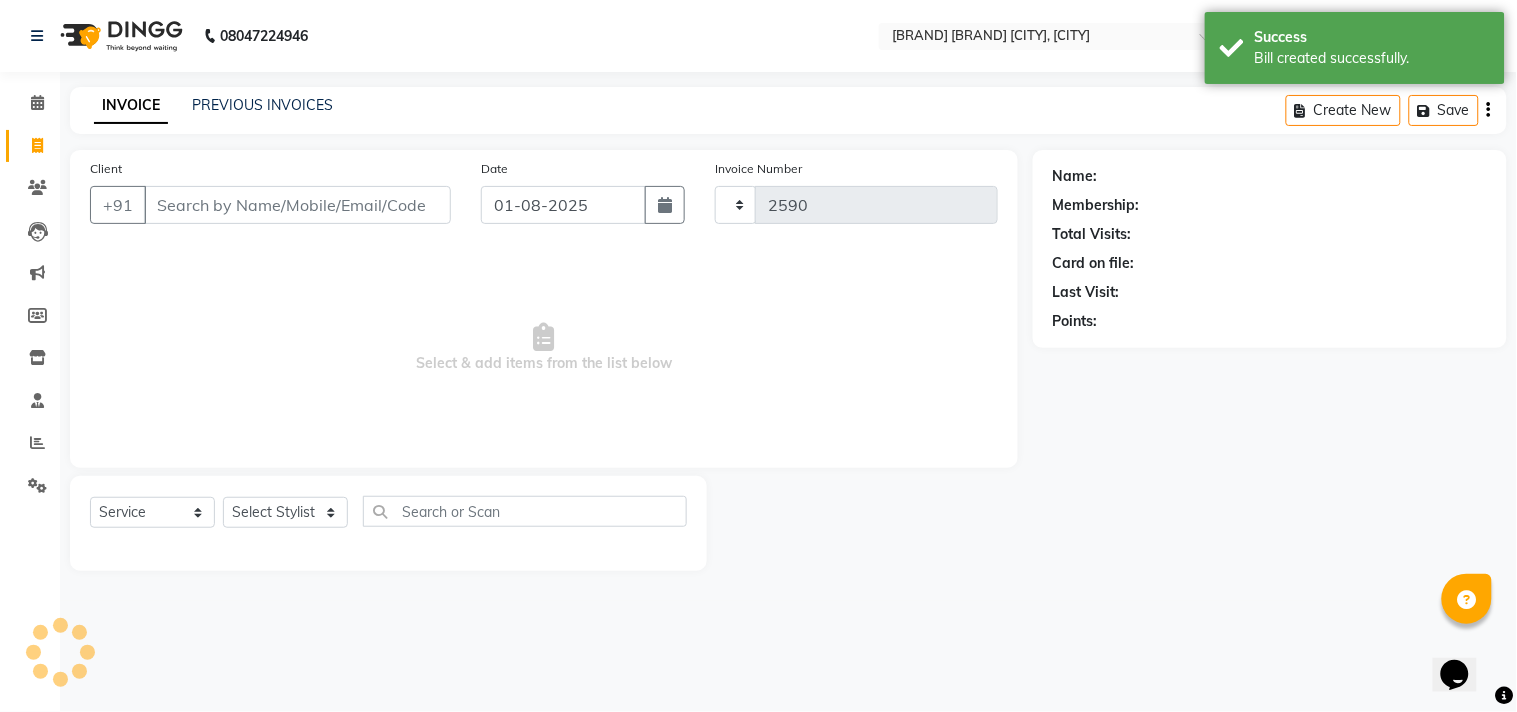 select on "8329" 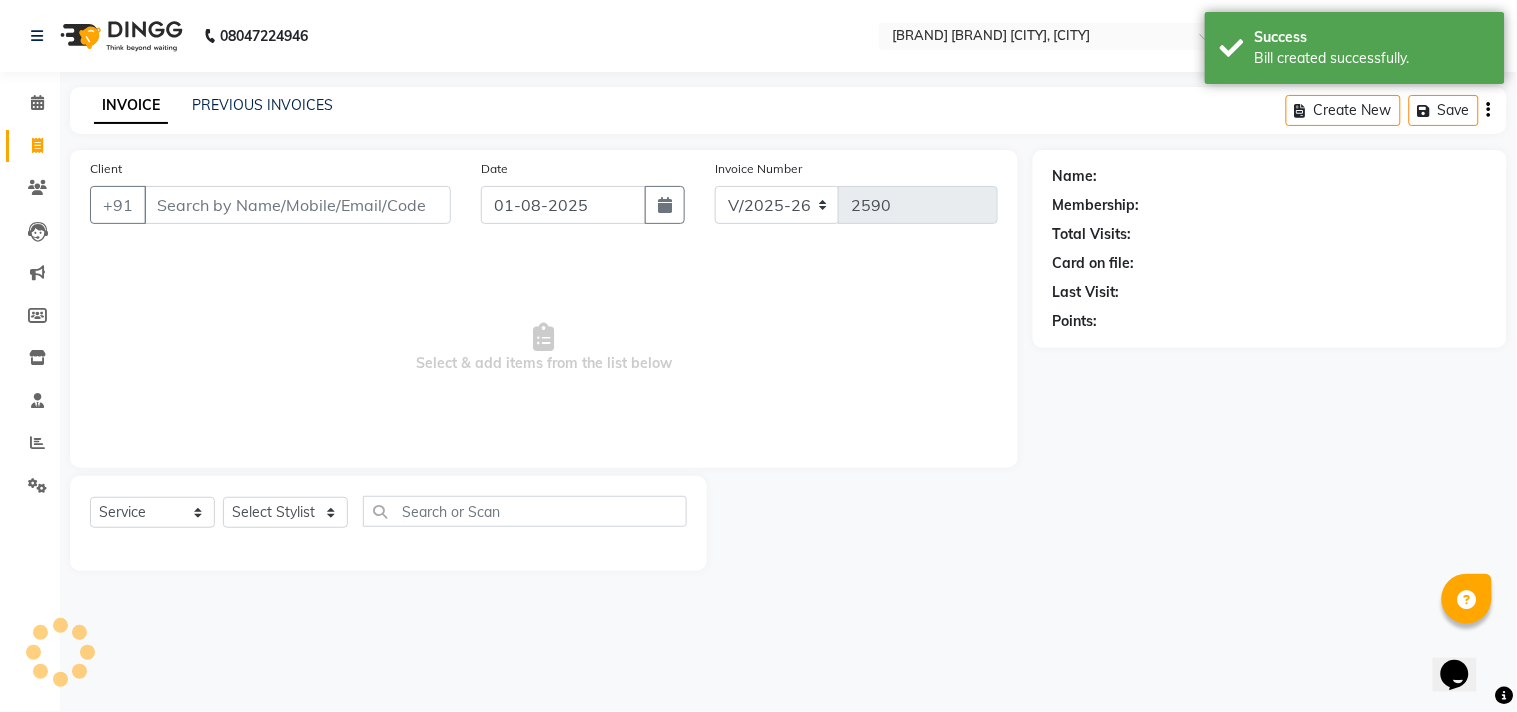click on "Client" at bounding box center [297, 205] 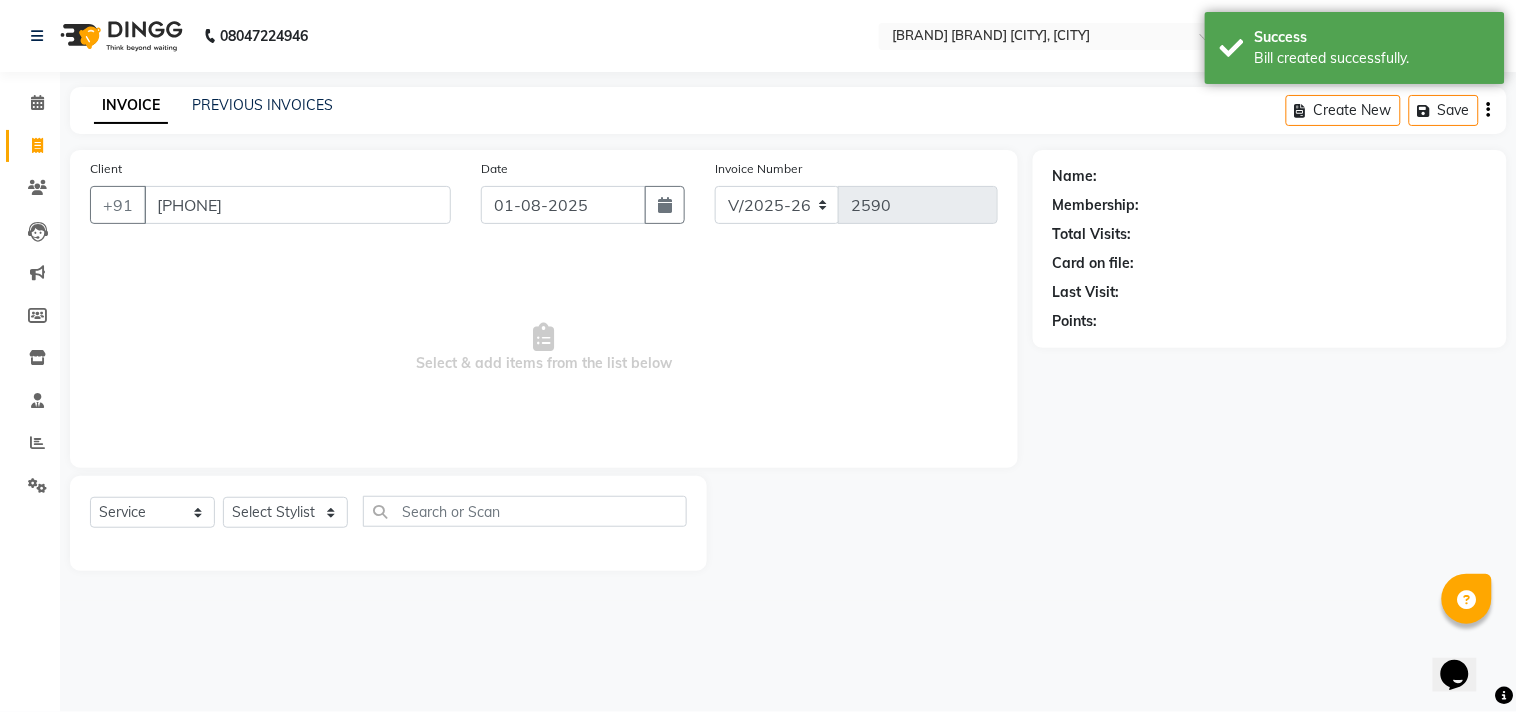 type on "[PHONE]" 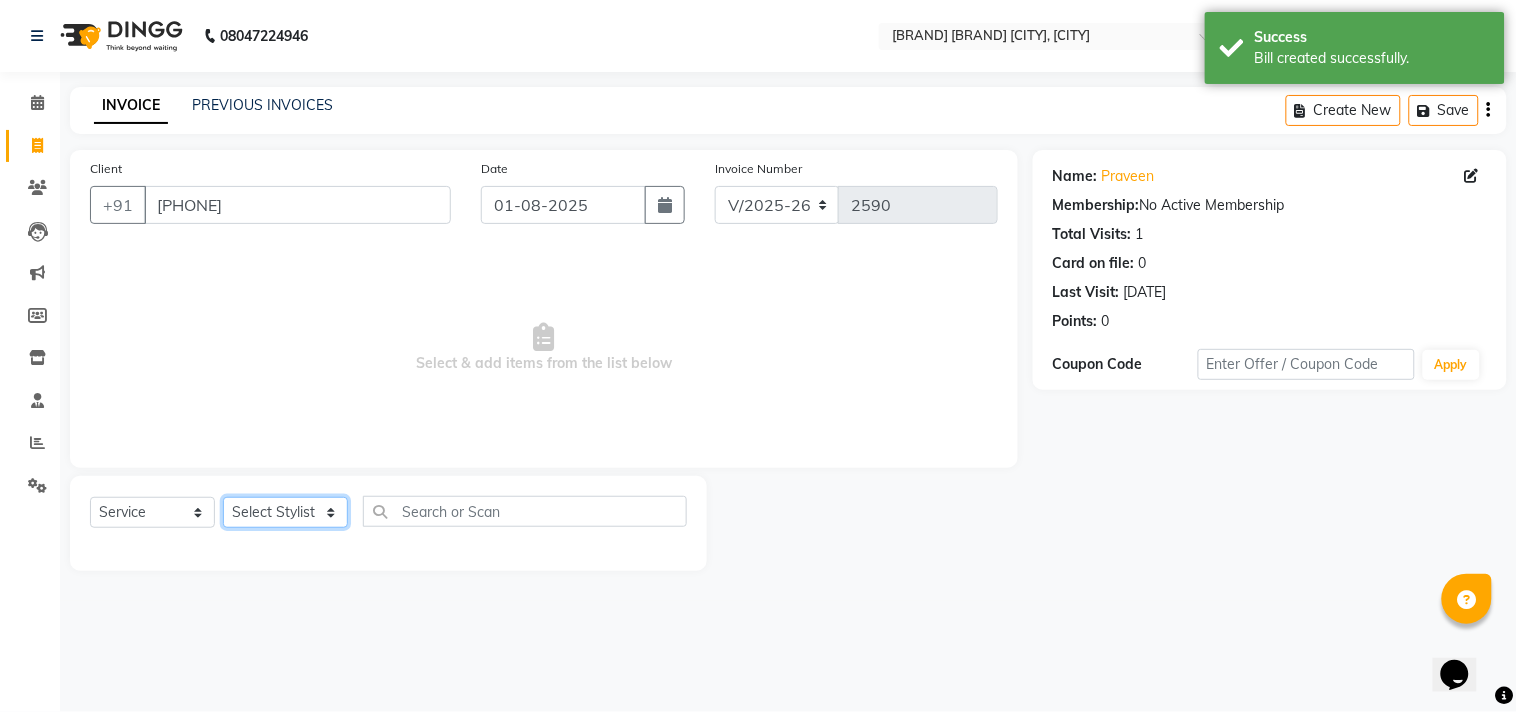 click on "Select Stylist Admin [FIRST] [LAST] [FIRST] [FIRST] [FIRST] [FIRST] [FIRST] [FIRST] [FIRST]" 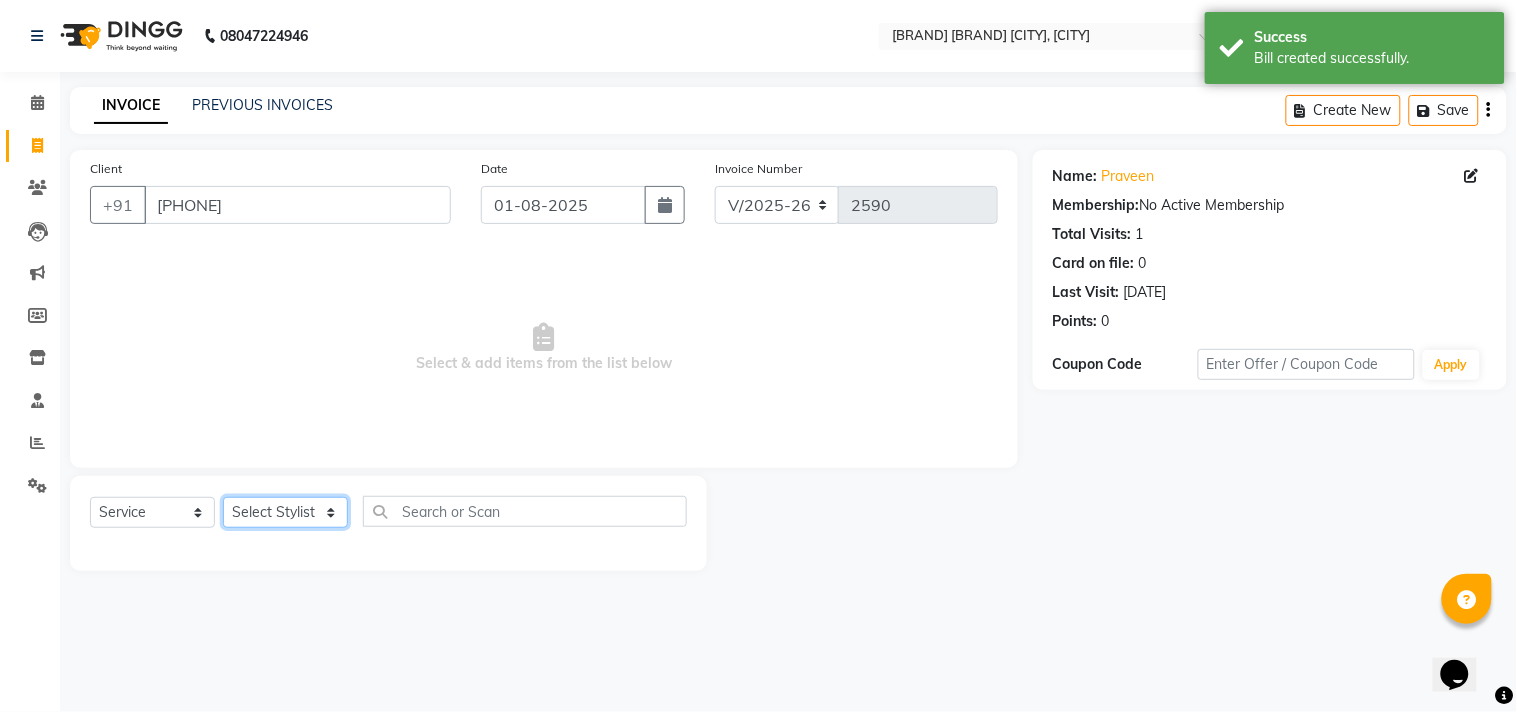select on "85802" 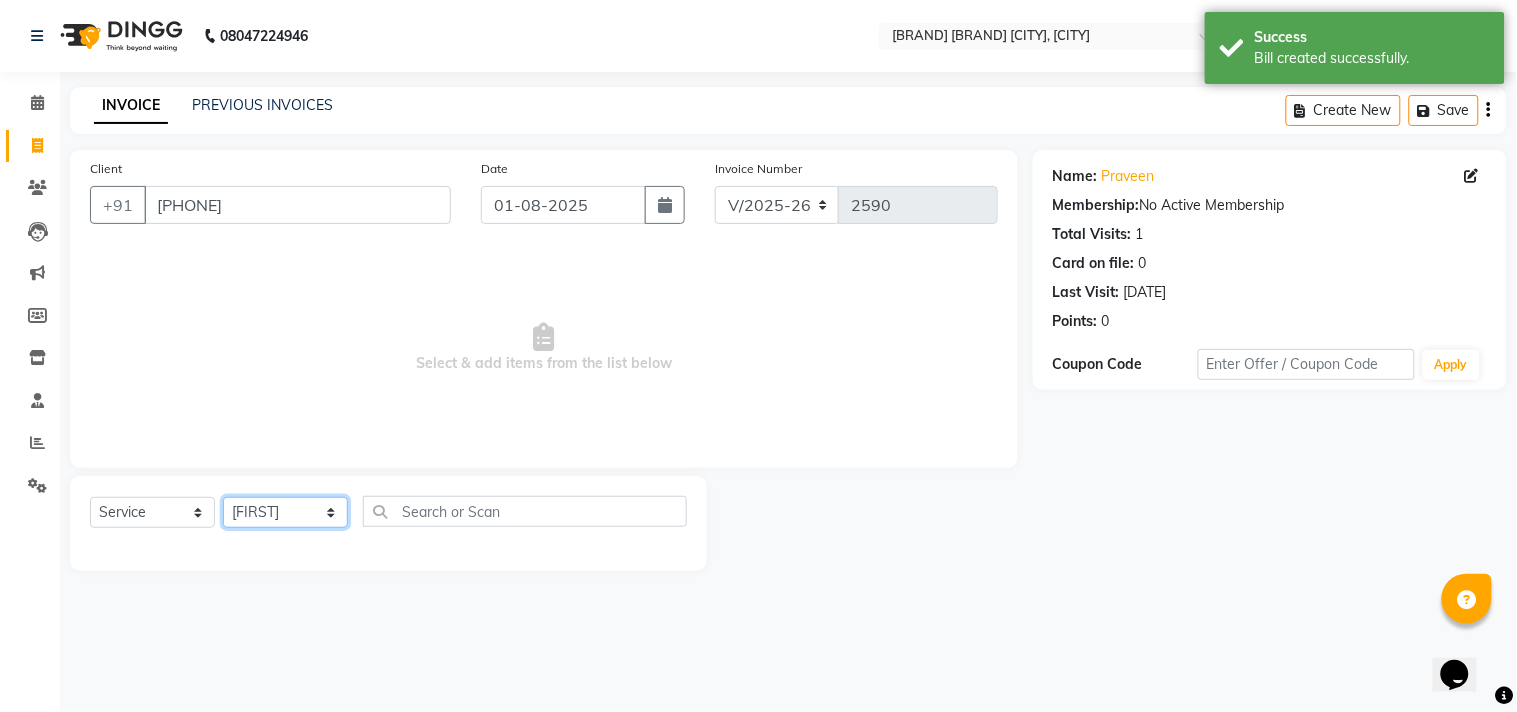 click on "Select Stylist Admin [FIRST] [LAST] [FIRST] [FIRST] [FIRST] [FIRST] [FIRST] [FIRST] [FIRST]" 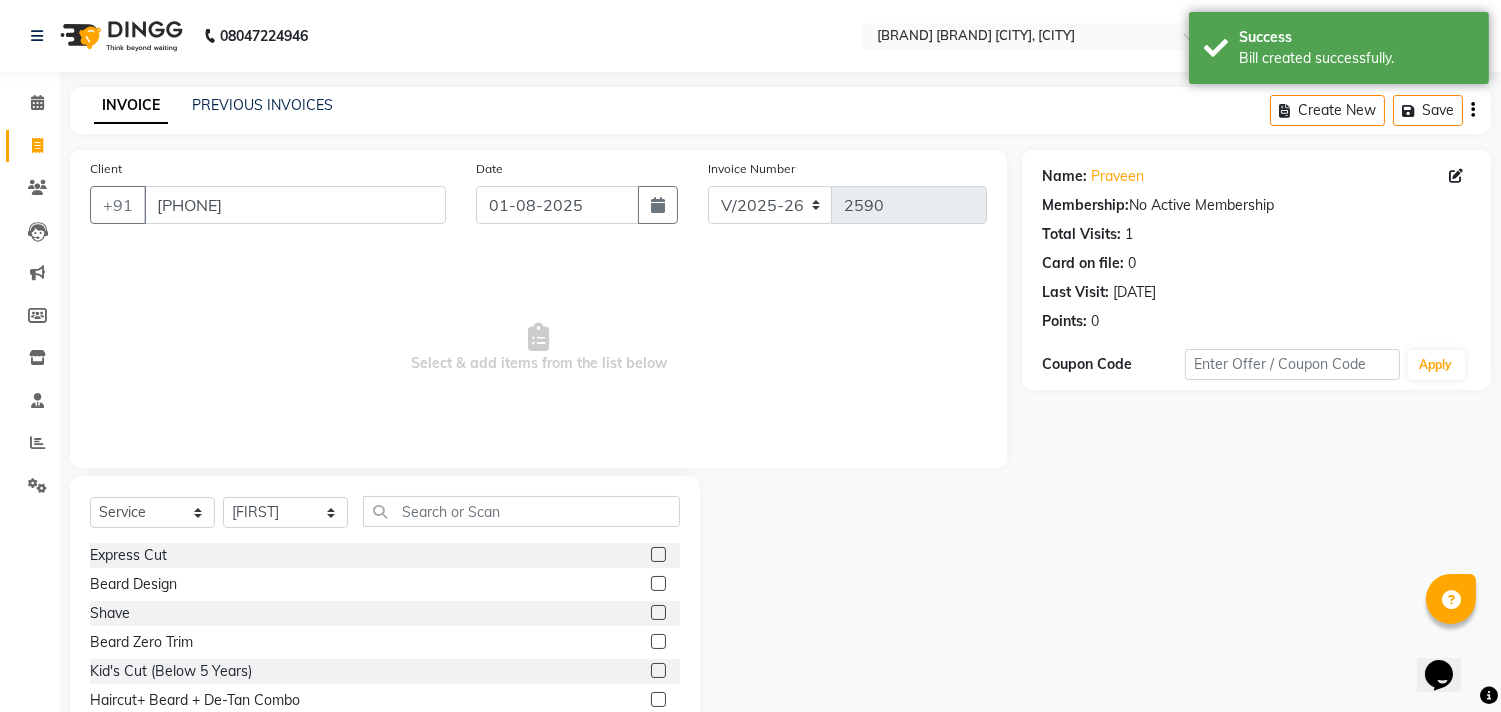 click 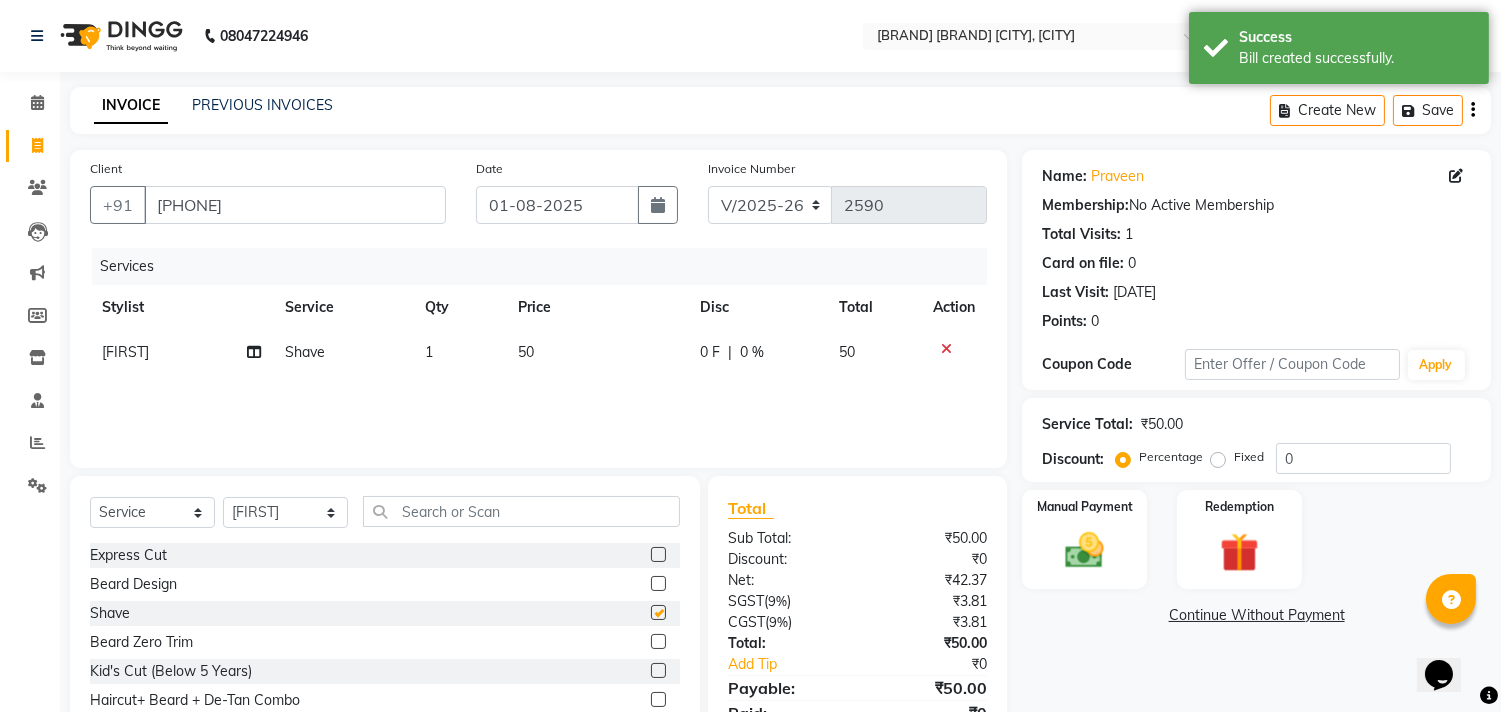 checkbox on "false" 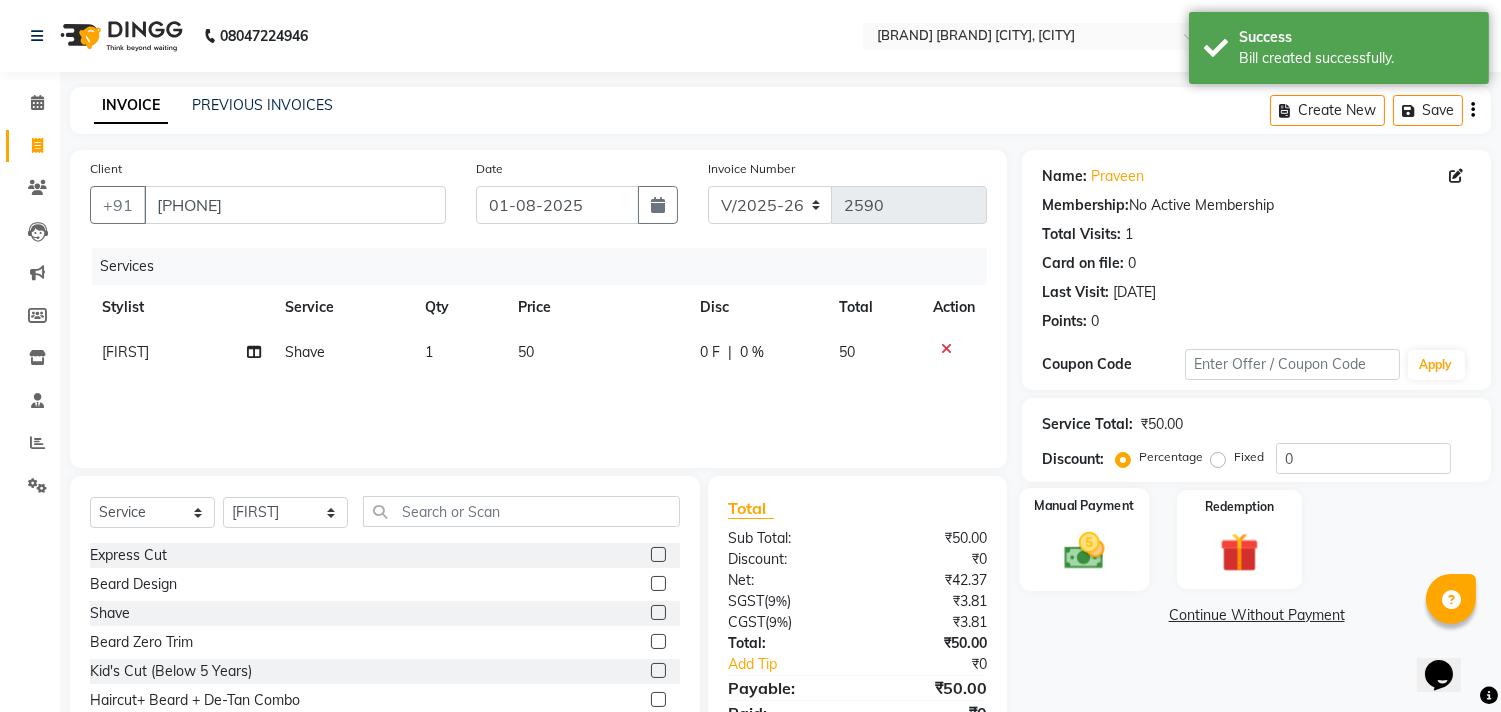 click 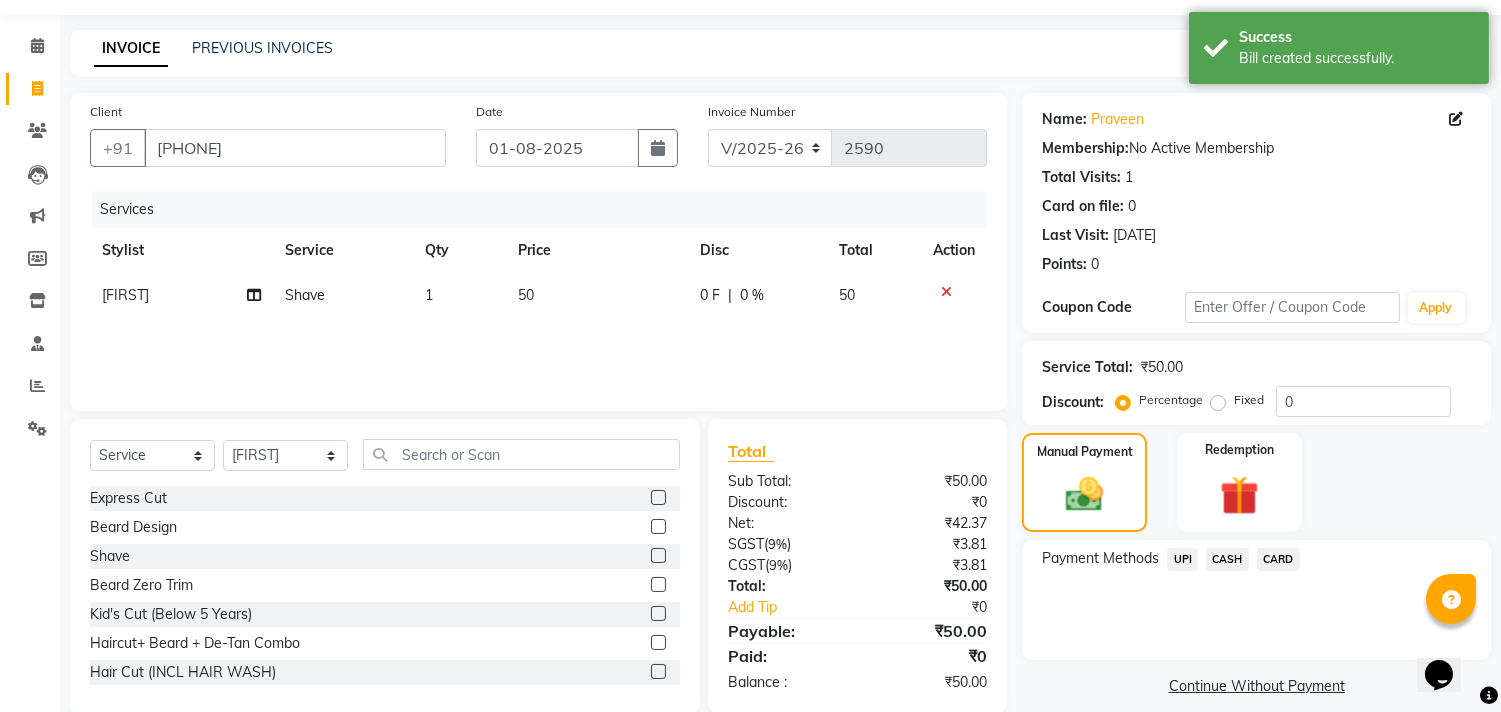 scroll, scrollTop: 88, scrollLeft: 0, axis: vertical 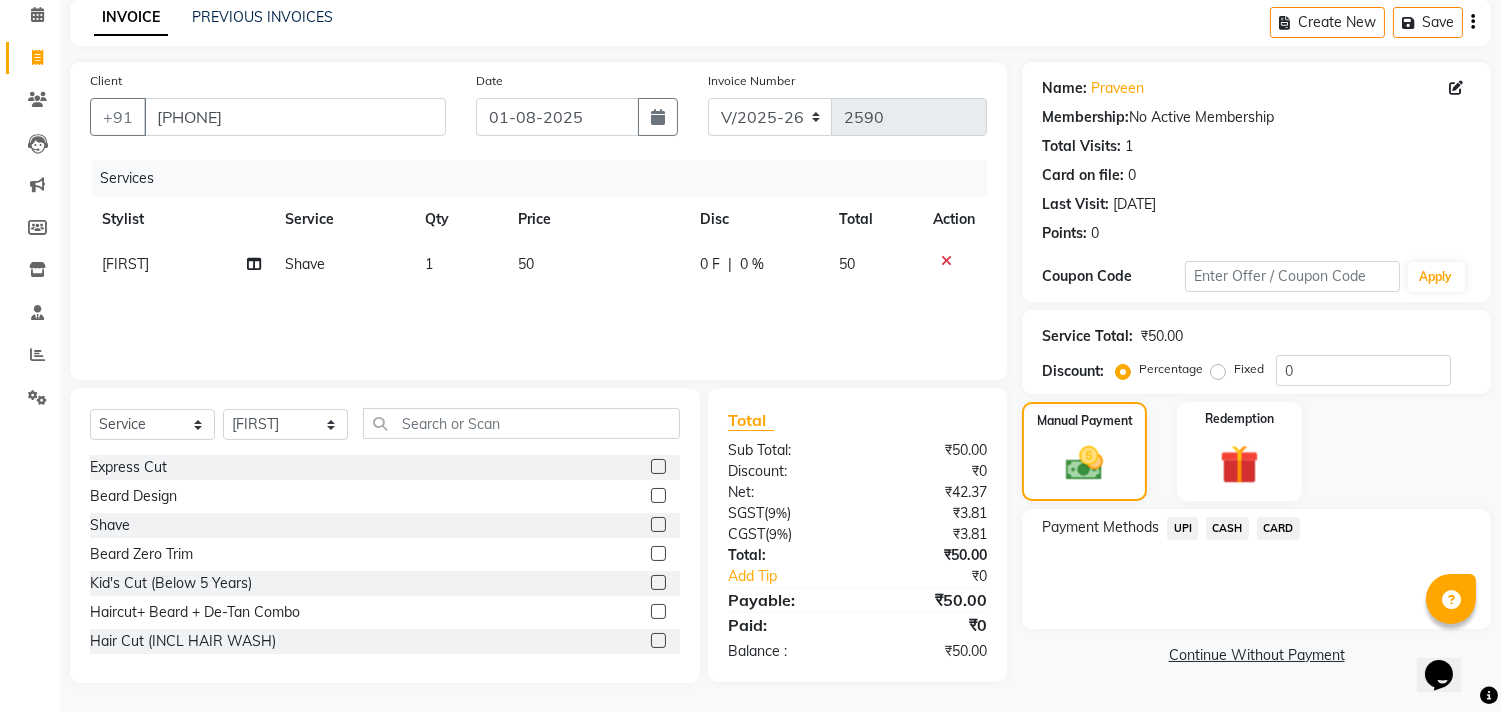 click on "UPI" 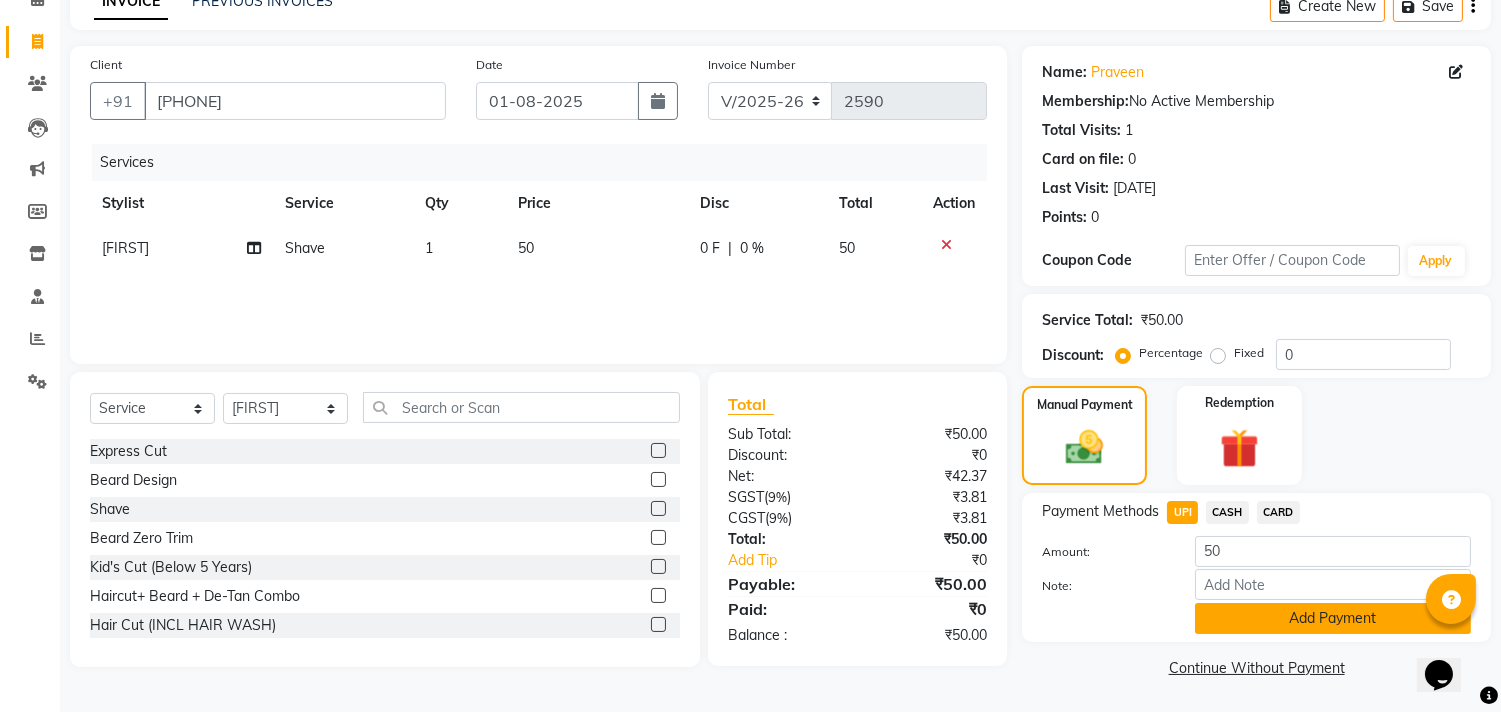 click on "Add Payment" 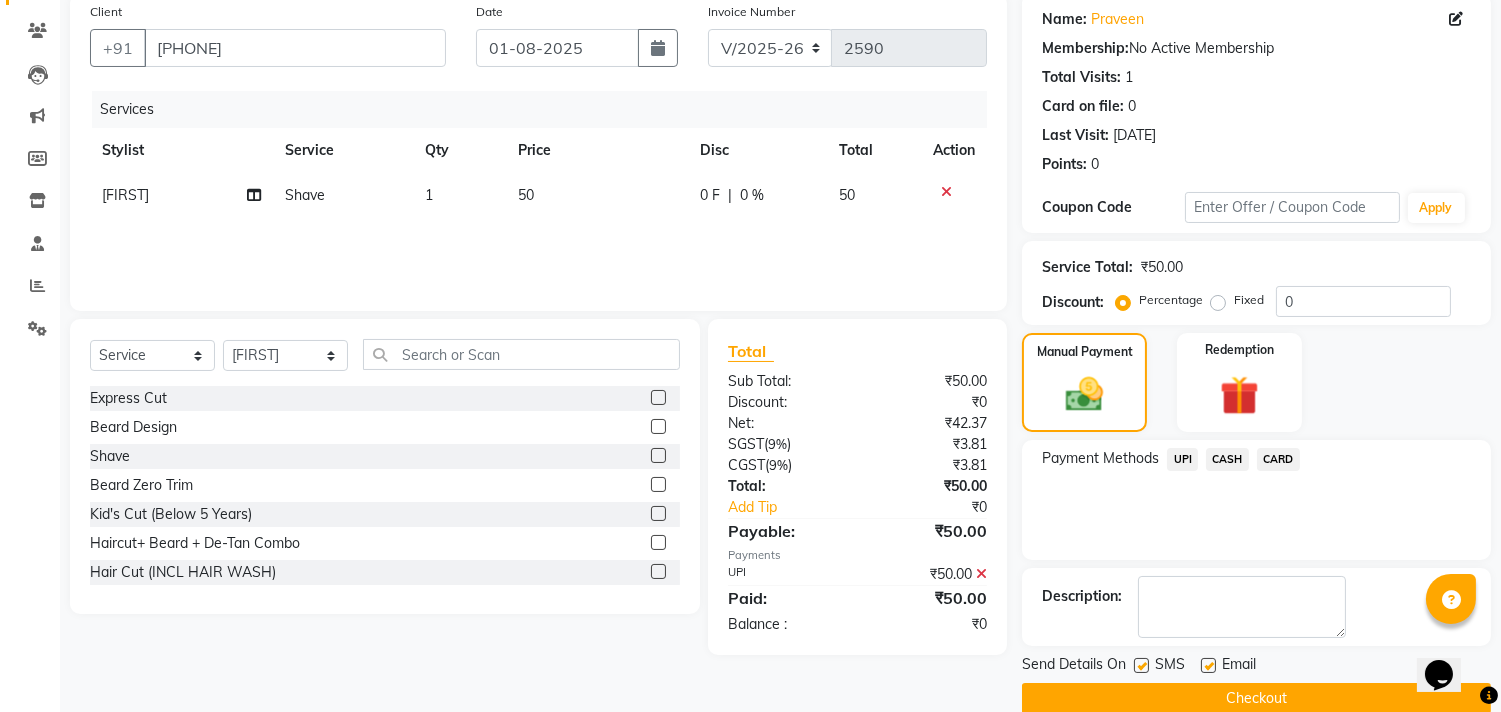 scroll, scrollTop: 187, scrollLeft: 0, axis: vertical 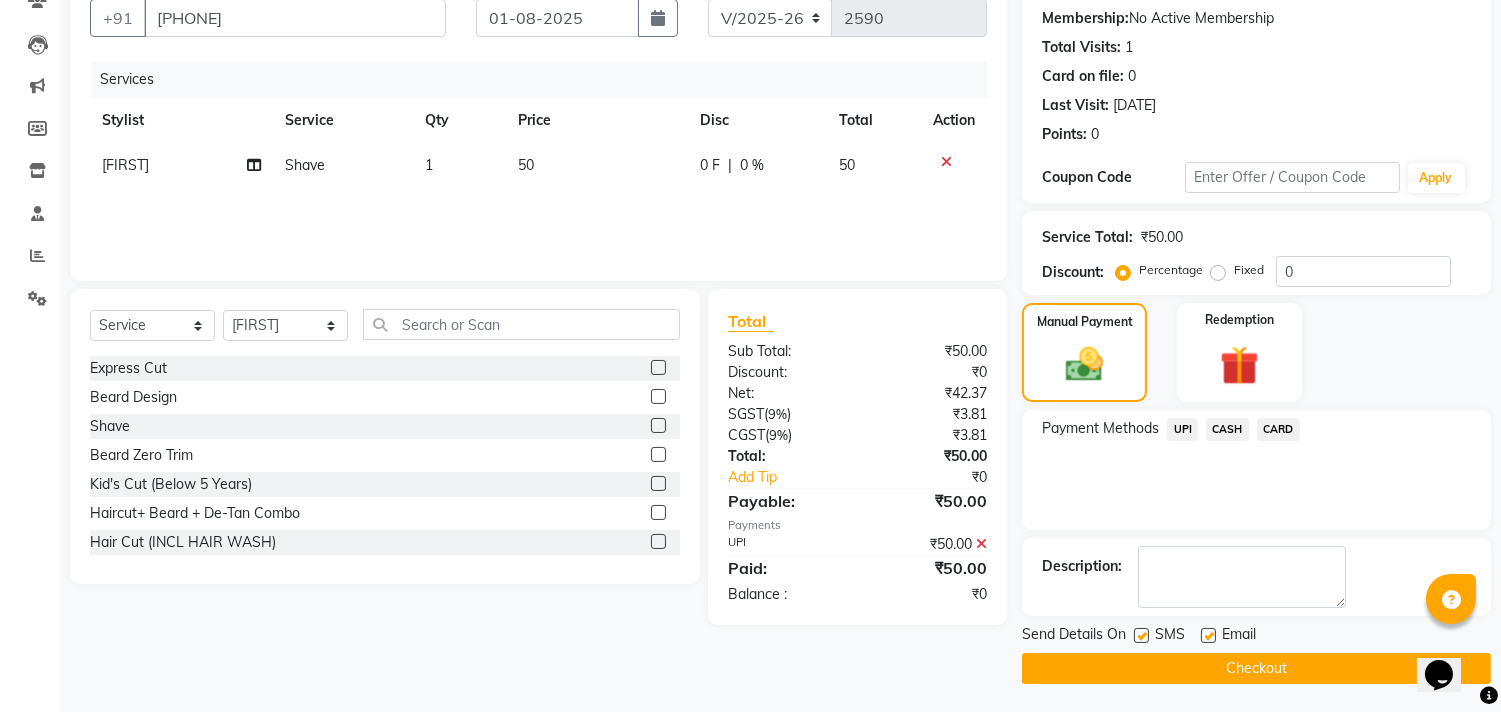 click on "Checkout" 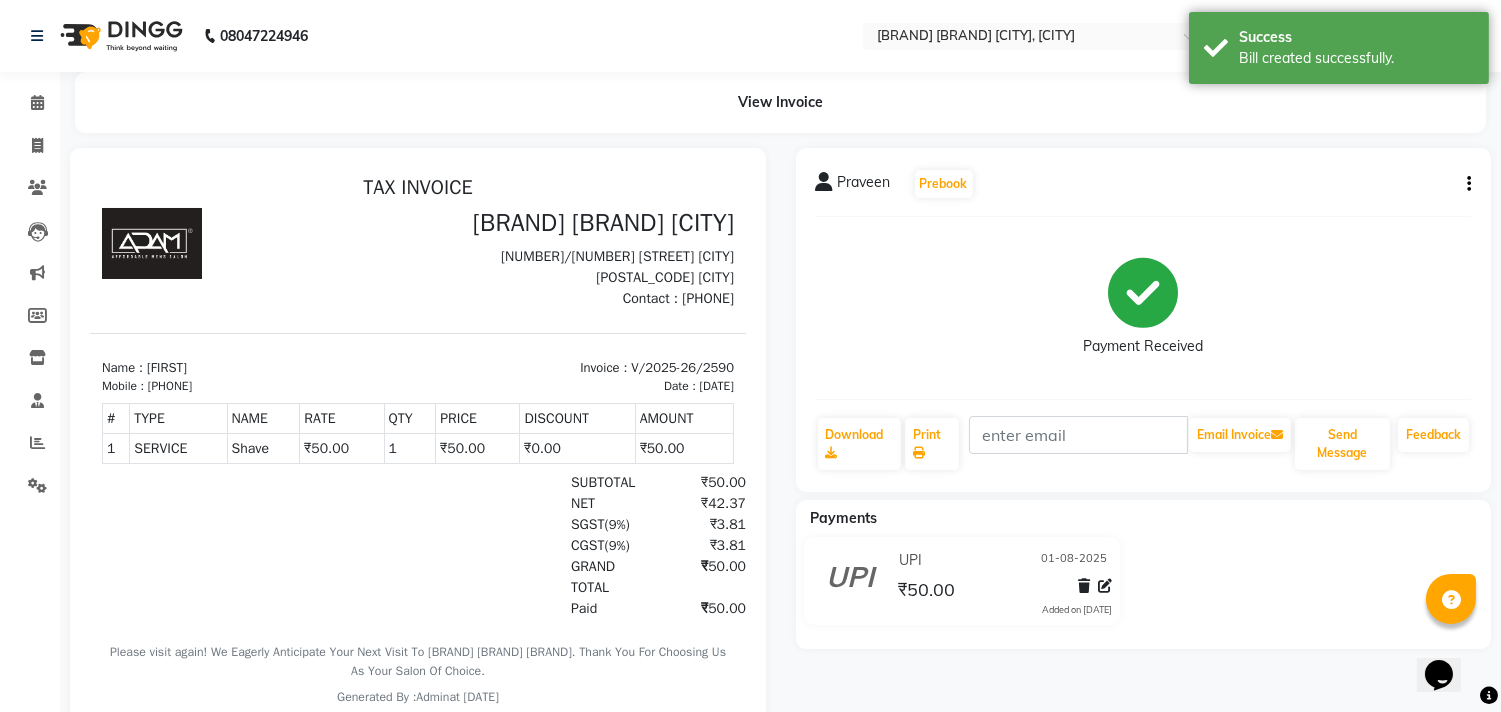 scroll, scrollTop: 0, scrollLeft: 0, axis: both 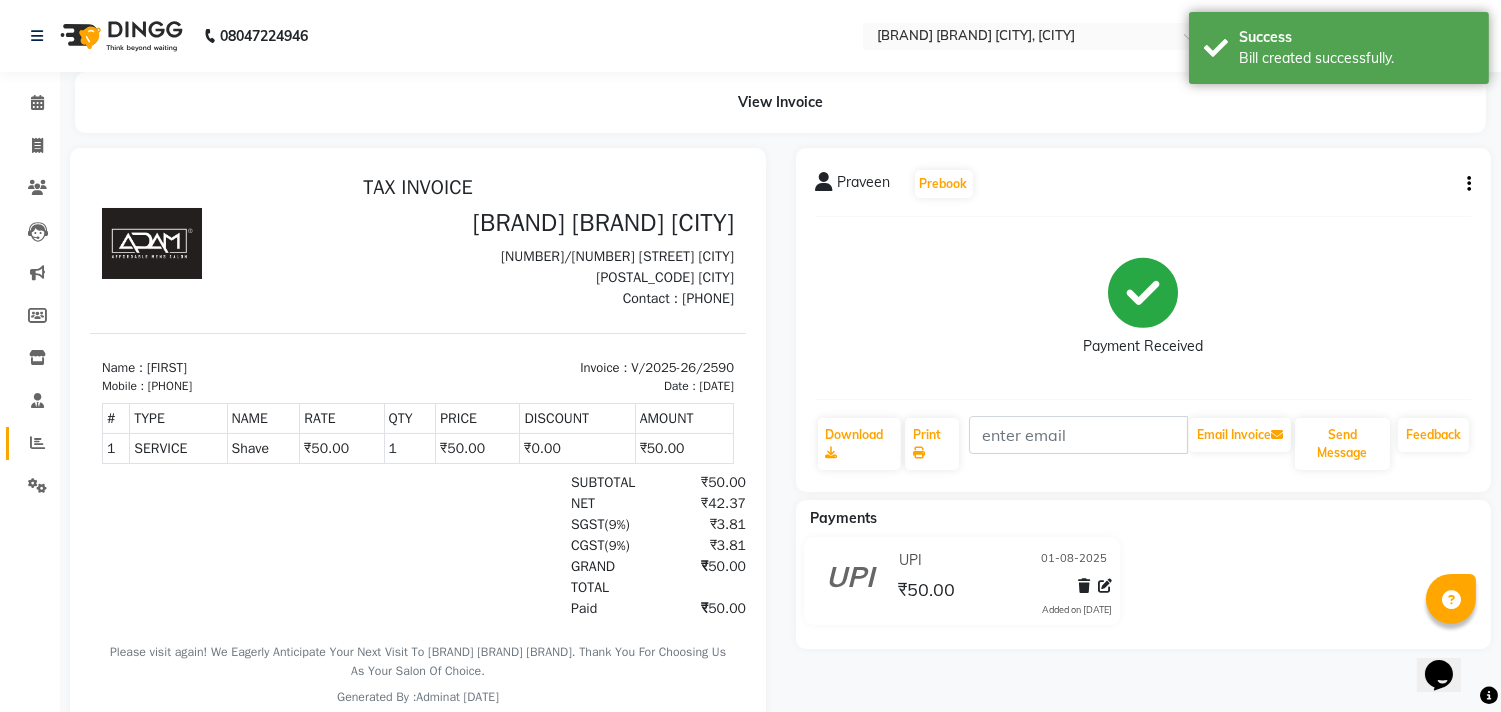 click on "Reports" 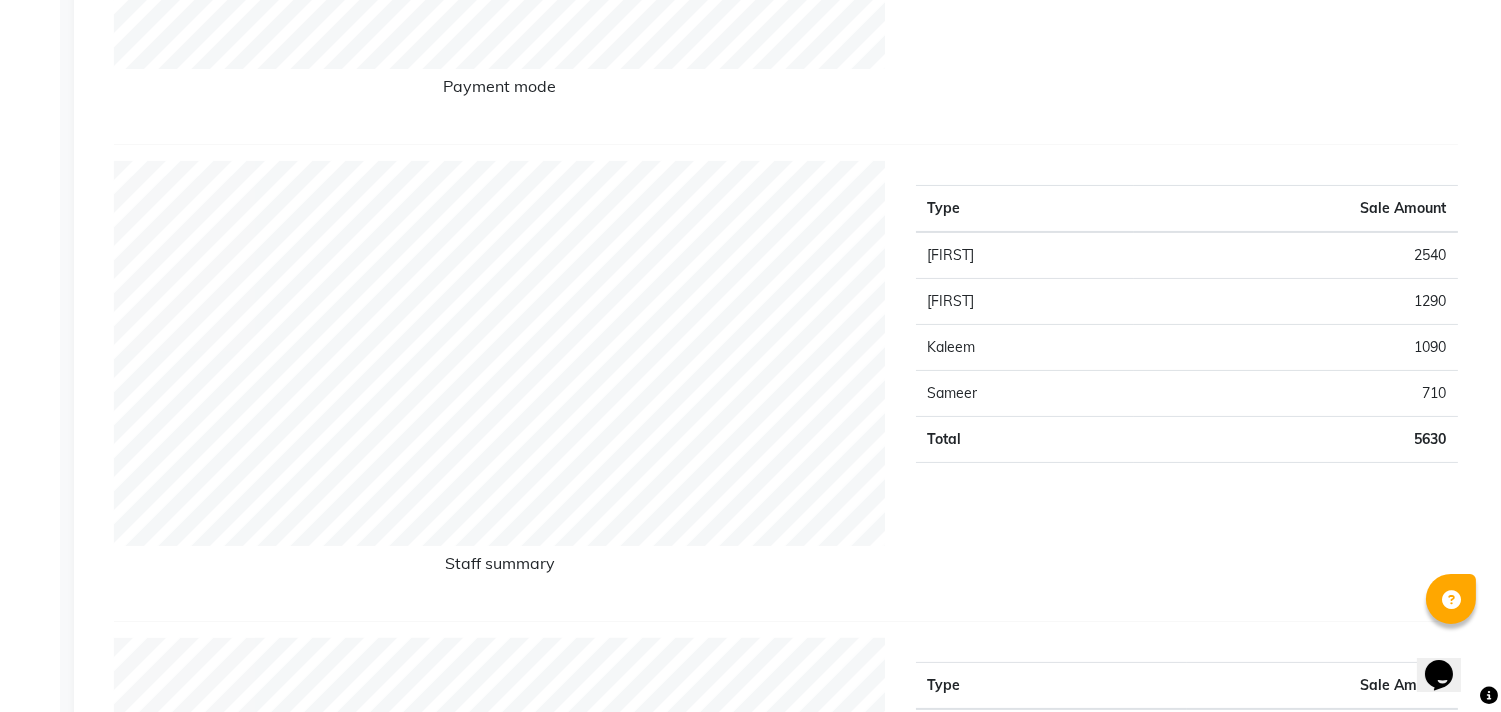 scroll, scrollTop: 0, scrollLeft: 0, axis: both 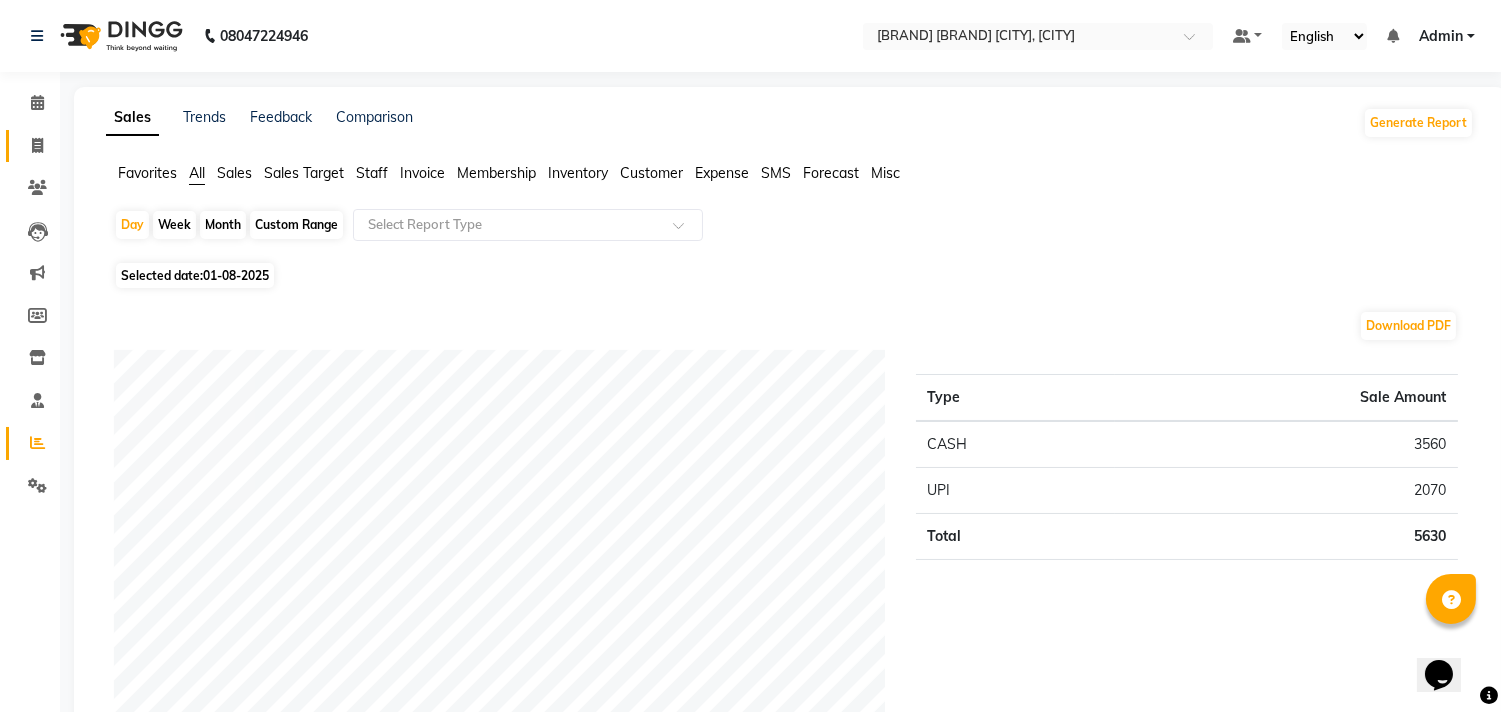 click on "Invoice" 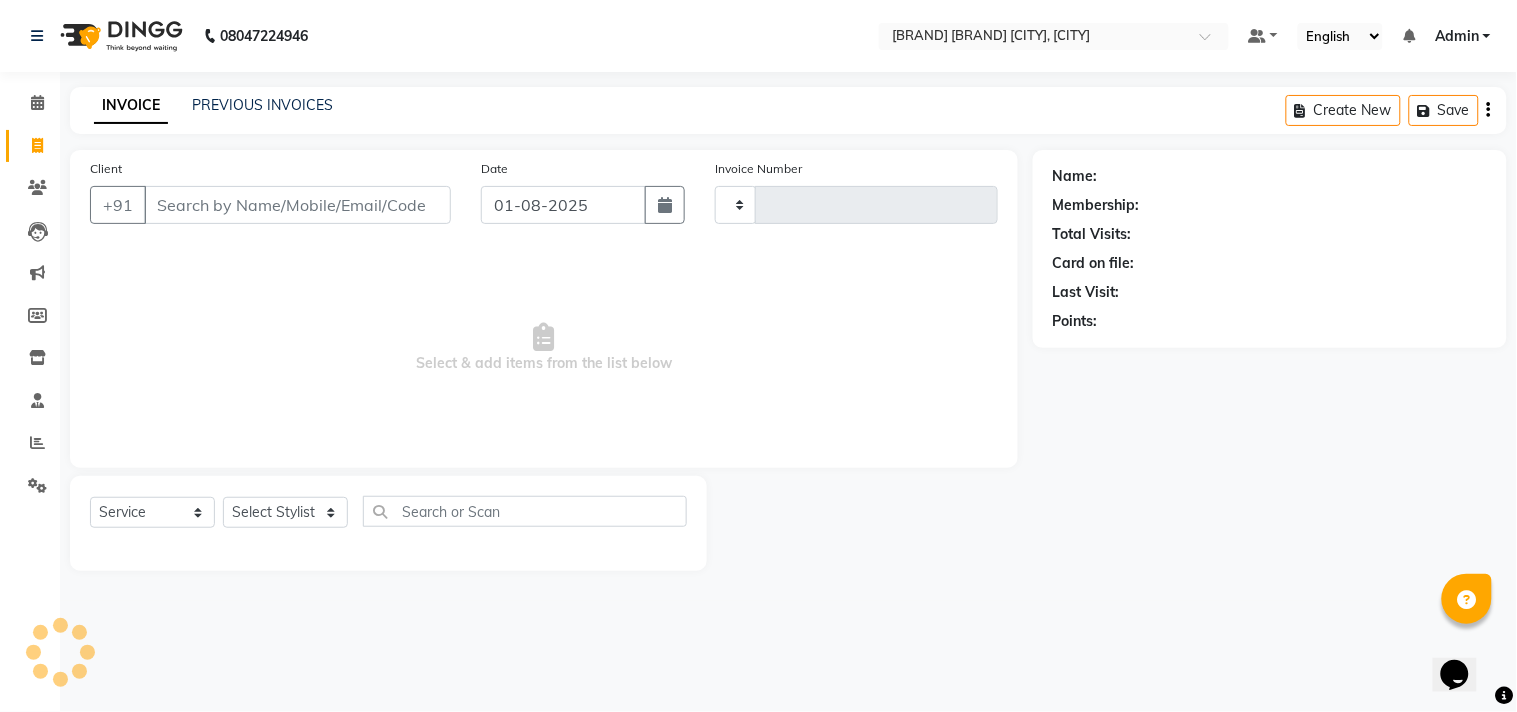 type on "2591" 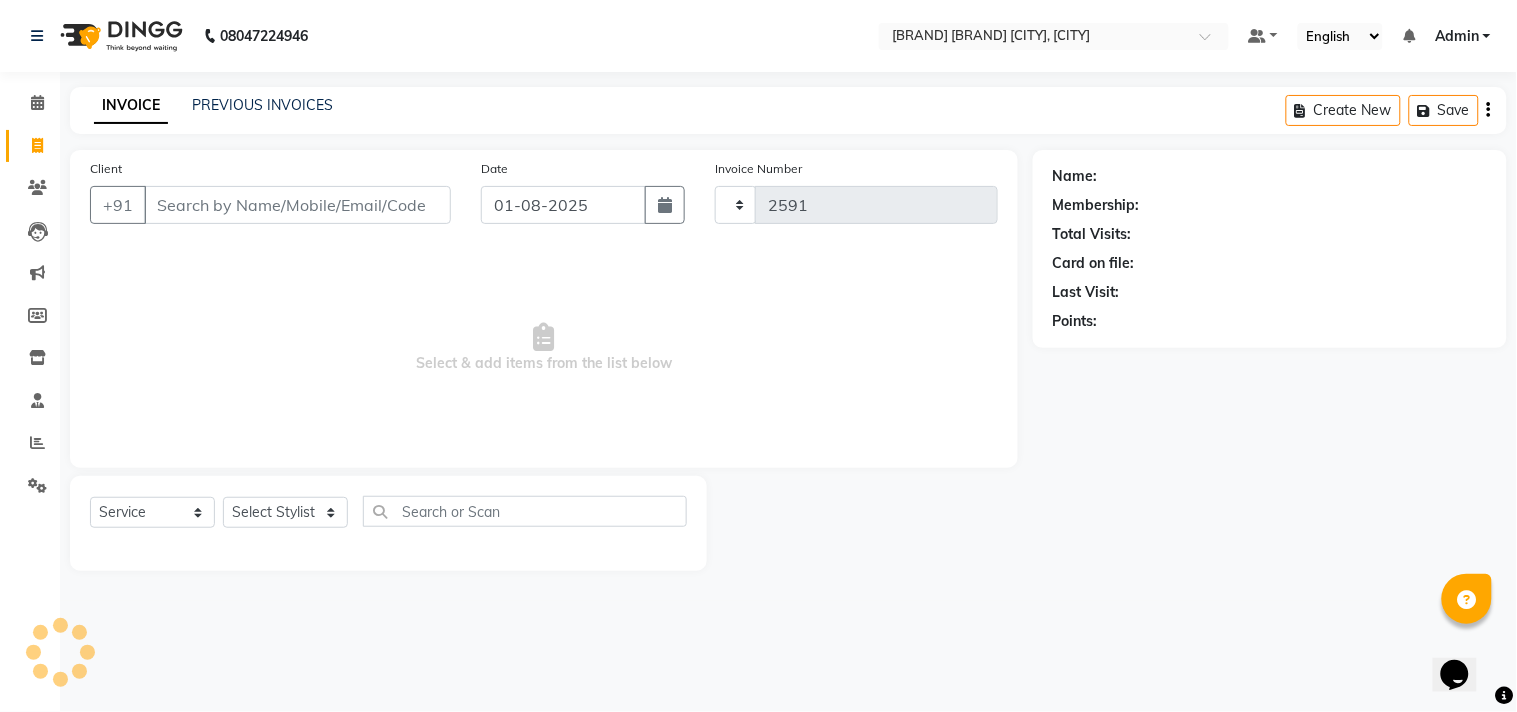select on "8329" 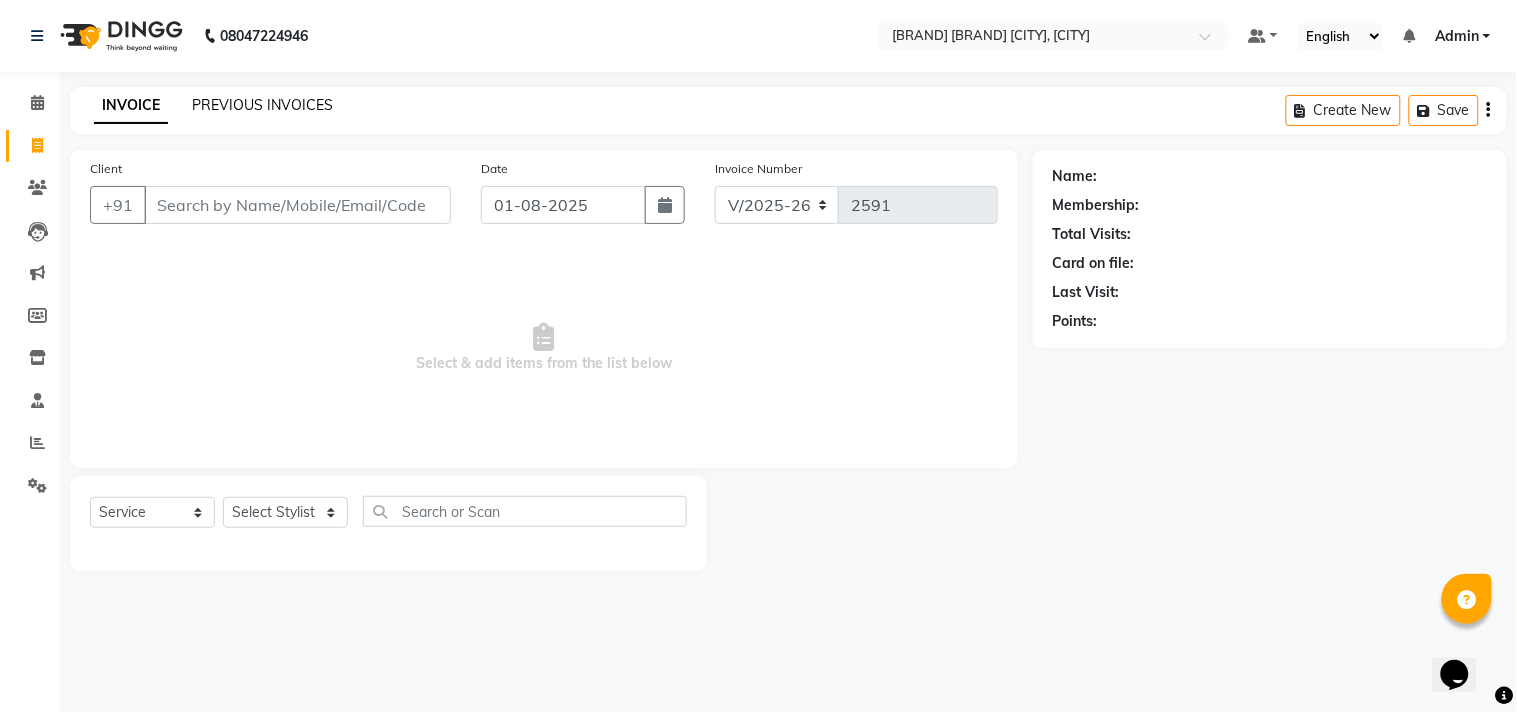 click on "PREVIOUS INVOICES" 